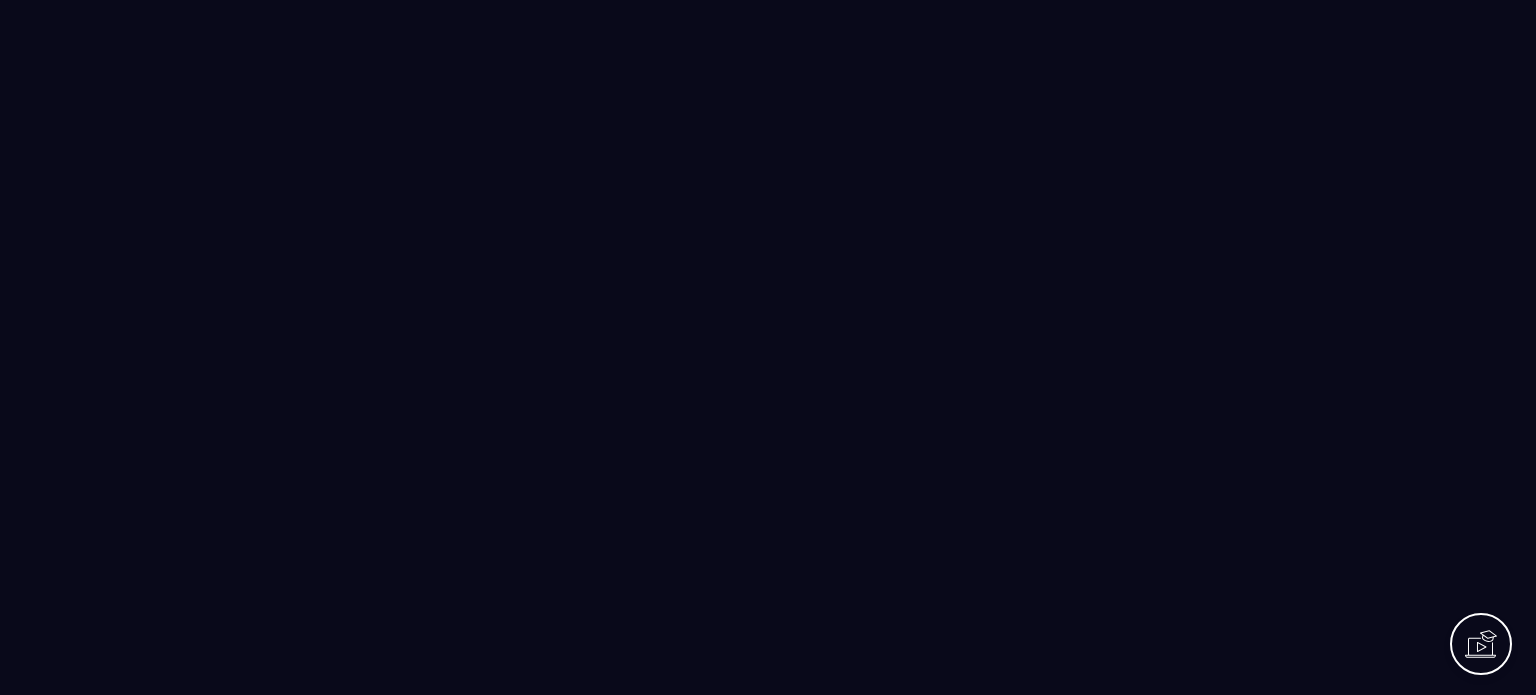 scroll, scrollTop: 0, scrollLeft: 0, axis: both 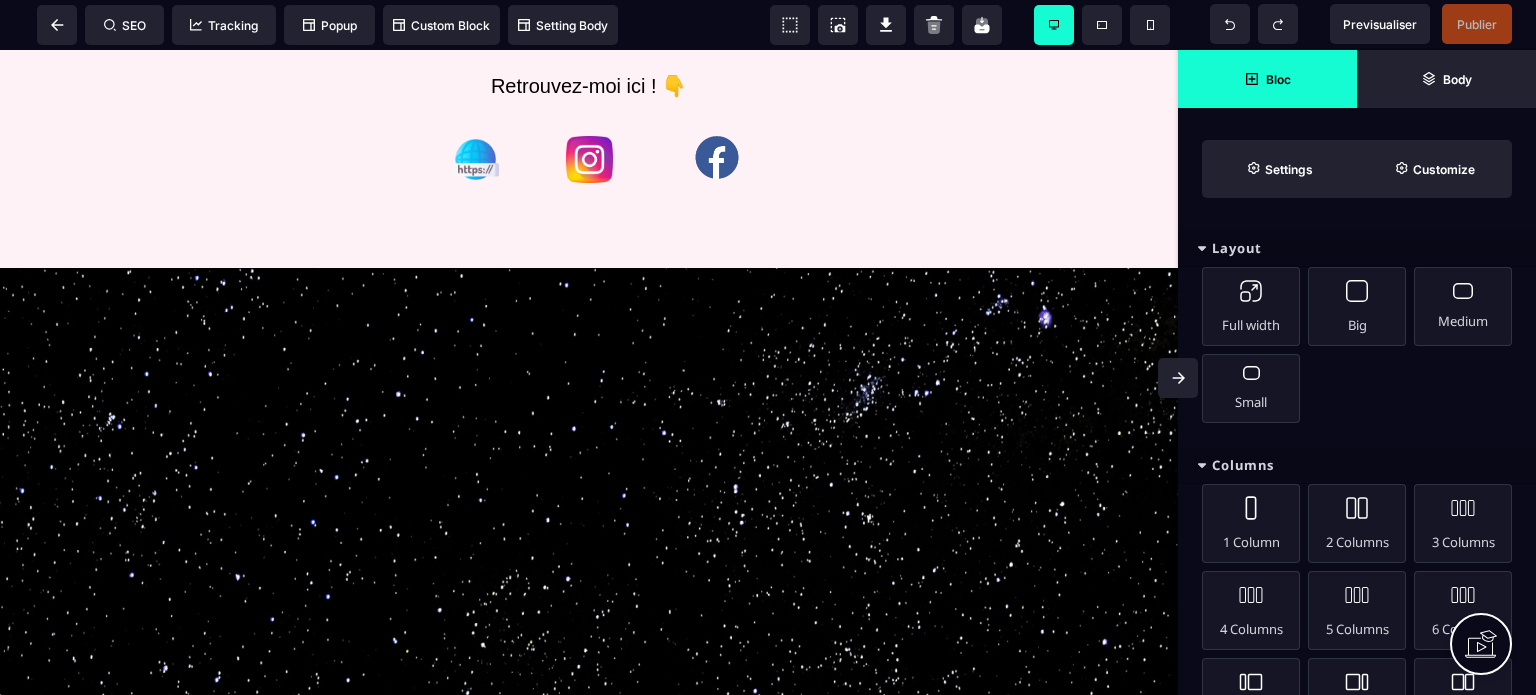 click on "Layout" at bounding box center (1357, 248) 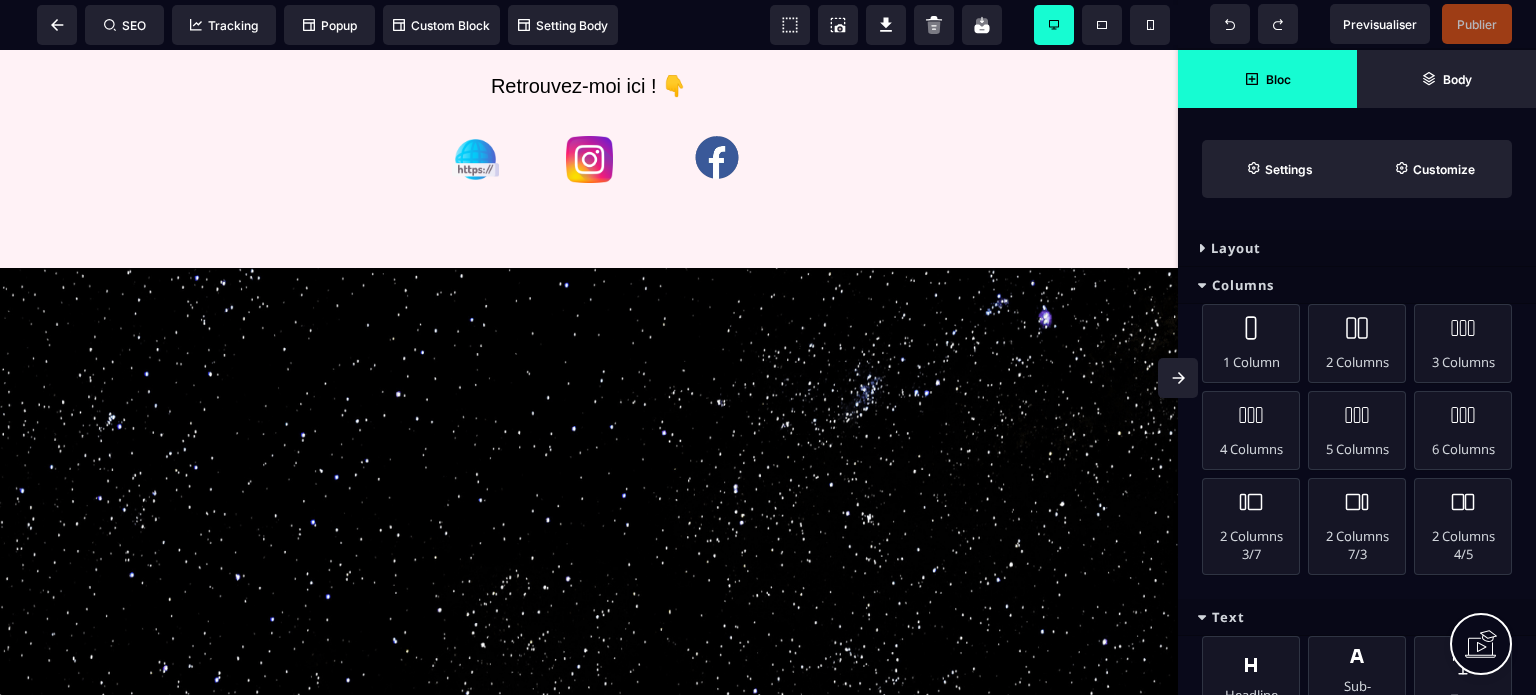 click on "Columns" at bounding box center (1357, 285) 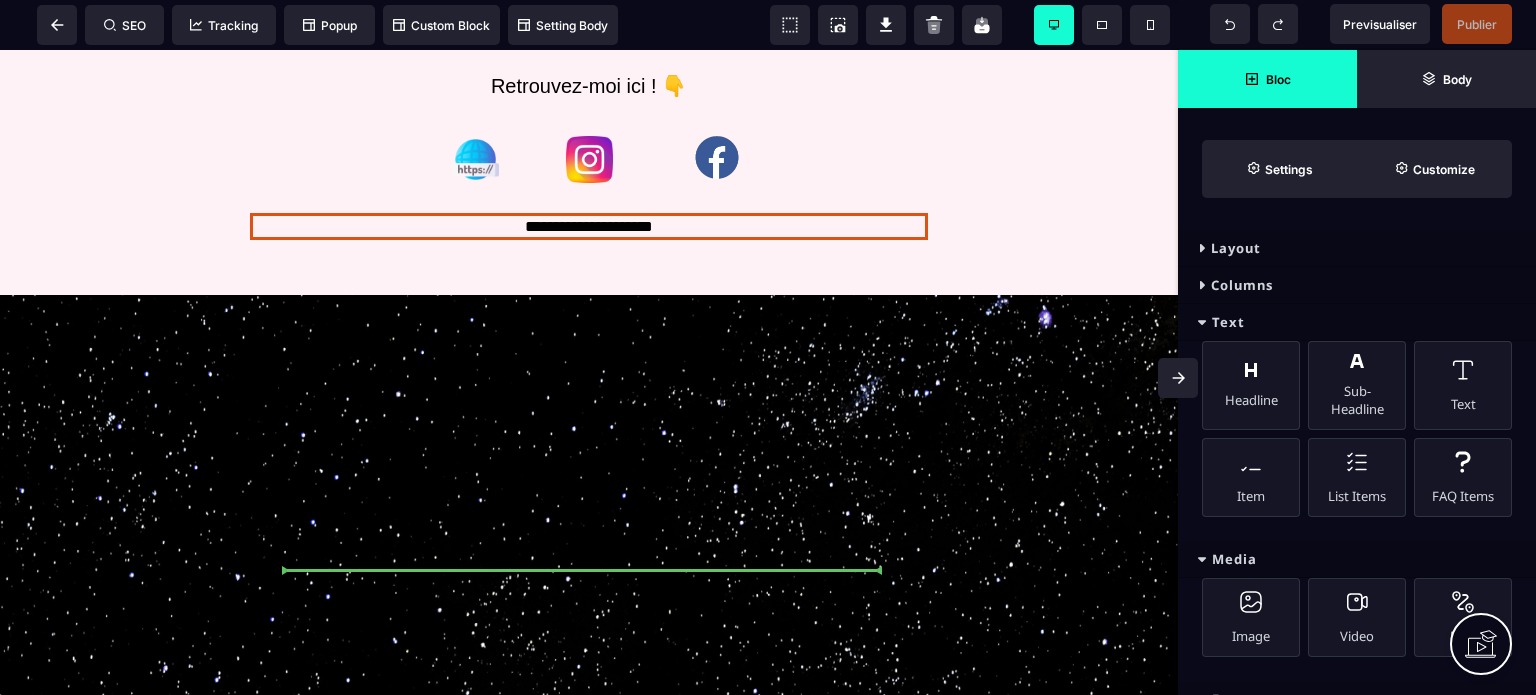 select on "***" 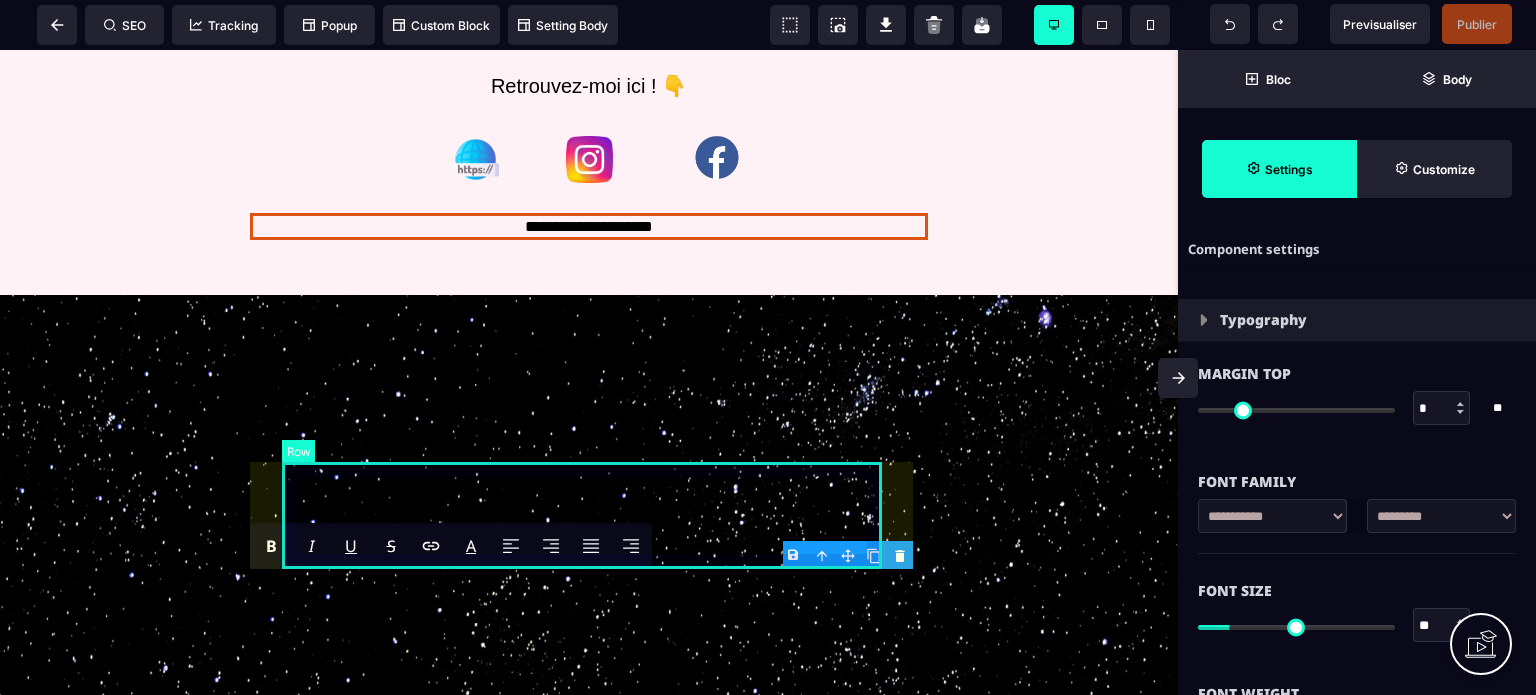 type on "*" 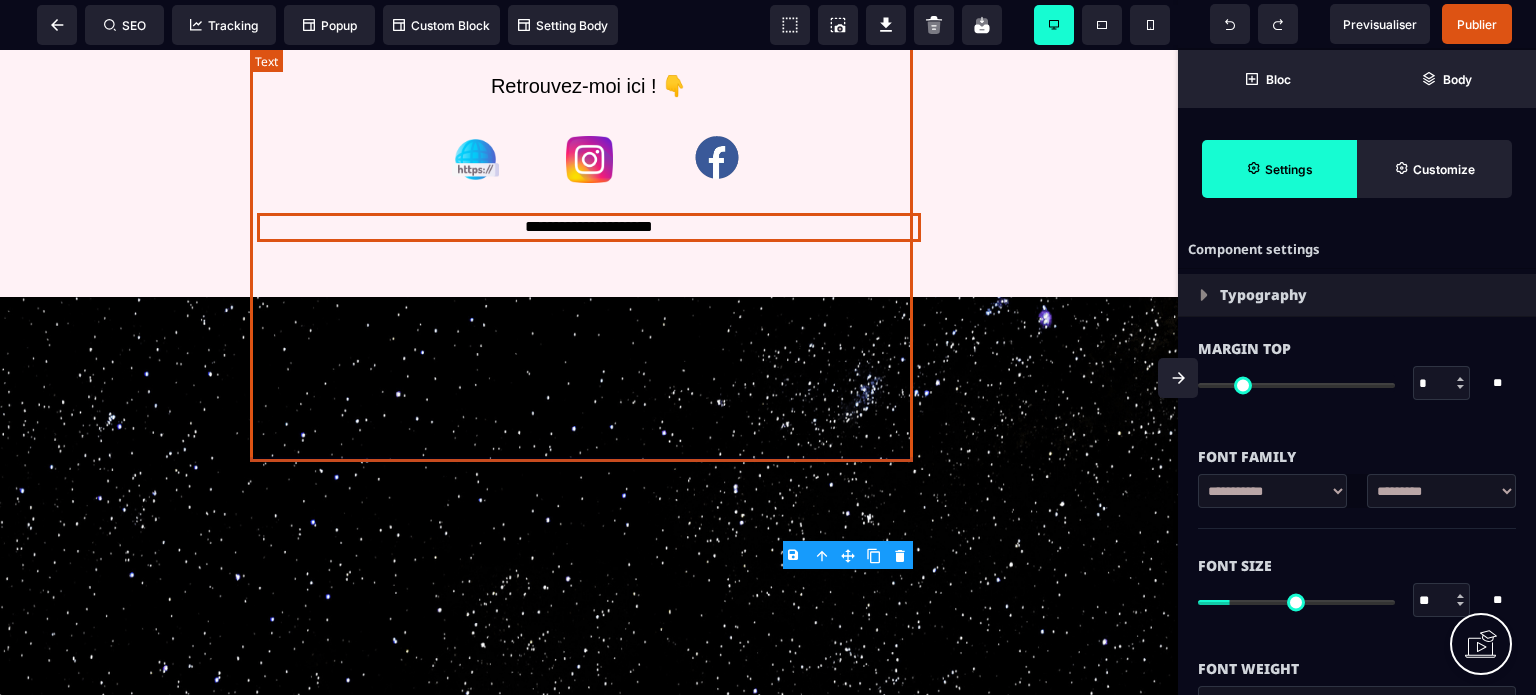 click on "Je suis [PERSON_NAME], thérapeute holistique et guide alchimique depuis plus de 11 ans, explorant les énergies et le vibratoire dans le cadre de mon propre cheminement depuis plus de 20 ans. Au fil des années, j’ai posé des milliers de soins, en présentiel comme à distance. Ma pratique s’appuie sur une approche unique , mêlant la  multidimensionnalité de l’être humain *, l’univers  sacré  de vortex d'énergies et les  activations  de sagesses  ancestrales  intemporelles. Naviguant dans le  champ quantique , mes soins et accompagnements permettent de vous reconnecter à votre essence profonde, de libérer vos schémas limitants, et de révéler toute la puissance de votre être dans chaque dimension de votre vie, sans que vous n'ayez rien à faire, ni vous déplacer ! Une RÉVOLUTION ! * Pour rappel, nous sommes bien plus que des corps physiques : nous sommes aussi des ê tres spirituels, émotionnels et énergétiques ,  interconnectés à de multiples niveaux et sur plusieurs plans ." at bounding box center [589, -364] 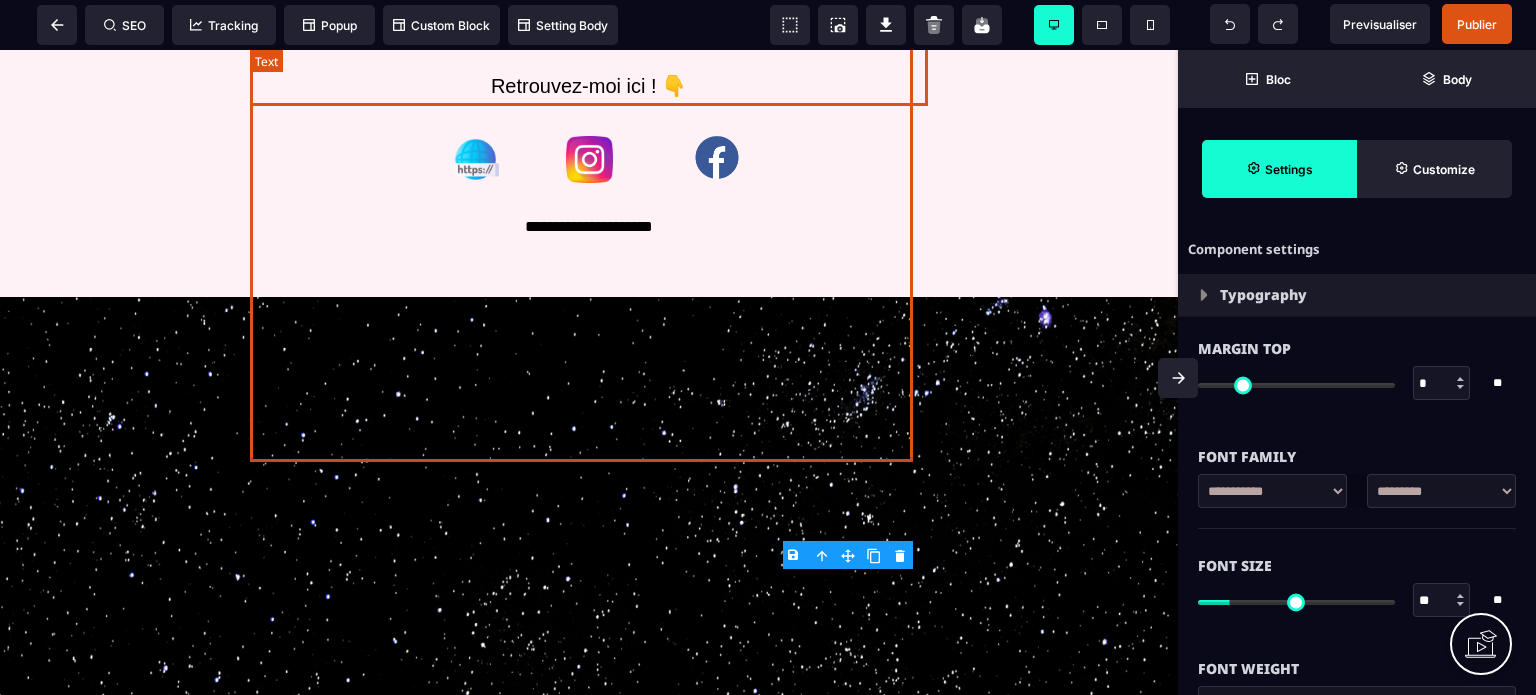select on "***" 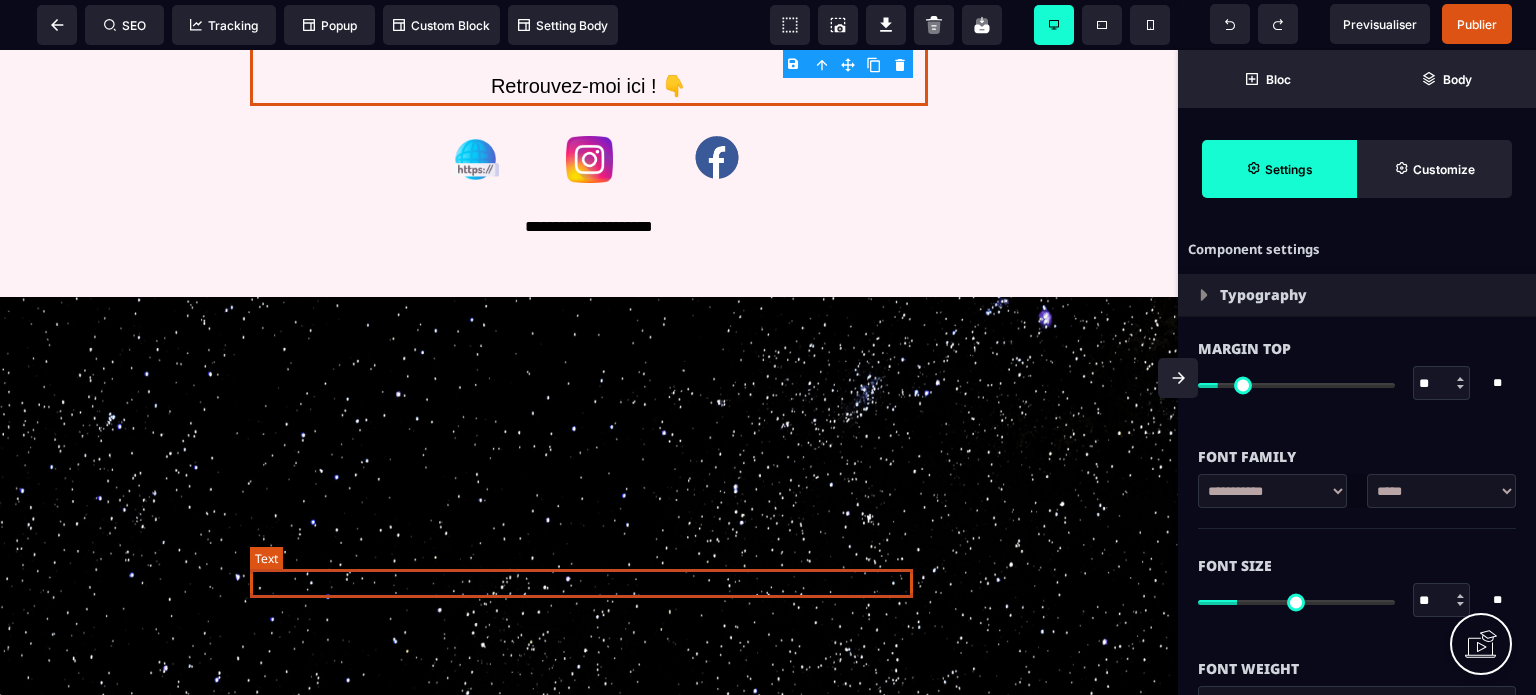 click on "**********" at bounding box center [588, 227] 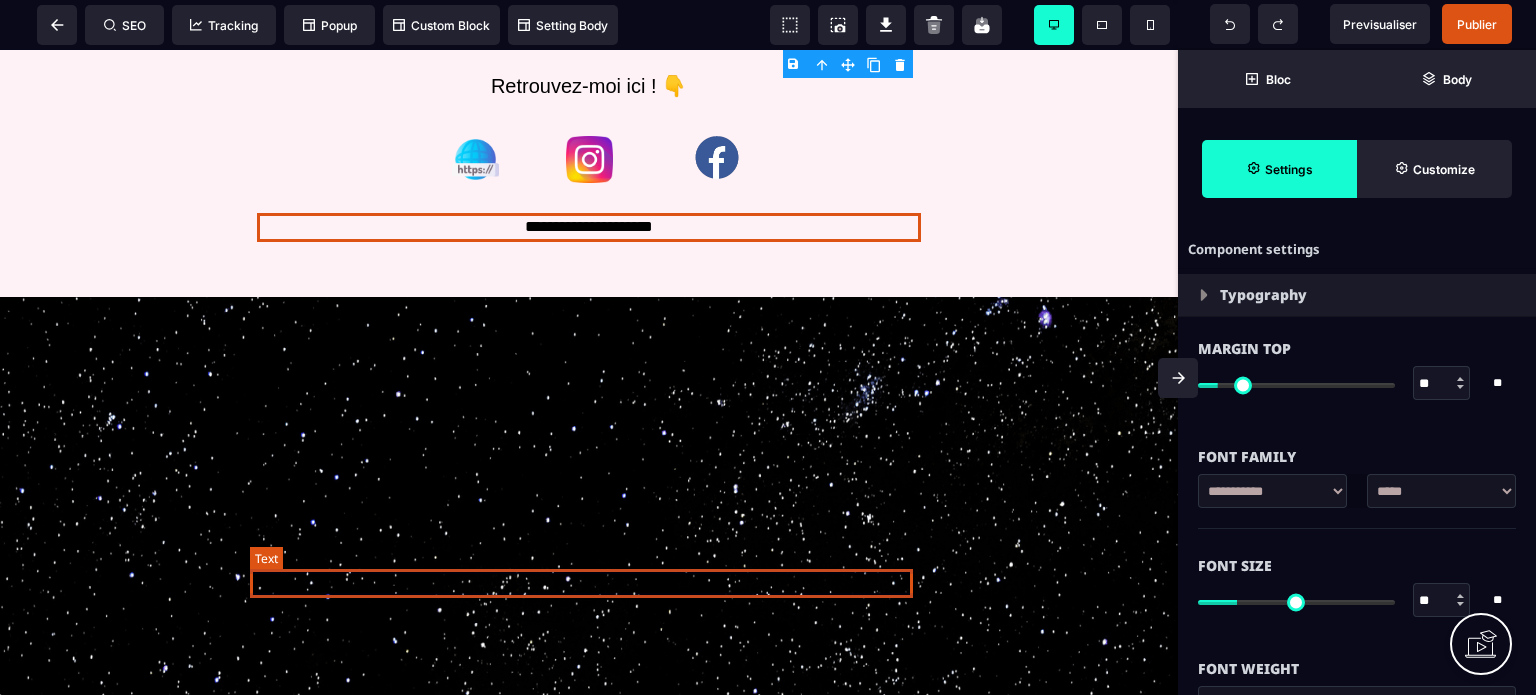 select on "***" 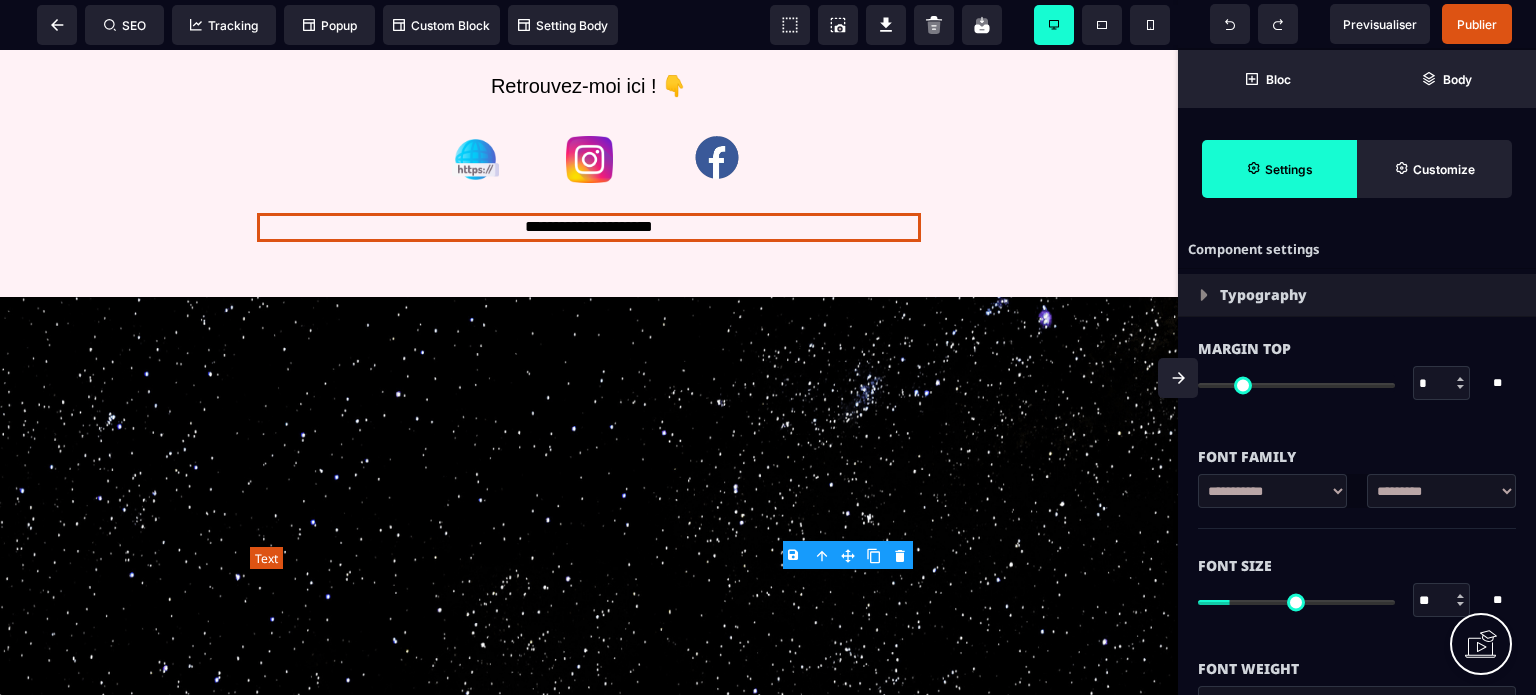 click on "**********" at bounding box center (588, 227) 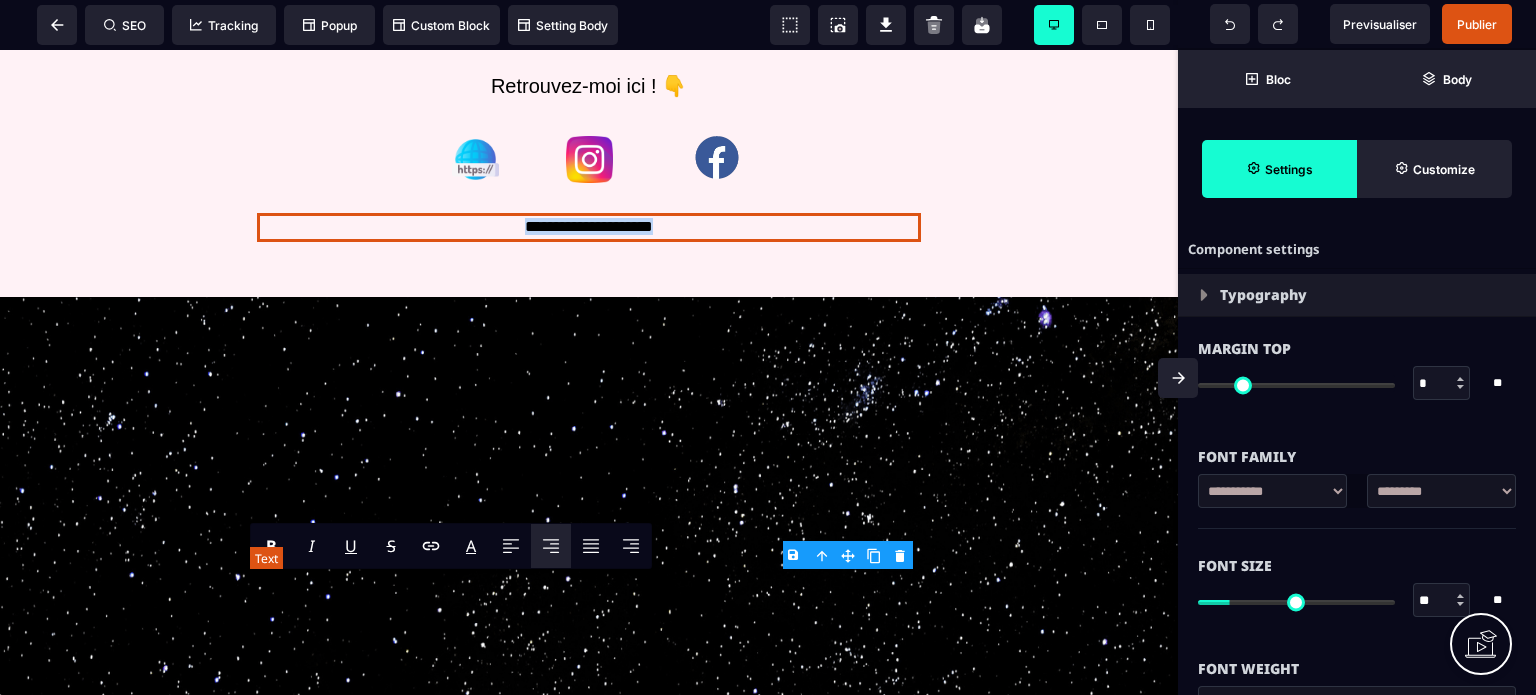 paste 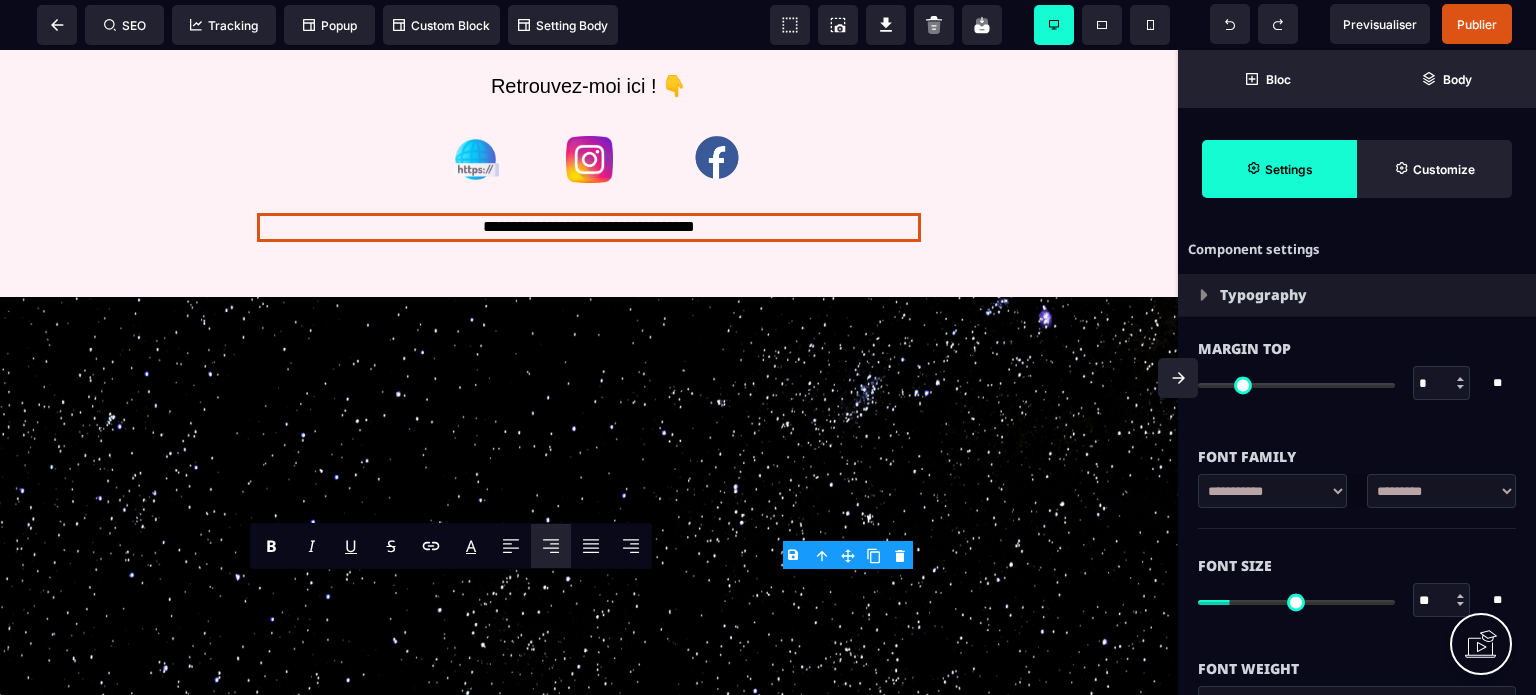 click on "**********" at bounding box center [1441, 491] 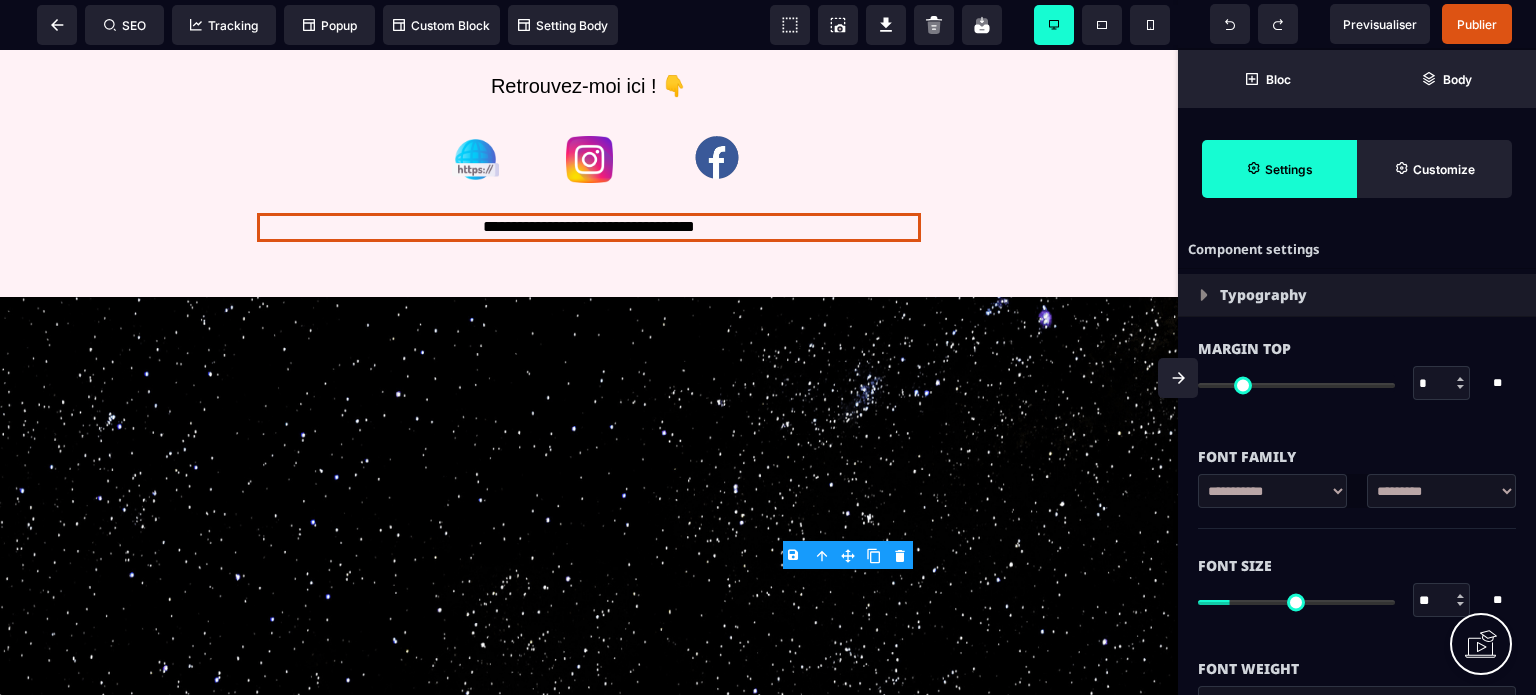 select on "**********" 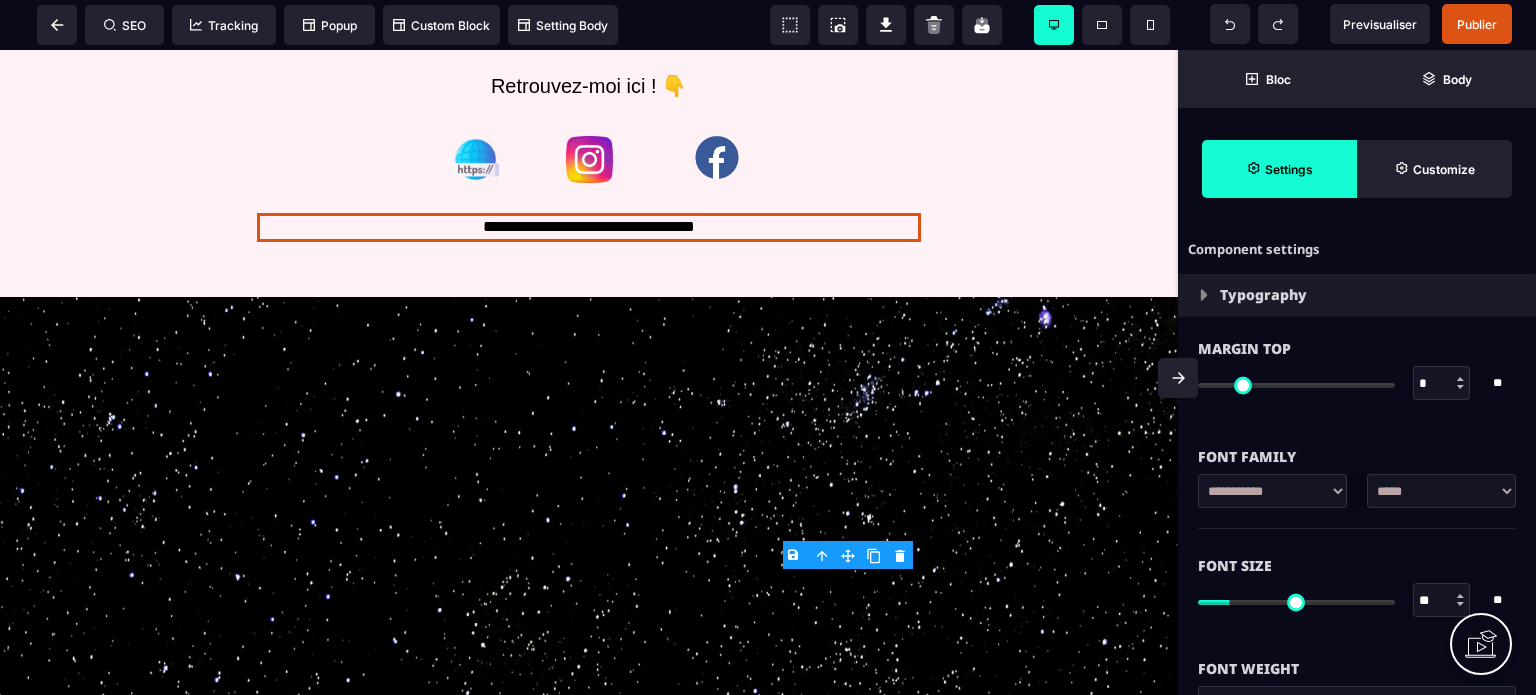 click on "**********" at bounding box center (1441, 491) 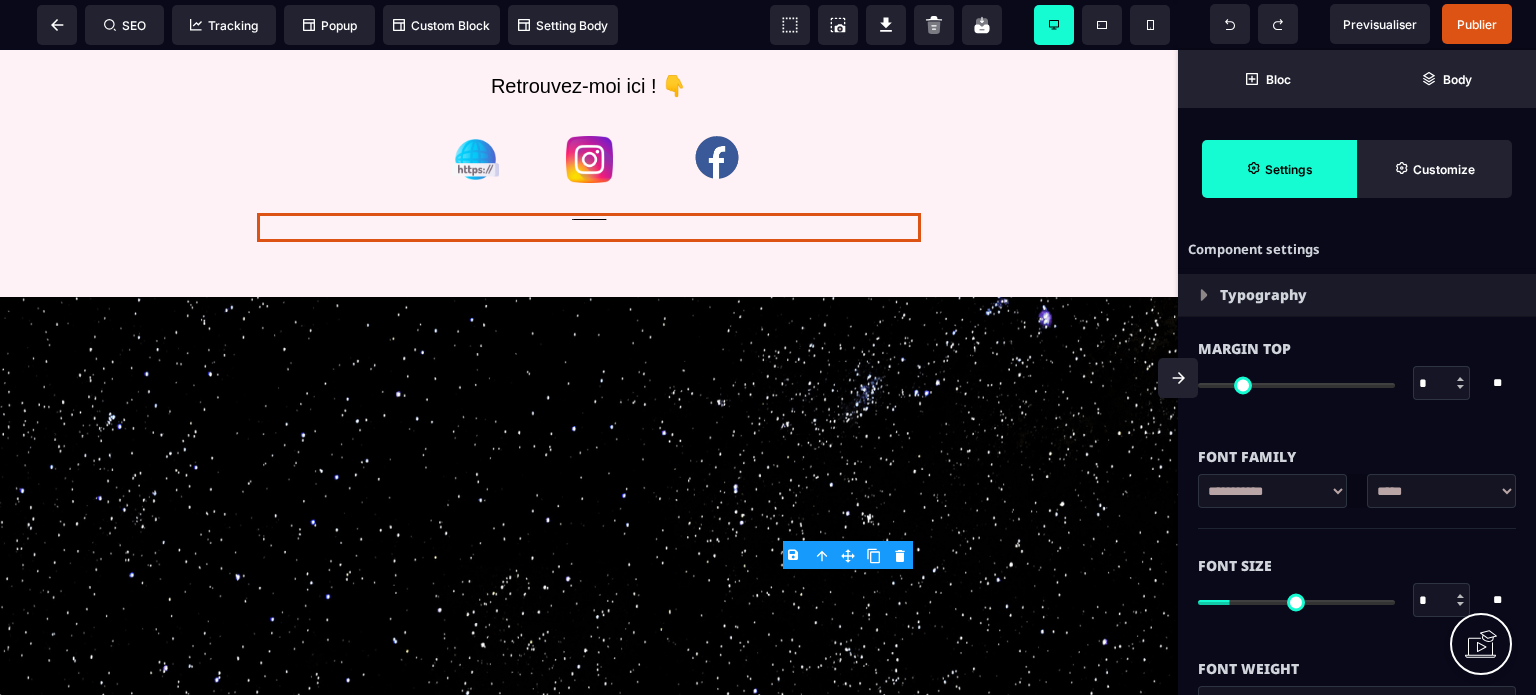 type on "*" 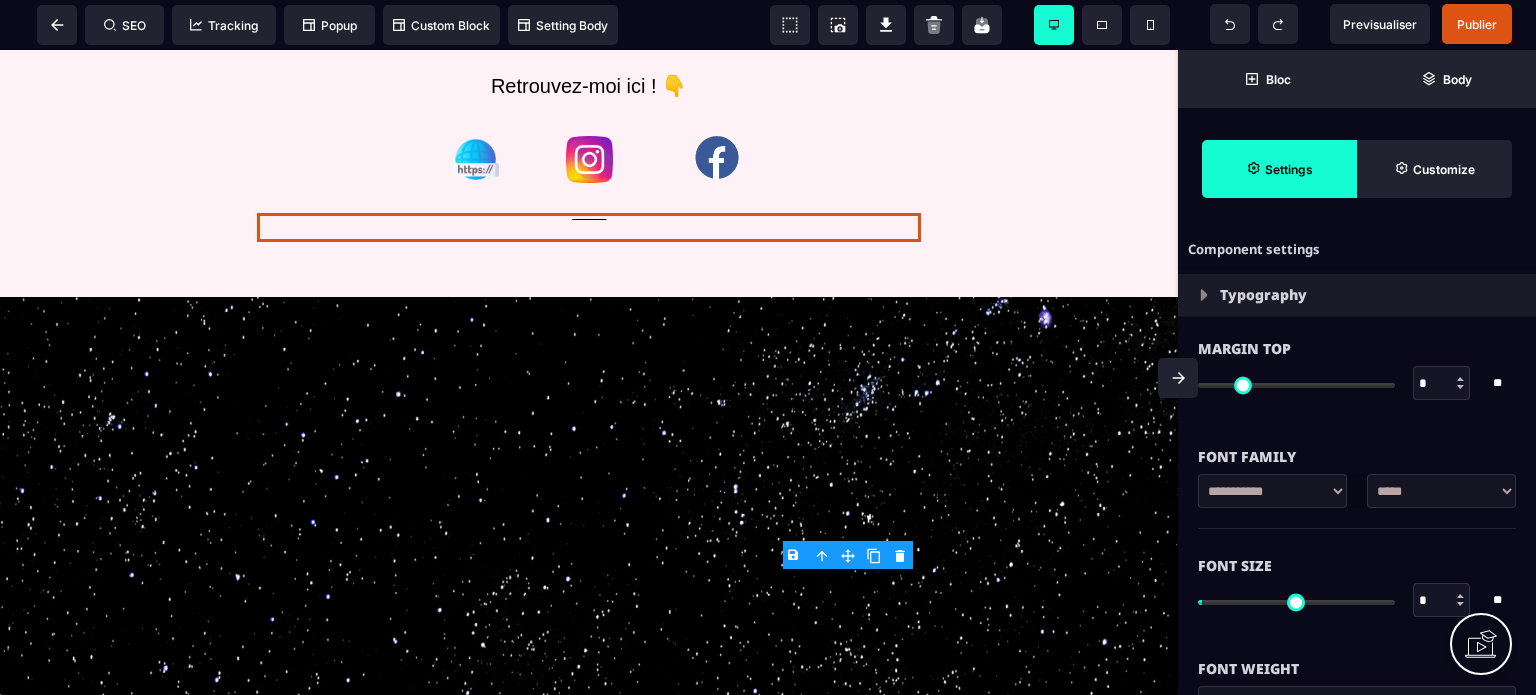 type on "**" 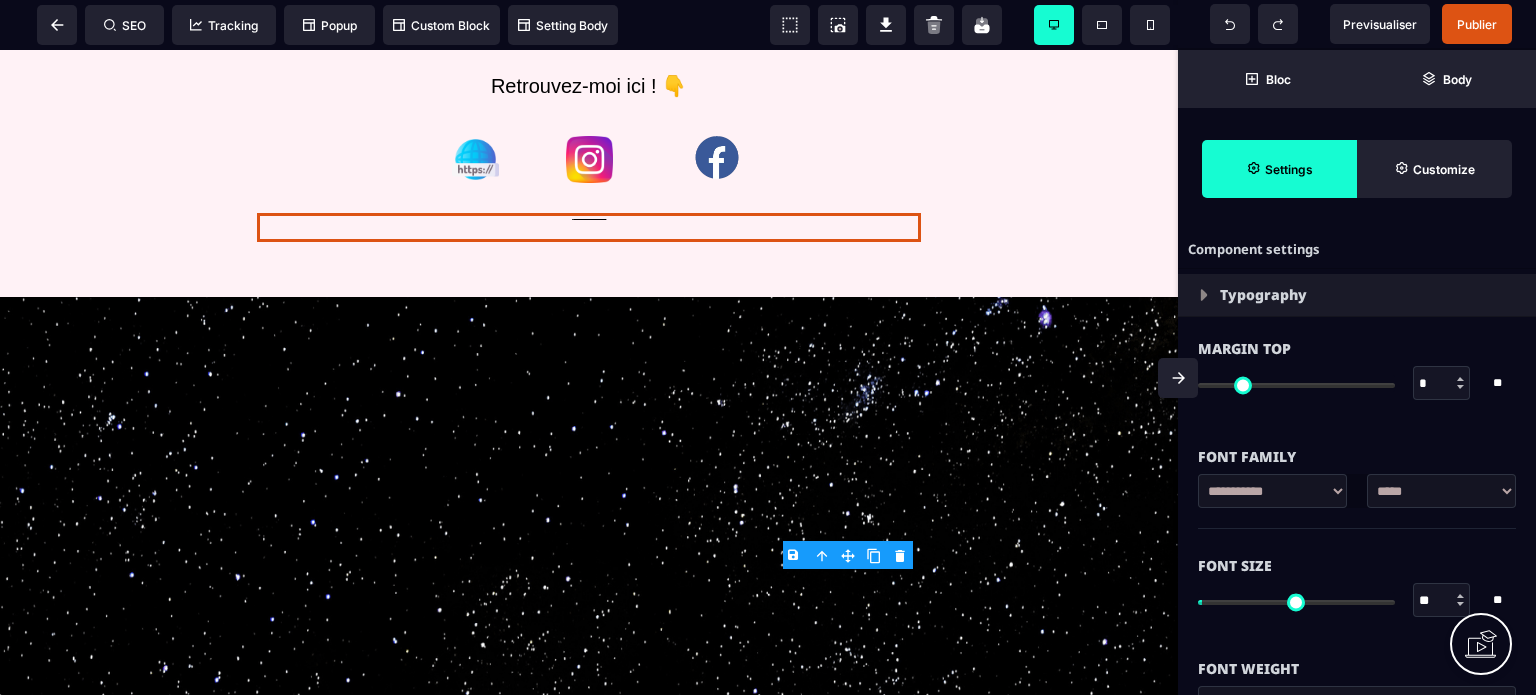 type on "**" 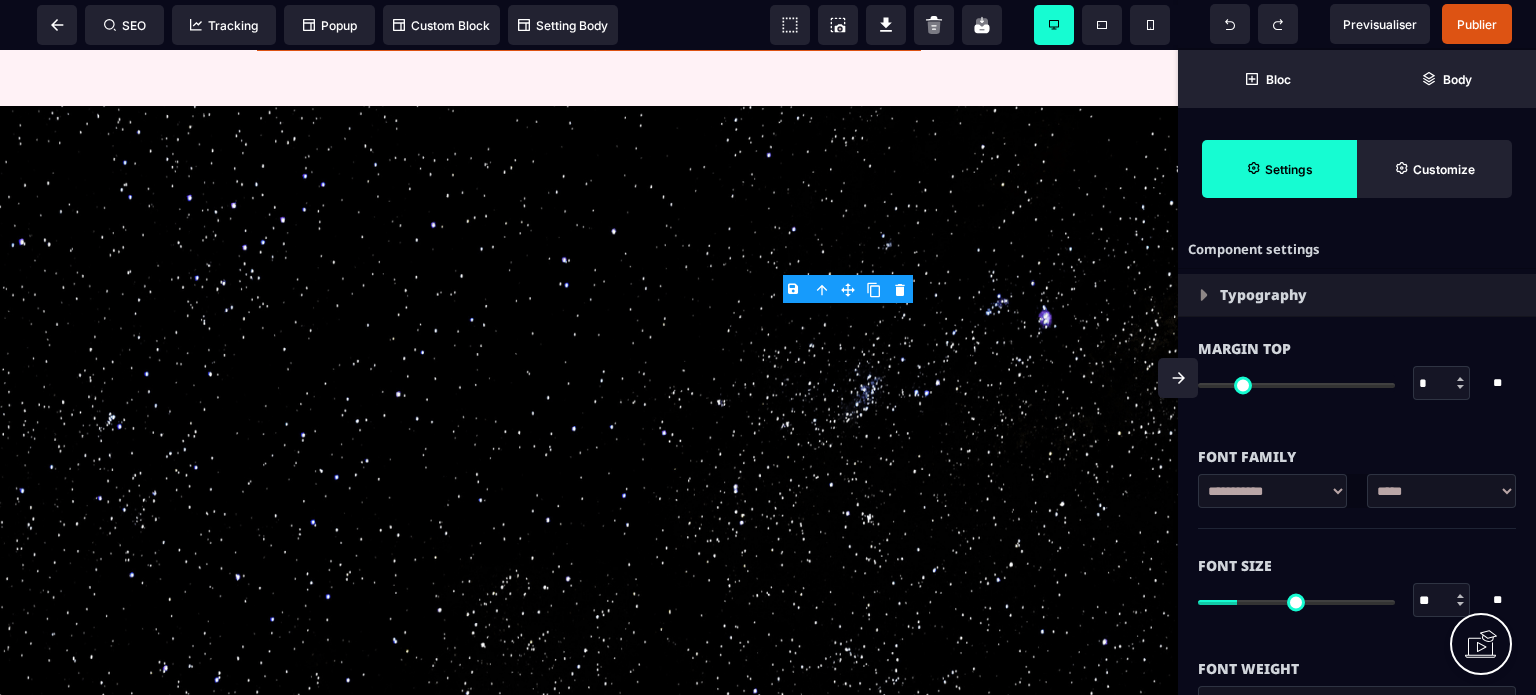 scroll, scrollTop: 7275, scrollLeft: 0, axis: vertical 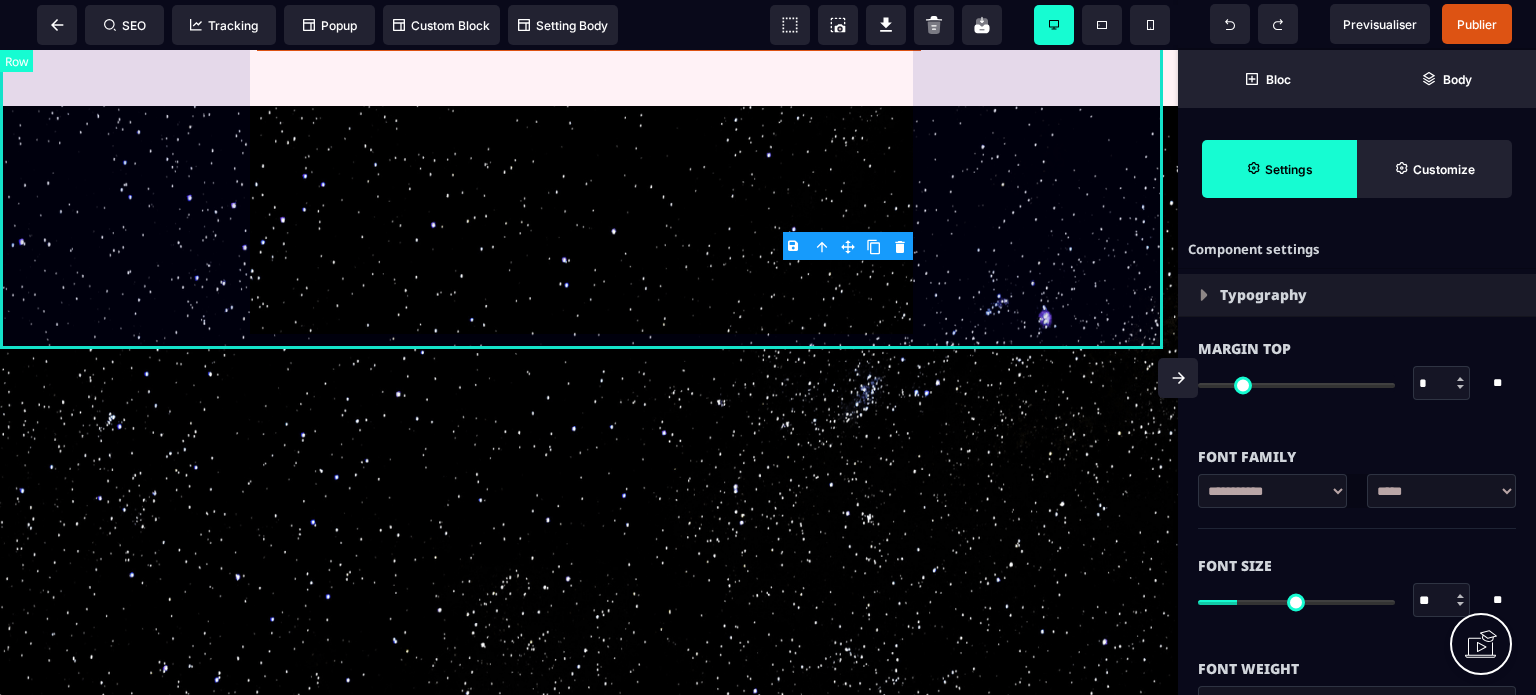 type on "**" 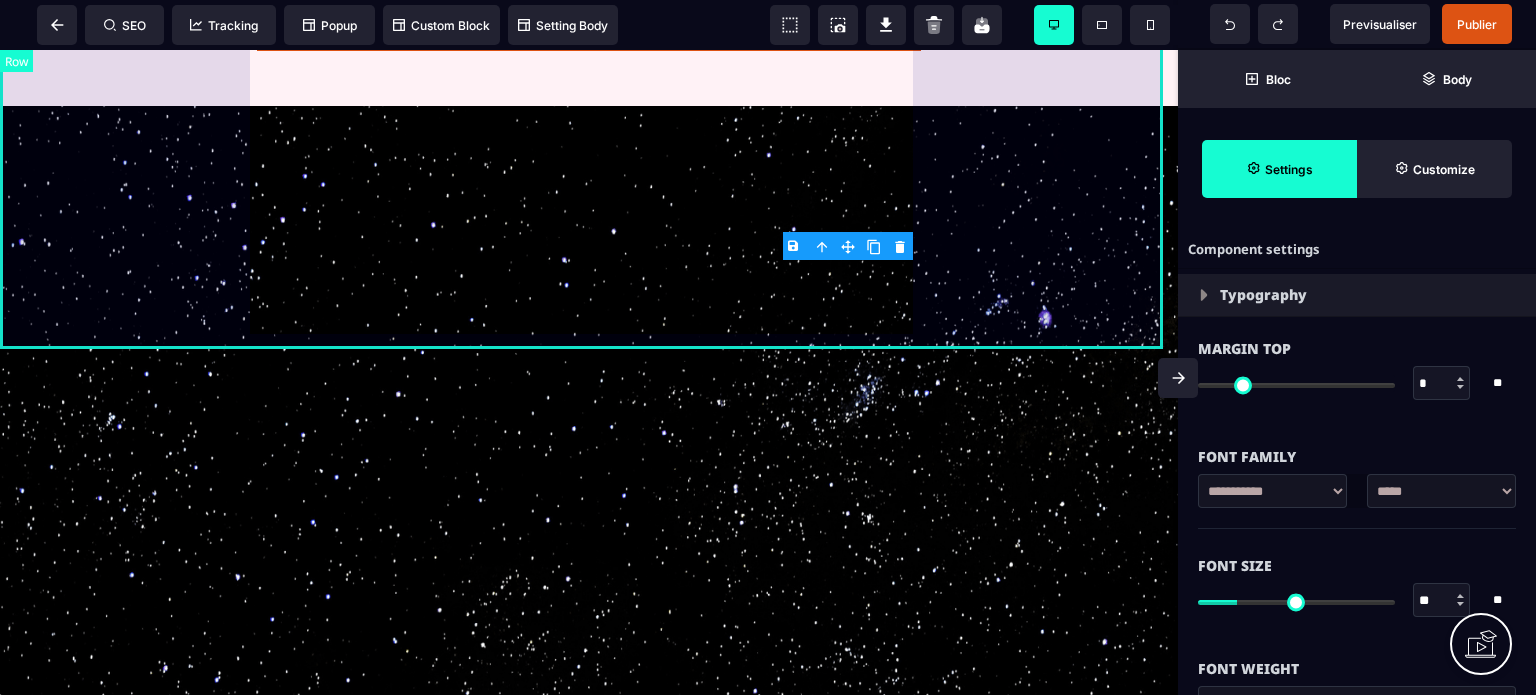 click on "Qui suis-je ? Je suis [PERSON_NAME], thérapeute holistique et guide alchimique depuis plus de 11 ans, explorant les énergies et le vibratoire dans le cadre de mon propre cheminement depuis plus de 20 ans. Au fil des années, j’ai posé des milliers de soins, en présentiel comme à distance. Ma pratique s’appuie sur une approche unique , mêlant la  multidimensionnalité de l’être humain *, l’univers  sacré  de vortex d'énergies et les  activations  de sagesses  ancestrales  intemporelles. Naviguant dans le  champ quantique , mes soins et accompagnements permettent de vous reconnecter à votre essence profonde, de libérer vos schémas limitants, et de révéler toute la puissance de votre être dans chaque dimension de votre vie, sans que vous n'ayez rien à faire, ni vous déplacer ! Une RÉVOLUTION ! * Pour rappel, nous sommes bien plus que des corps physiques : nous sommes aussi des ê tres spirituels, émotionnels et énergétiques ,  . Et c'est là que tout se passe, dans mes espaces !" at bounding box center (589, -723) 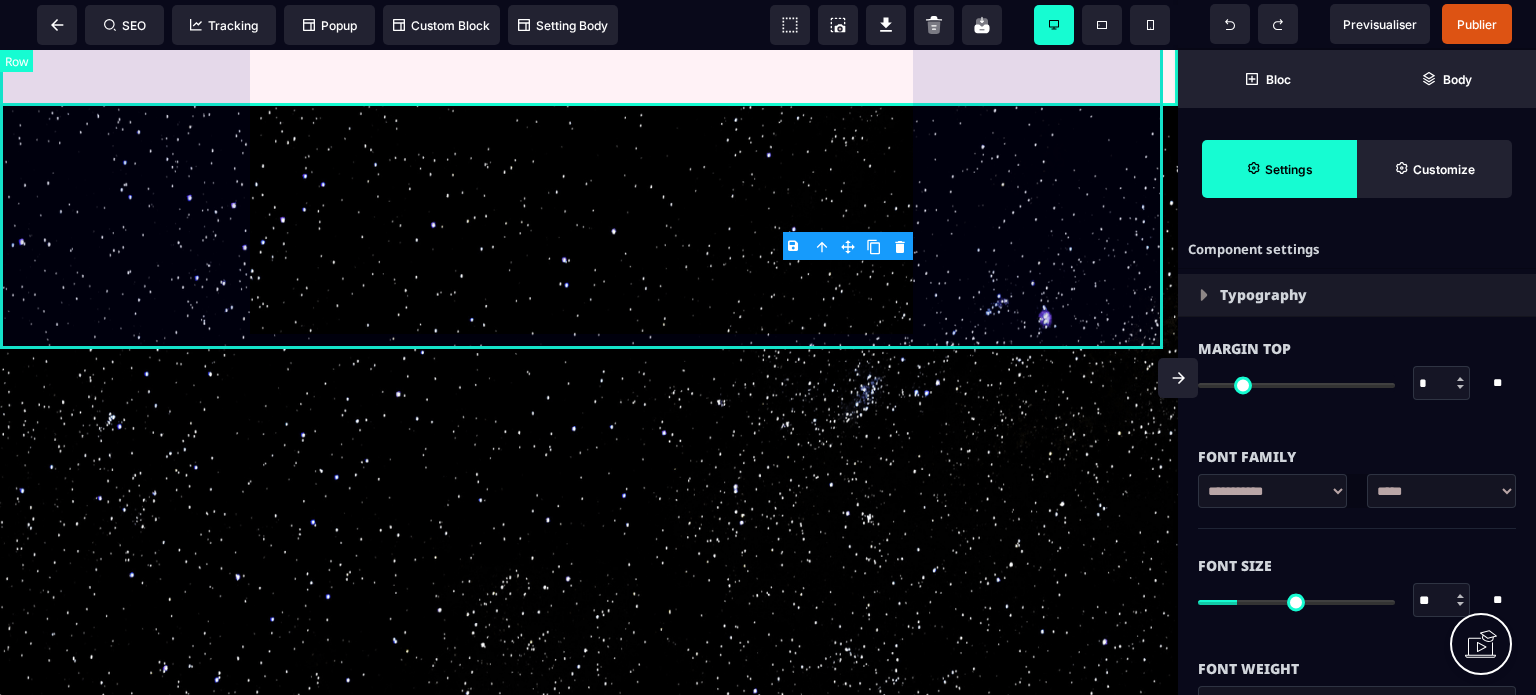 select on "*" 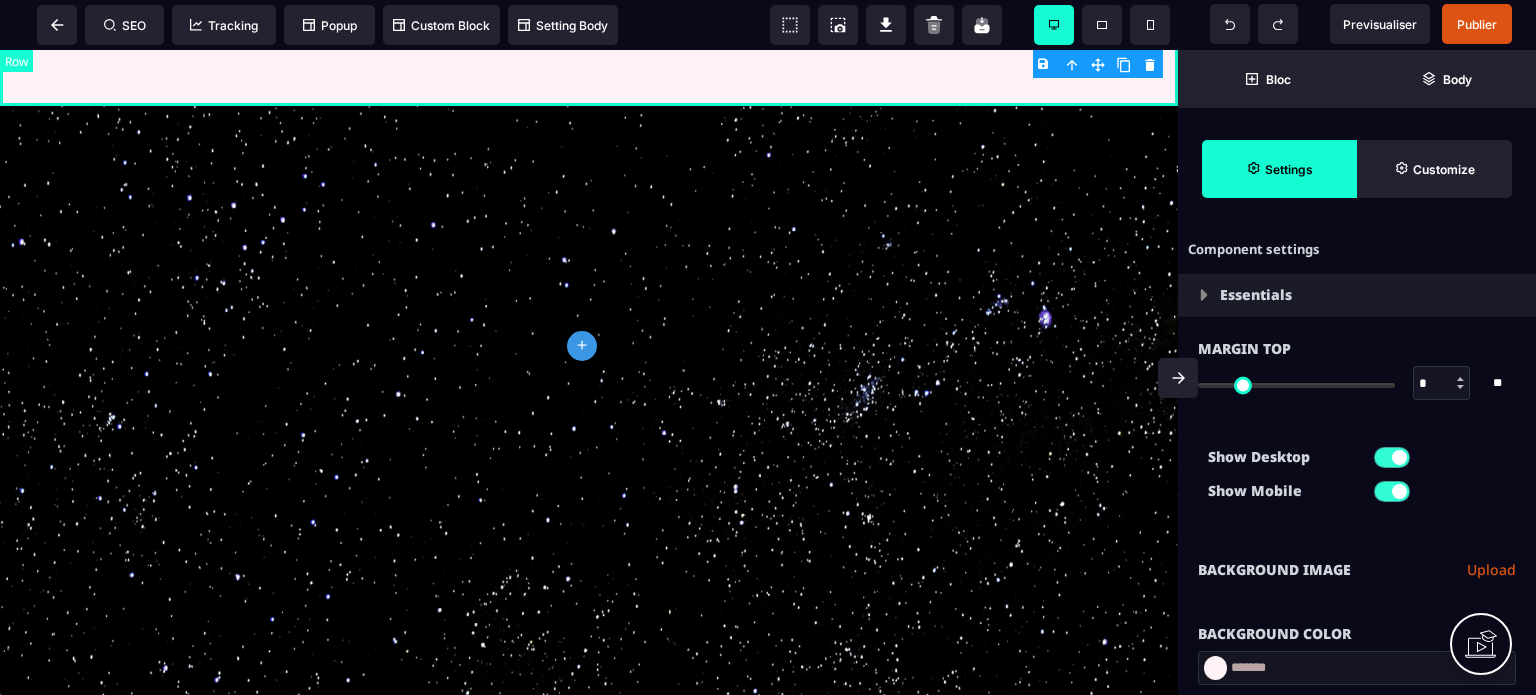 type on "*" 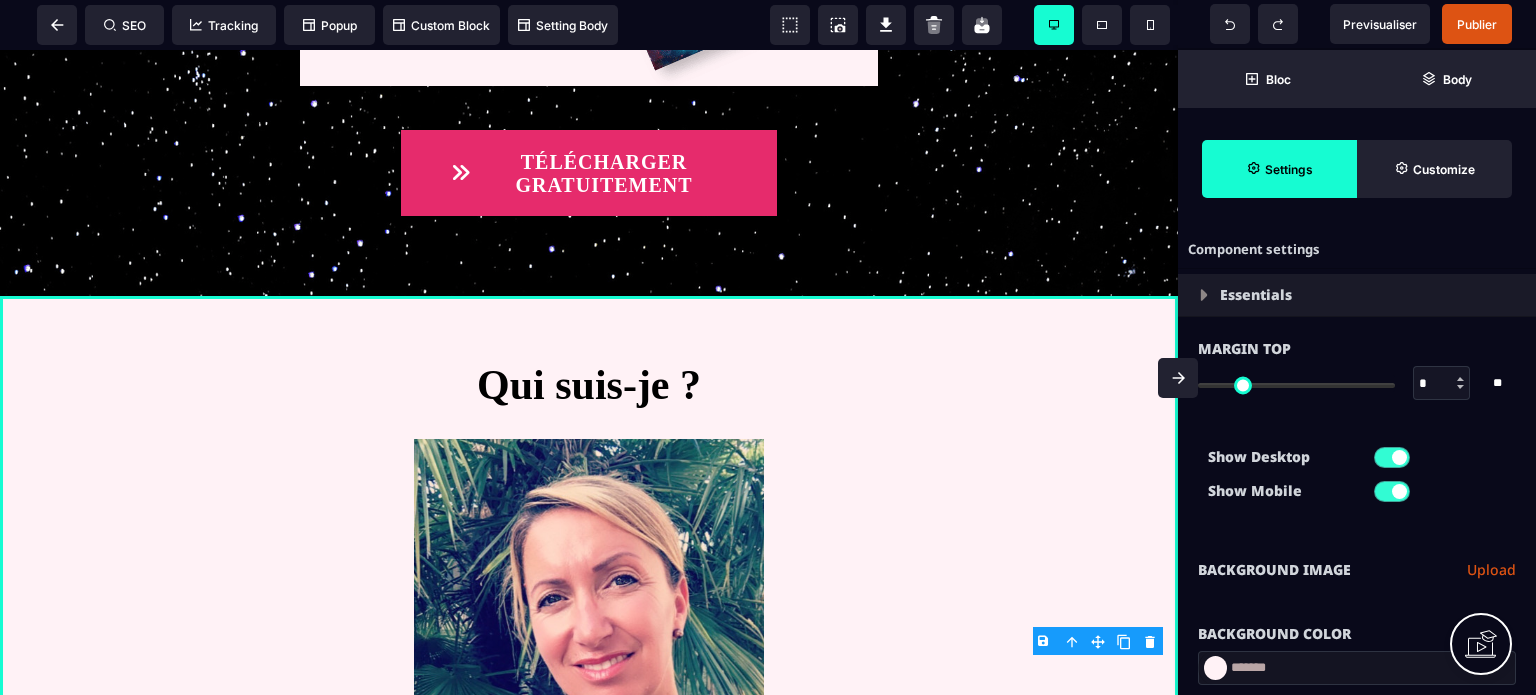 scroll, scrollTop: 5303, scrollLeft: 0, axis: vertical 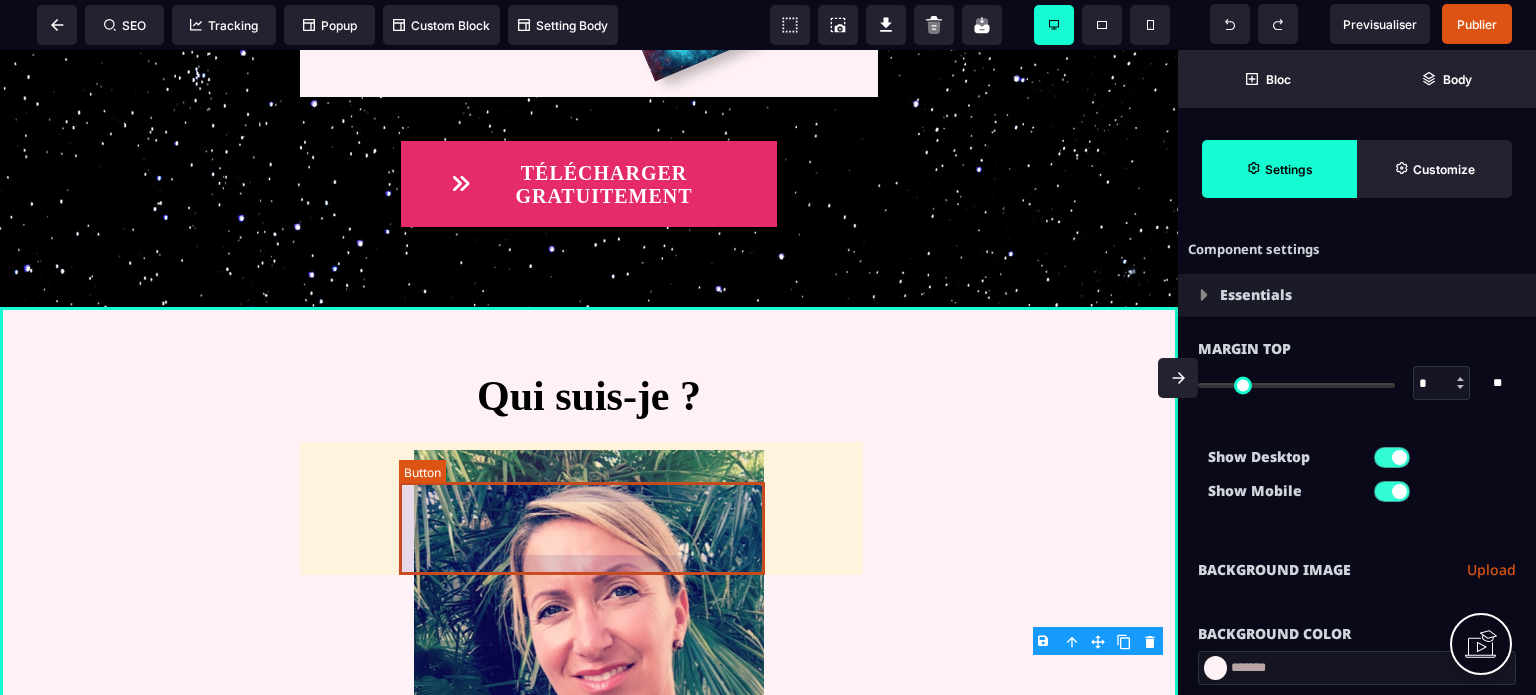 click on "TÉLÉCHARGER GRATUITEMENT" at bounding box center [589, 184] 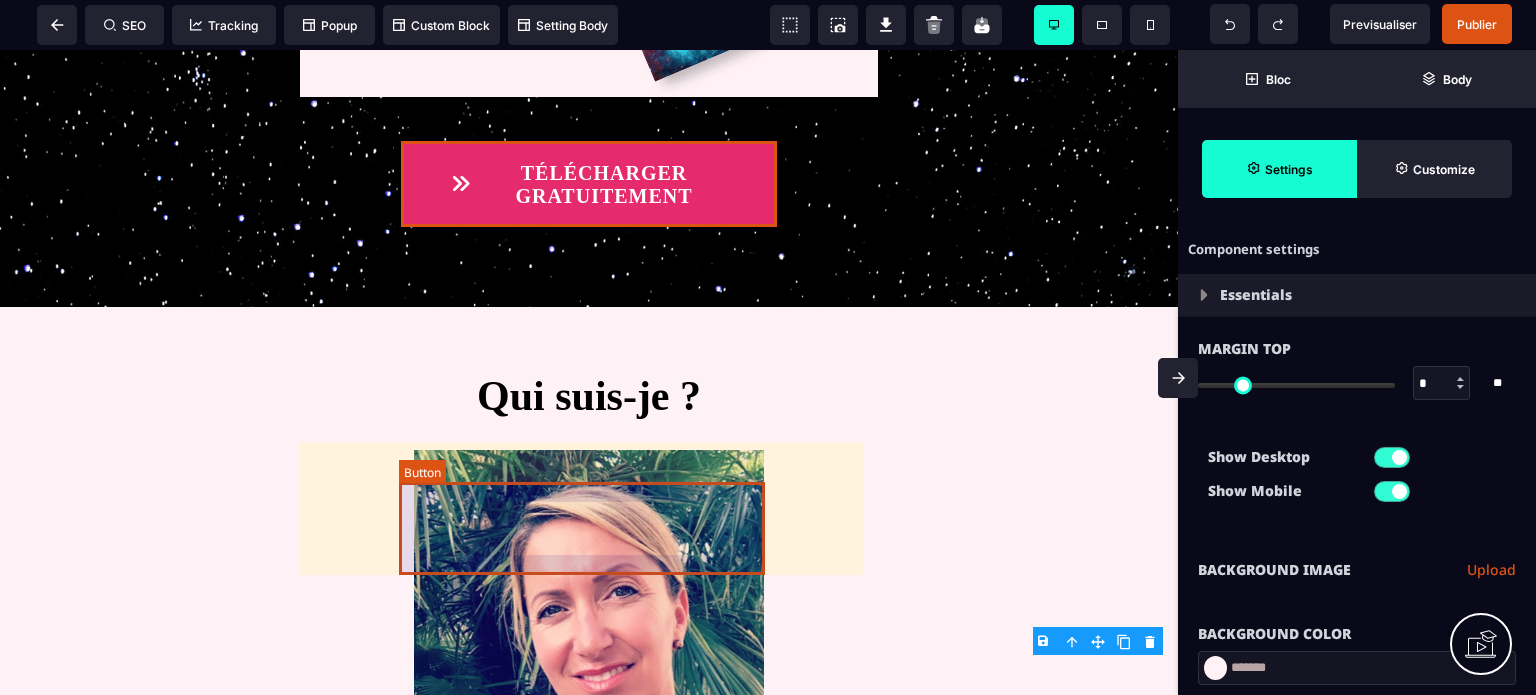 select on "***" 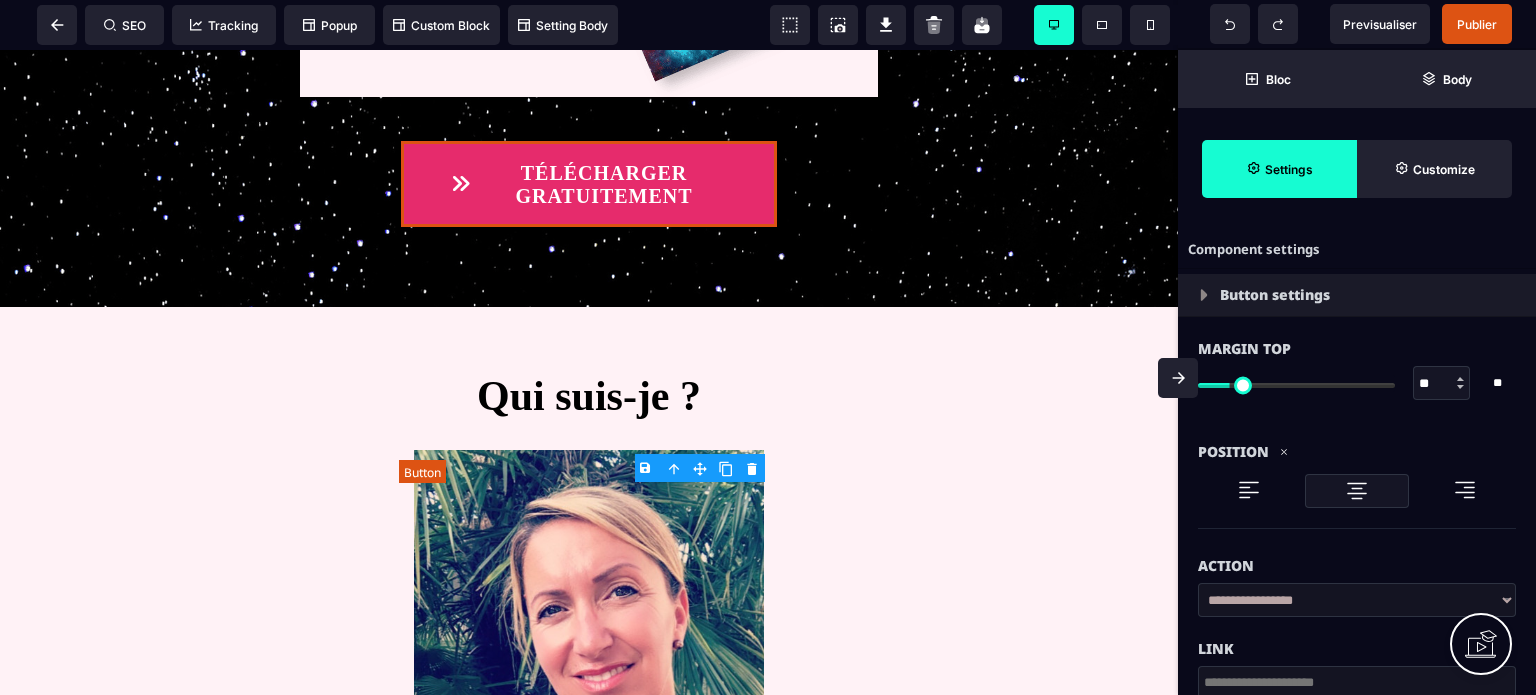 type on "**" 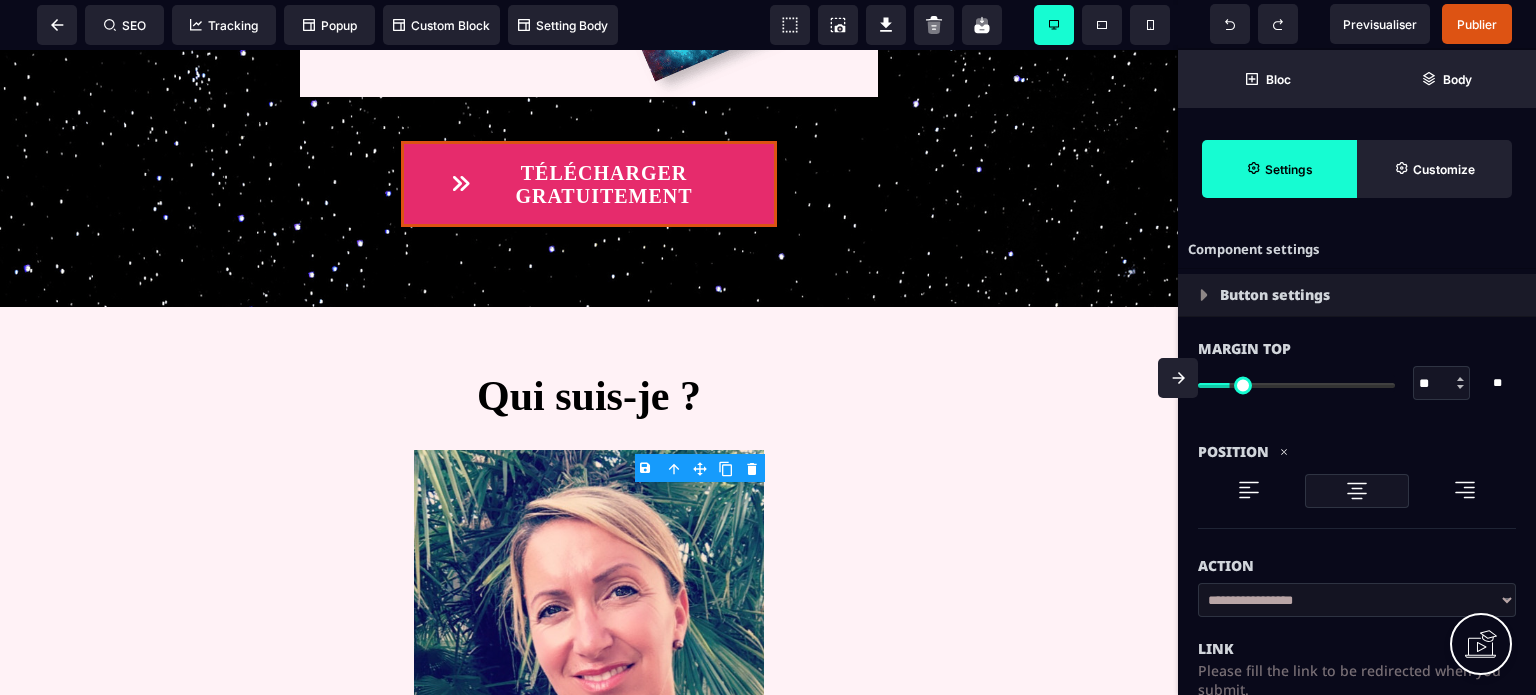 click 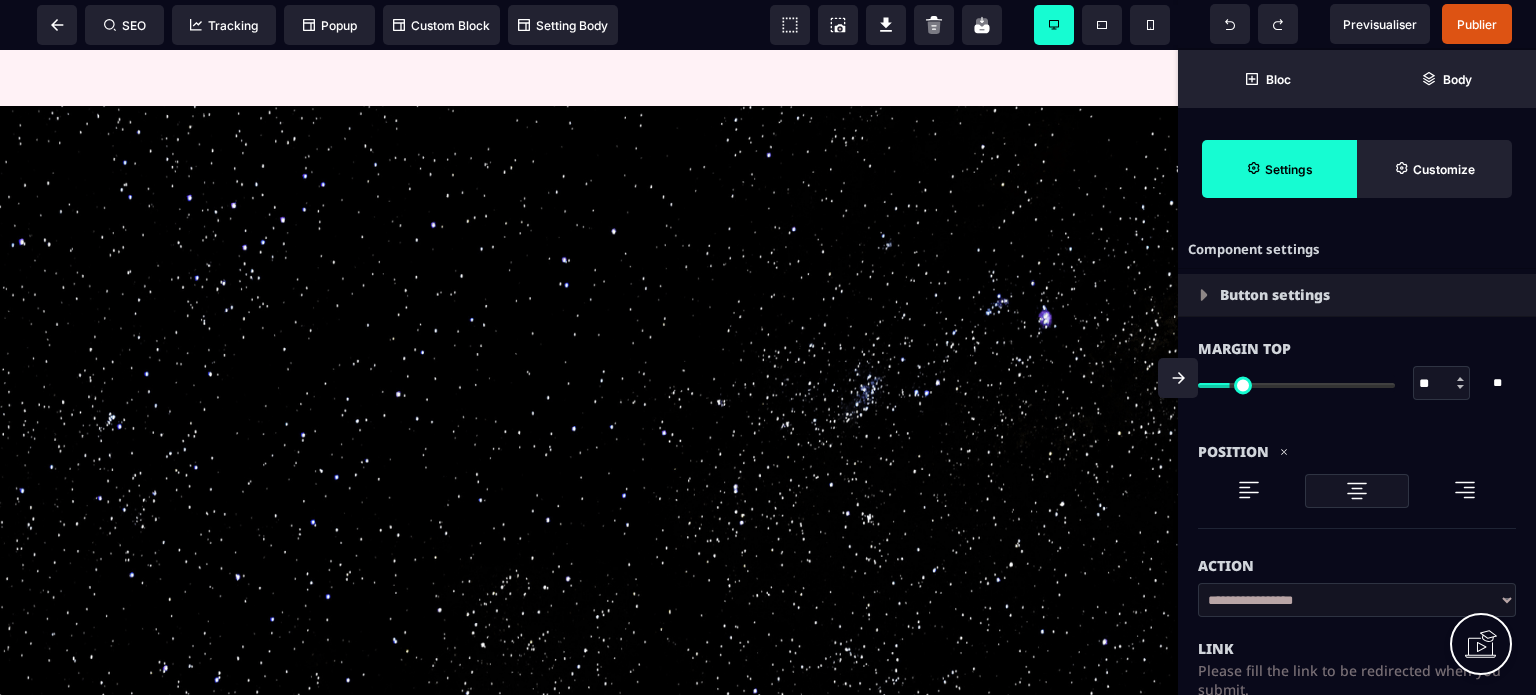 scroll, scrollTop: 7368, scrollLeft: 0, axis: vertical 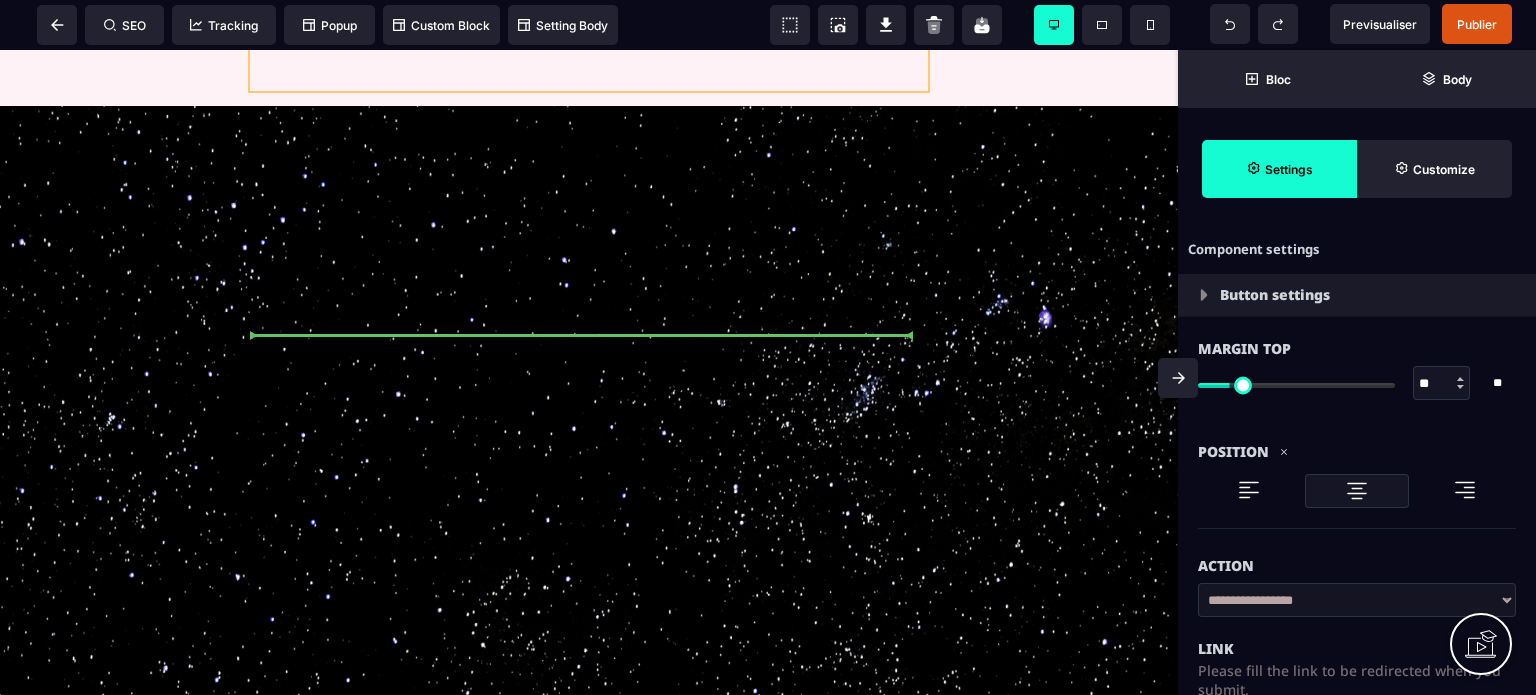 drag, startPoint x: 696, startPoint y: 511, endPoint x: 664, endPoint y: 343, distance: 171.02046 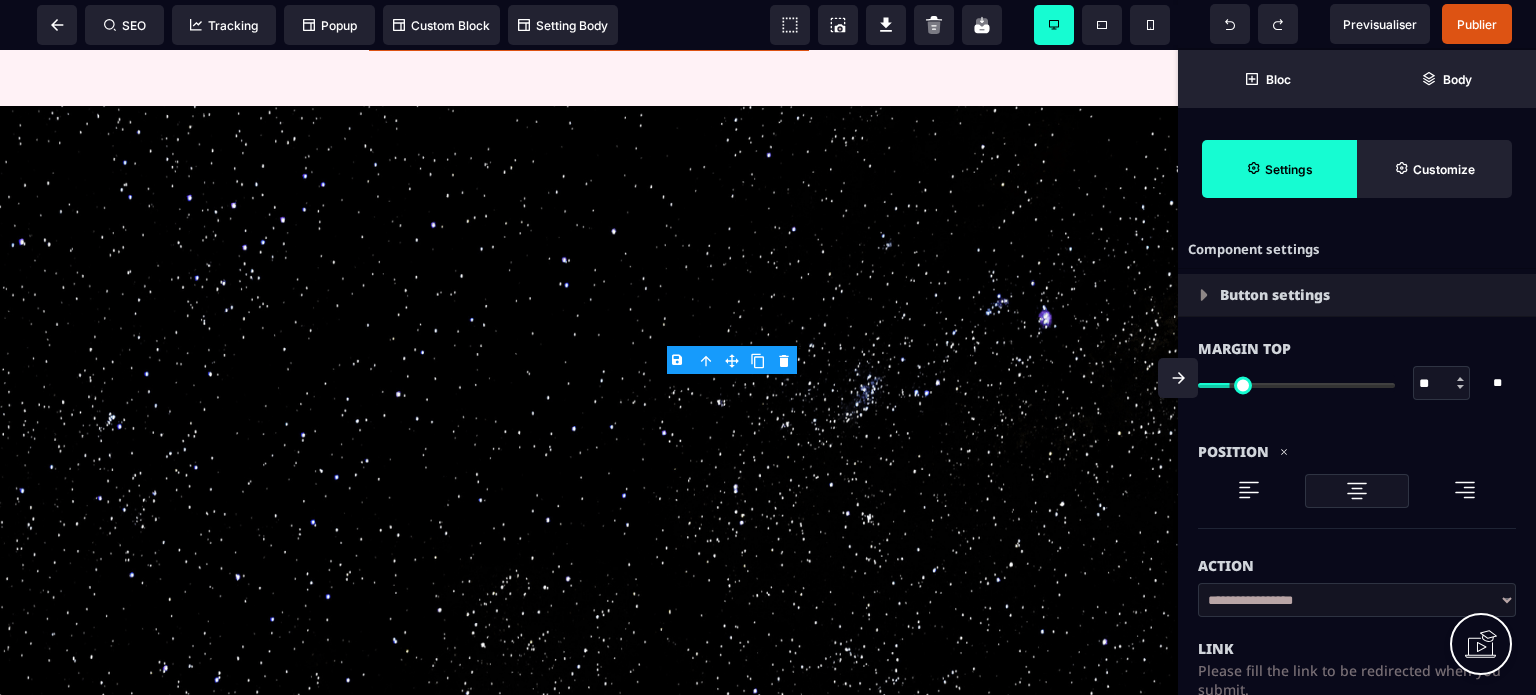 scroll, scrollTop: 7235, scrollLeft: 0, axis: vertical 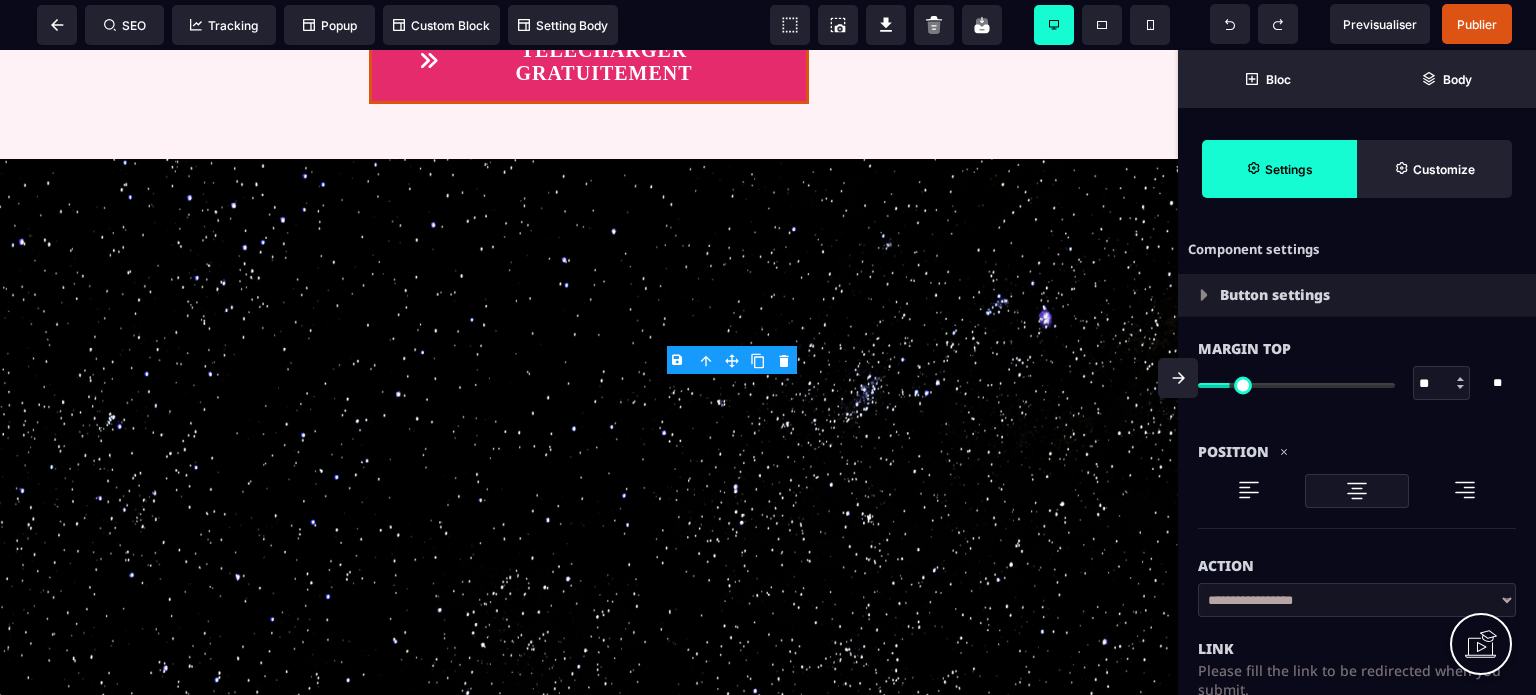 click at bounding box center [1178, 378] 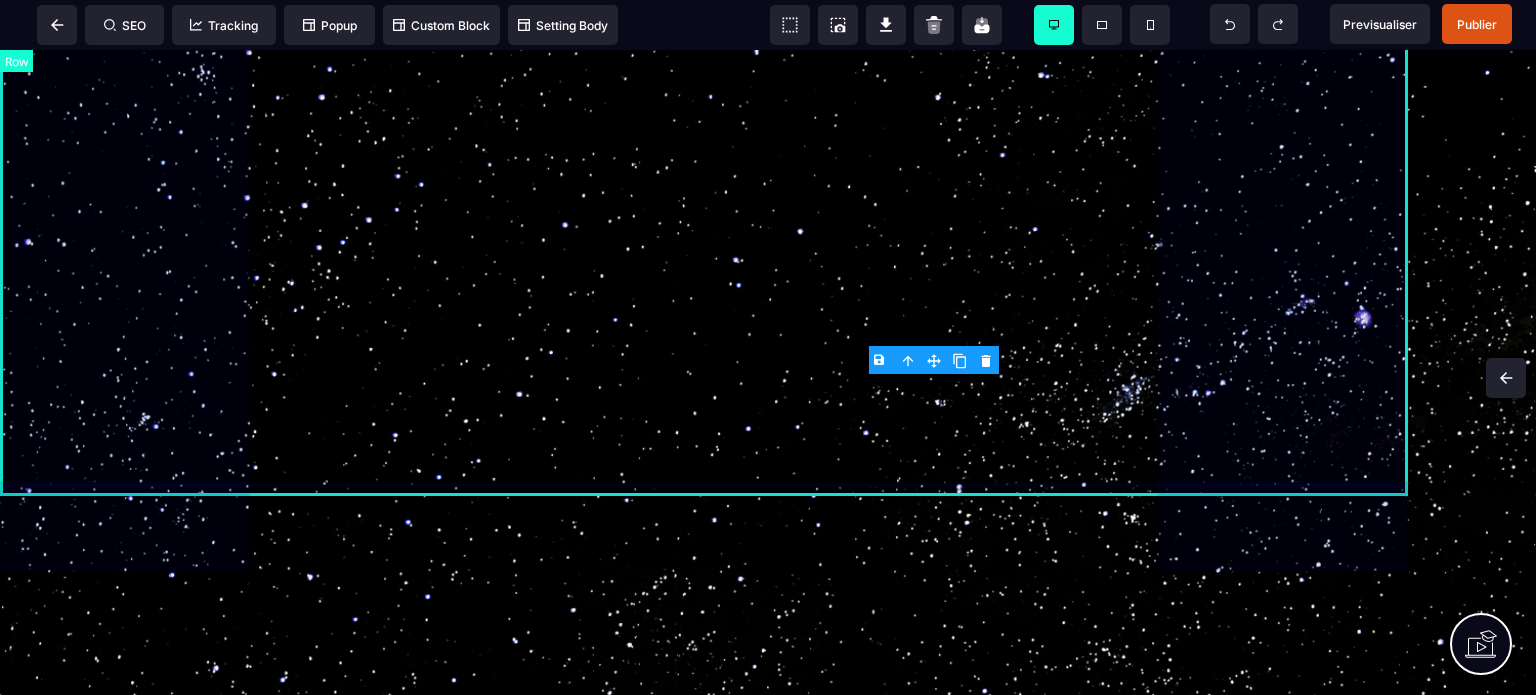 scroll, scrollTop: 6408, scrollLeft: 0, axis: vertical 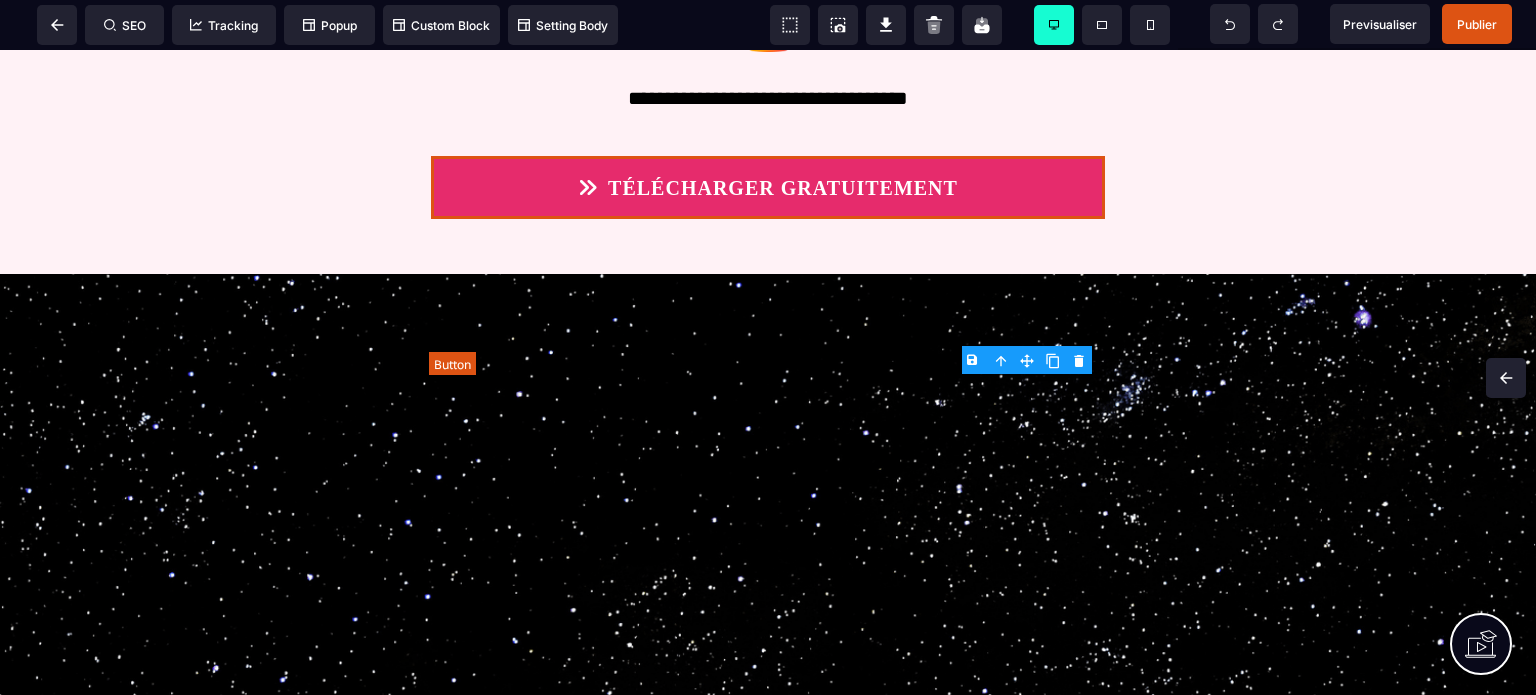 click on "TÉLÉCHARGER GRATUITEMENT" at bounding box center [767, 187] 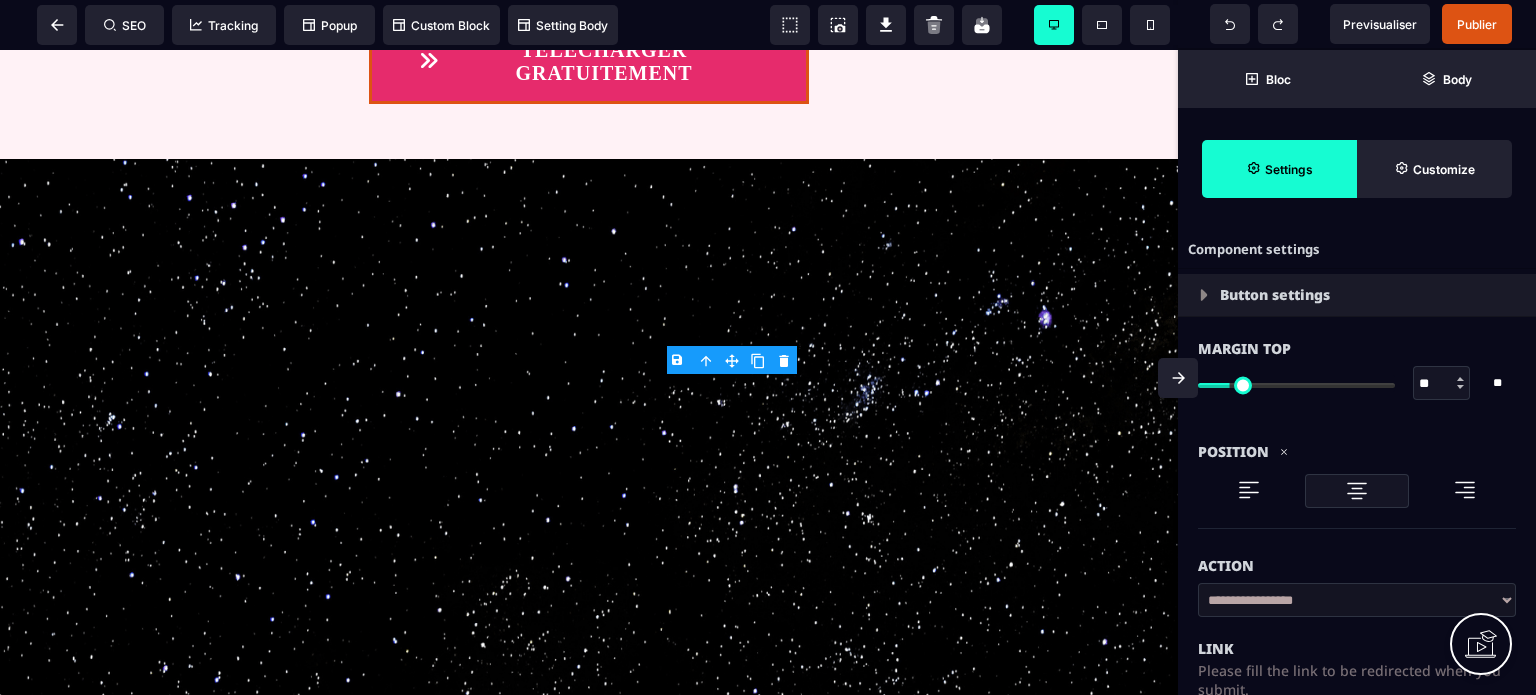 click on "Action" at bounding box center [1357, 566] 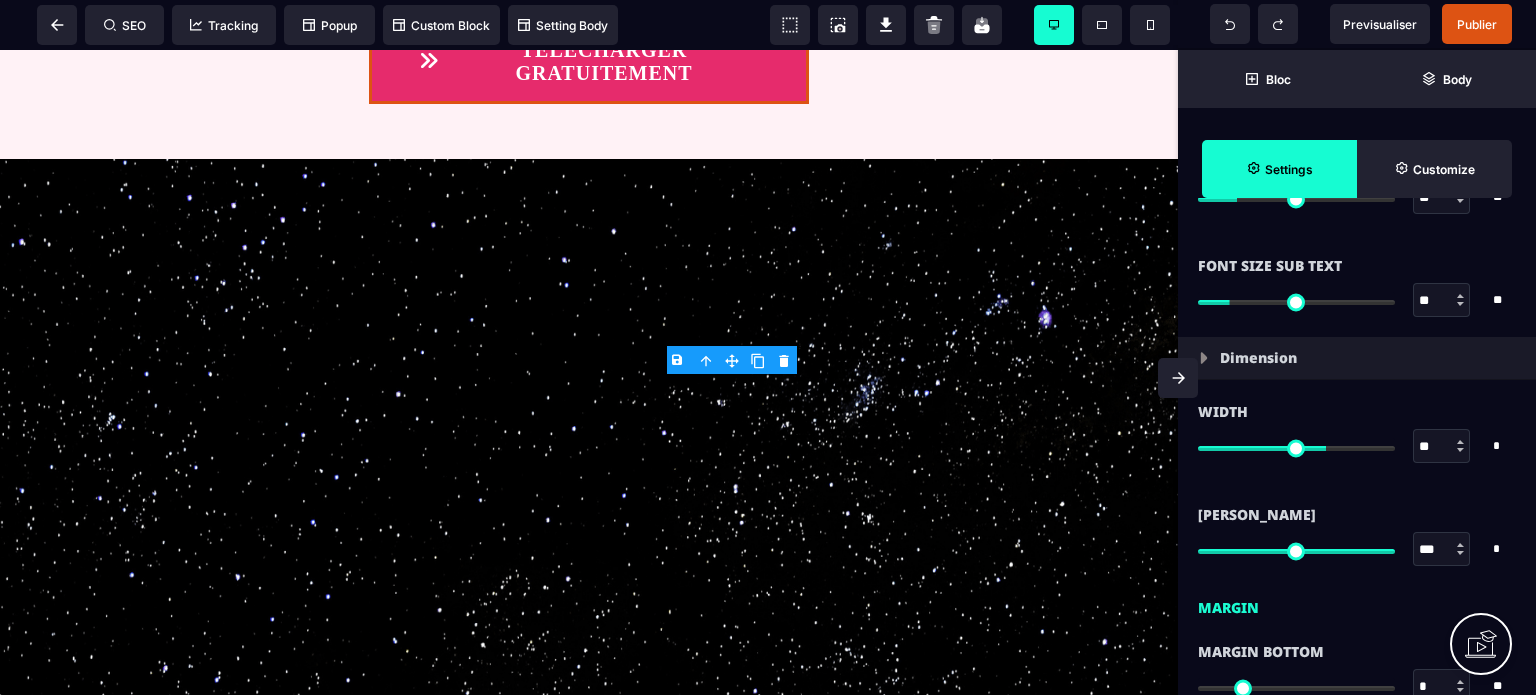 scroll, scrollTop: 1480, scrollLeft: 0, axis: vertical 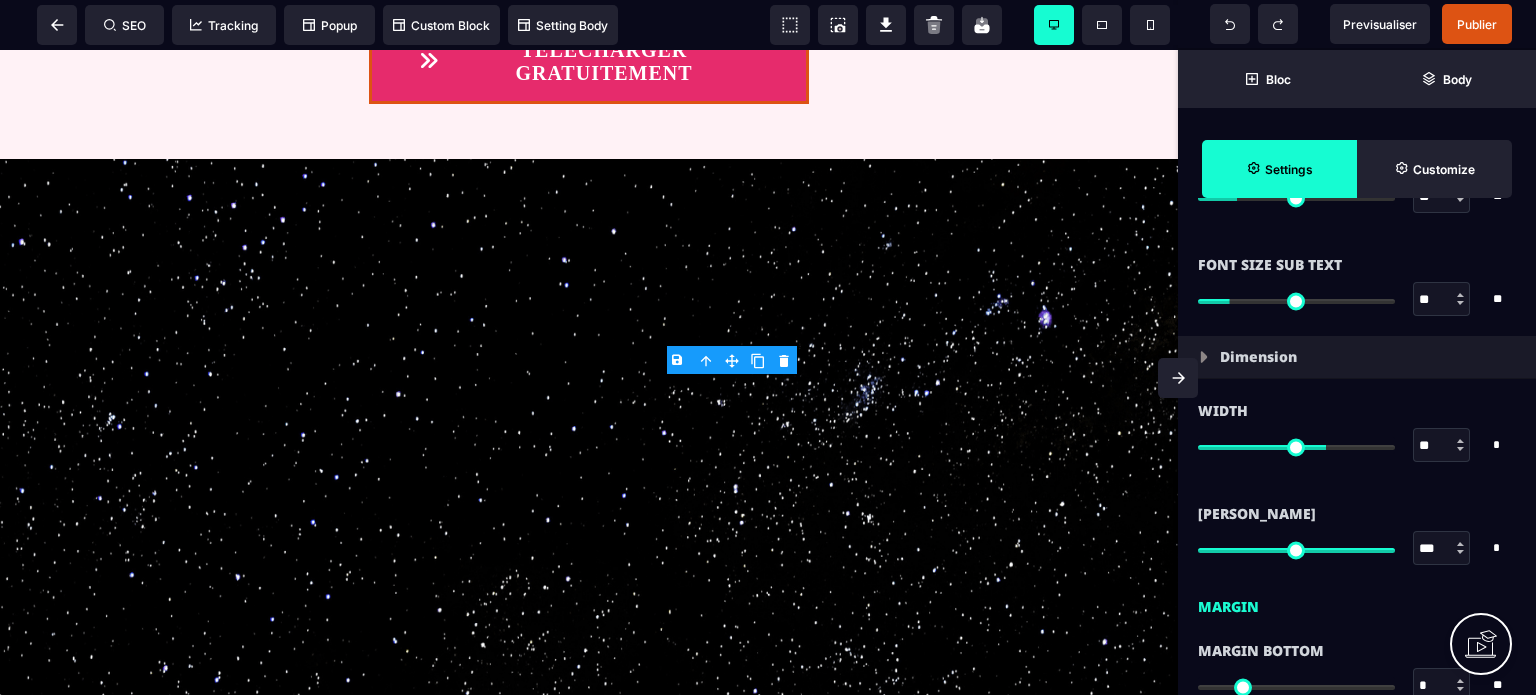 drag, startPoint x: 1428, startPoint y: 446, endPoint x: 1408, endPoint y: 448, distance: 20.09975 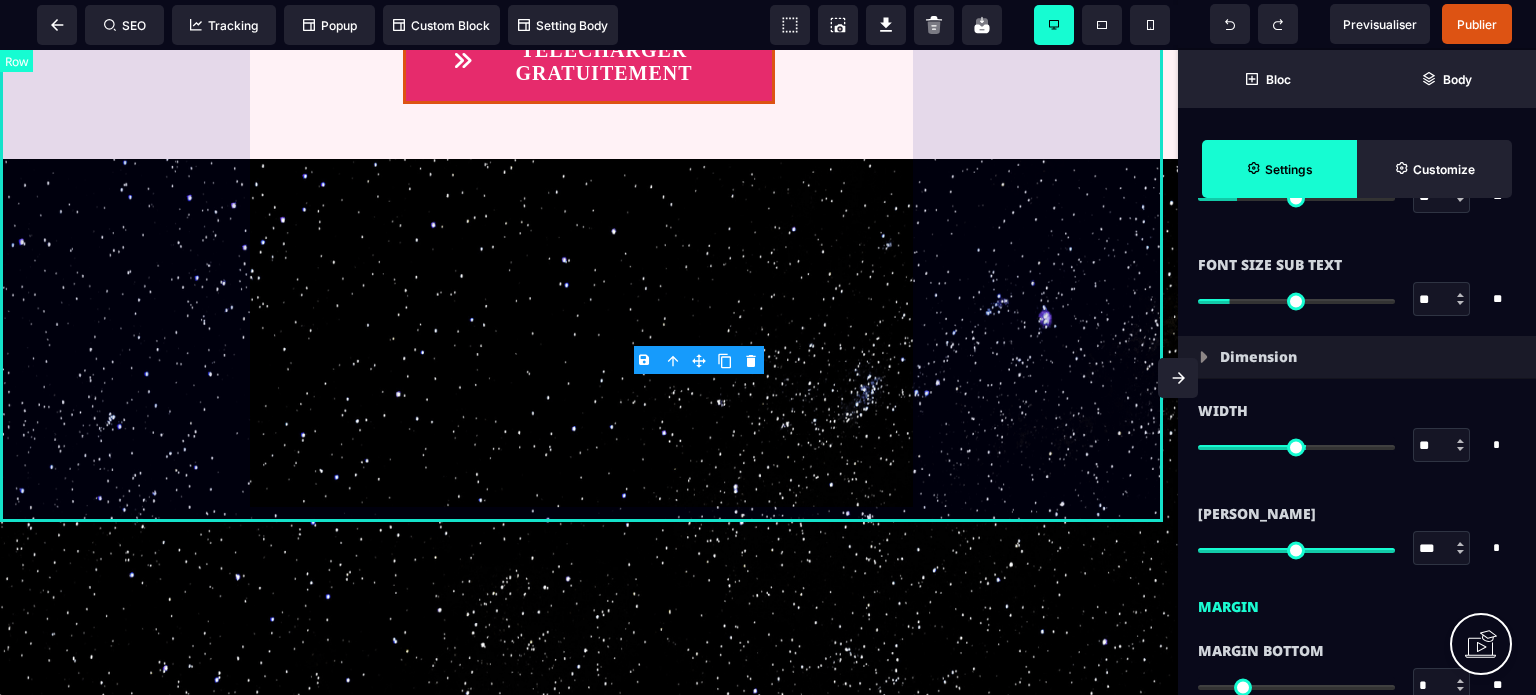 type on "**" 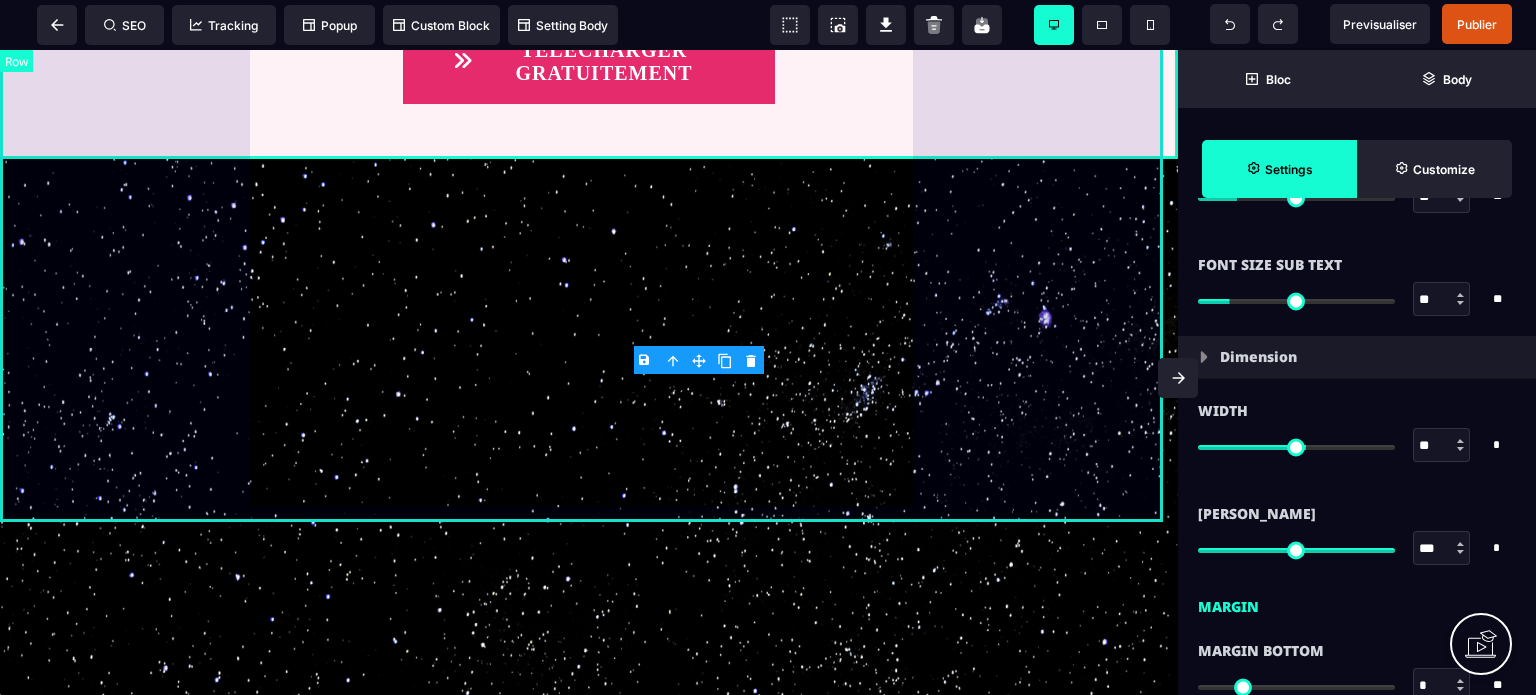 select on "**" 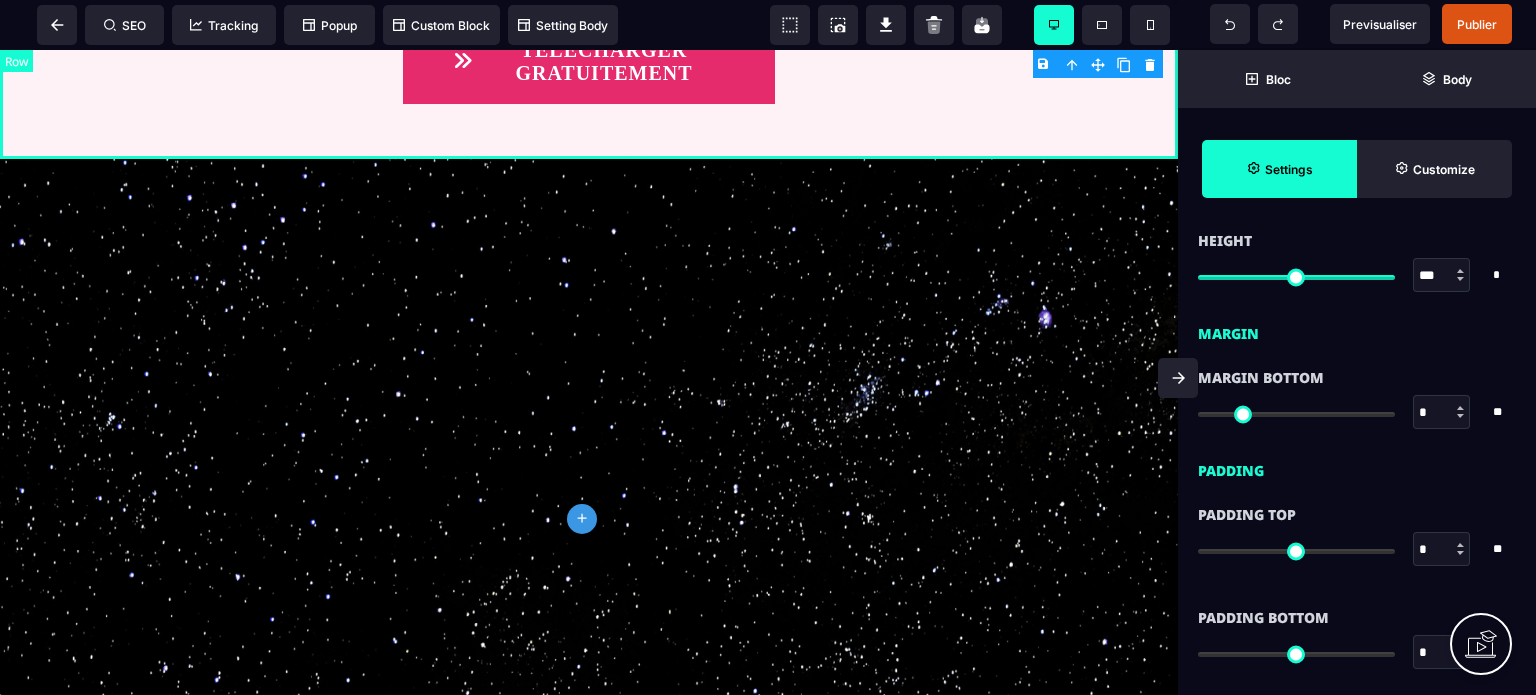 scroll, scrollTop: 0, scrollLeft: 0, axis: both 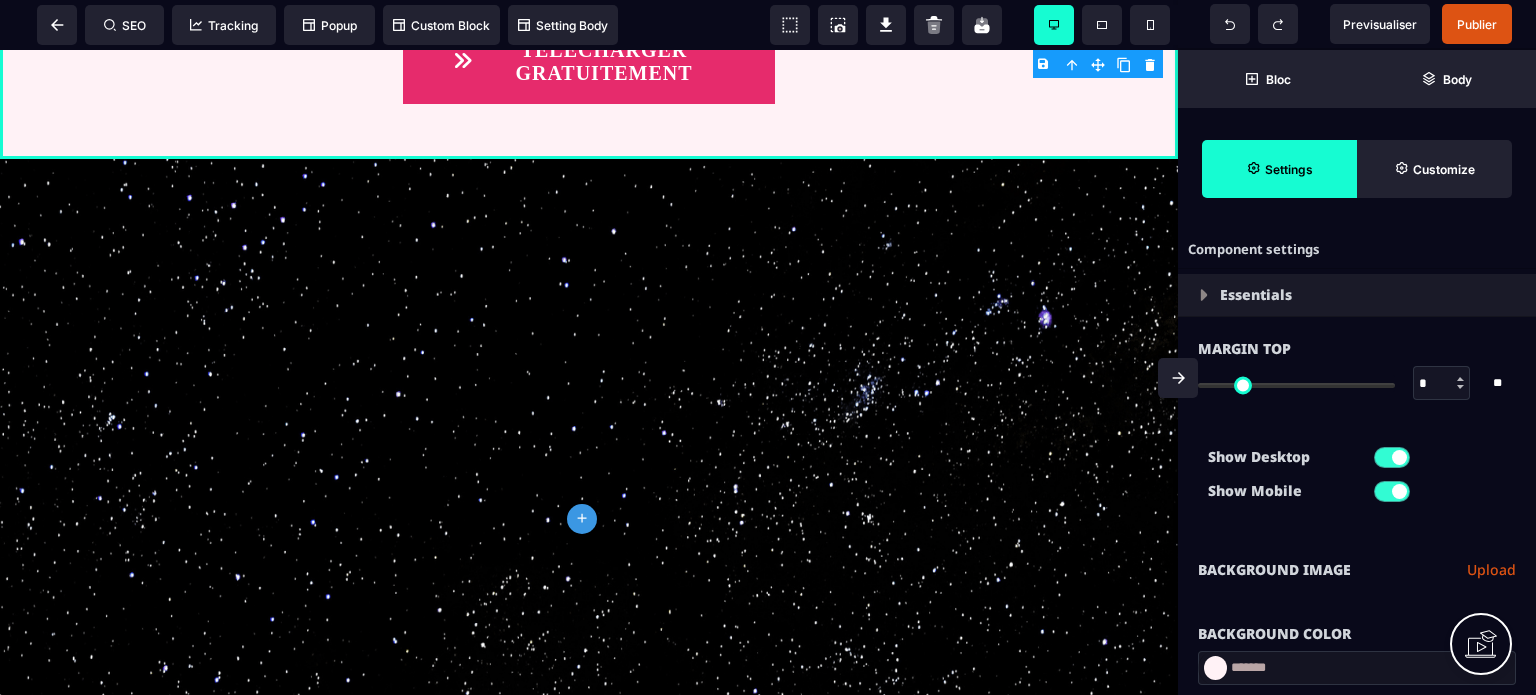 click 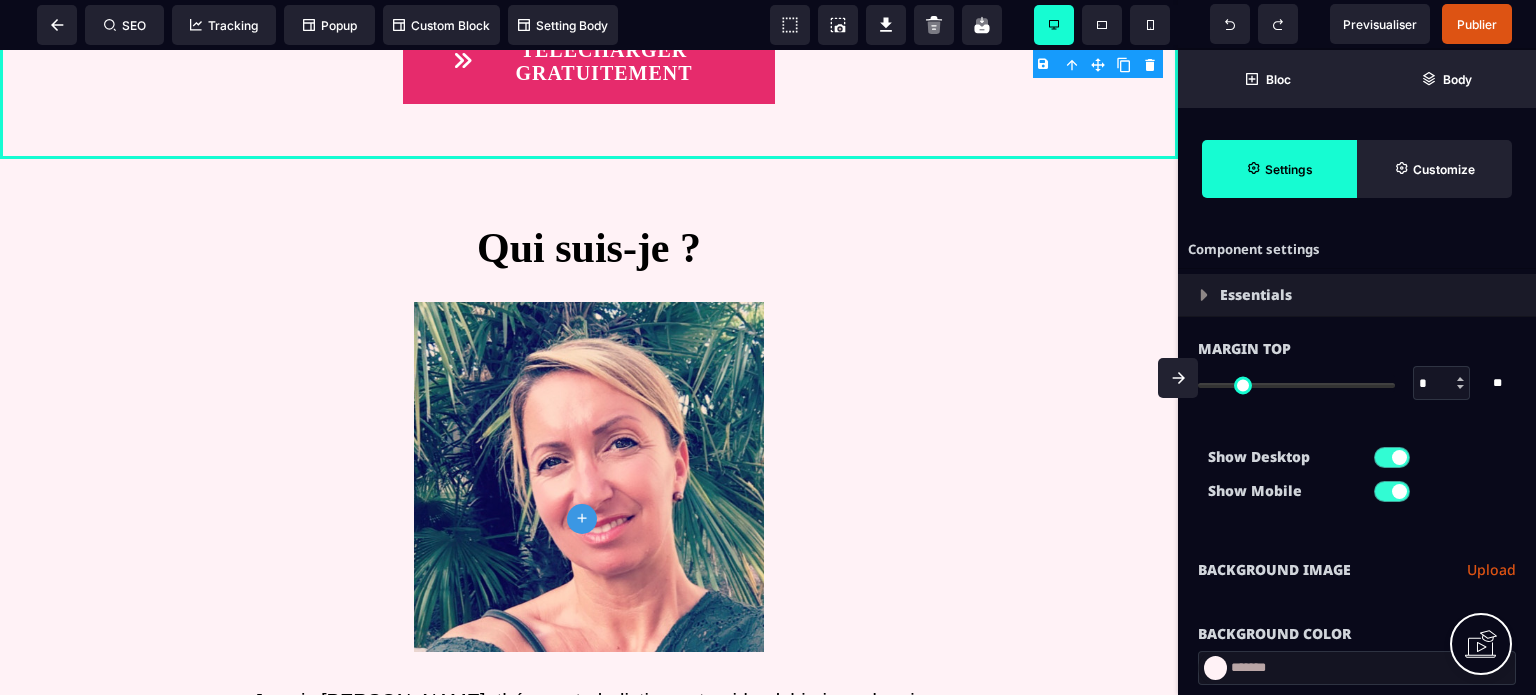 select on "**" 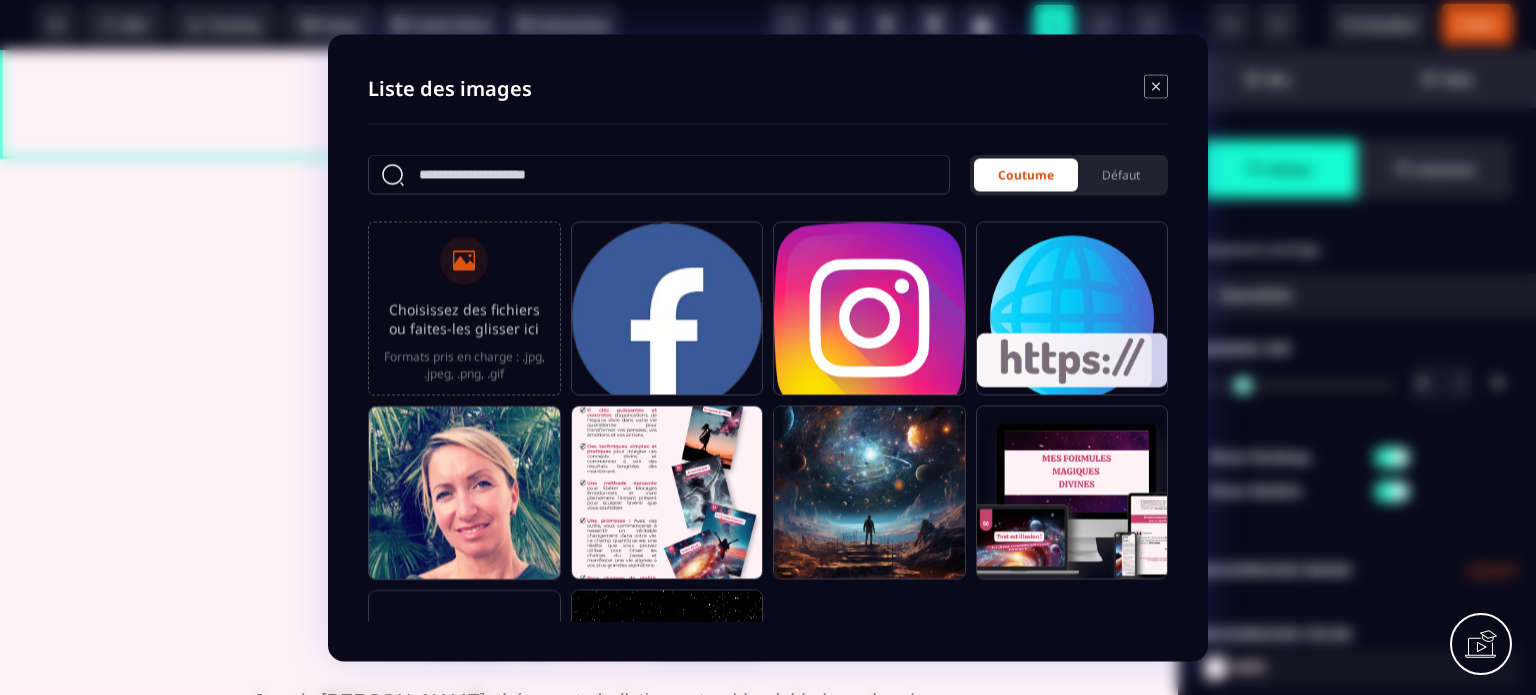 click 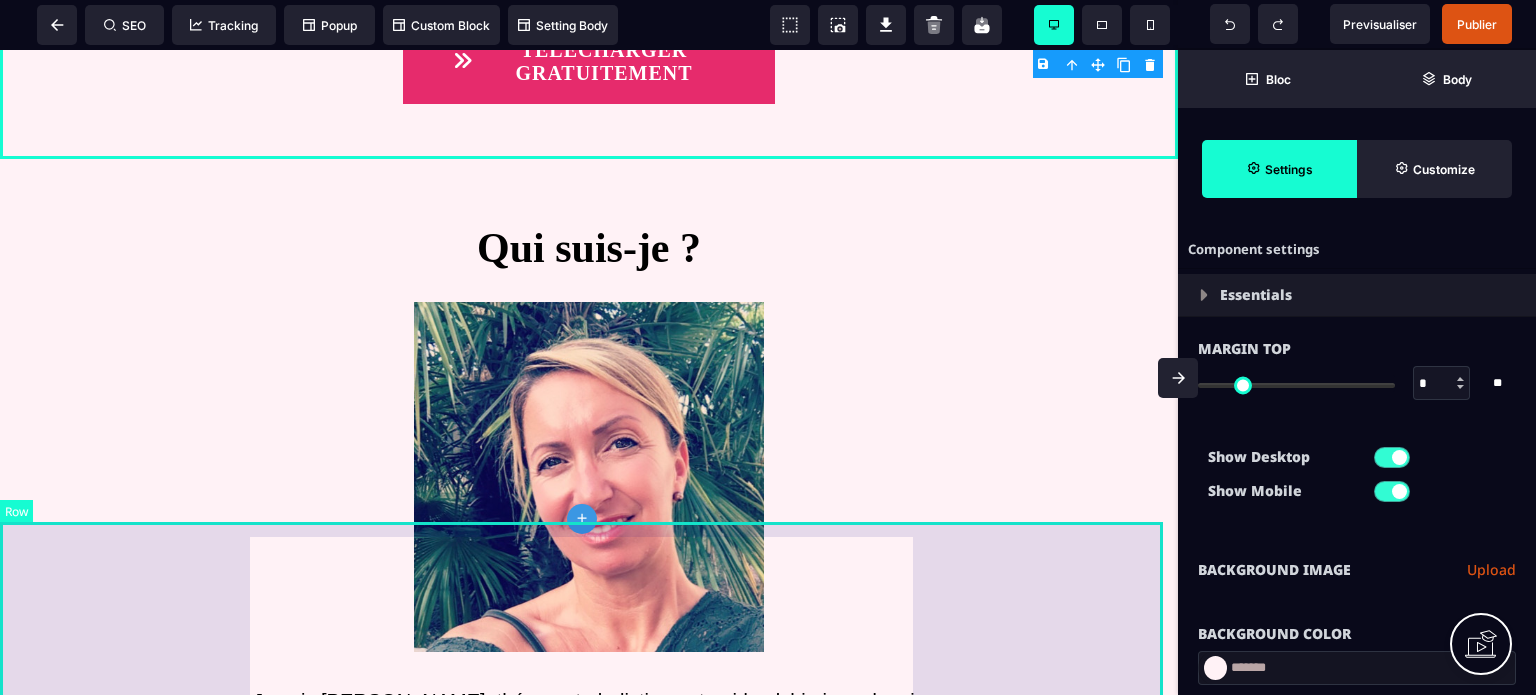 click on "Qui suis-je ? Je suis [PERSON_NAME], thérapeute holistique et guide alchimique depuis plus de 11 ans, explorant les énergies et le vibratoire dans le cadre de mon propre cheminement depuis plus de 20 ans. Au fil des années, j’ai posé des milliers de soins, en présentiel comme à distance. Ma pratique s’appuie sur une approche unique , mêlant la  multidimensionnalité de l’être humain *, l’univers  sacré  de vortex d'énergies et les  activations  de sagesses  ancestrales  intemporelles. Naviguant dans le  champ quantique , mes soins et accompagnements permettent de vous reconnecter à votre essence profonde, de libérer vos schémas limitants, et de révéler toute la puissance de votre être dans chaque dimension de votre vie, sans que vous n'ayez rien à faire, ni vous déplacer ! Une RÉVOLUTION ! * Pour rappel, nous sommes bien plus que des corps physiques : nous sommes aussi des ê tres spirituels, émotionnels et énergétiques ,  . Et c'est là que tout se passe, dans mes espaces !" at bounding box center (589, 1050) 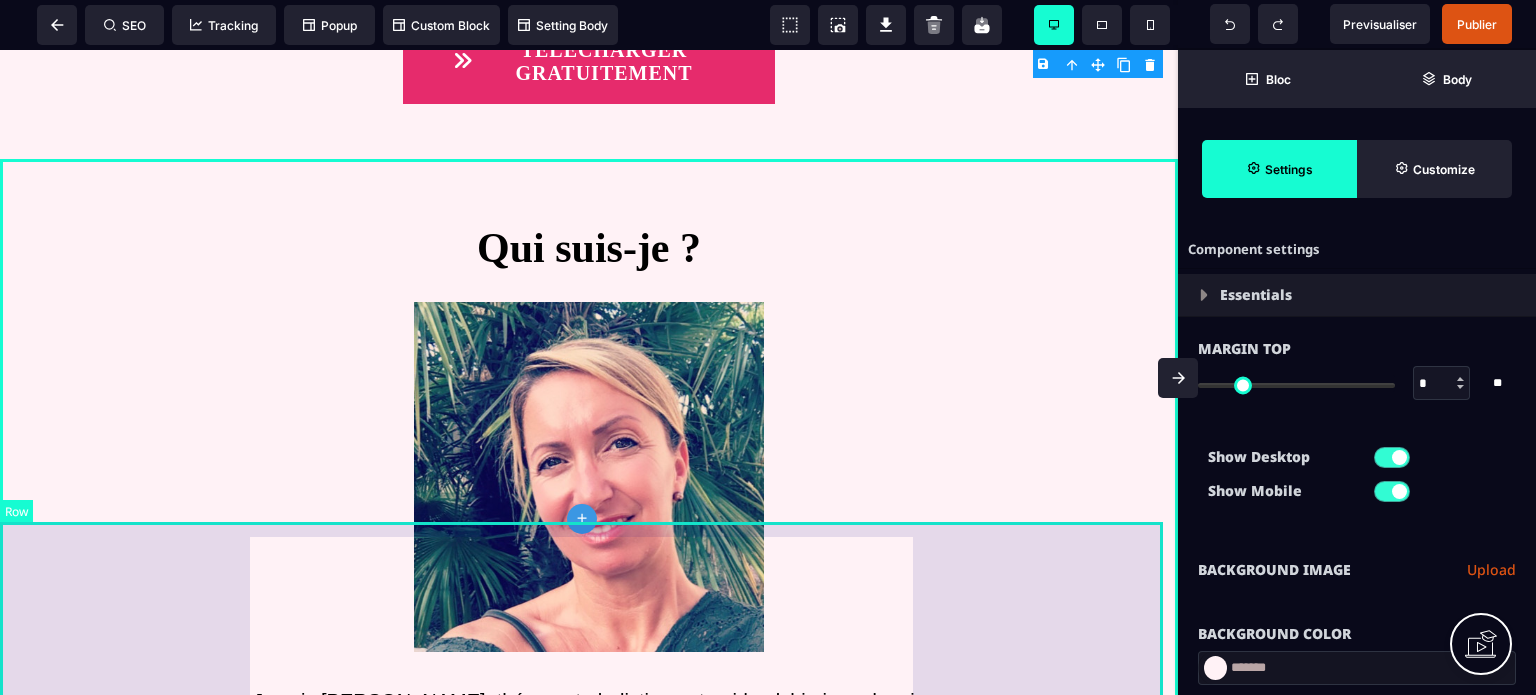 select on "*" 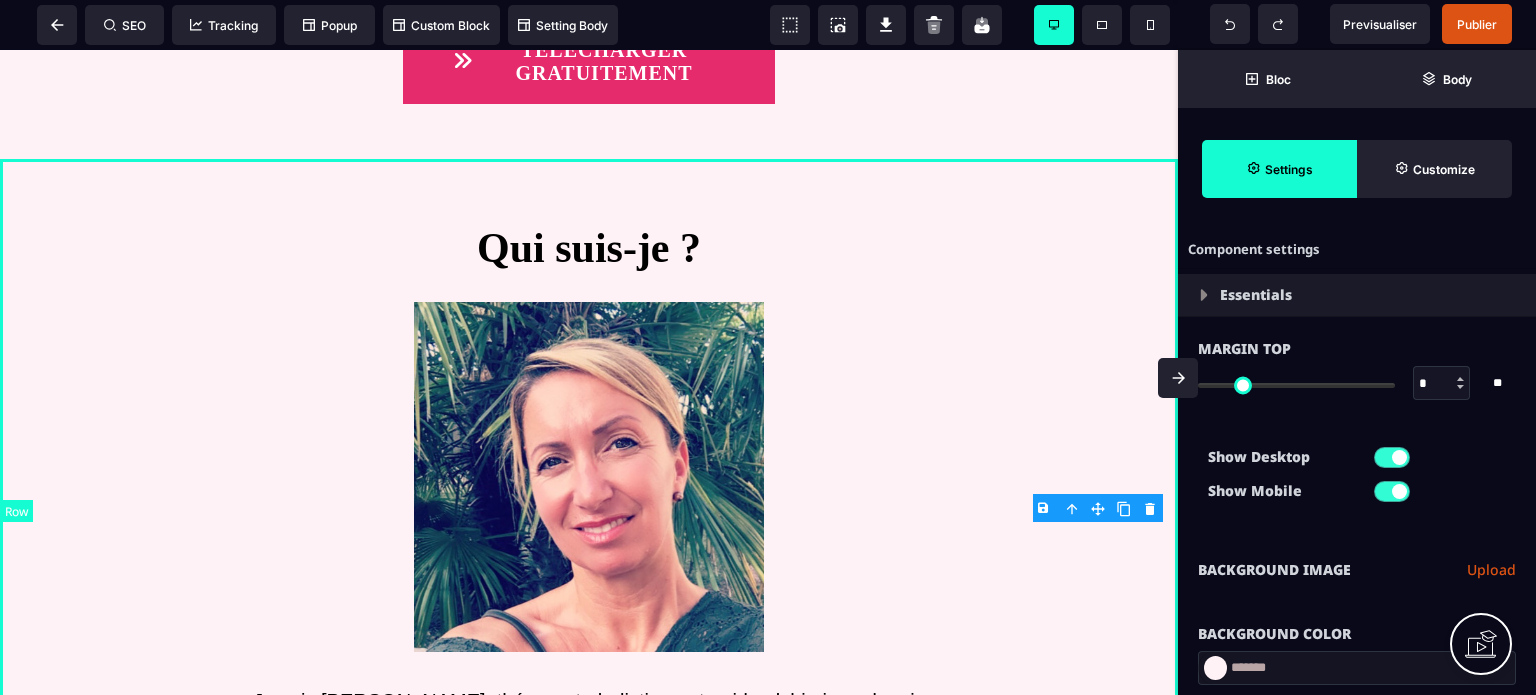 type on "*" 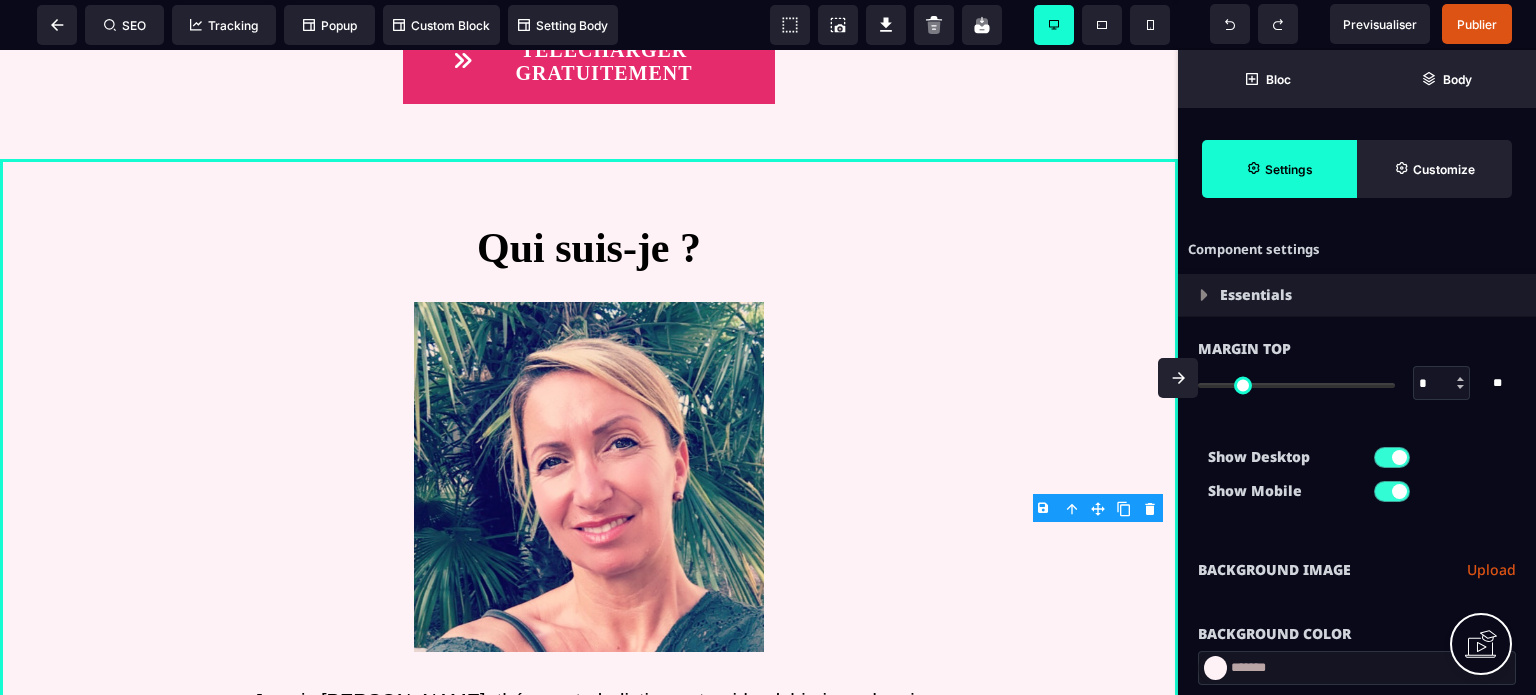 click on "Background Color" at bounding box center (1357, 624) 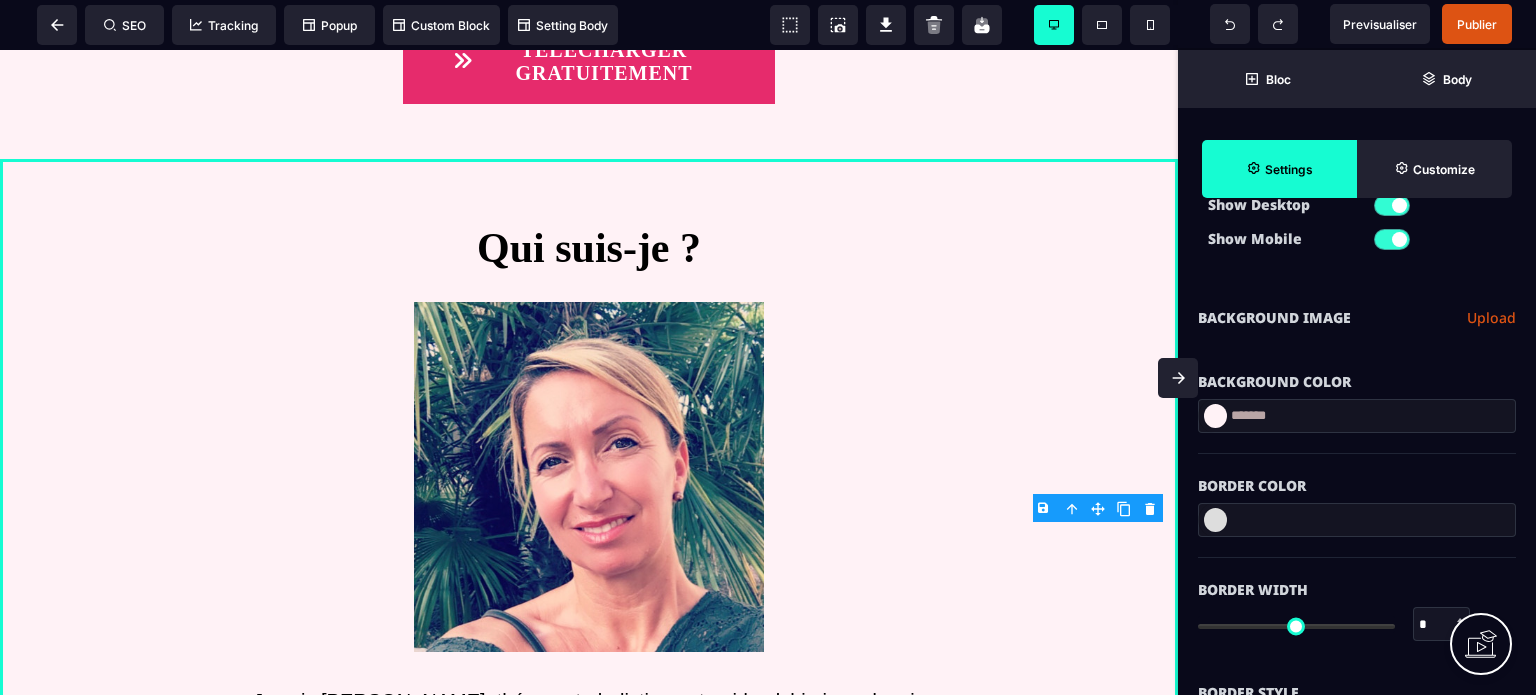scroll, scrollTop: 280, scrollLeft: 0, axis: vertical 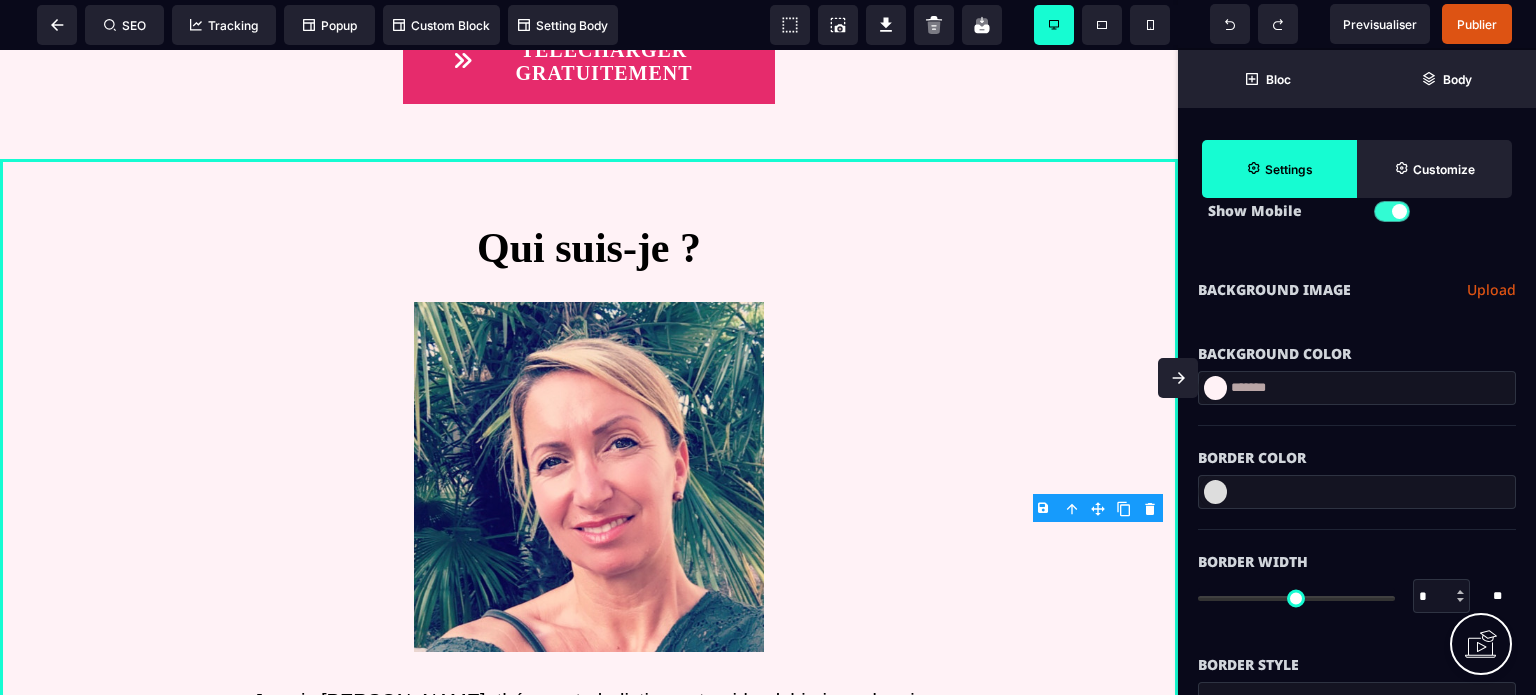 click at bounding box center (1215, 388) 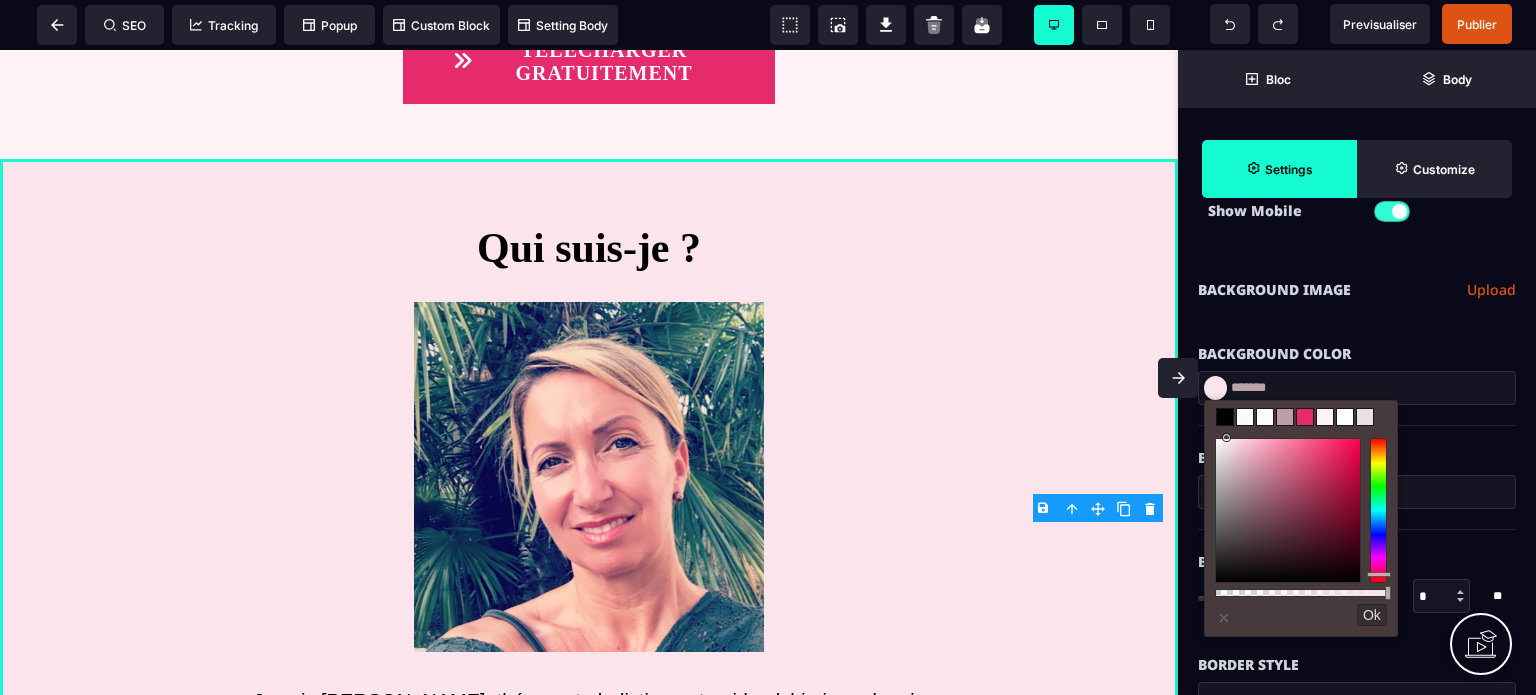 type on "*******" 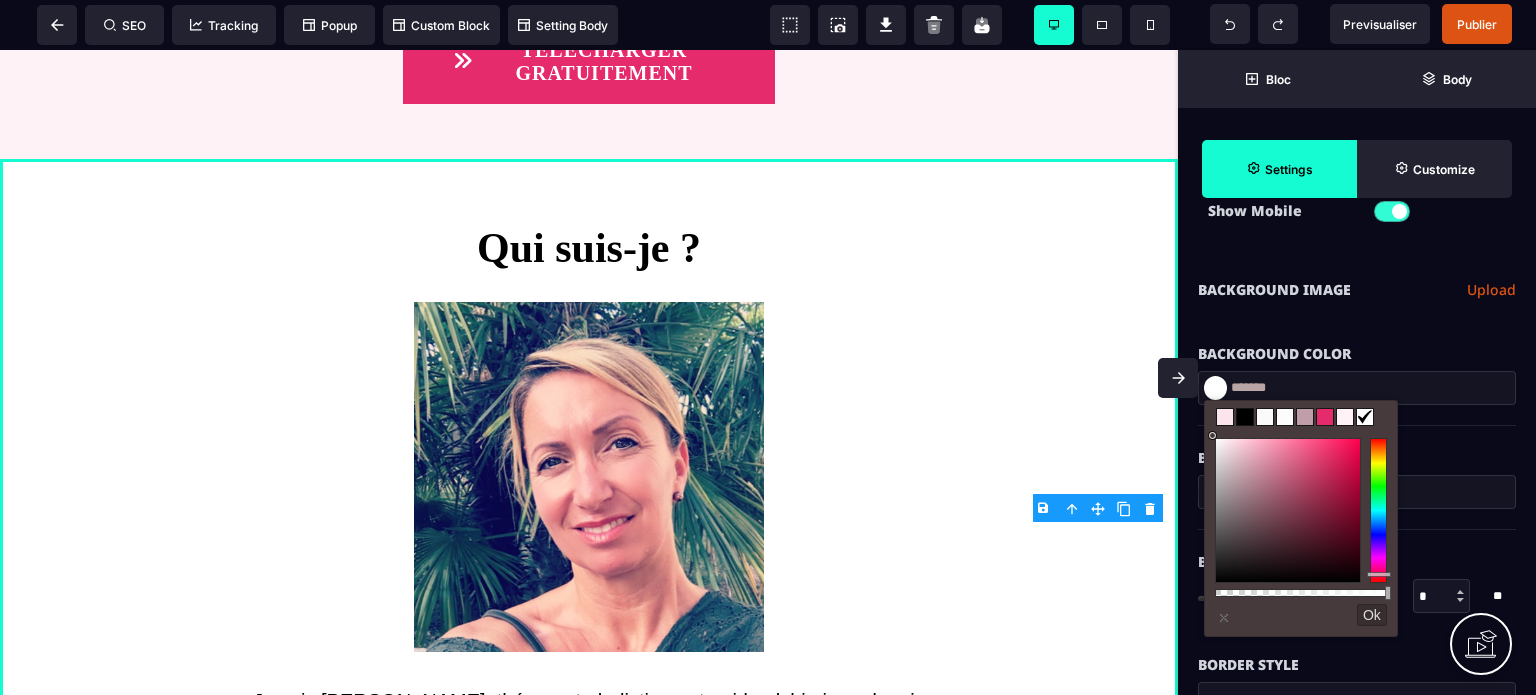 drag, startPoint x: 1228, startPoint y: 439, endPoint x: 1188, endPoint y: 409, distance: 50 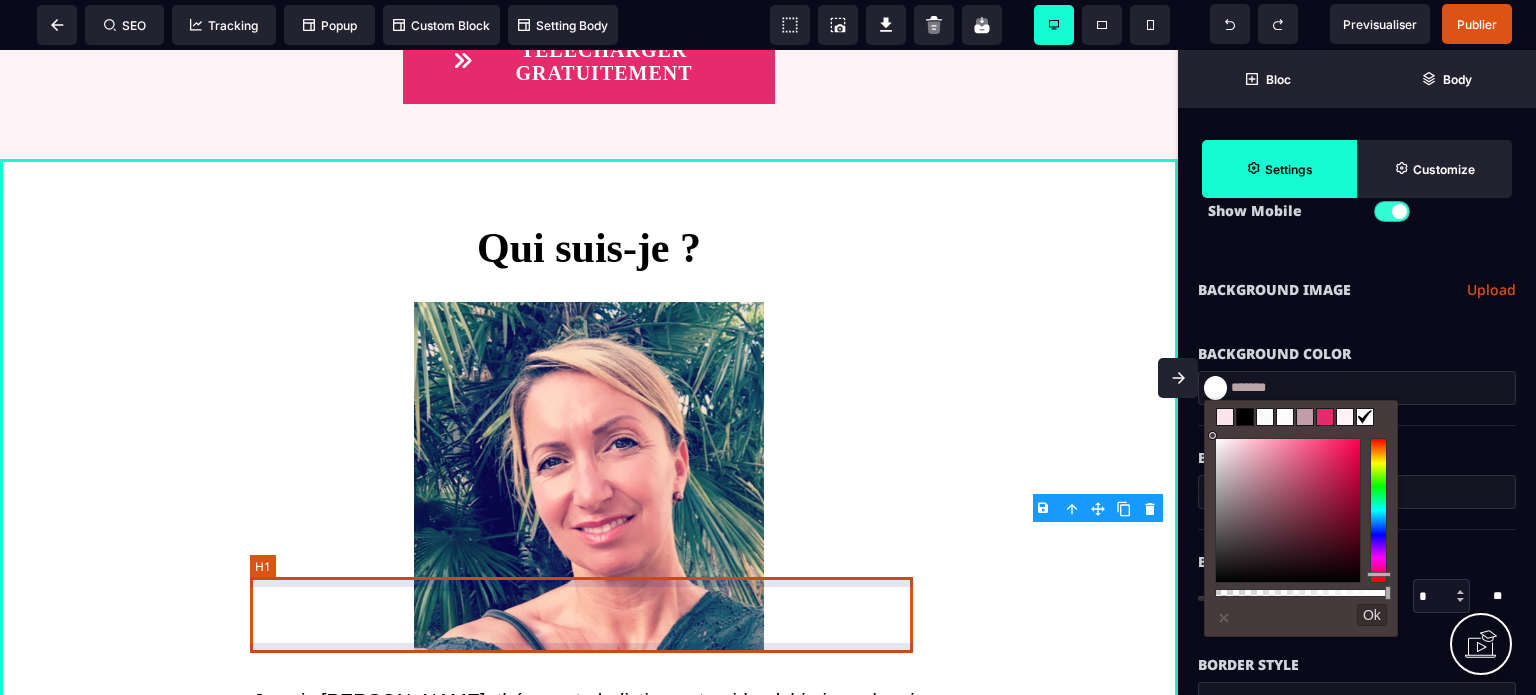 click on "Qui suis-je ?" at bounding box center [589, 248] 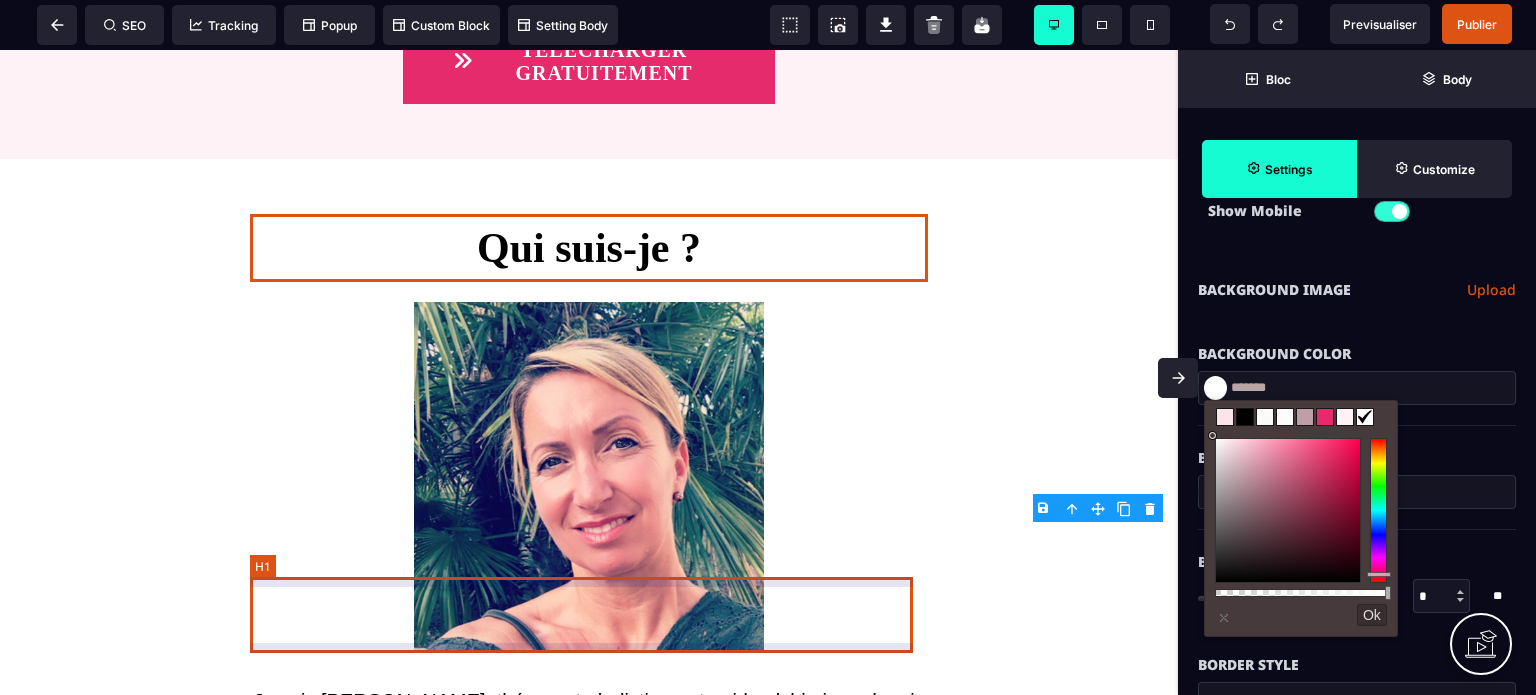 select on "***" 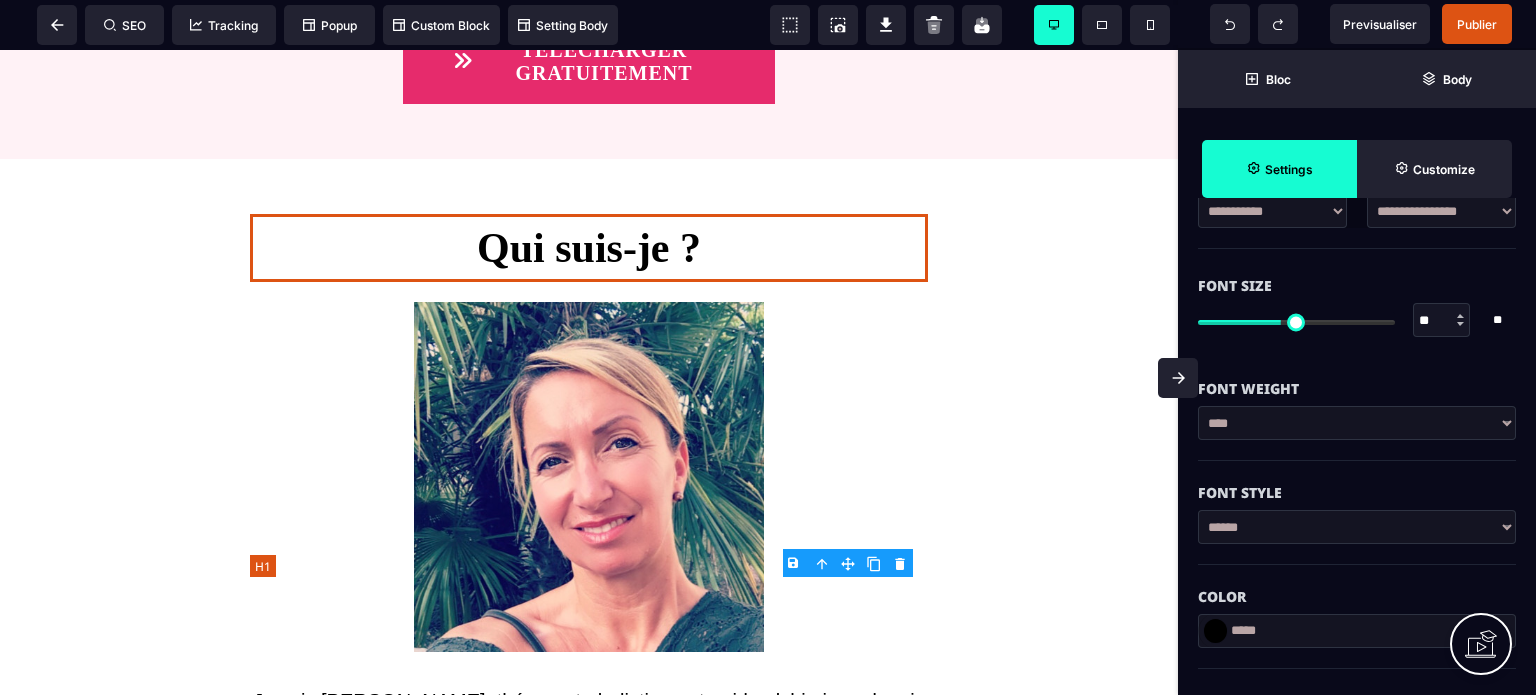 type on "*" 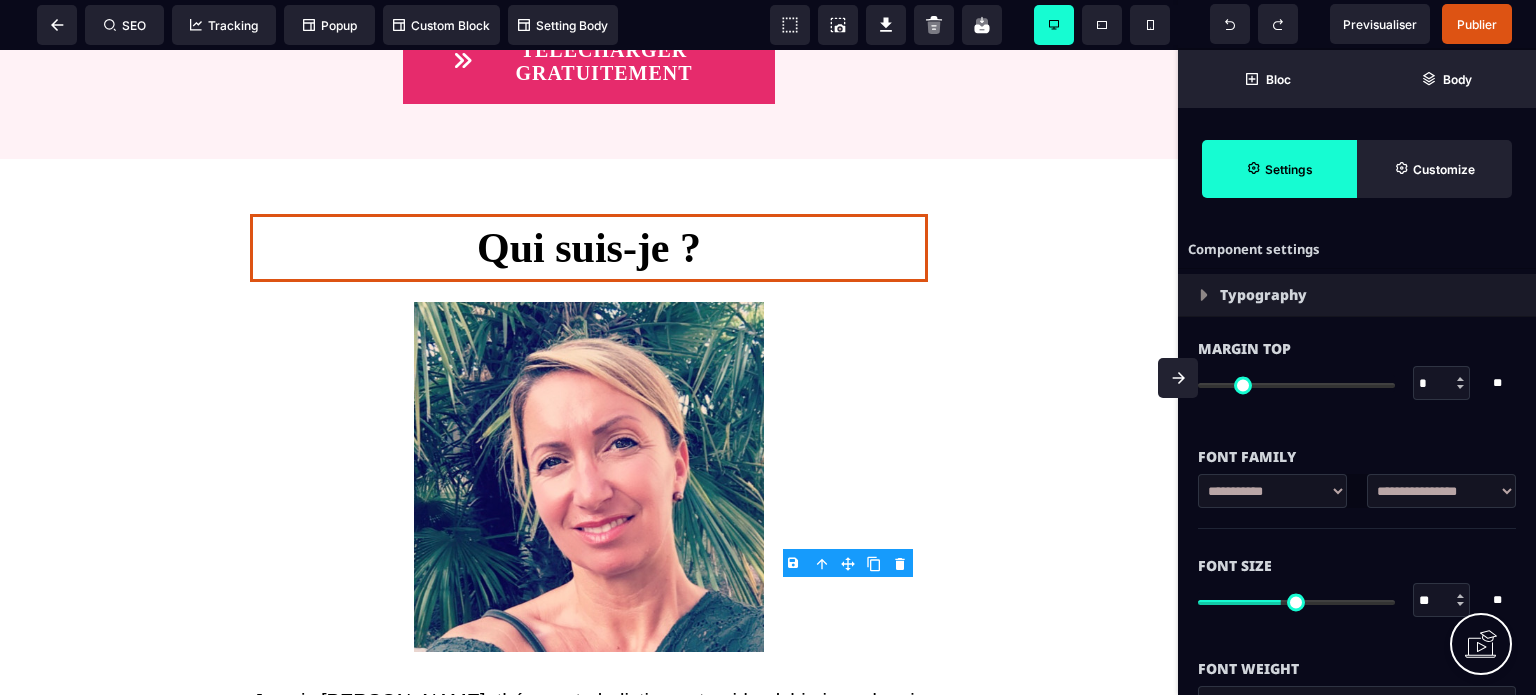 click on "B I U S
A *******
[GEOGRAPHIC_DATA]
SEO
Tracking" at bounding box center (768, 347) 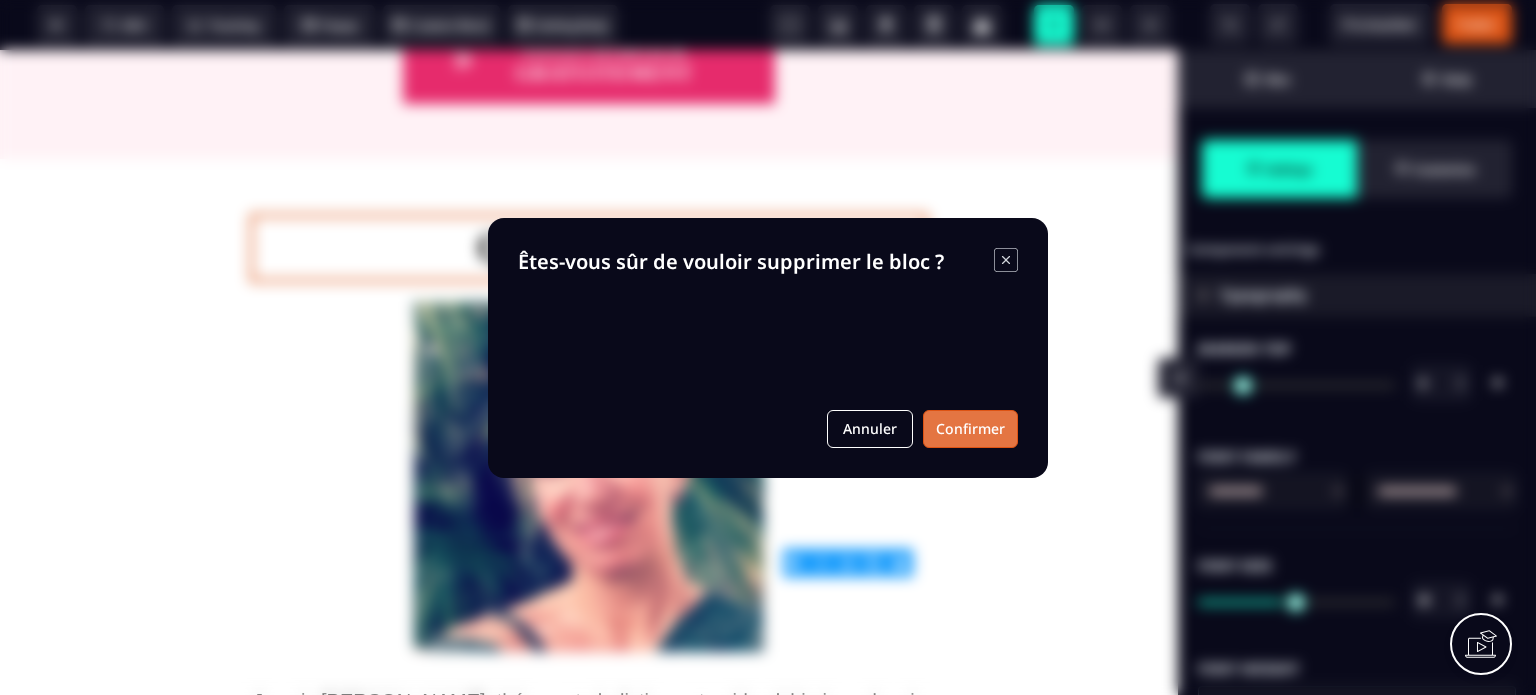 click on "Confirmer" at bounding box center [970, 429] 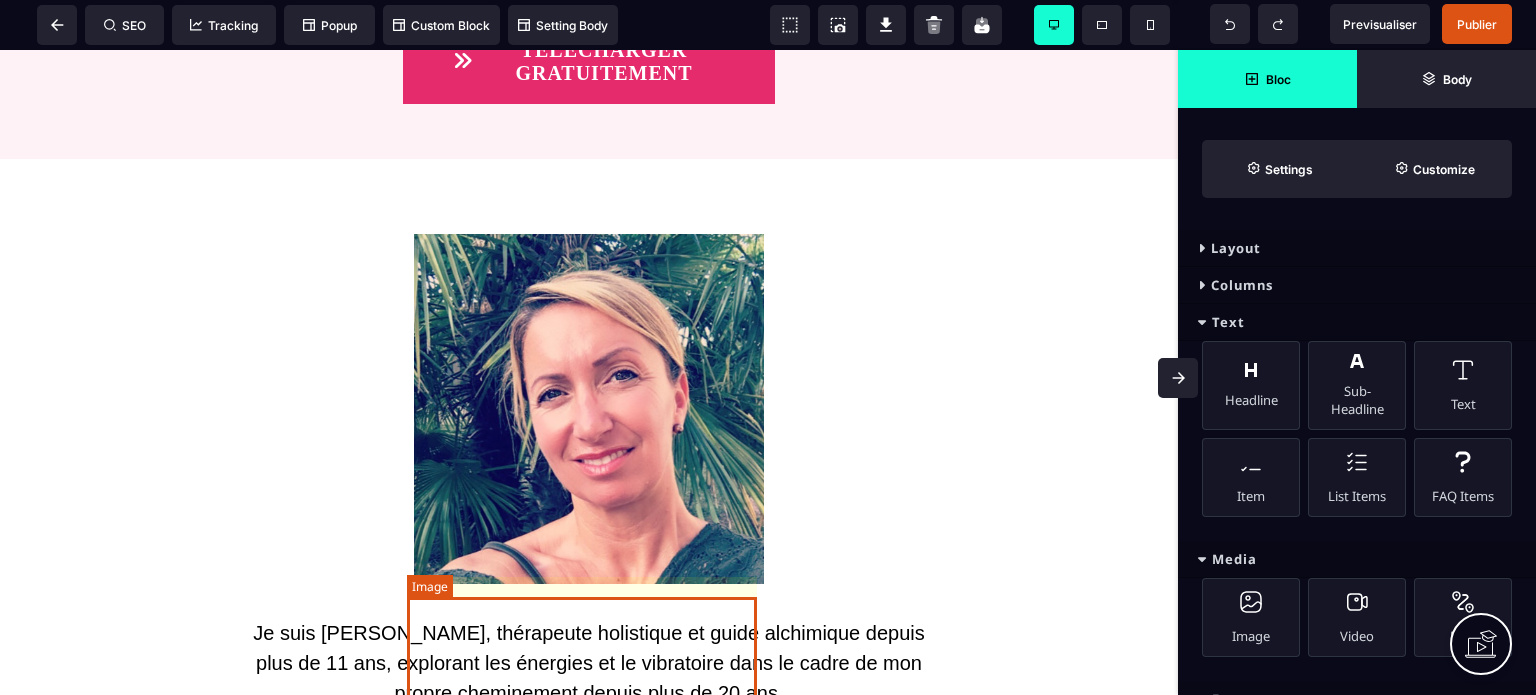 click at bounding box center (589, 409) 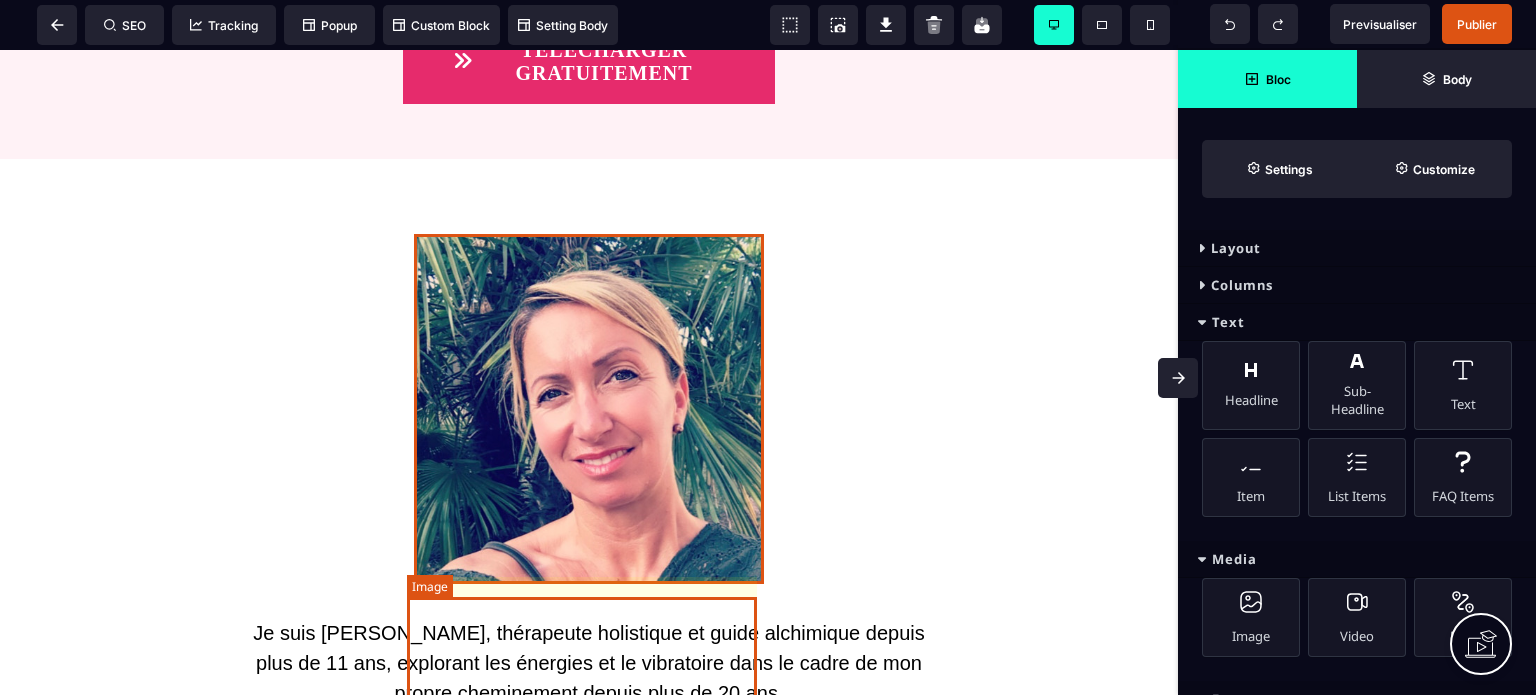 select 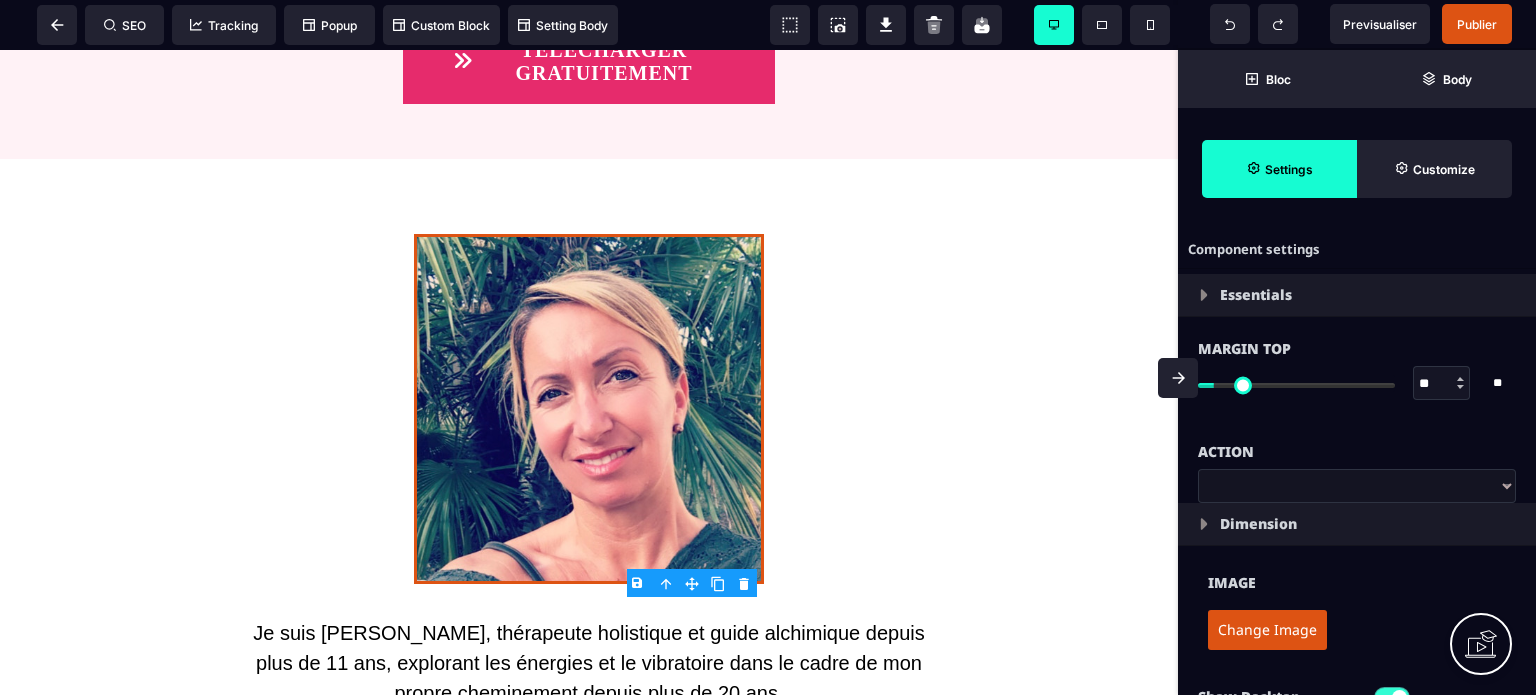 click on "Change Image" at bounding box center (1267, 630) 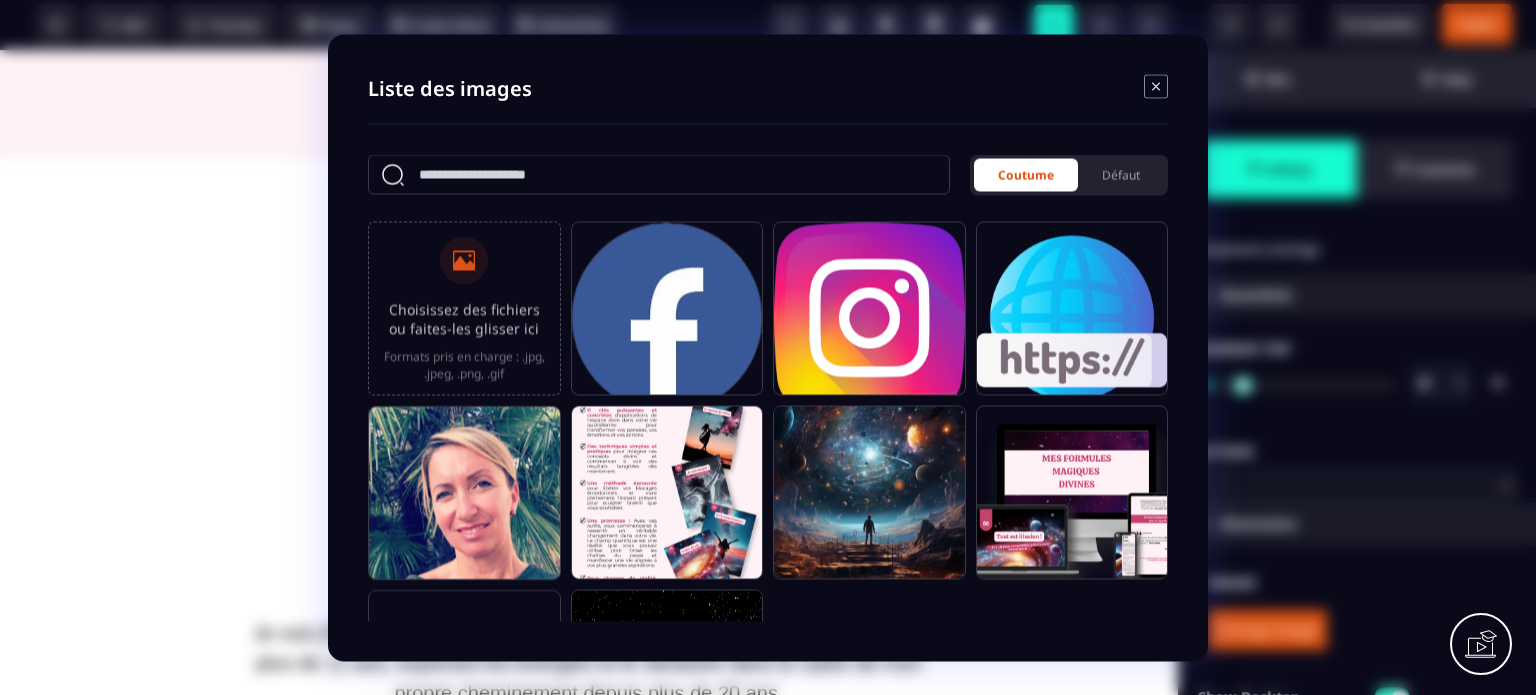 click on "Choisissez des fichiers ou faites-les glisser ici" at bounding box center [464, 318] 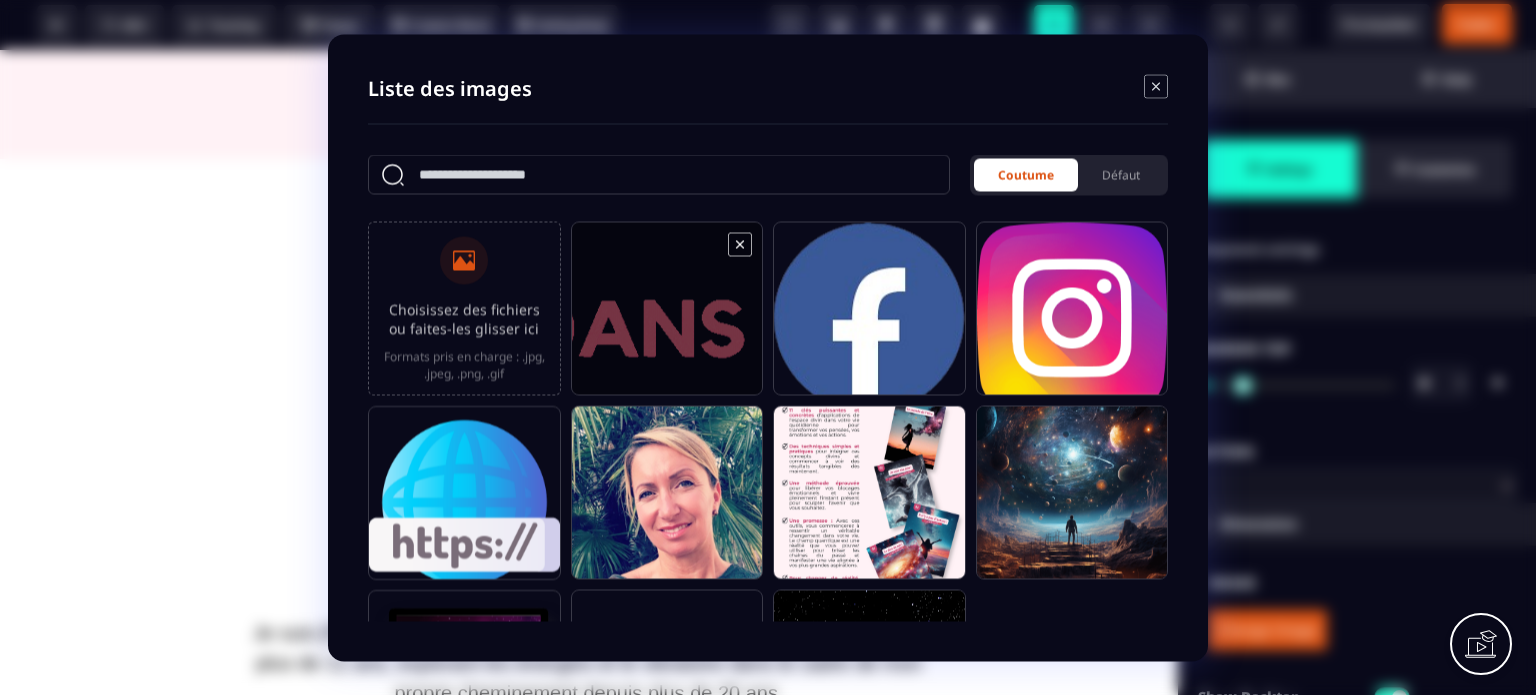 click at bounding box center (667, 317) 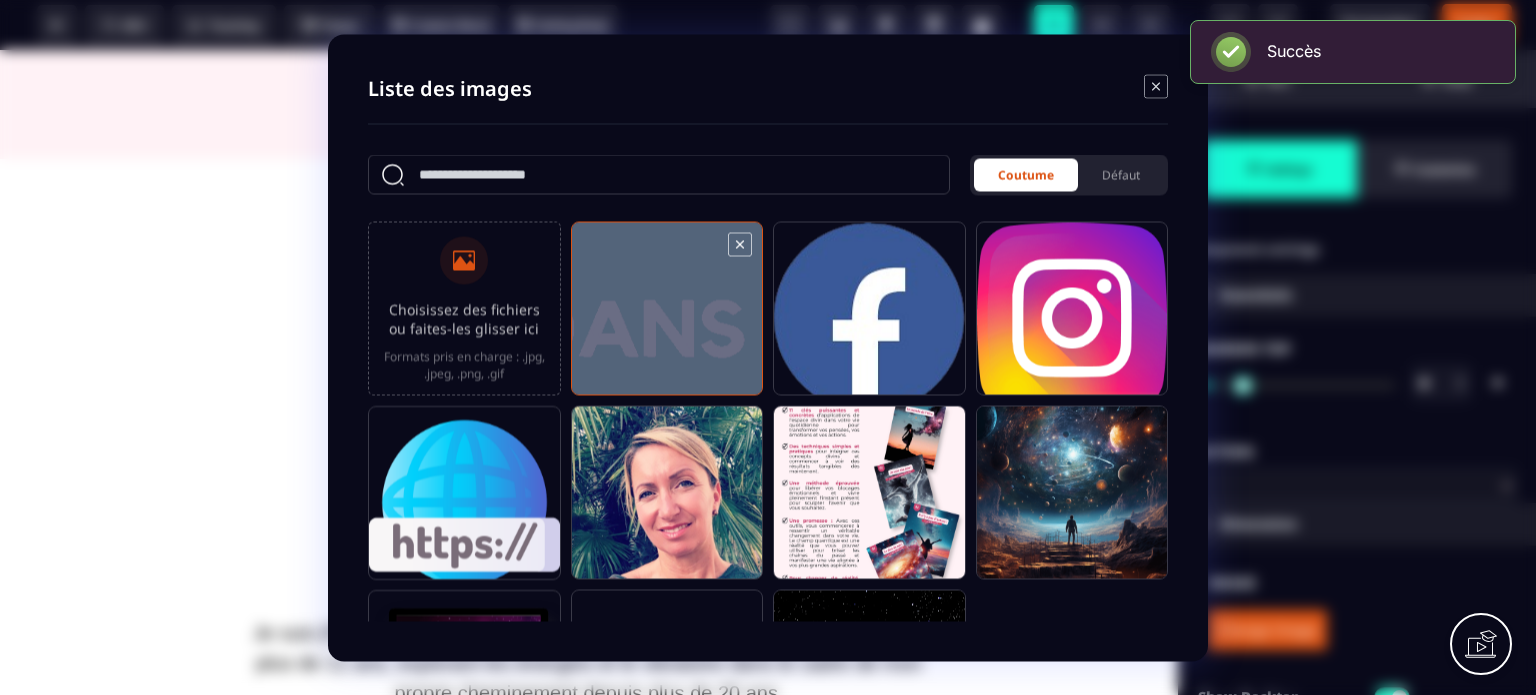 click at bounding box center (667, 317) 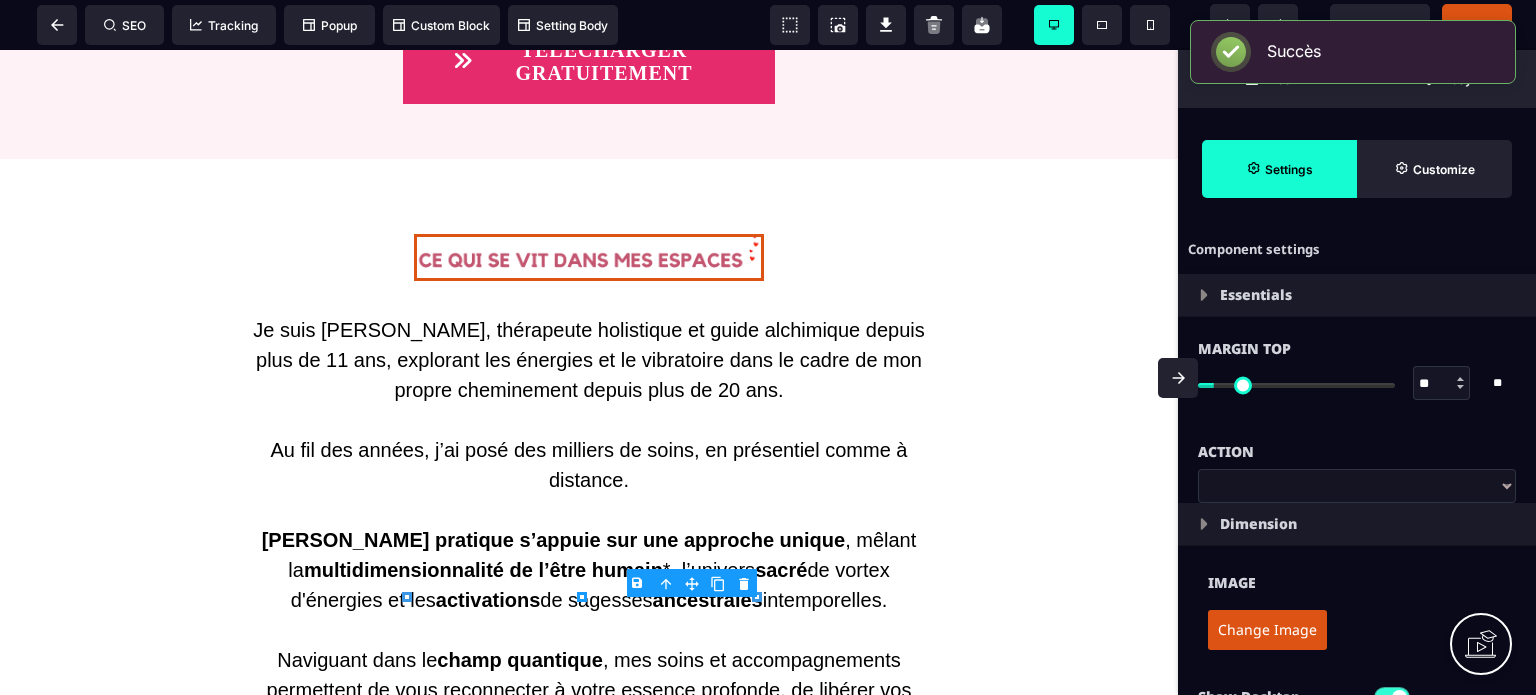 click on "Change Image" at bounding box center (1357, 630) 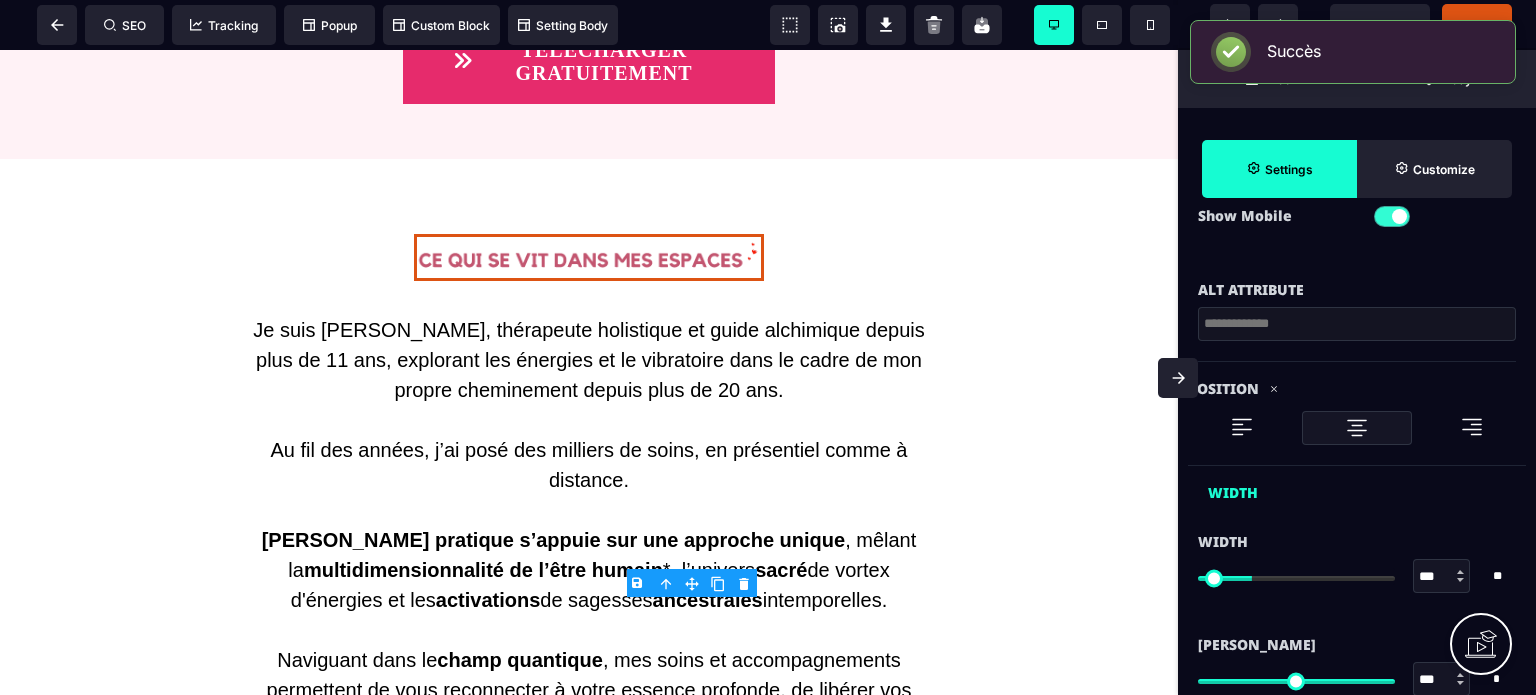 scroll, scrollTop: 520, scrollLeft: 0, axis: vertical 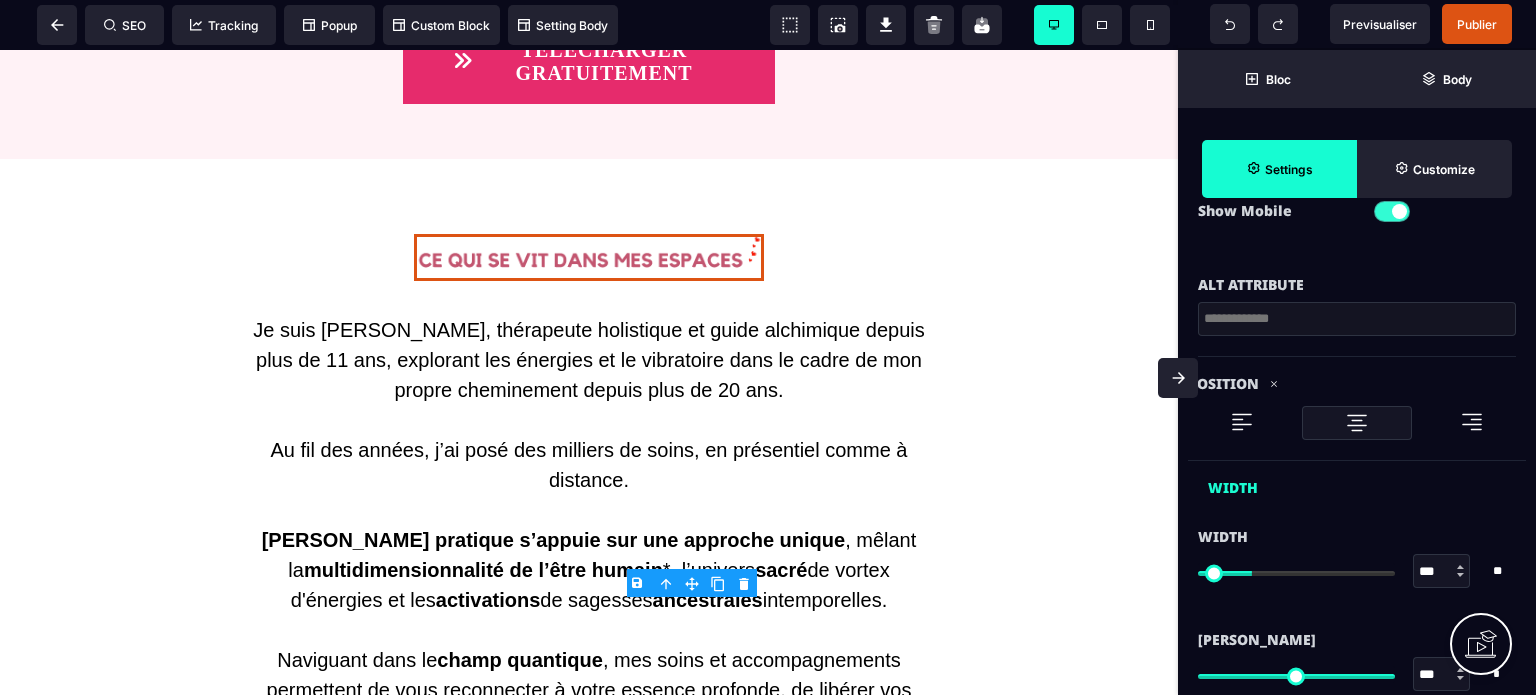 type on "***" 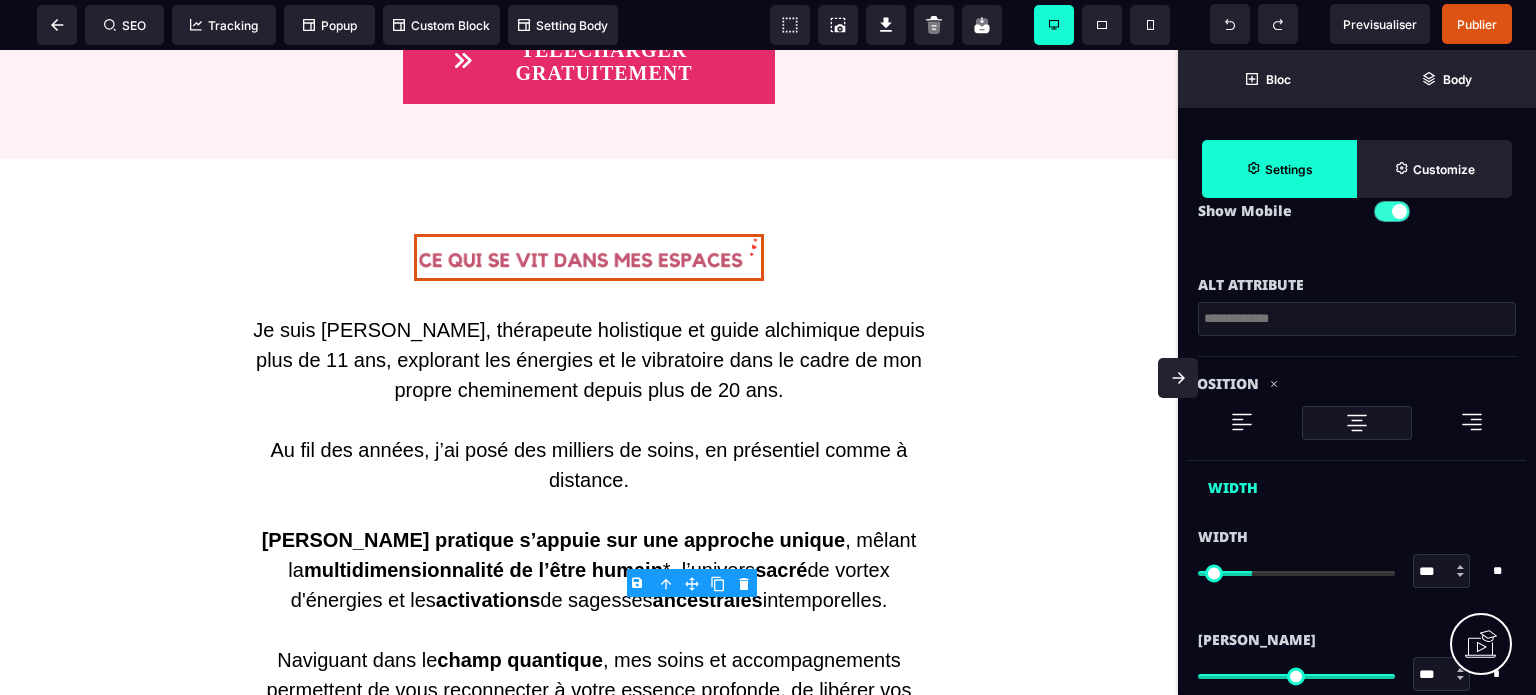 type on "***" 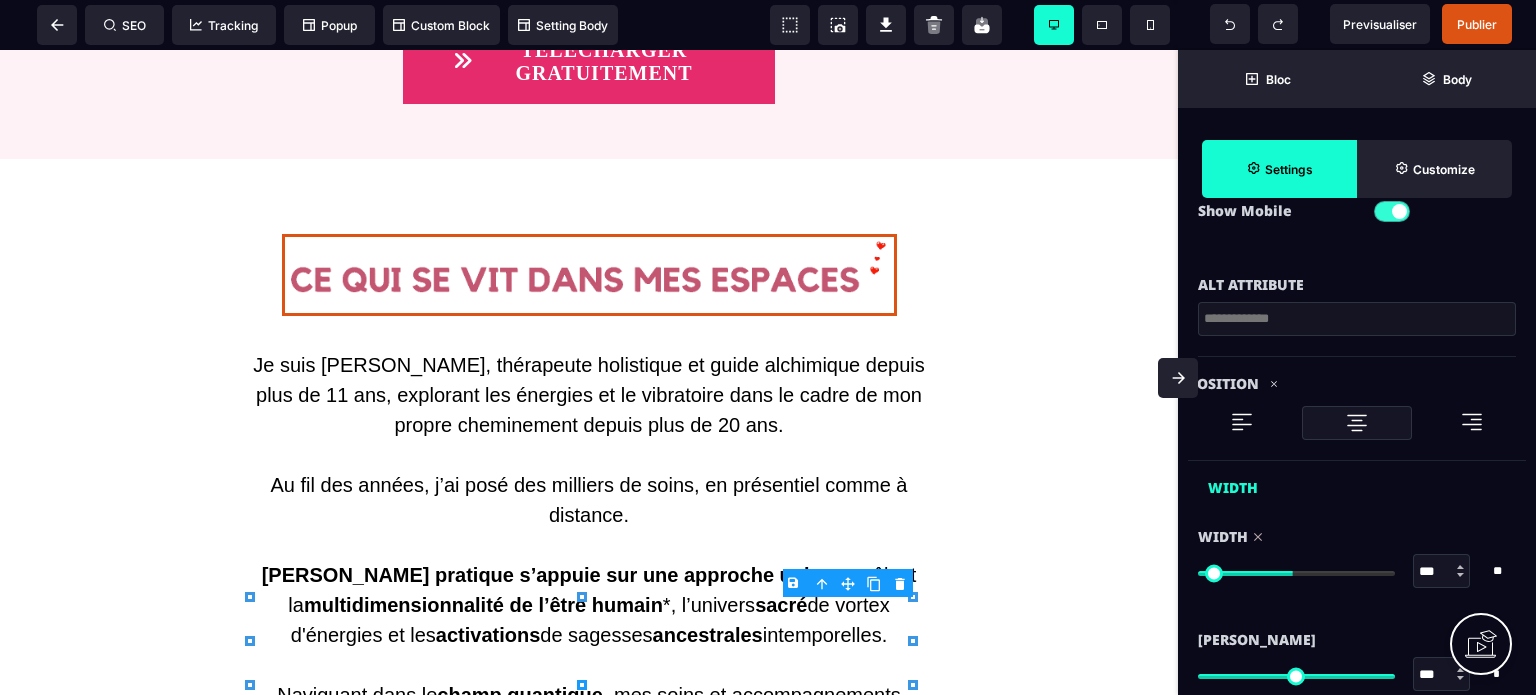 type on "****" 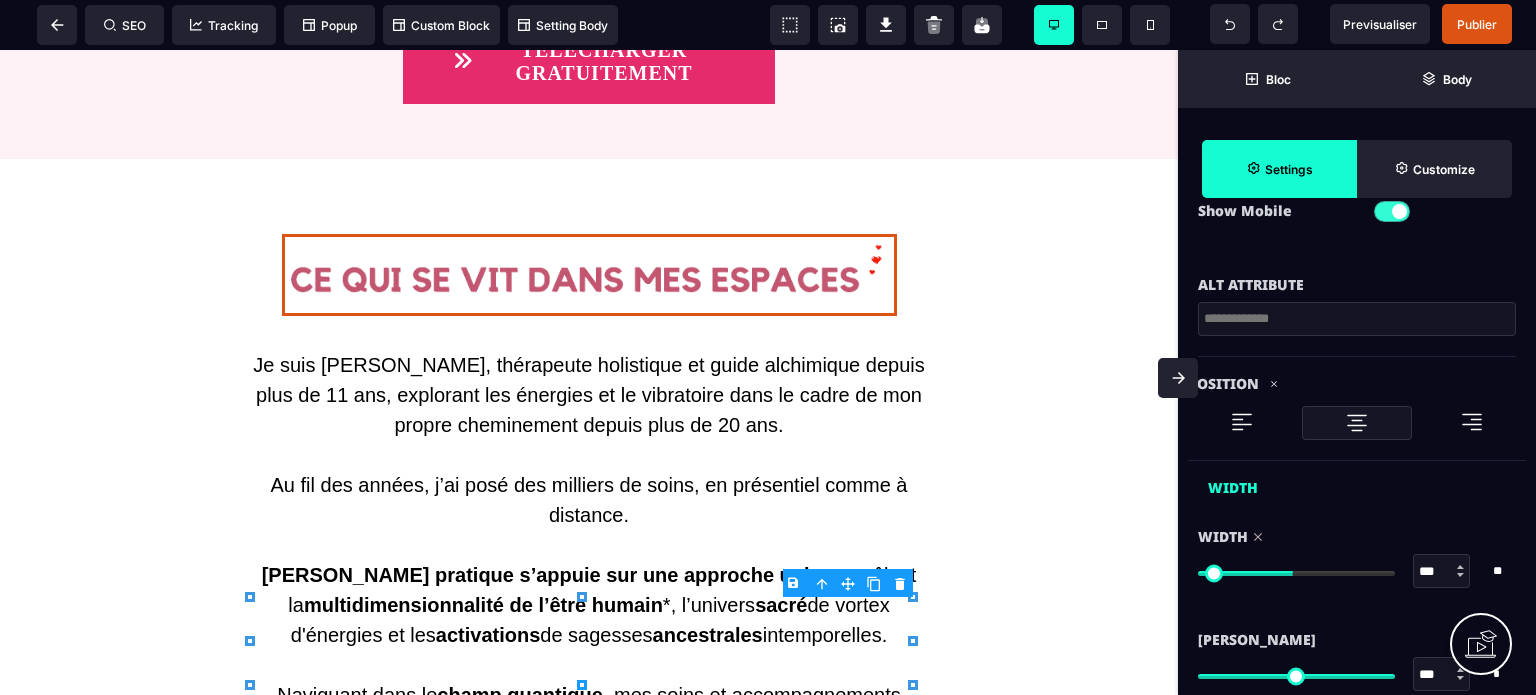type on "****" 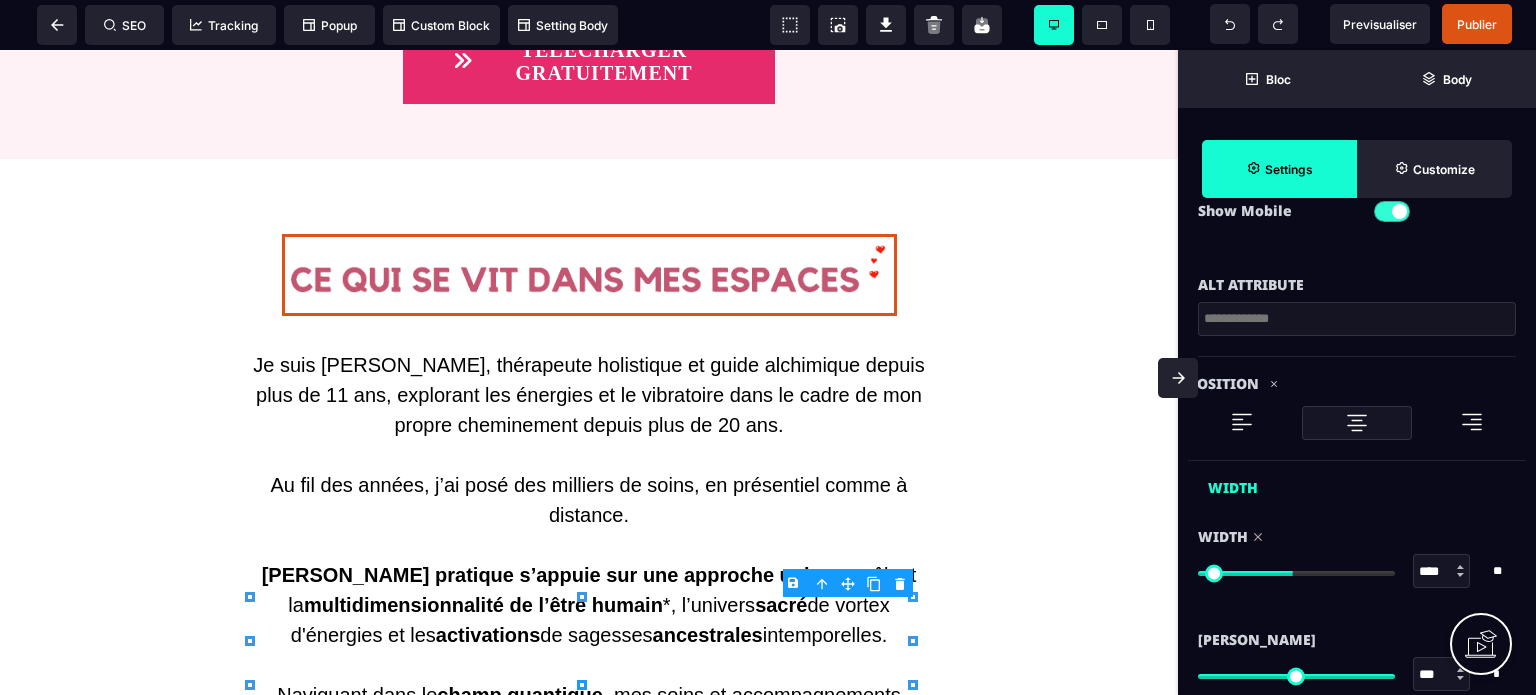 type on "****" 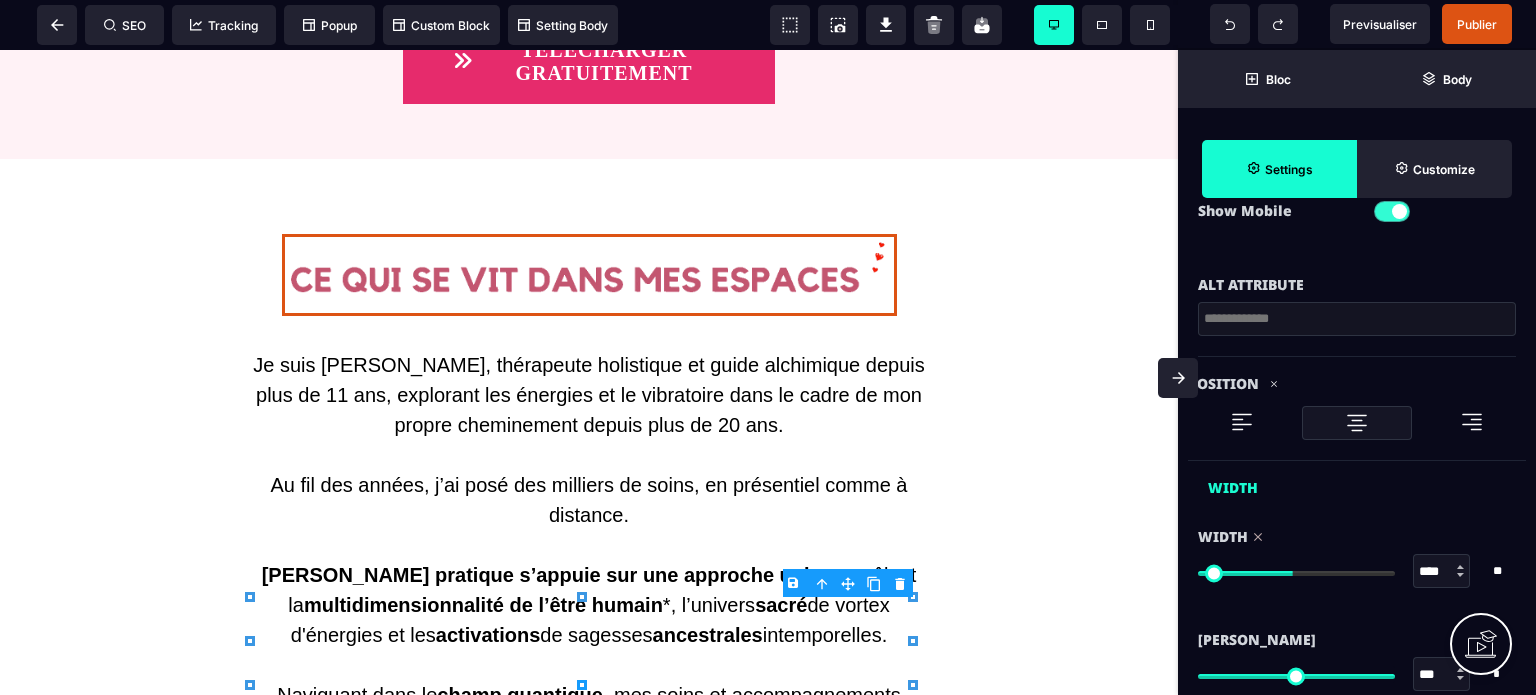 type on "****" 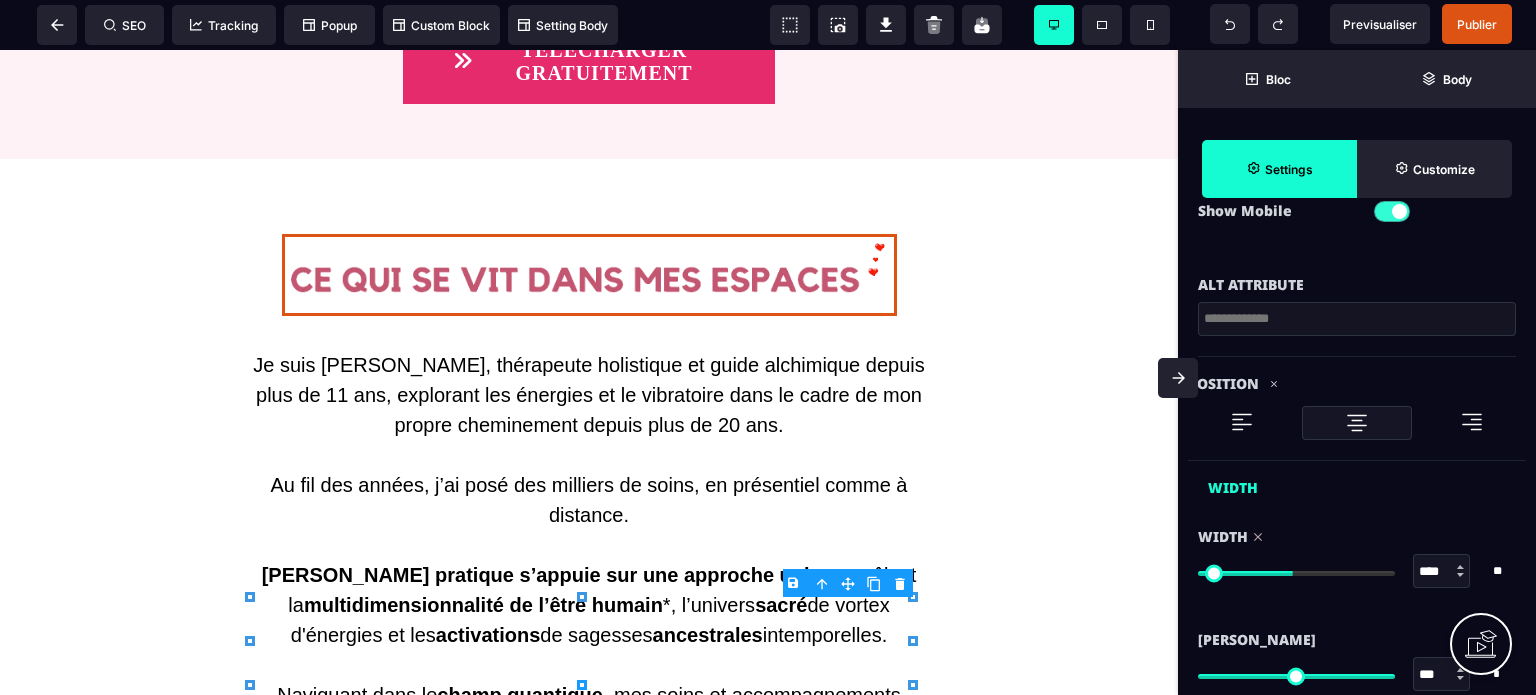 type on "****" 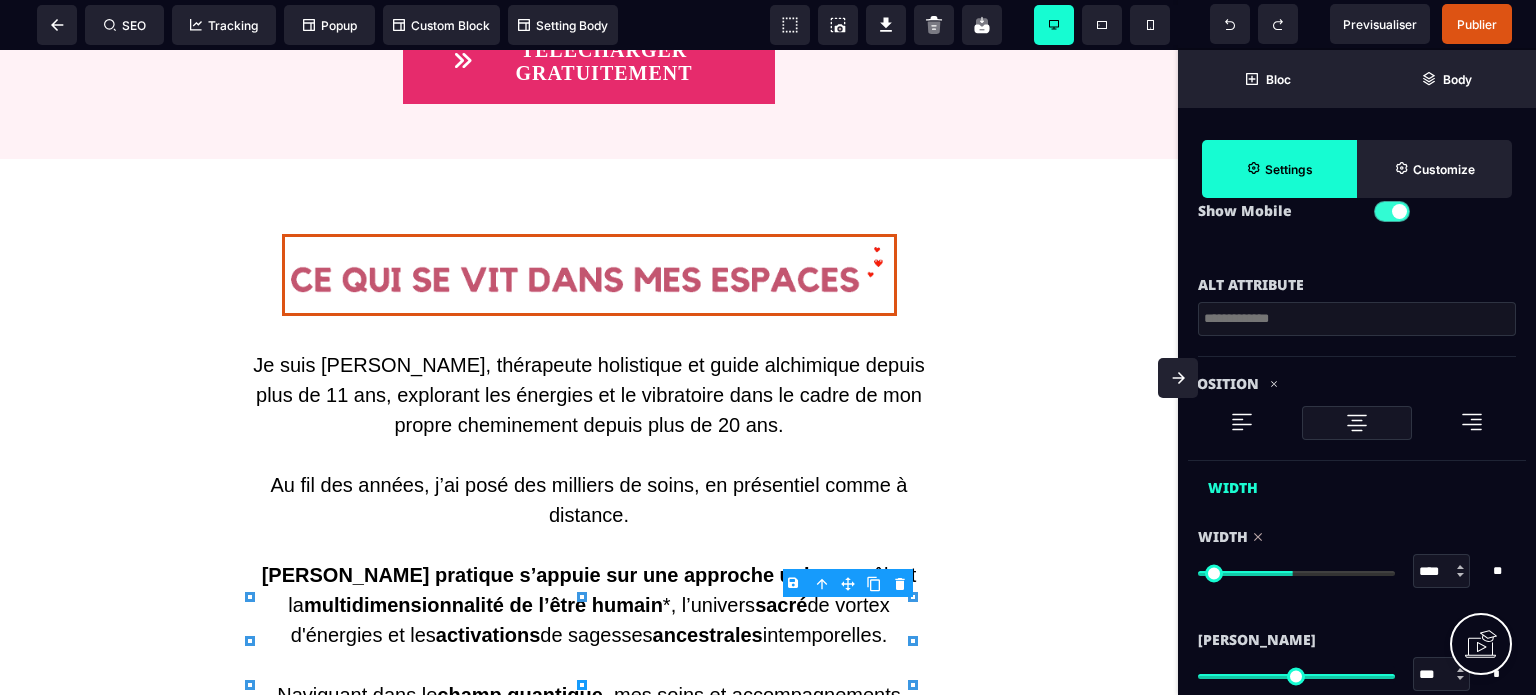 type on "****" 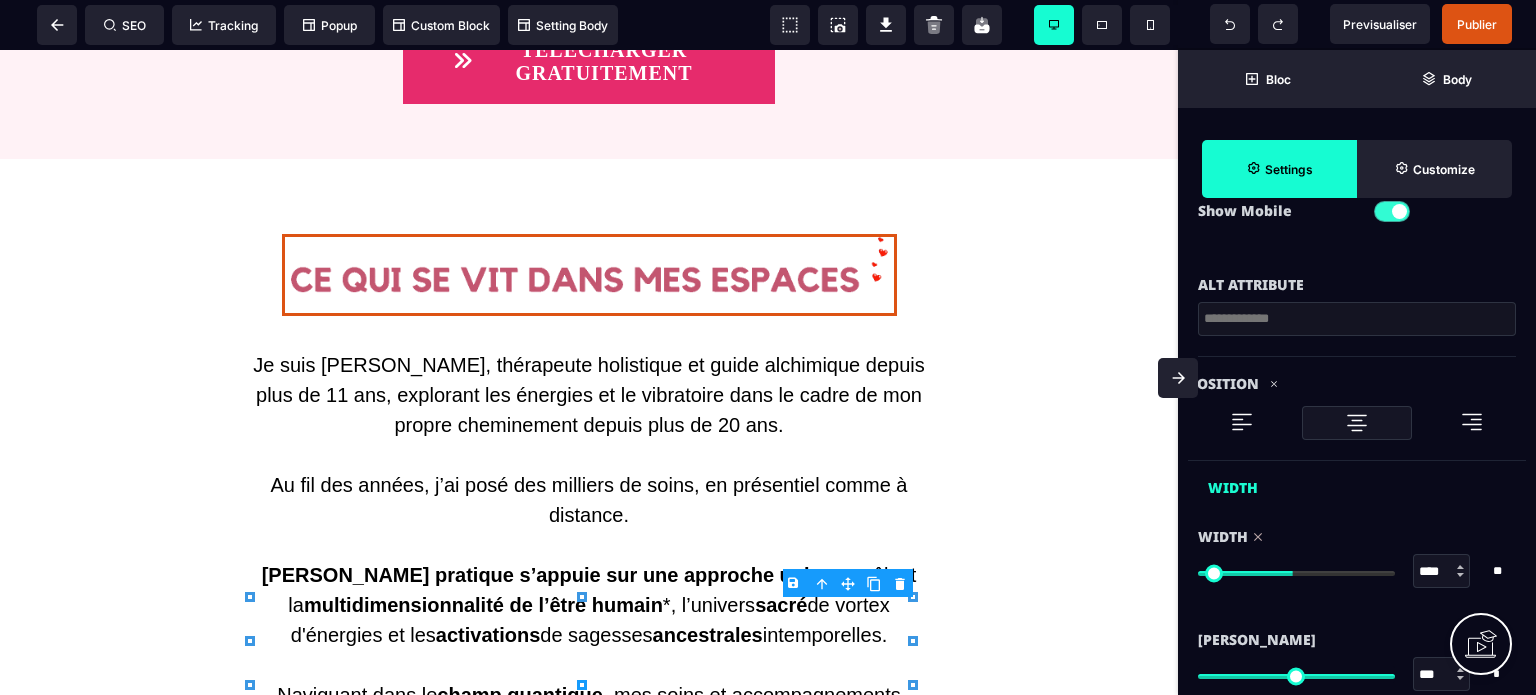 type on "****" 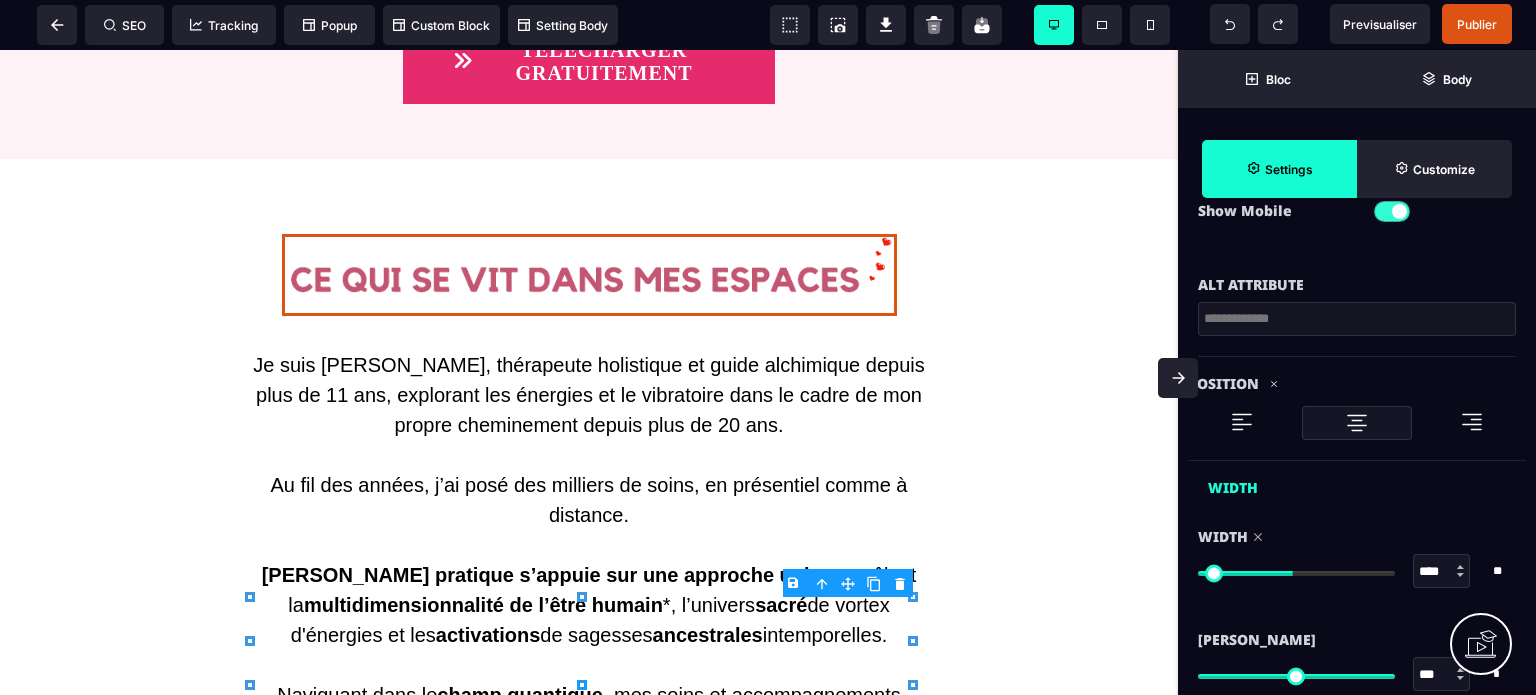 type on "****" 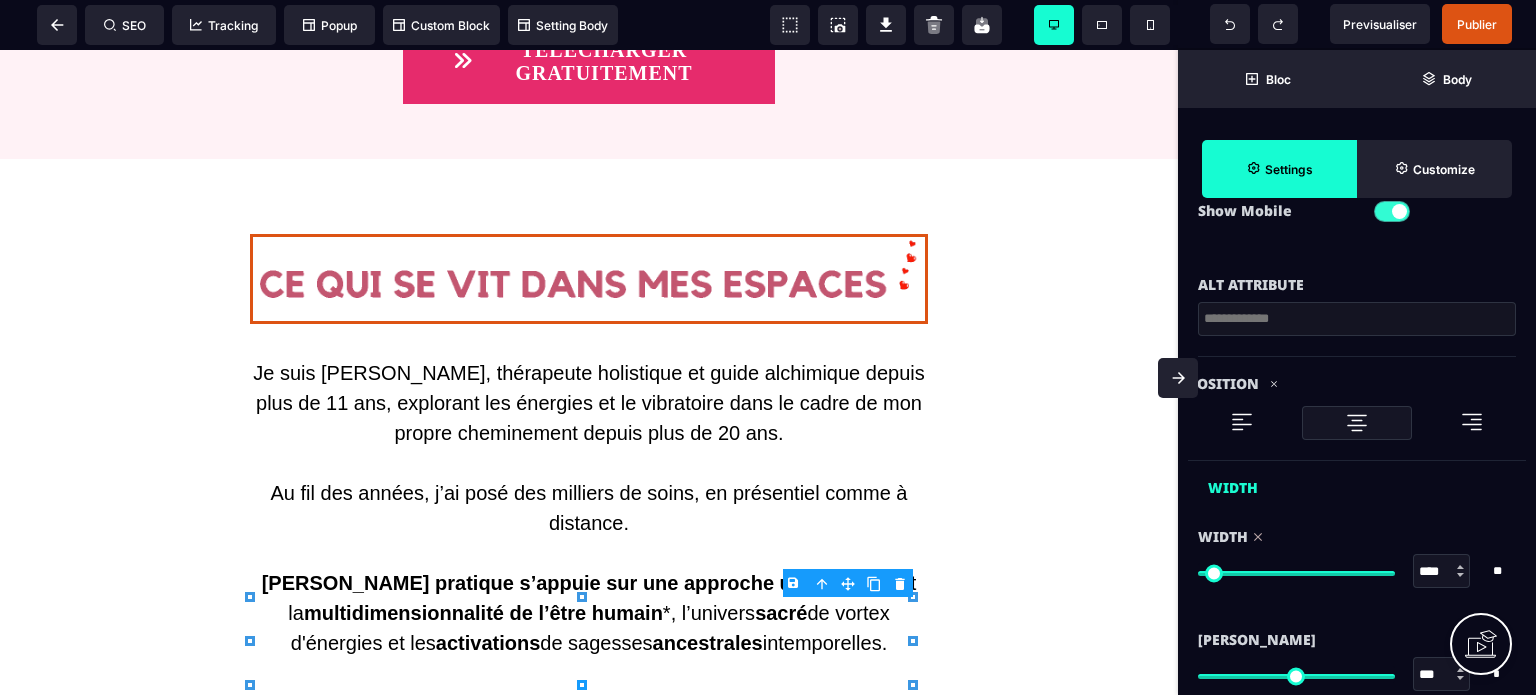 drag, startPoint x: 1252, startPoint y: 571, endPoint x: 1392, endPoint y: 563, distance: 140.22838 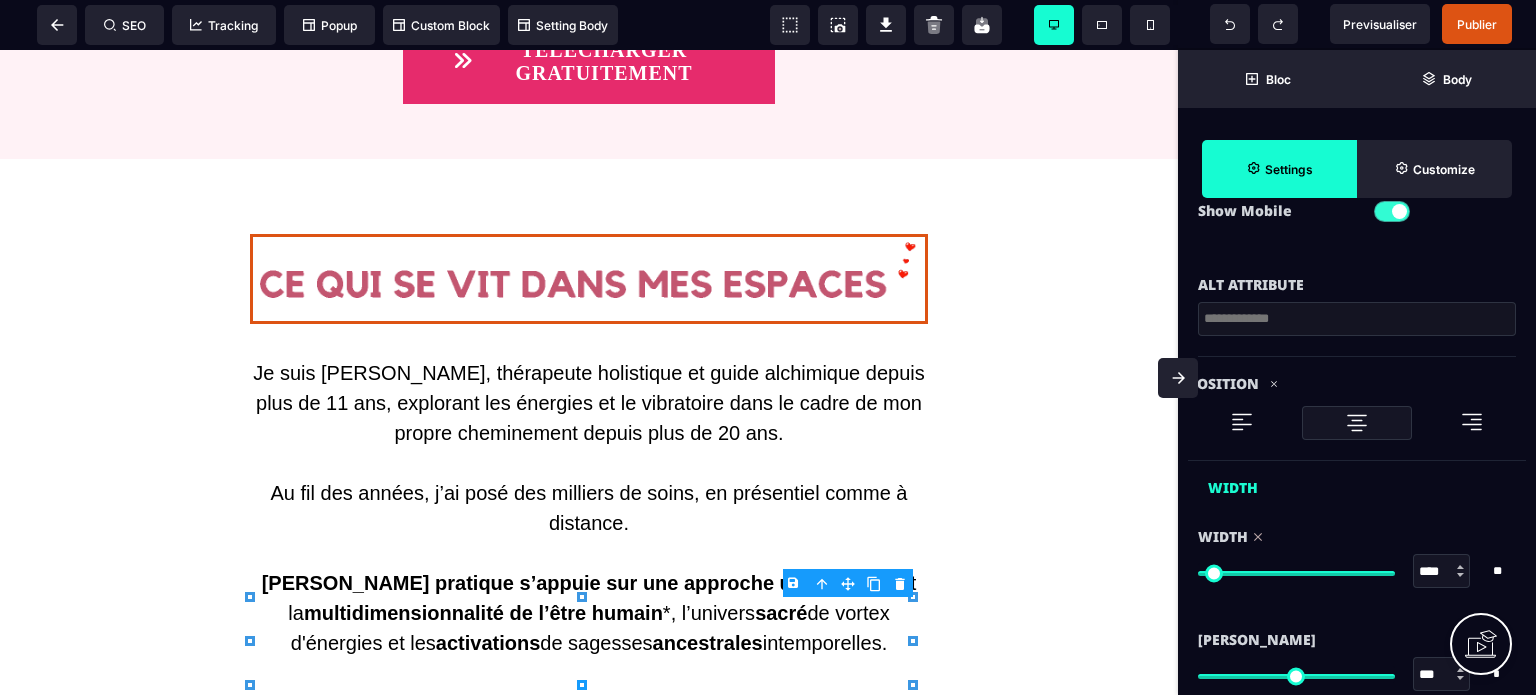 type on "****" 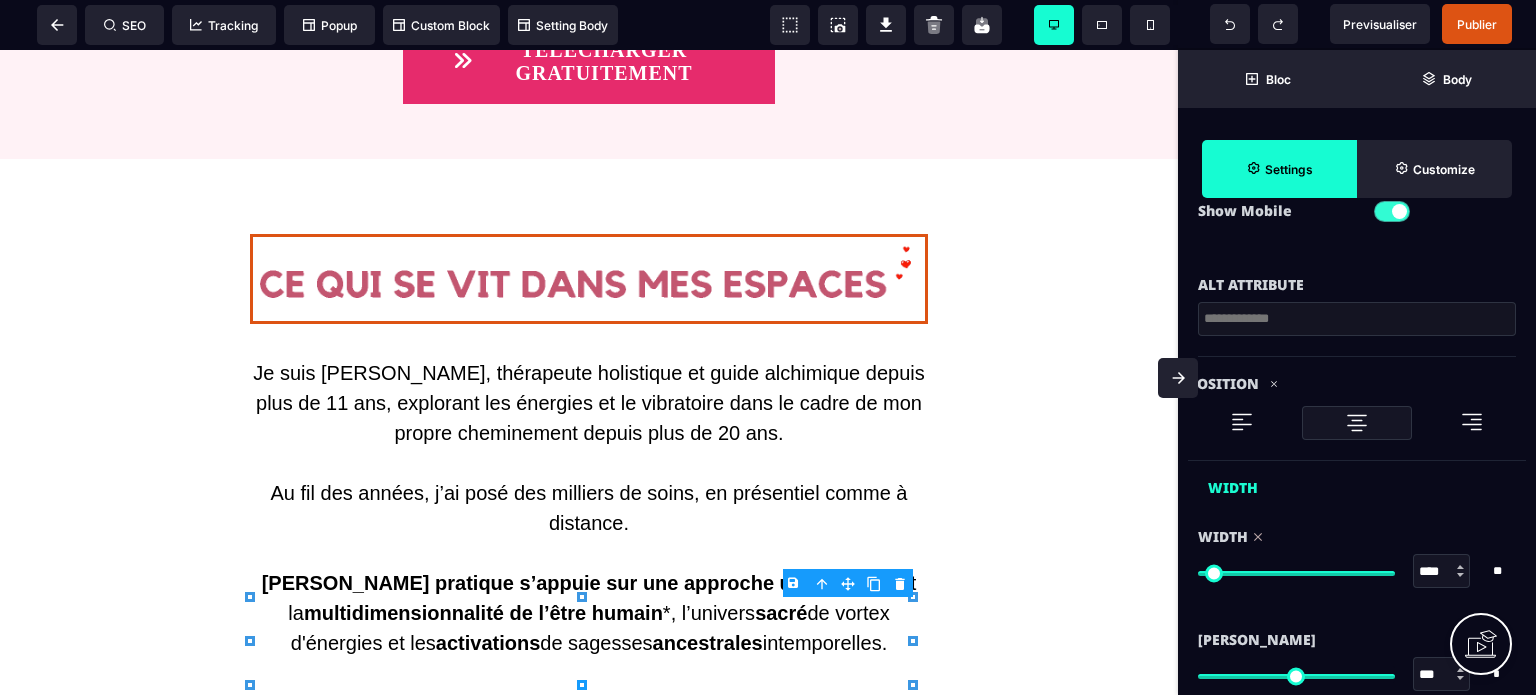 click at bounding box center (1296, 573) 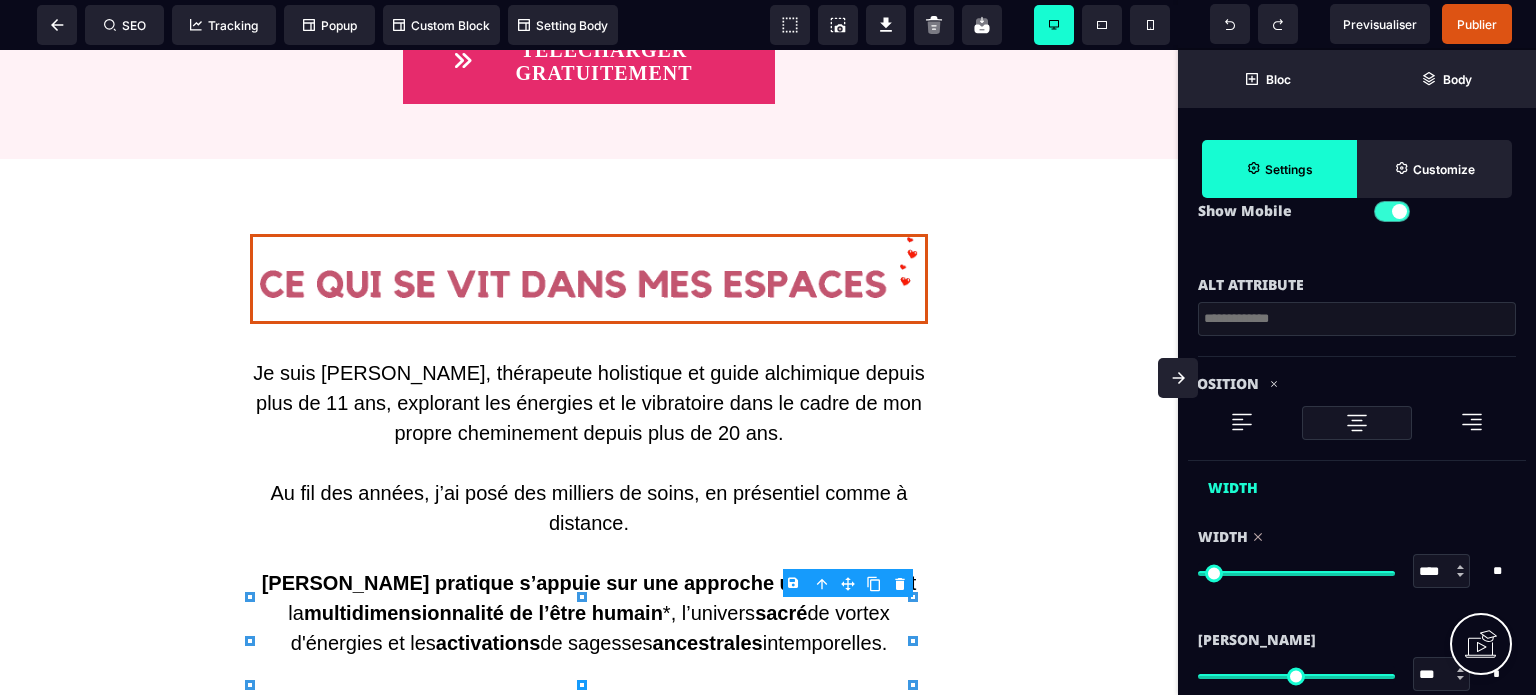 click at bounding box center (1178, 378) 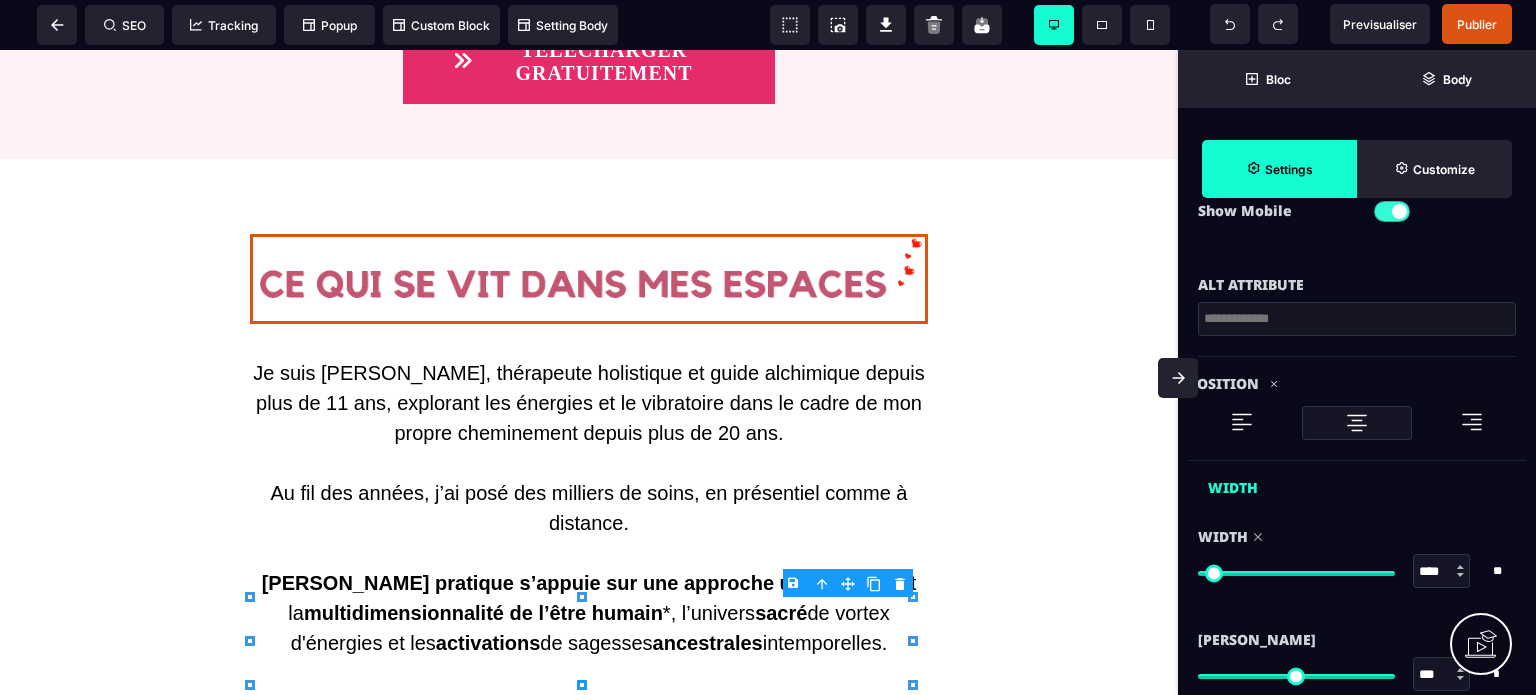 scroll, scrollTop: 0, scrollLeft: 0, axis: both 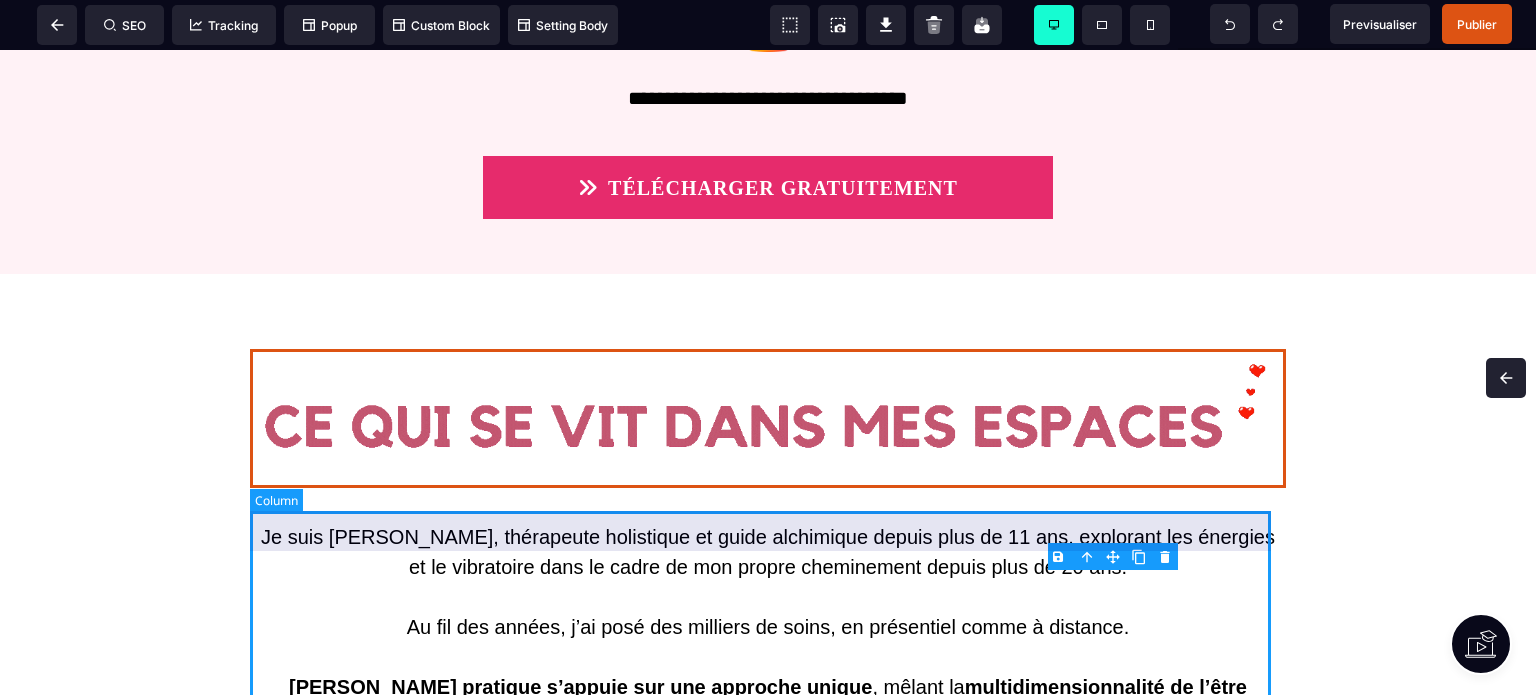 click on "Je suis [PERSON_NAME], thérapeute holistique et guide alchimique depuis plus de 11 ans, explorant les énergies et le vibratoire dans le cadre de mon propre cheminement depuis plus de 20 ans. Au fil des années, j’ai posé des milliers de soins, en présentiel comme à distance. Ma pratique s’appuie sur une approche unique , mêlant la  multidimensionnalité de l’être humain *, l’univers  sacré  de vortex d'énergies et les  activations  de sagesses  ancestrales  intemporelles. Naviguant dans le  champ quantique , mes soins et accompagnements permettent de vous reconnecter à votre essence profonde, de libérer vos schémas limitants, et de révéler toute la puissance de votre être dans chaque dimension de votre vie, sans que vous n'ayez rien à faire, ni vous déplacer ! Une RÉVOLUTION ! * Pour rappel, nous sommes bien plus que des corps physiques : nous sommes aussi des ê tres spirituels, émotionnels et énergétiques ,  interconnectés à de multiples niveaux et sur plusieurs plans ." at bounding box center [768, 939] 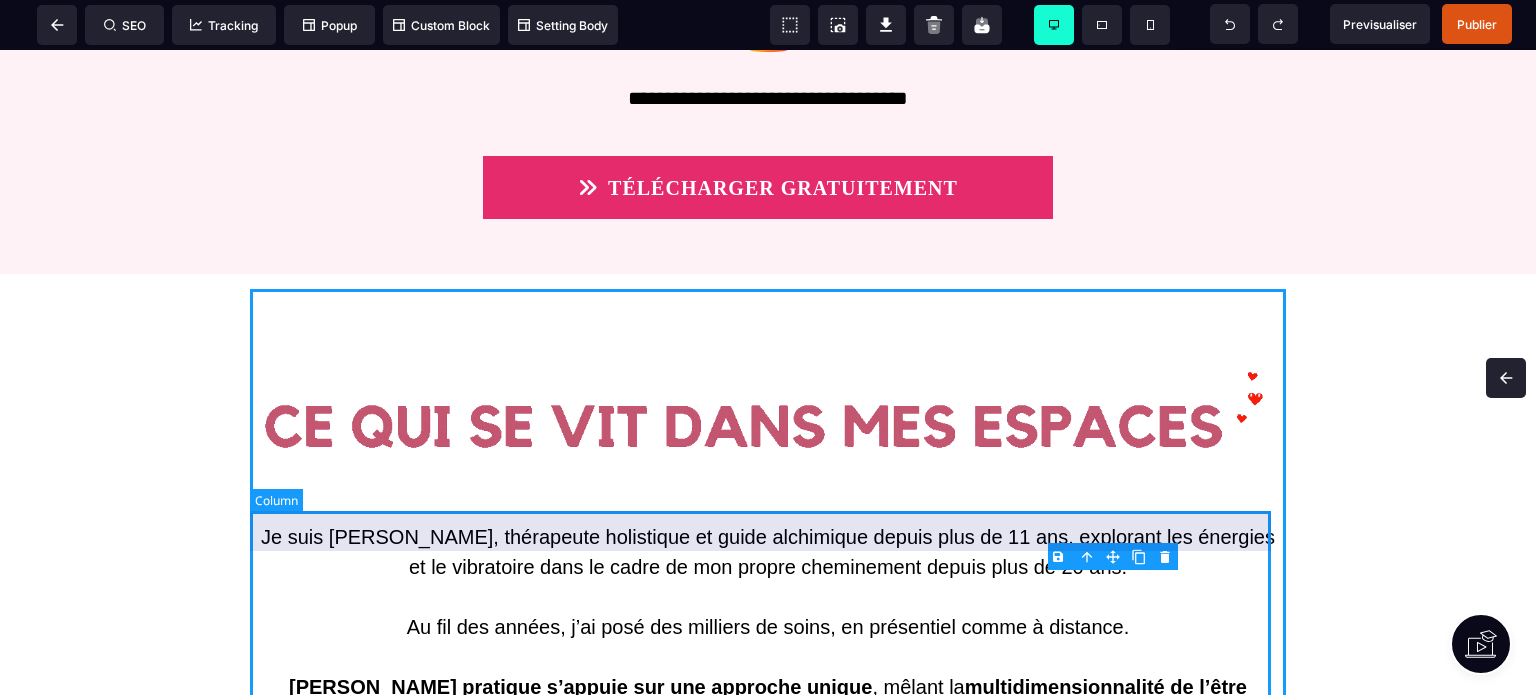select on "*" 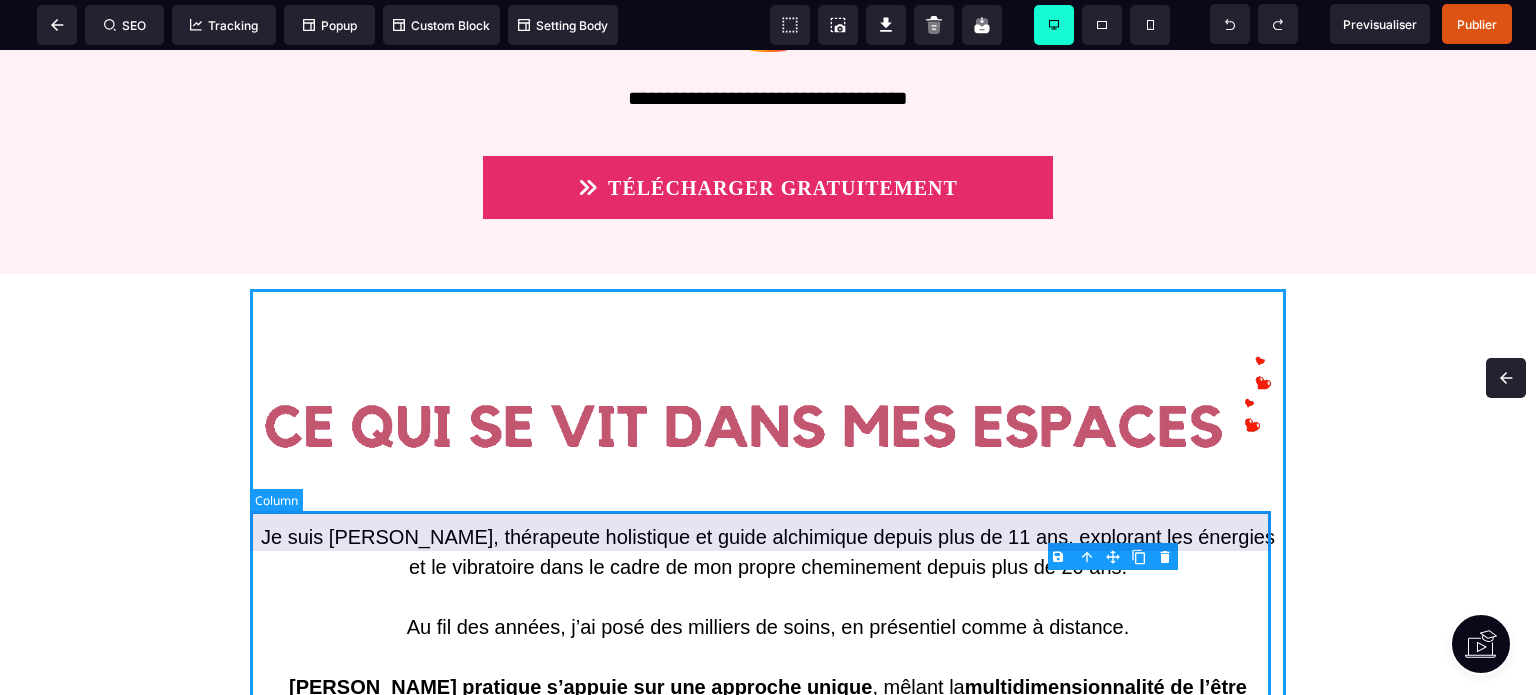 select on "**" 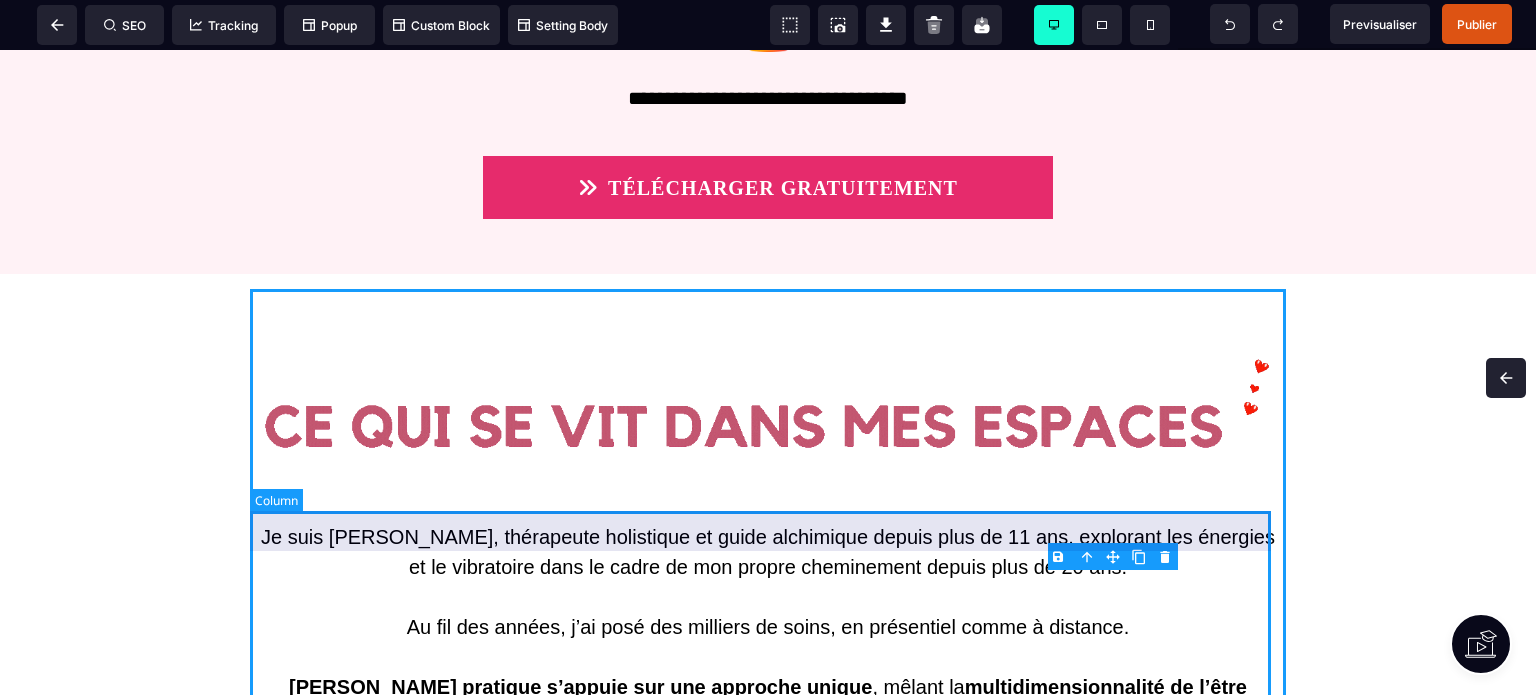 select on "**" 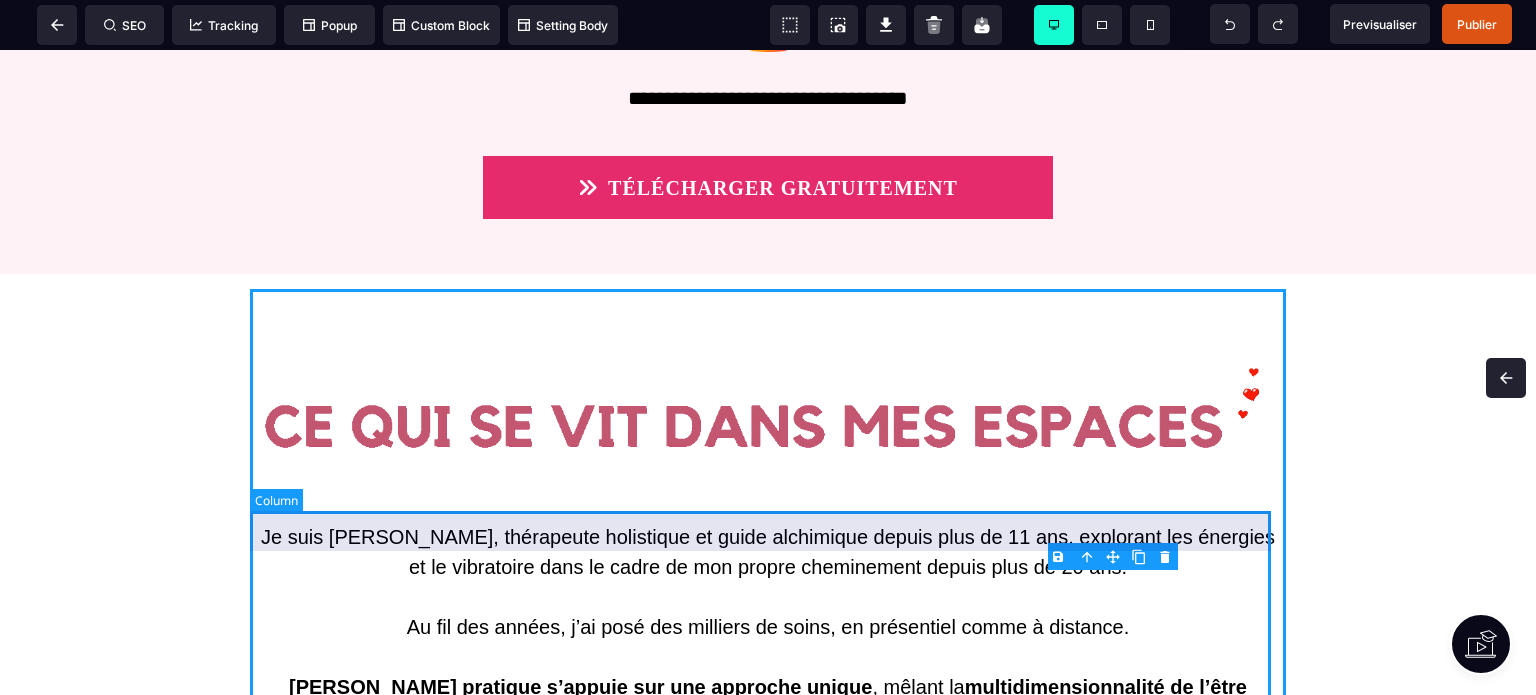 select on "**" 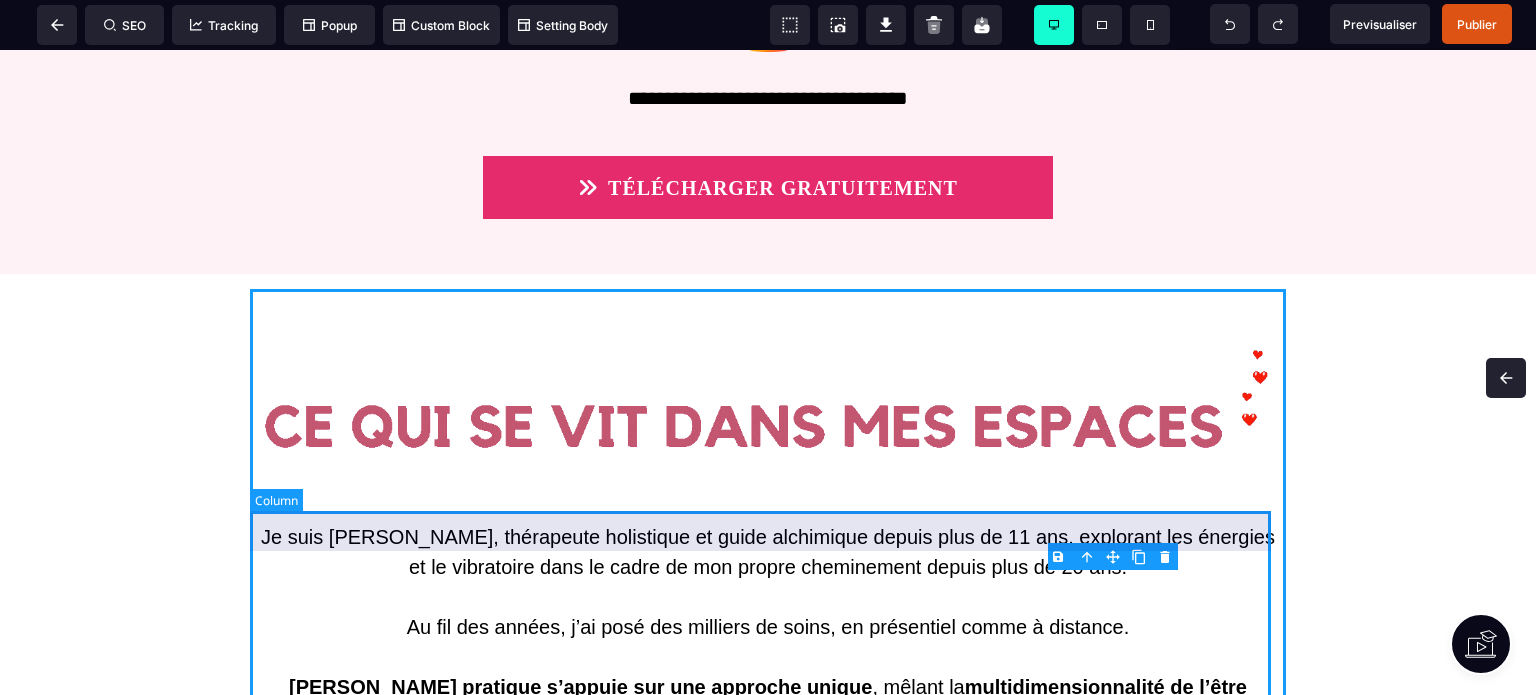 select on "**" 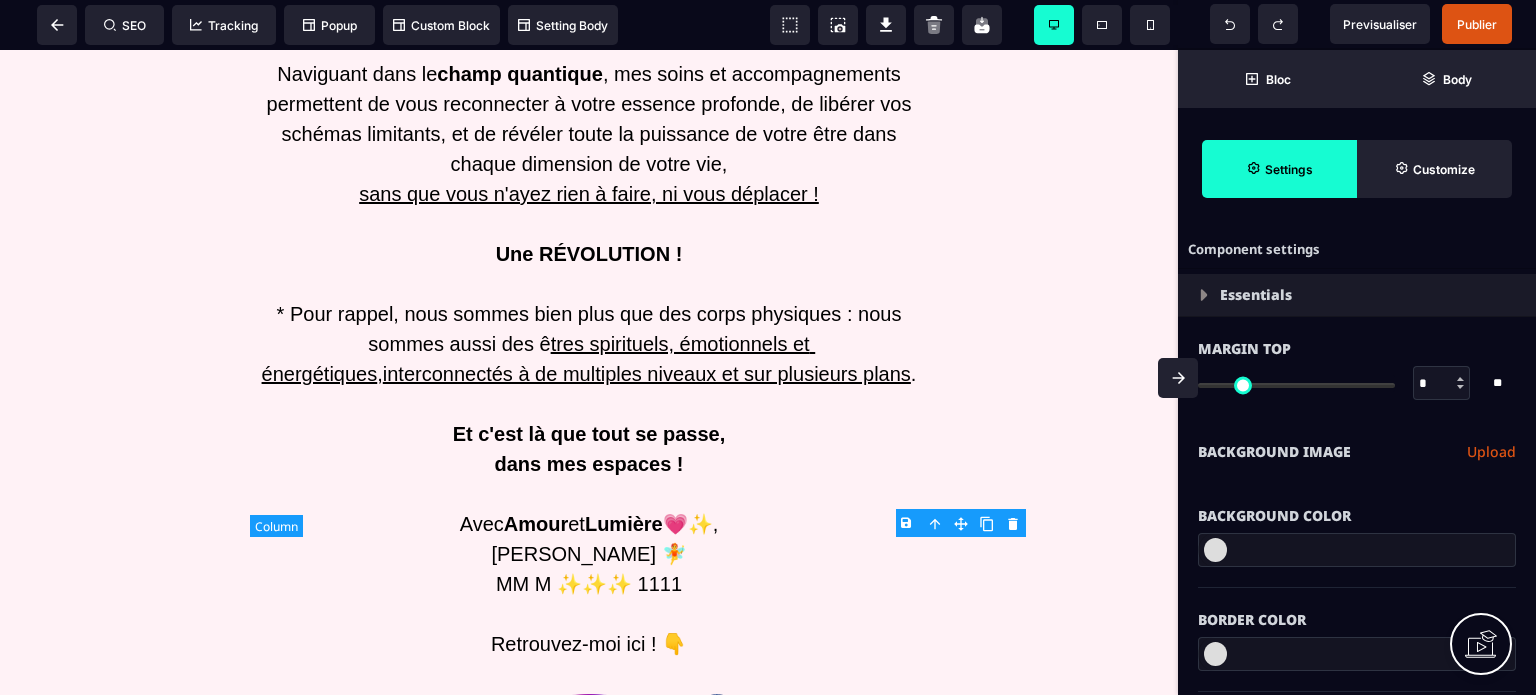 type on "*" 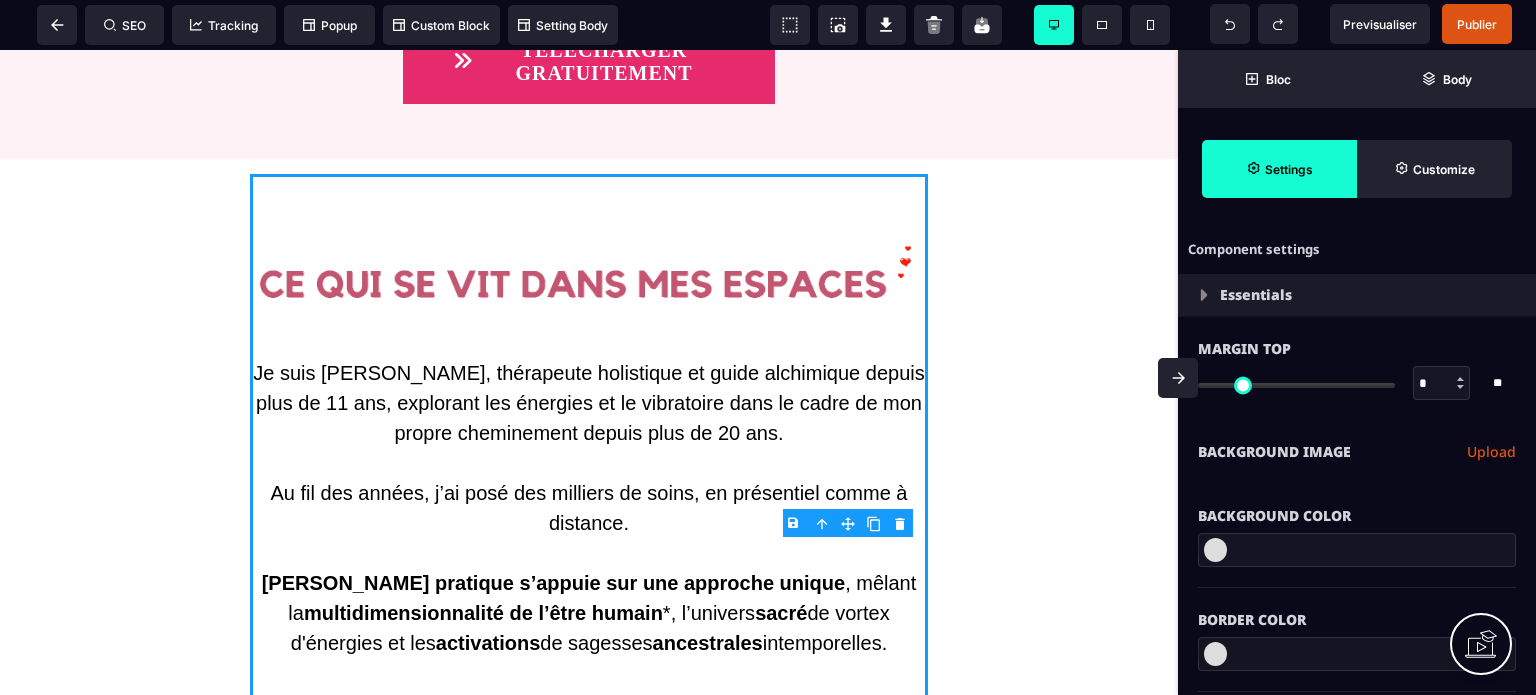 click on "Border Color" at bounding box center [1357, 610] 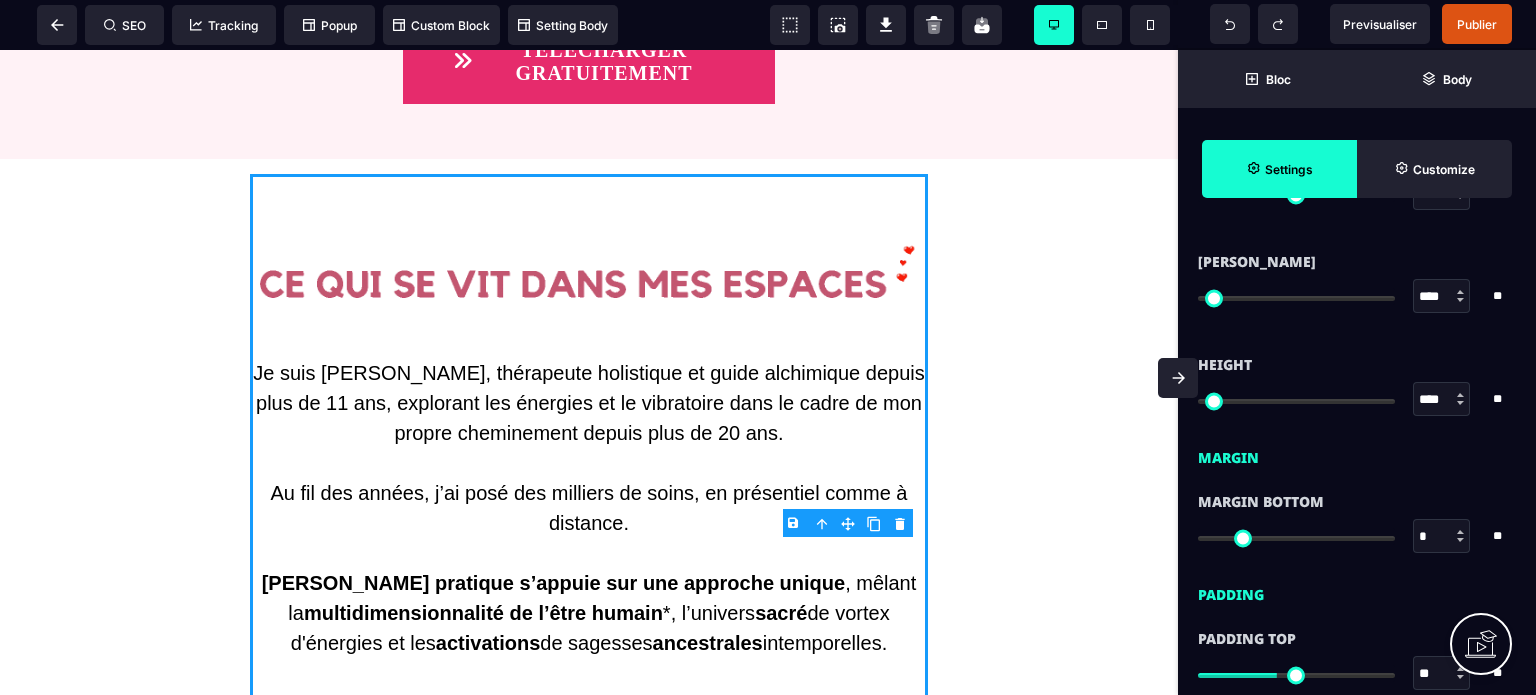 scroll, scrollTop: 1240, scrollLeft: 0, axis: vertical 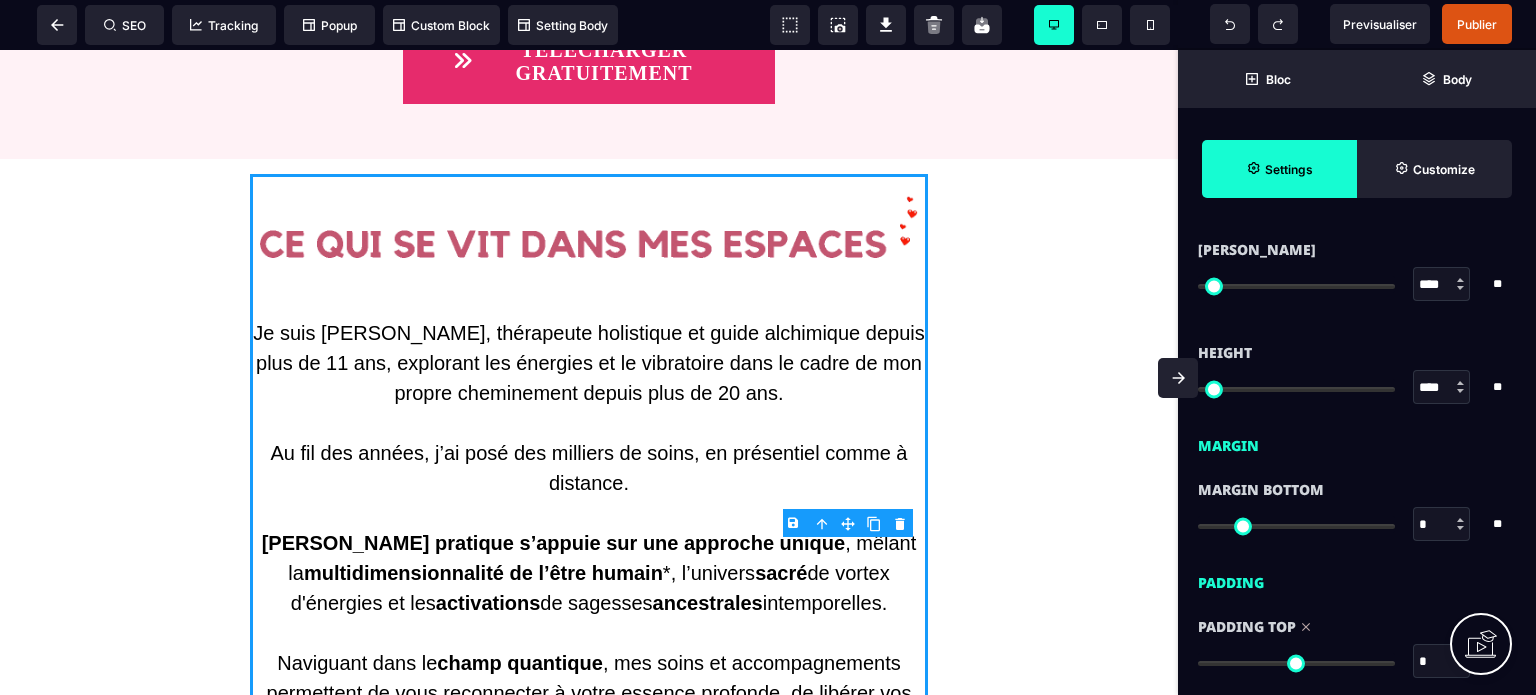 drag, startPoint x: 1280, startPoint y: 667, endPoint x: 1067, endPoint y: 670, distance: 213.02112 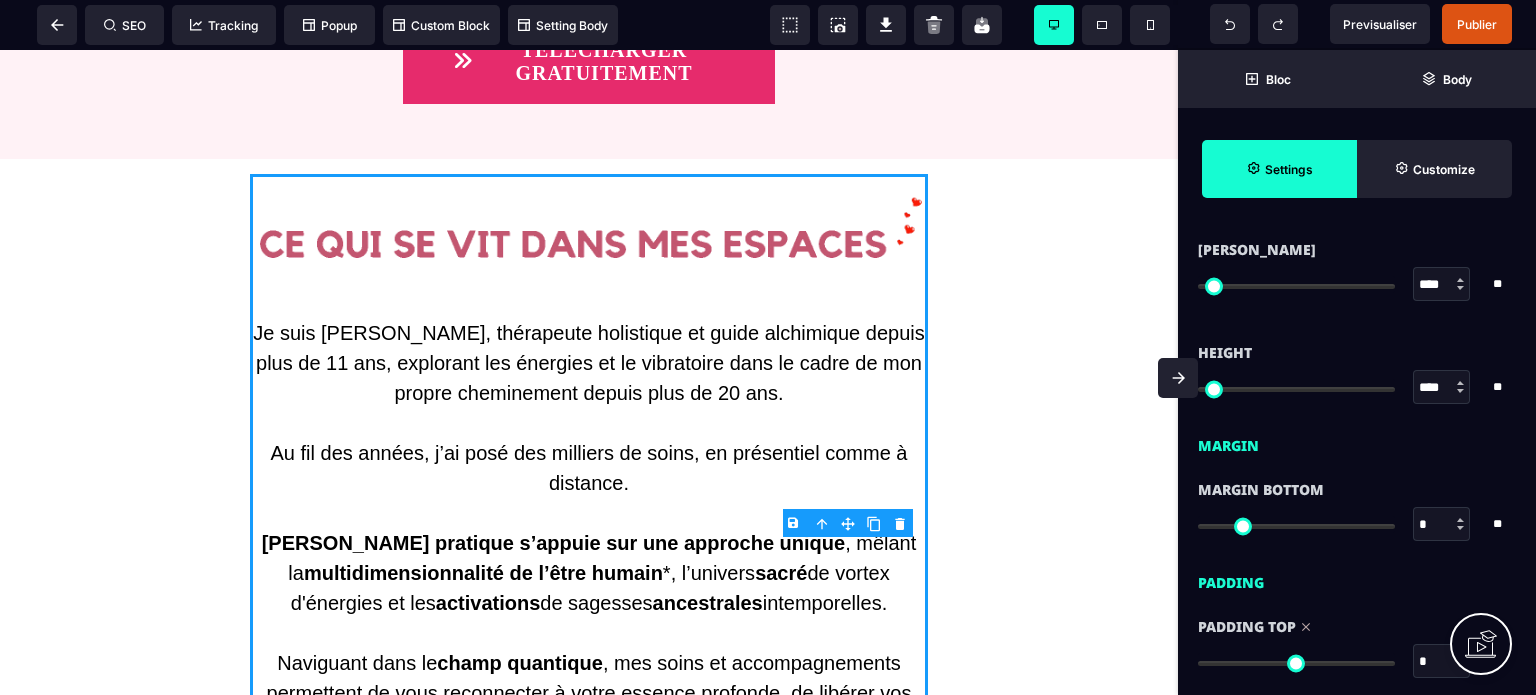 click at bounding box center [1296, 663] 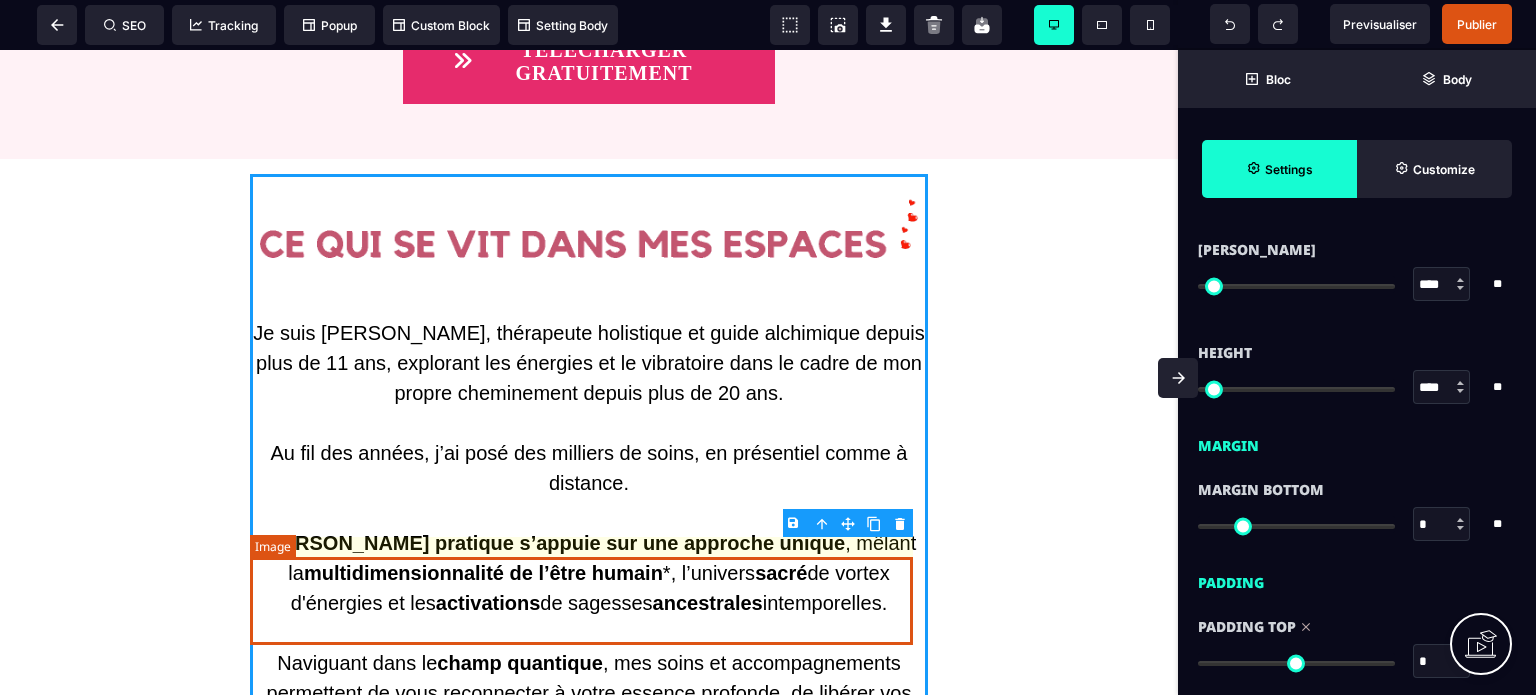 click at bounding box center [589, 239] 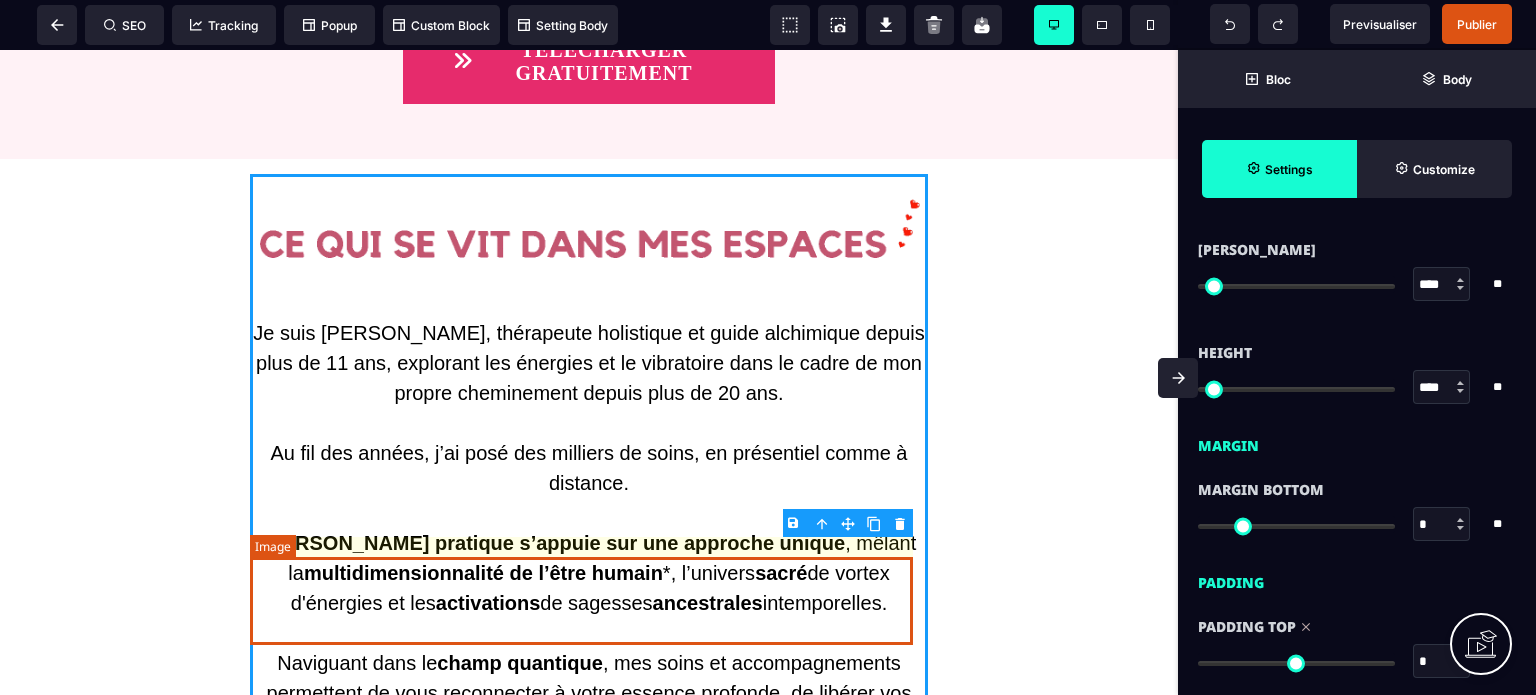 scroll, scrollTop: 0, scrollLeft: 0, axis: both 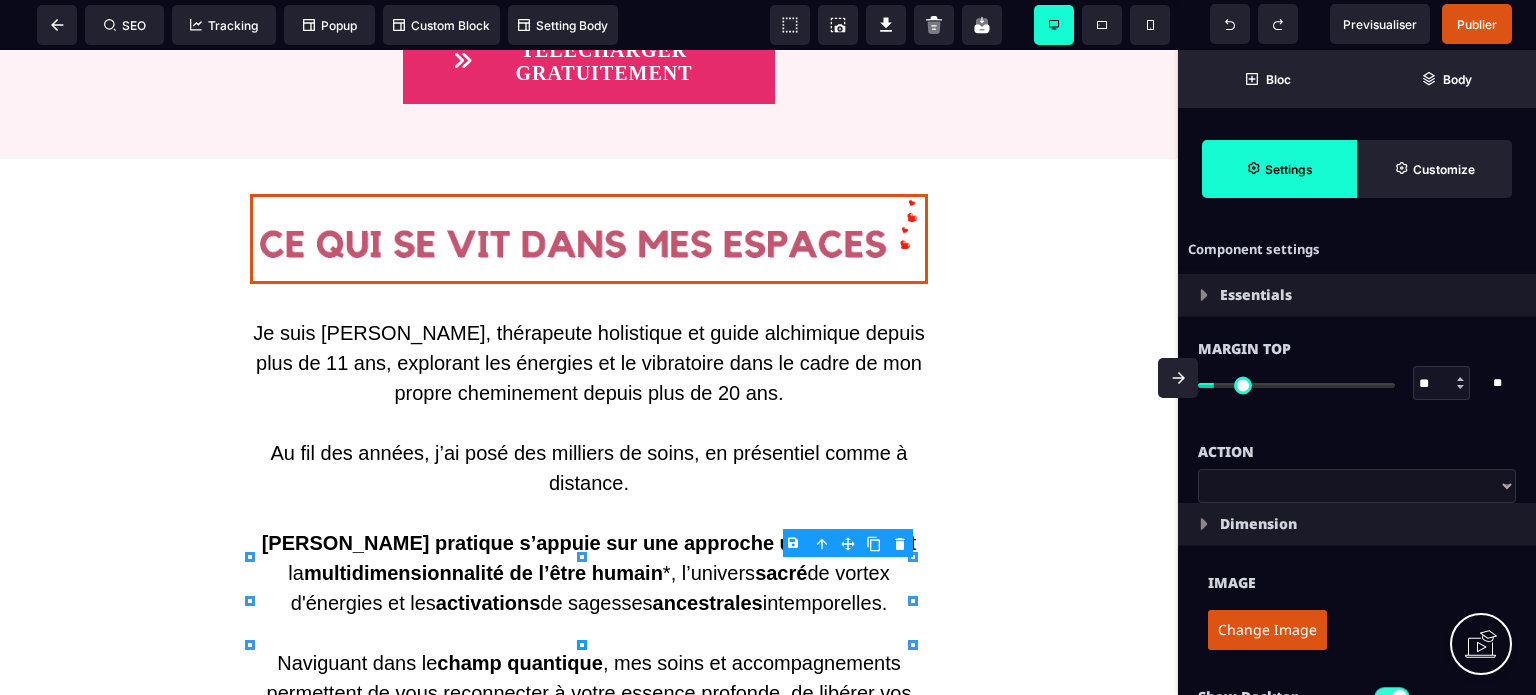click at bounding box center (1178, 378) 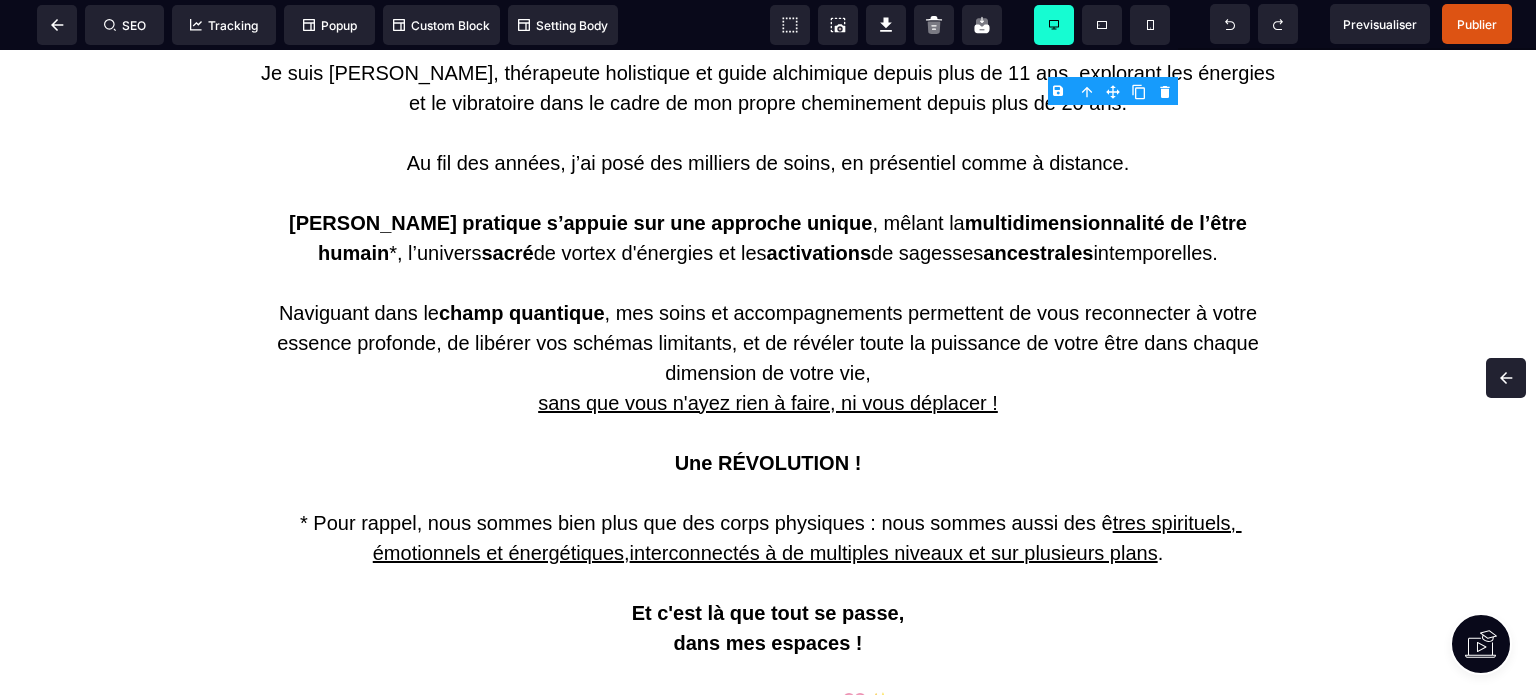 scroll, scrollTop: 6833, scrollLeft: 0, axis: vertical 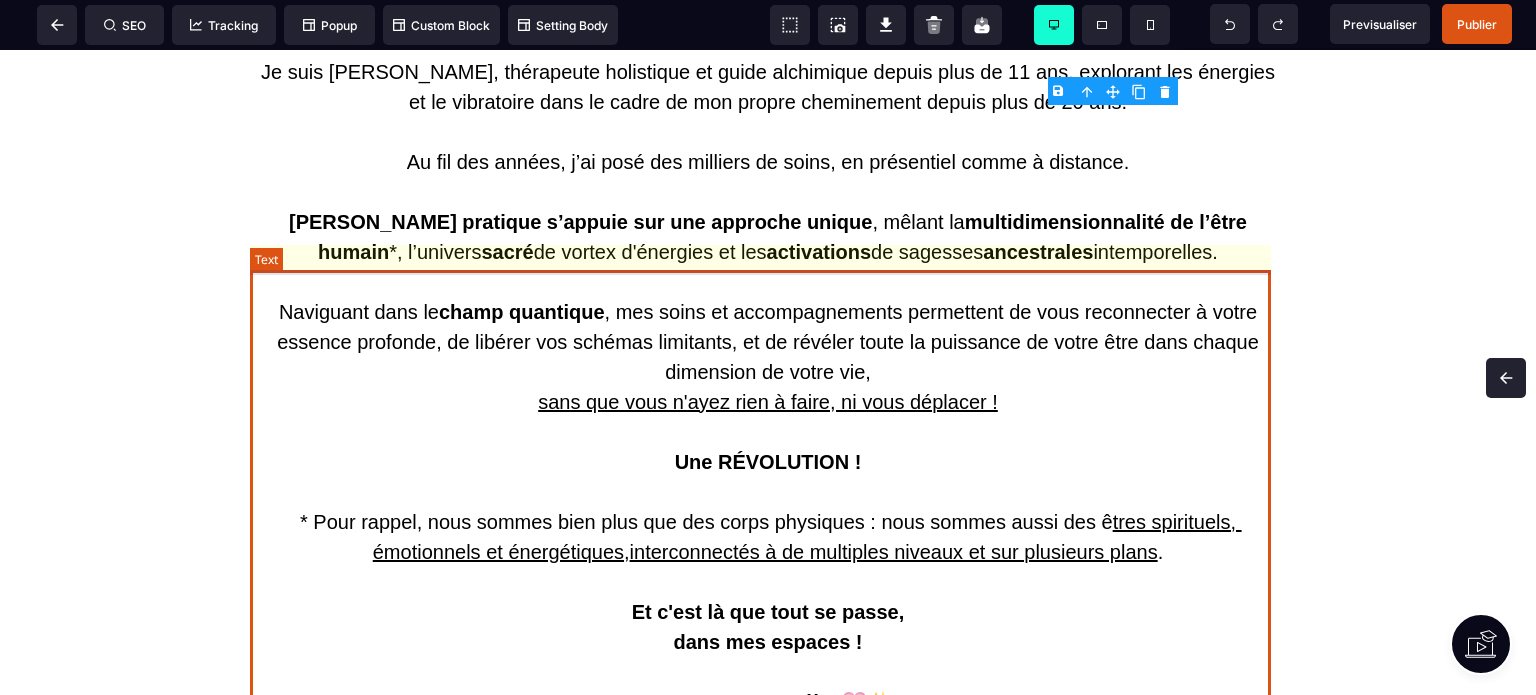click on "Je suis [PERSON_NAME], thérapeute holistique et guide alchimique depuis plus de 11 ans, explorant les énergies et le vibratoire dans le cadre de mon propre cheminement depuis plus de 20 ans. Au fil des années, j’ai posé des milliers de soins, en présentiel comme à distance. Ma pratique s’appuie sur une approche unique , mêlant la  multidimensionnalité de l’être humain *, l’univers  sacré  de vortex d'énergies et les  activations  de sagesses  ancestrales  intemporelles. Naviguant dans le  champ quantique , mes soins et accompagnements permettent de vous reconnecter à votre essence profonde, de libérer vos schémas limitants, et de révéler toute la puissance de votre être dans chaque dimension de votre vie, sans que vous n'ayez rien à faire, ni vous déplacer ! Une RÉVOLUTION ! * Pour rappel, nous sommes bien plus que des corps physiques : nous sommes aussi des ê tres spirituels, émotionnels et énergétiques ,  interconnectés à de multiples niveaux et sur plusieurs plans ." at bounding box center (768, 447) 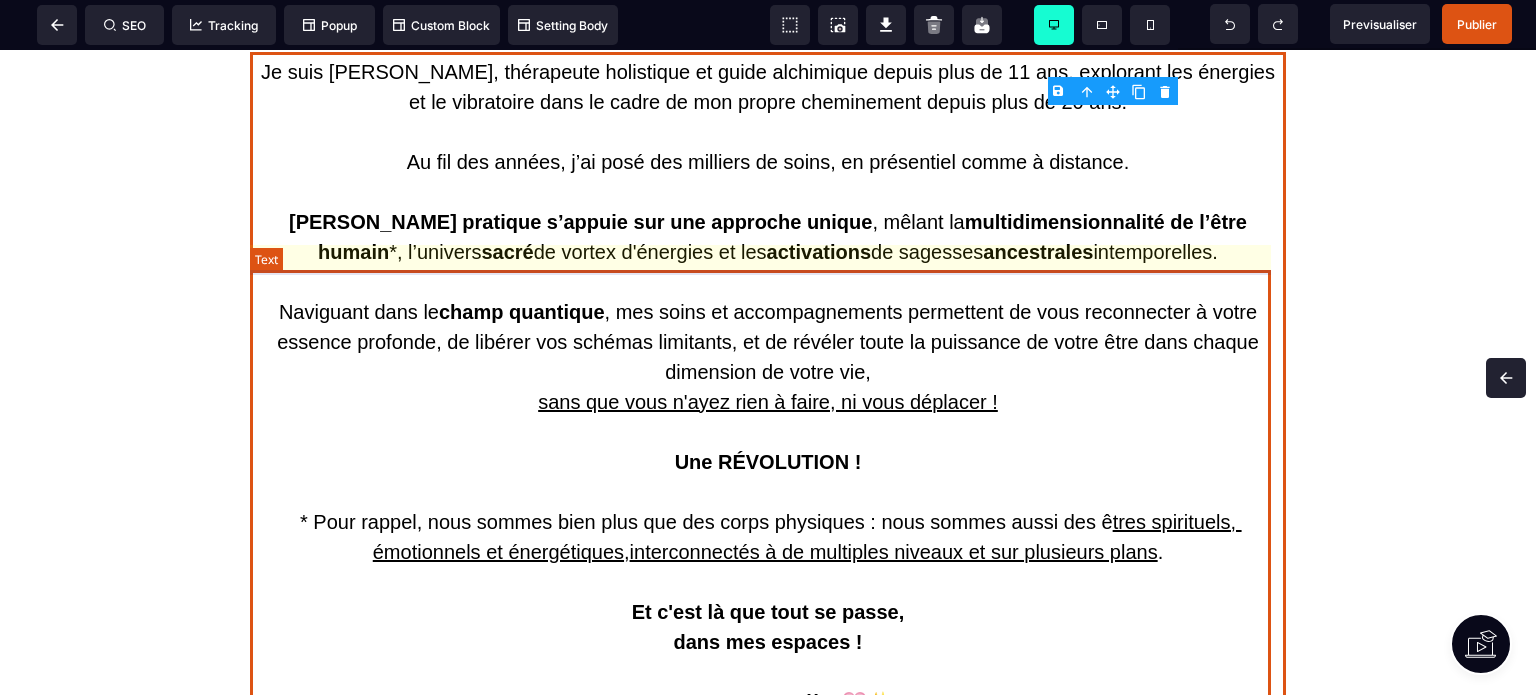 scroll, scrollTop: 7510, scrollLeft: 0, axis: vertical 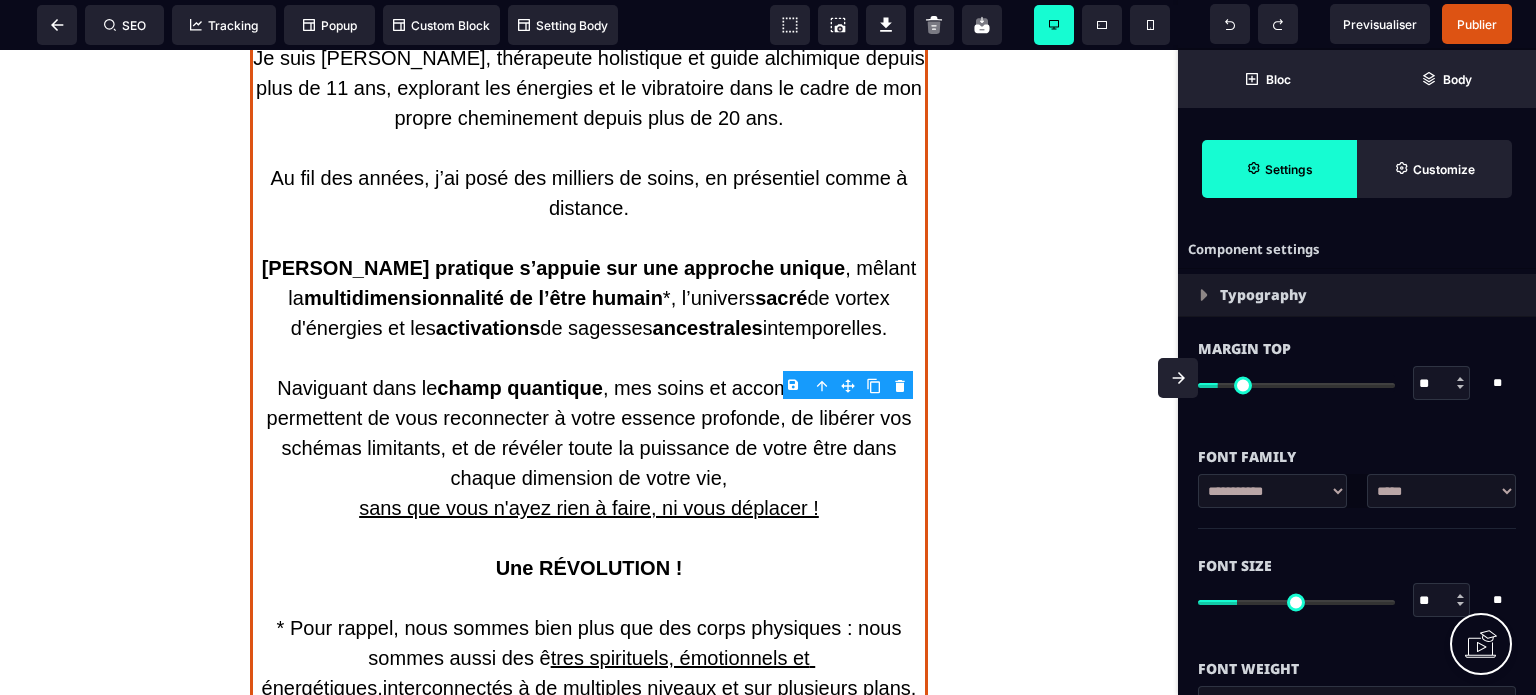 click on "B I U S
A *******
Row
SEO
Tracking
Popup" at bounding box center [768, 347] 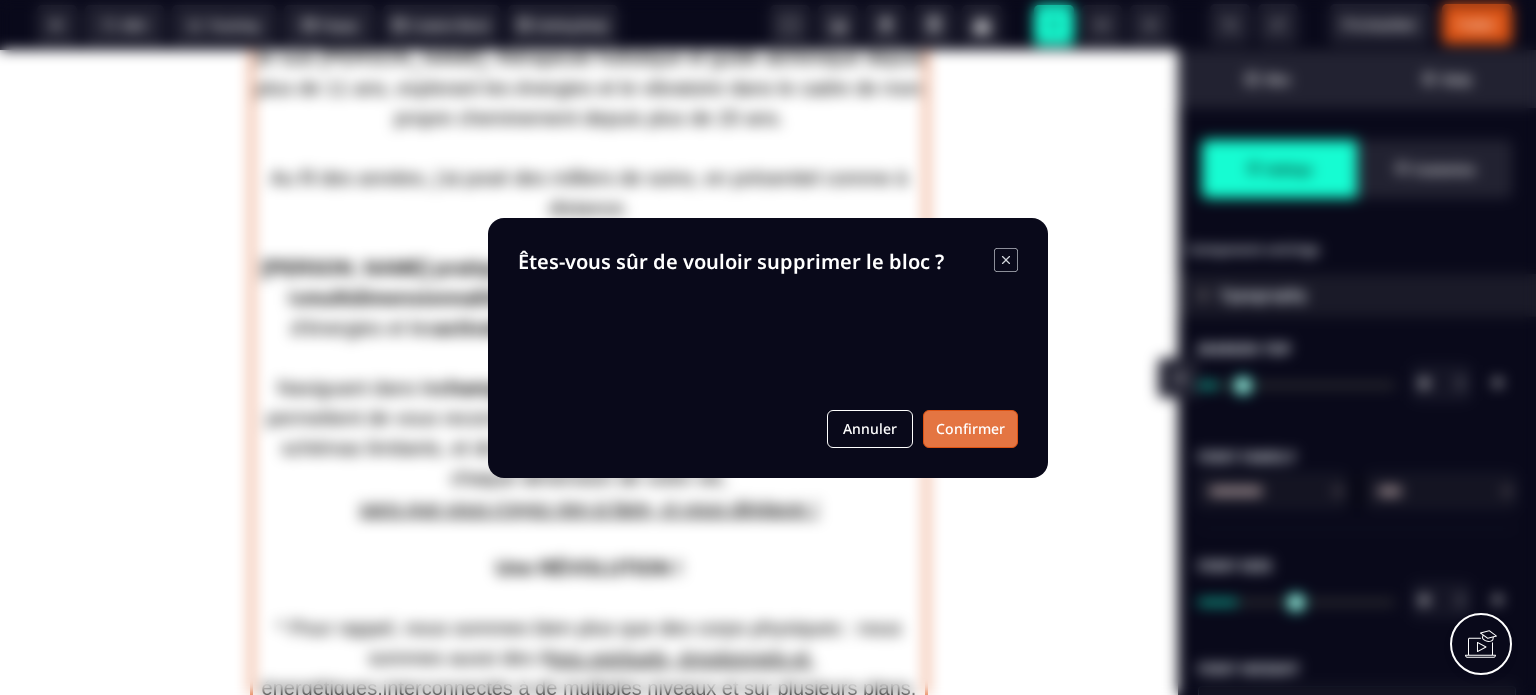 click on "Confirmer" at bounding box center (970, 429) 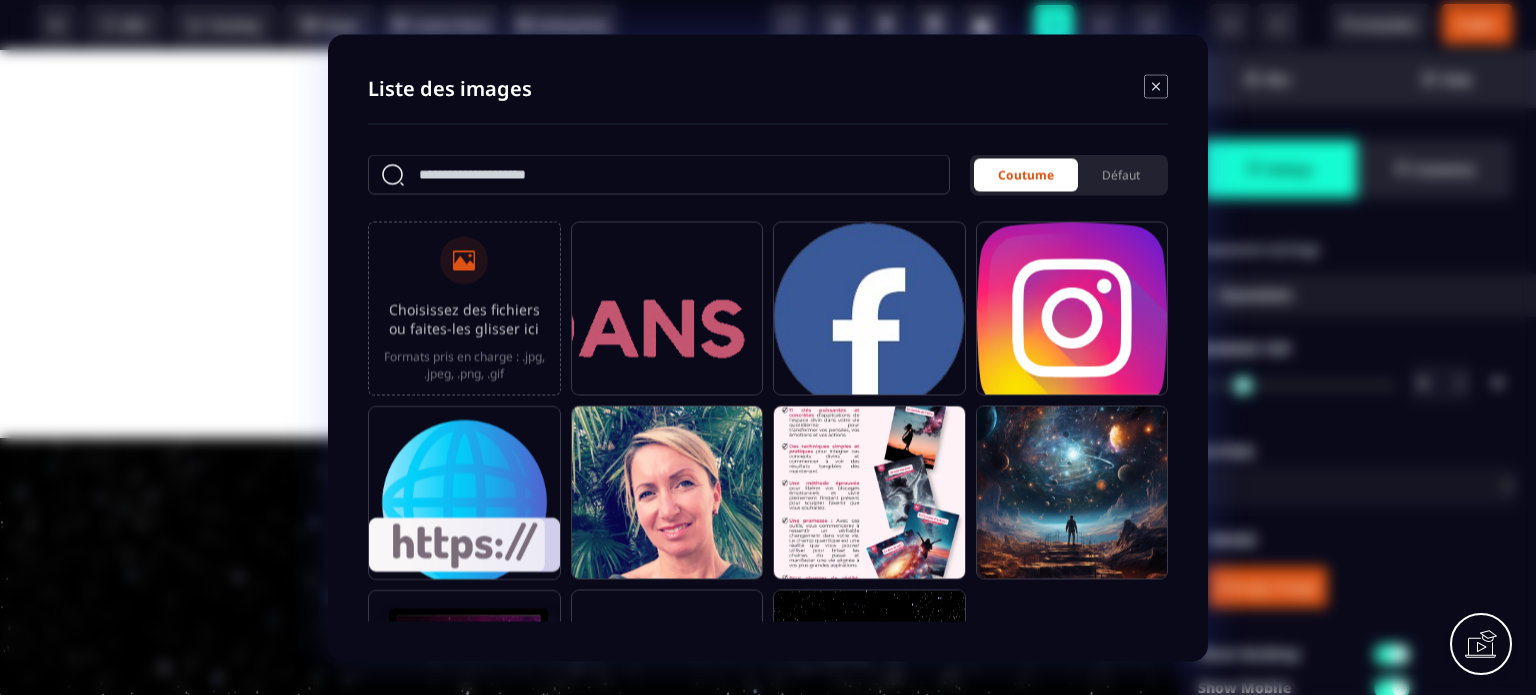 click on "Choisissez des fichiers ou faites-les glisser ici Formats pris en charge : .jpg, .jpeg, .png, .gif" at bounding box center (464, 308) 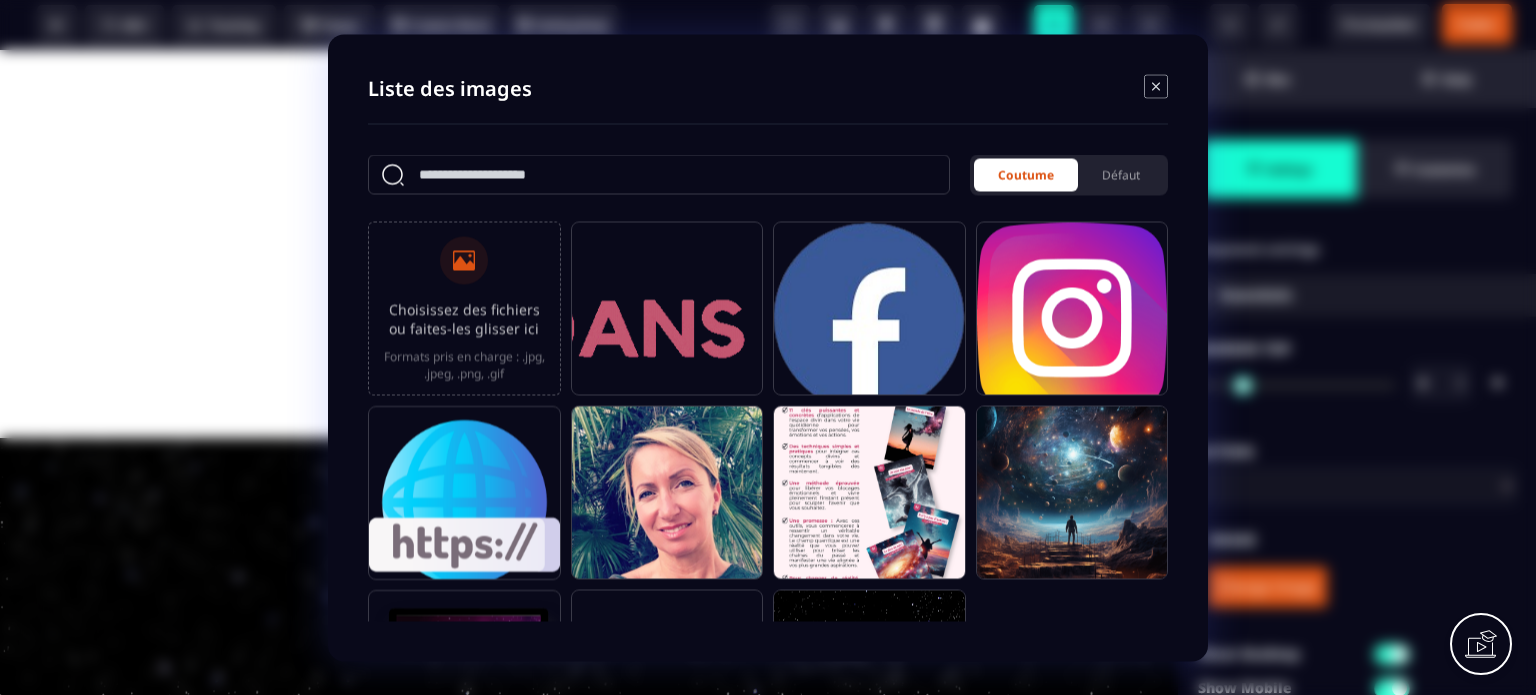 click on "Choisissez des fichiers ou faites-les glisser ici Formats pris en charge : .jpg, .jpeg, .png, .gif" at bounding box center [0, 0] 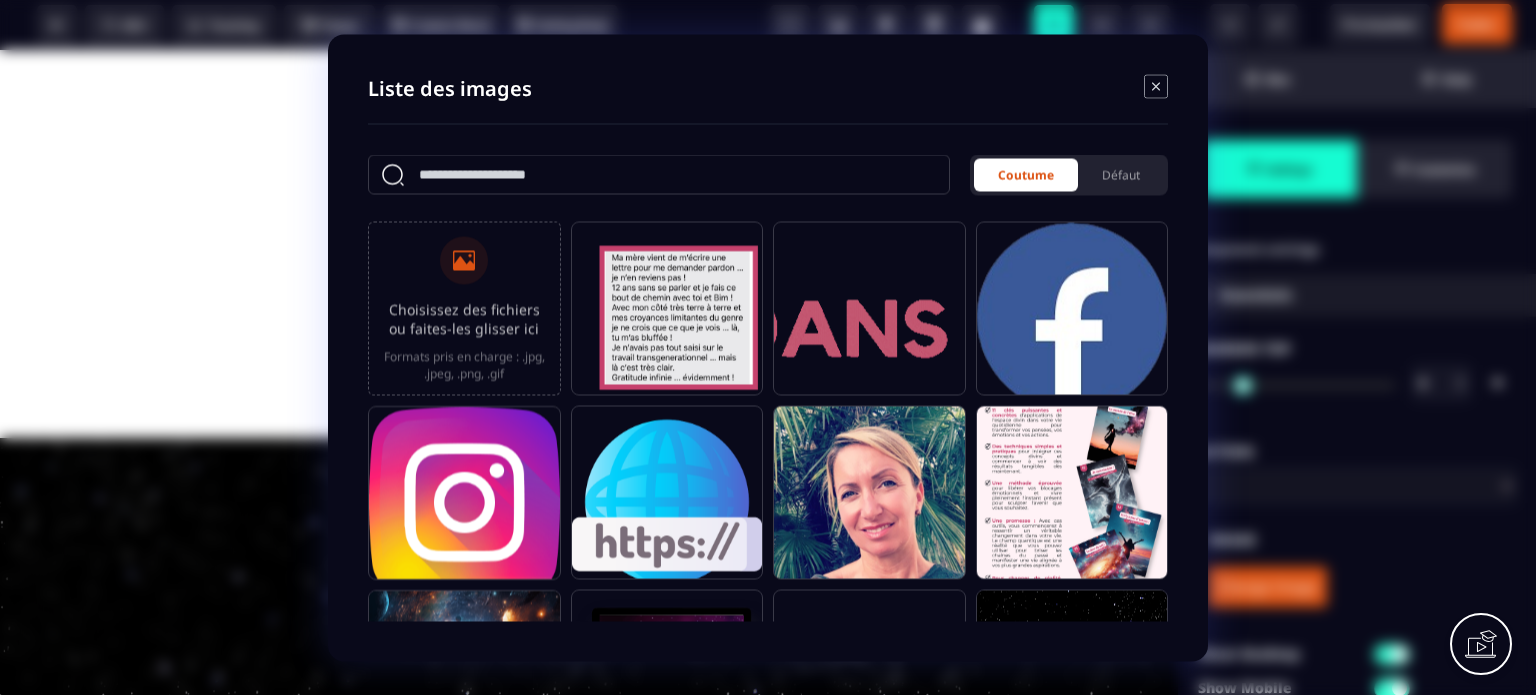 click at bounding box center (667, 317) 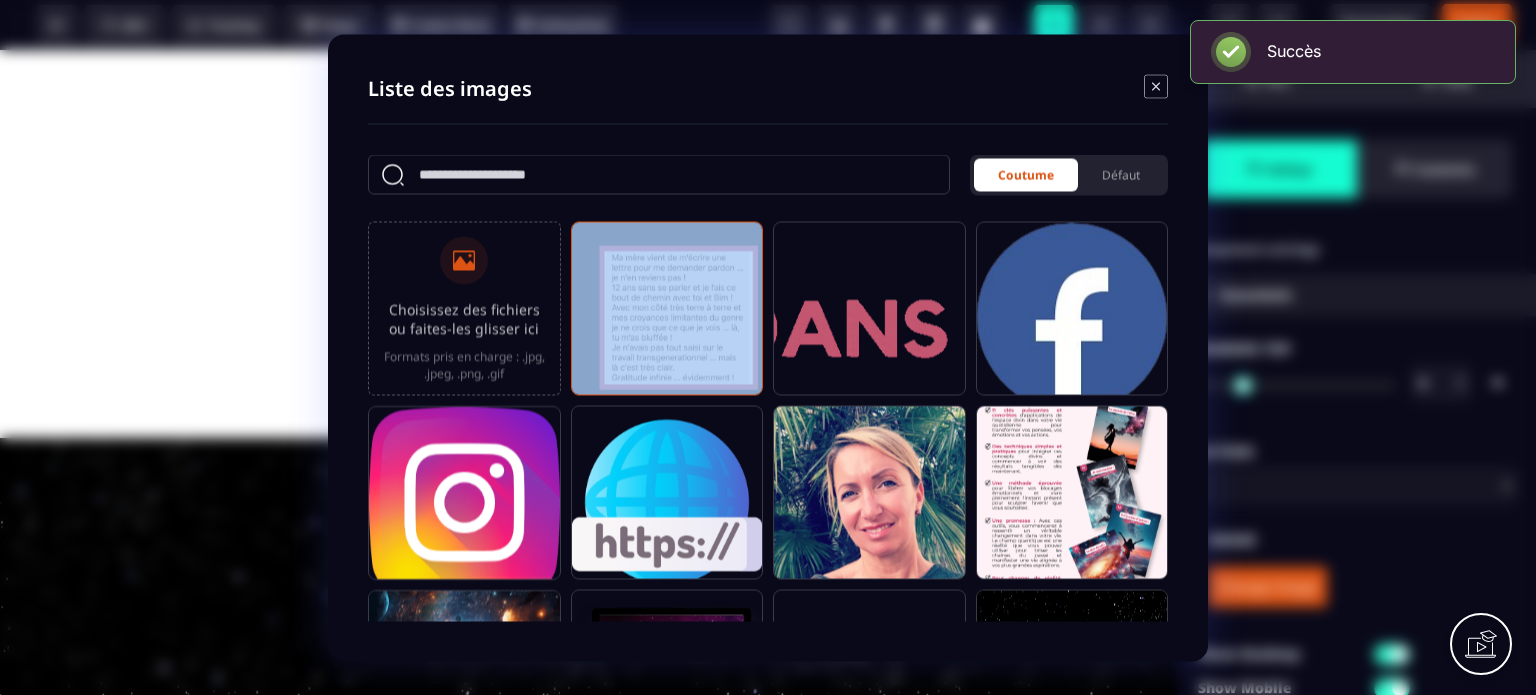 click at bounding box center (667, 317) 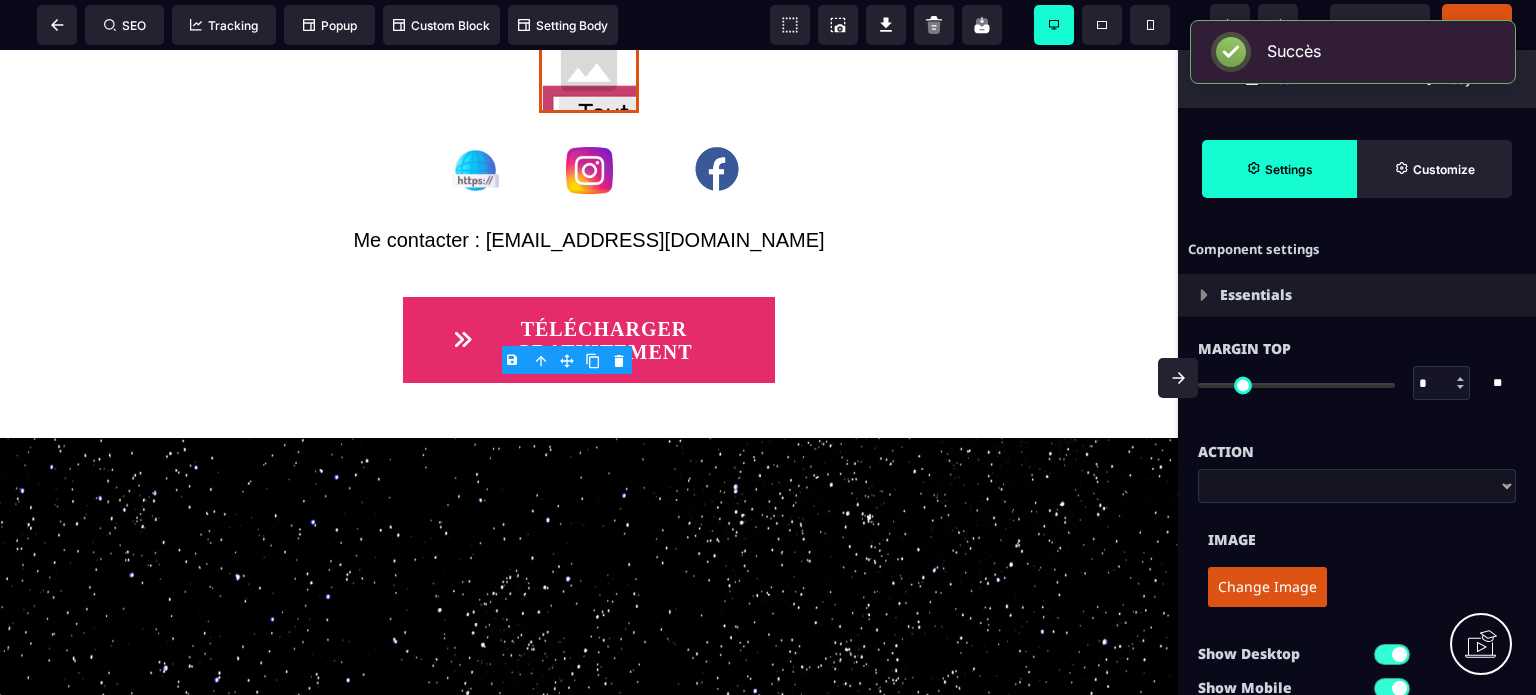 click on "Change Image" at bounding box center (1267, 587) 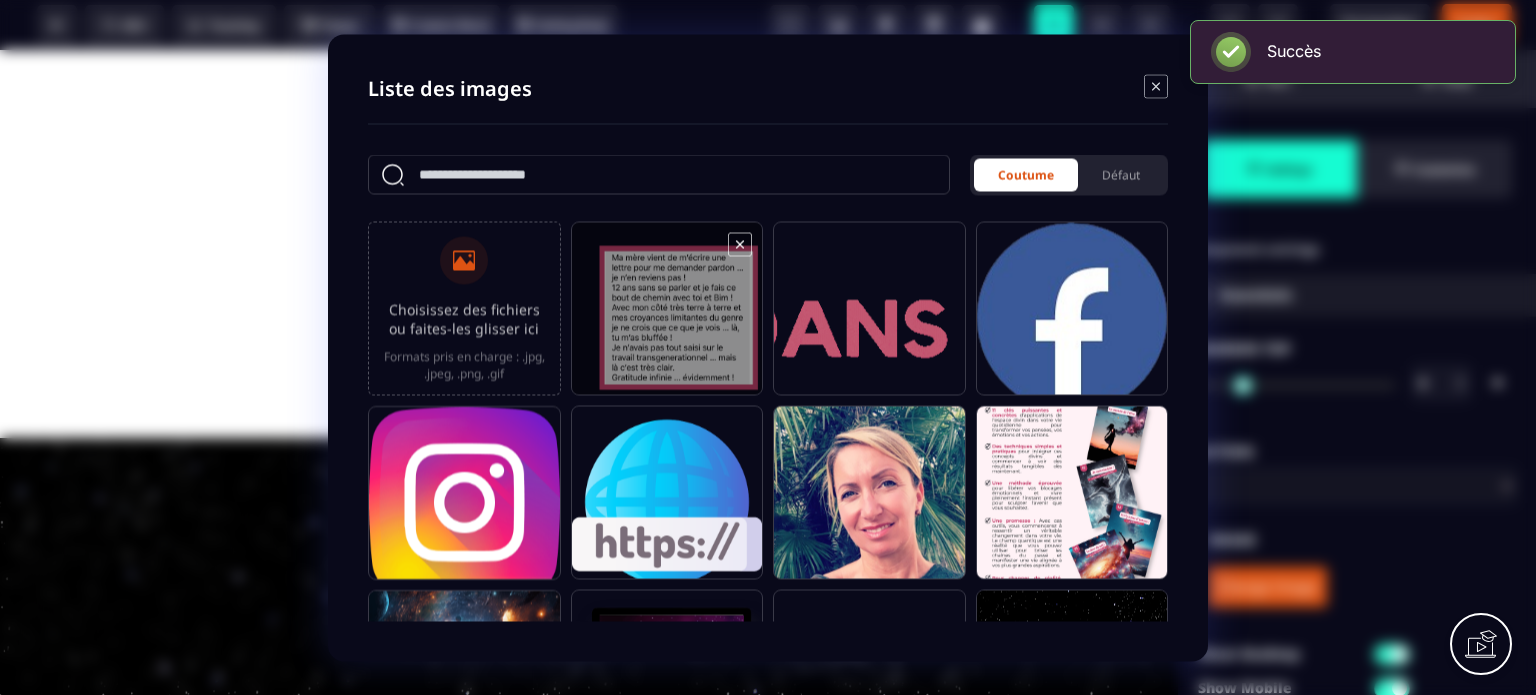 click at bounding box center (667, 317) 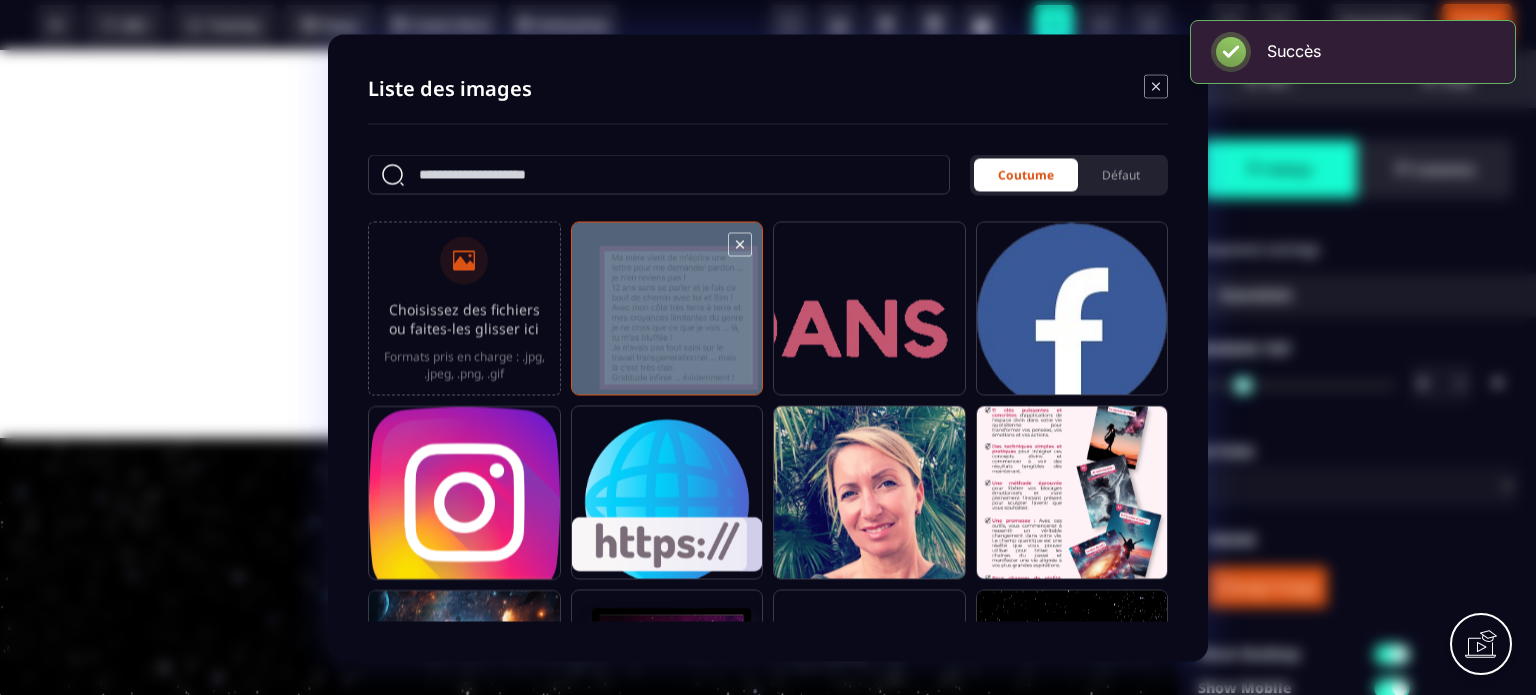 click at bounding box center [667, 317] 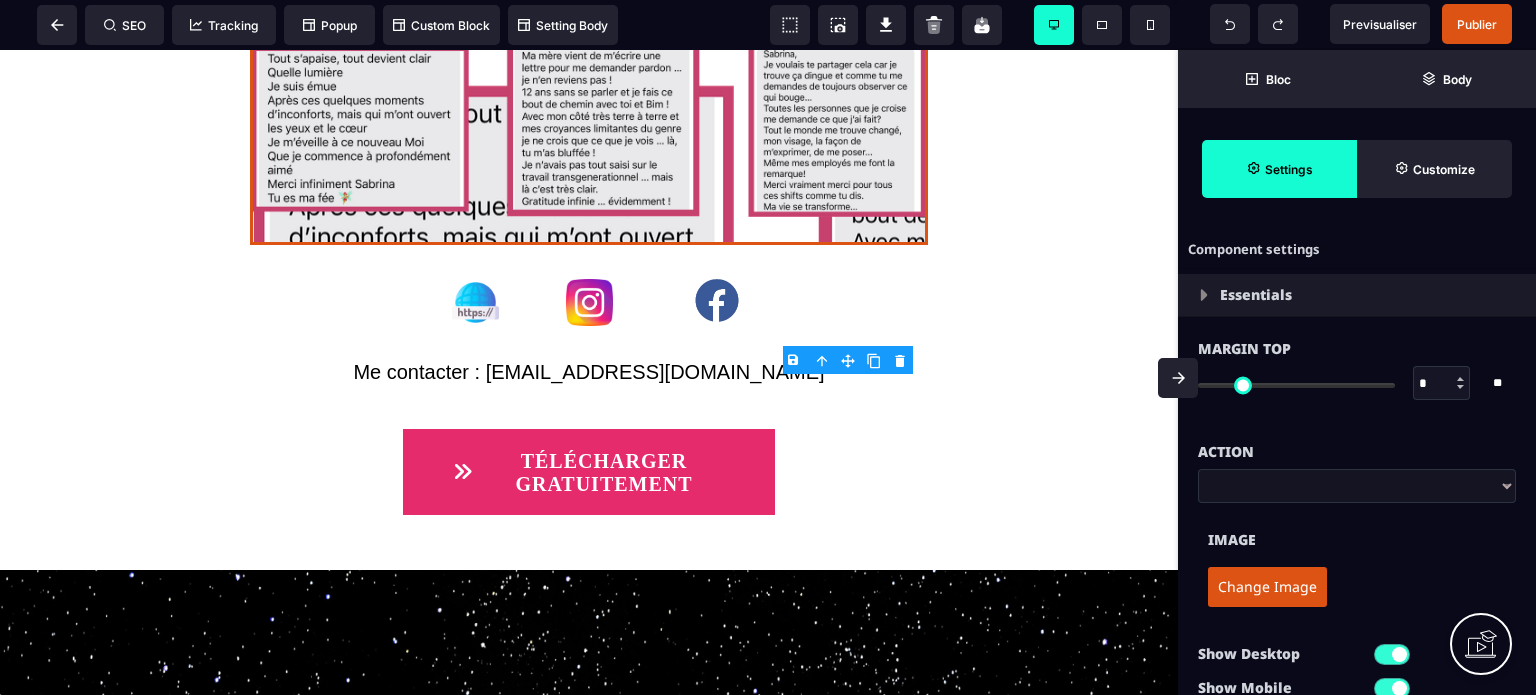click on "Change Image" at bounding box center [1267, 587] 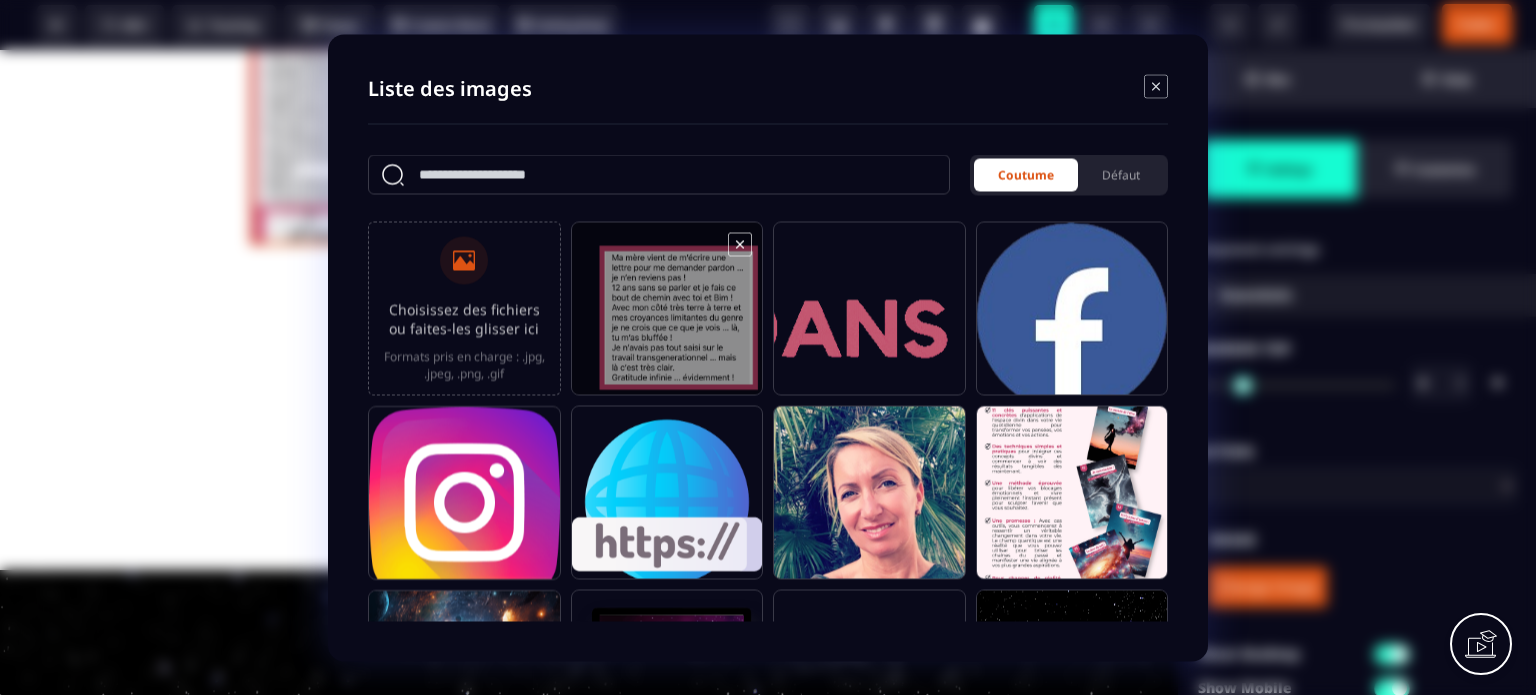 click at bounding box center (667, 317) 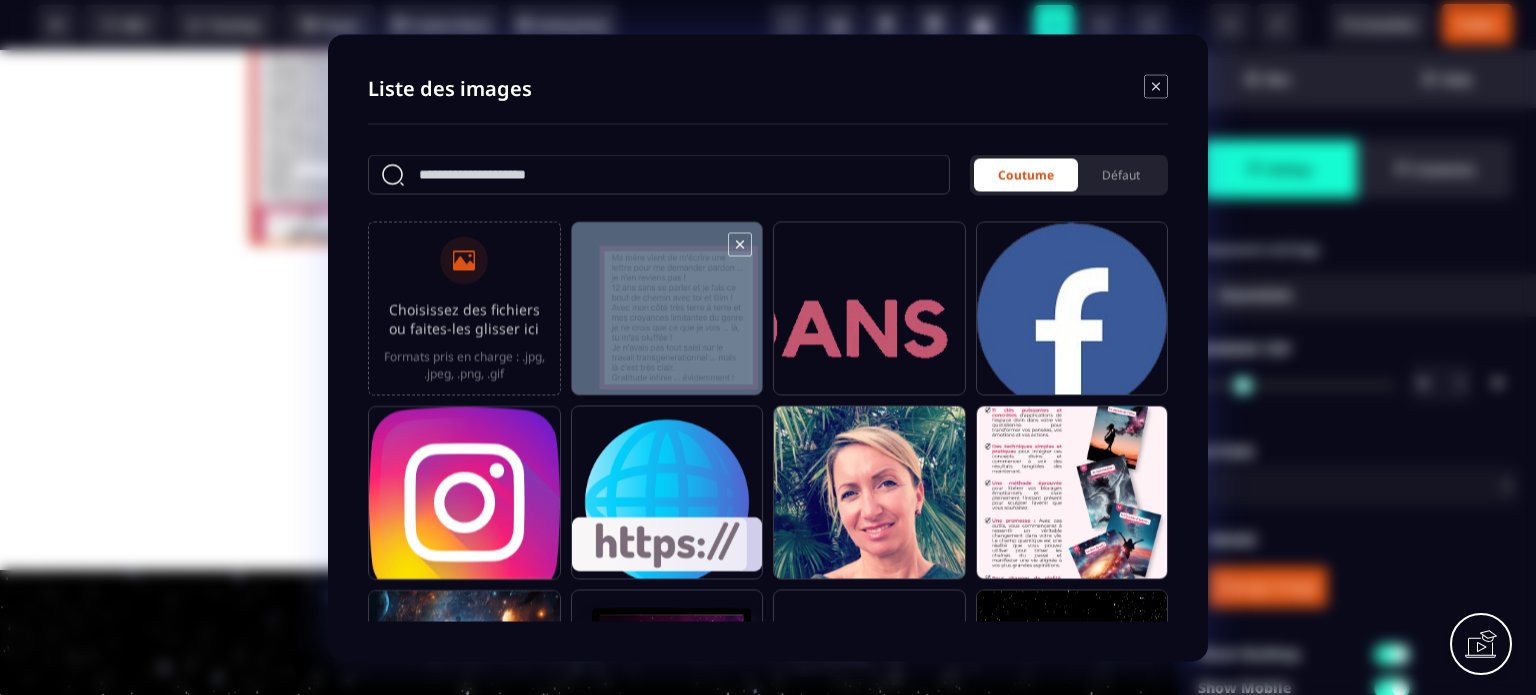 click at bounding box center [667, 317] 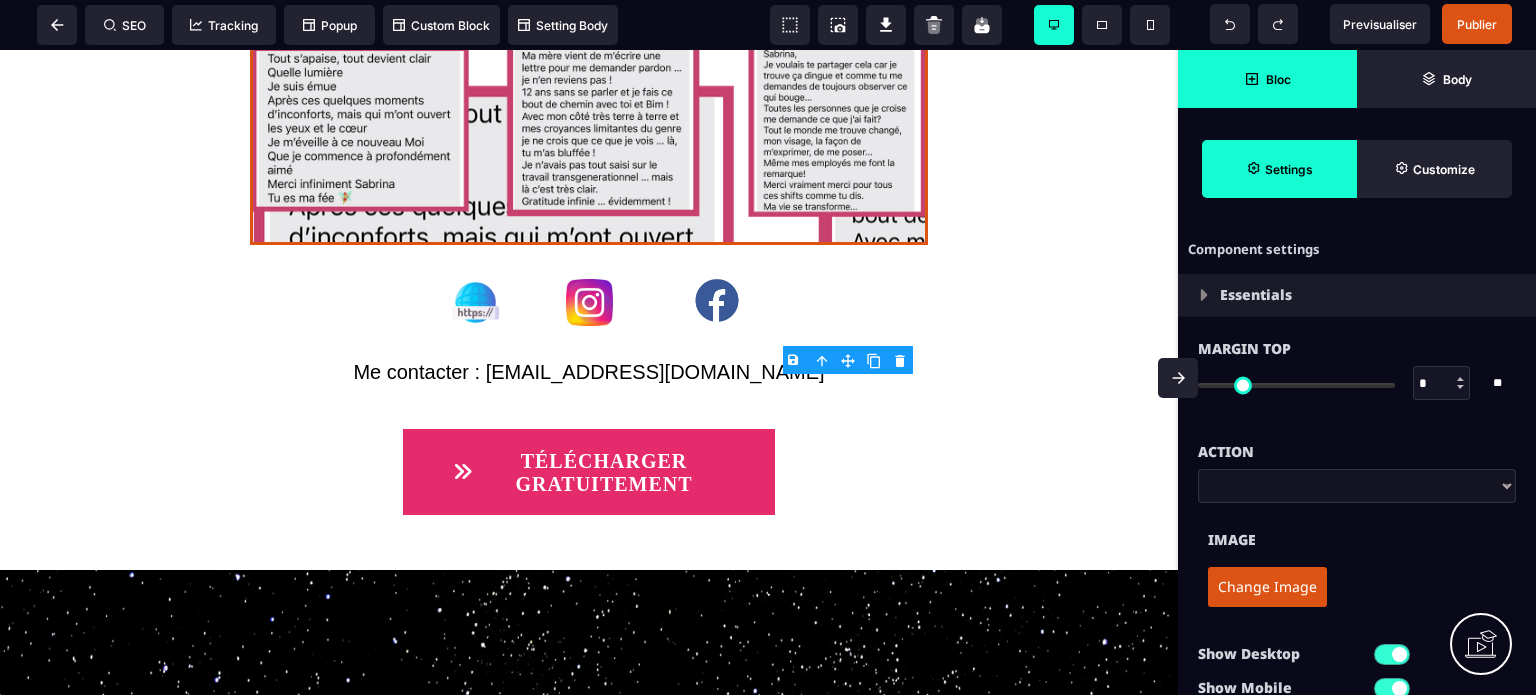 click on "Bloc" at bounding box center [1278, 79] 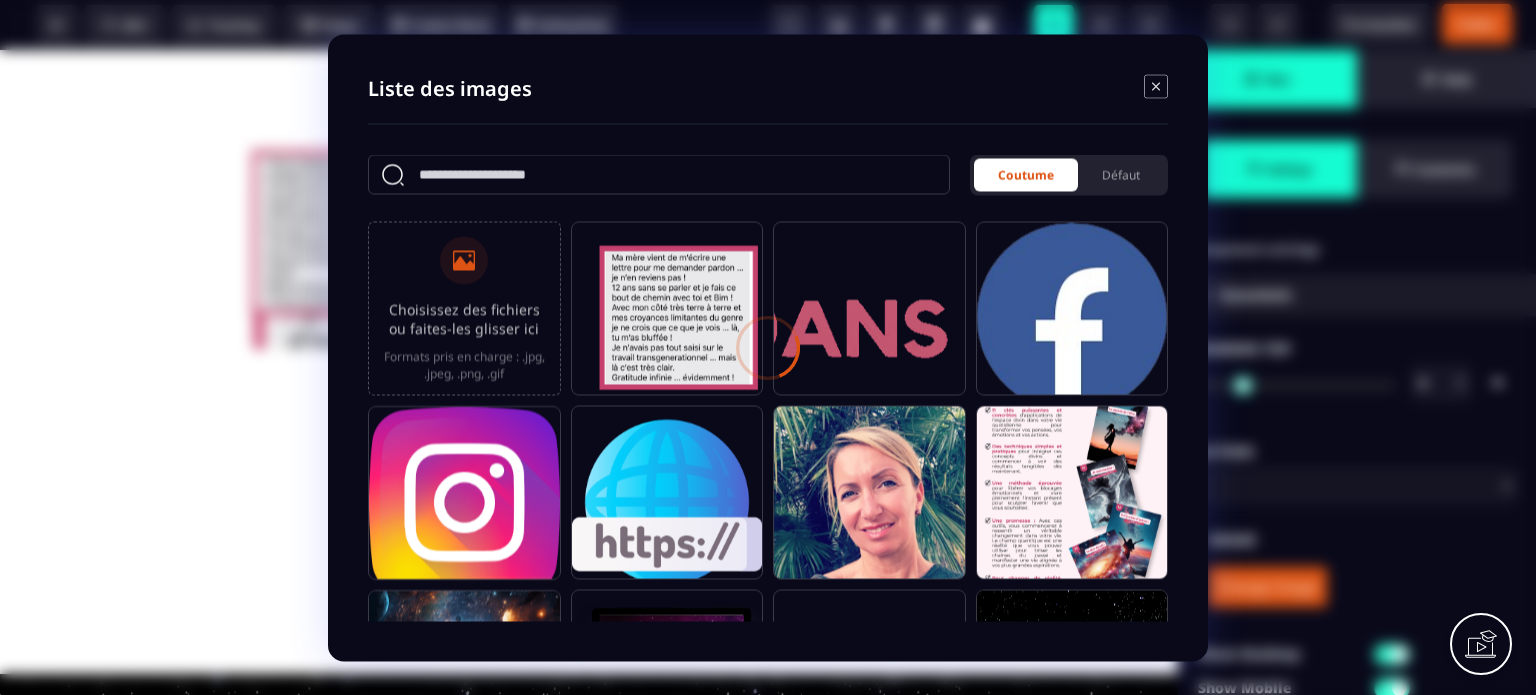 drag, startPoint x: 1248, startPoint y: 618, endPoint x: 833, endPoint y: 483, distance: 436.40576 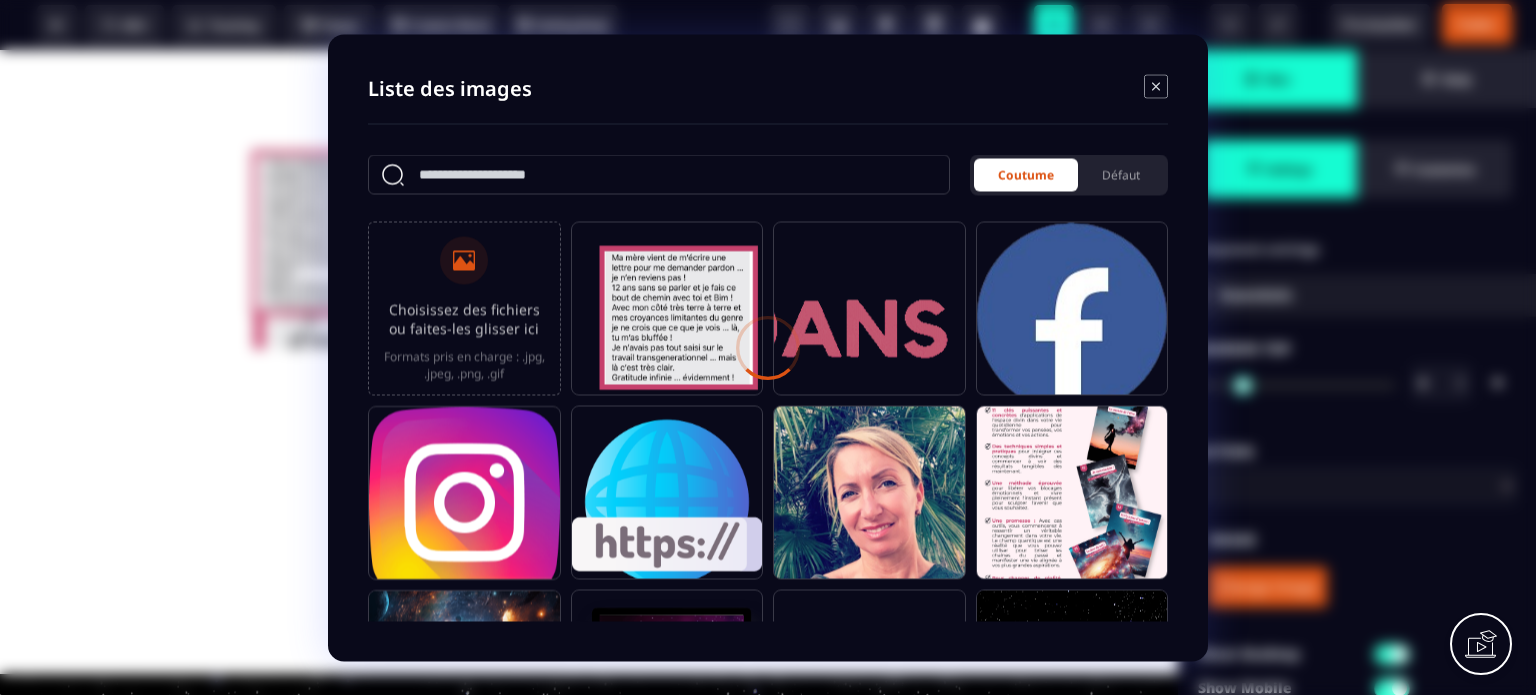 click 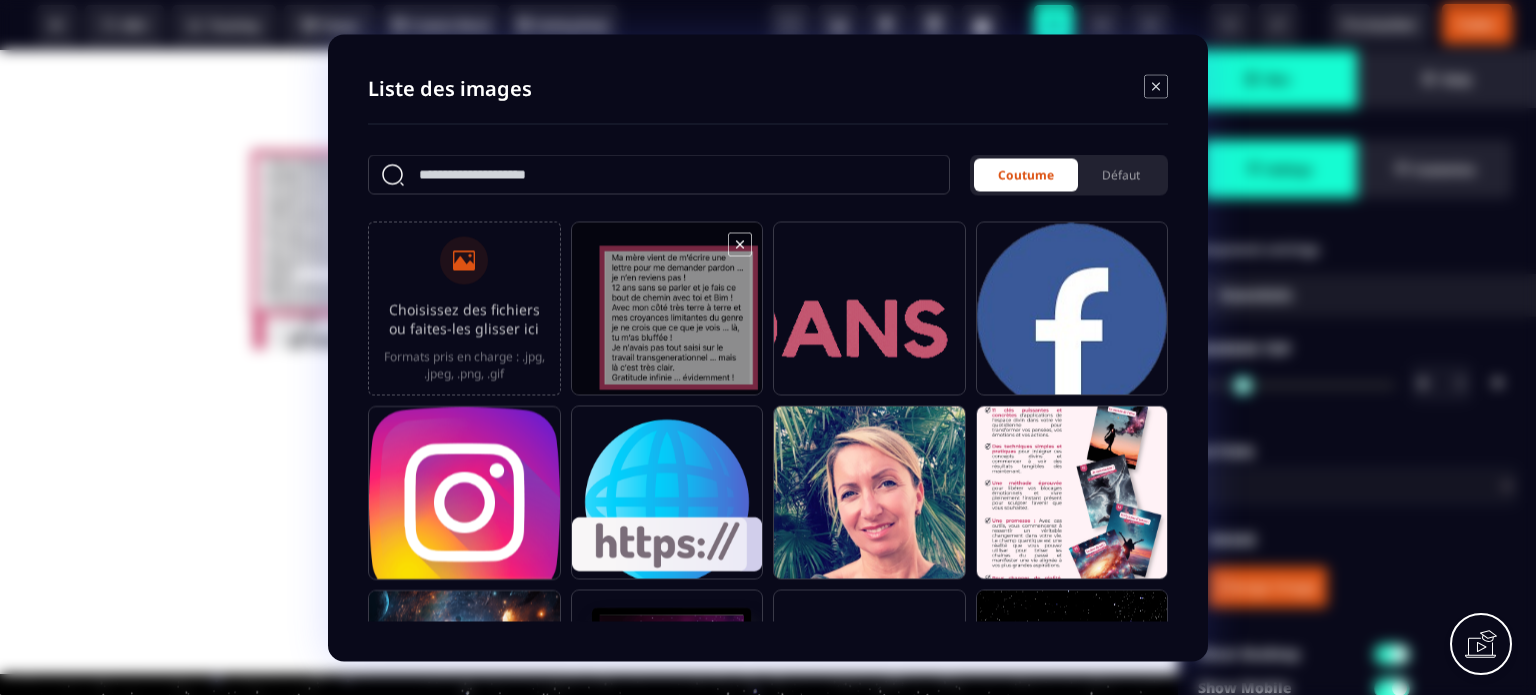 click at bounding box center [667, 317] 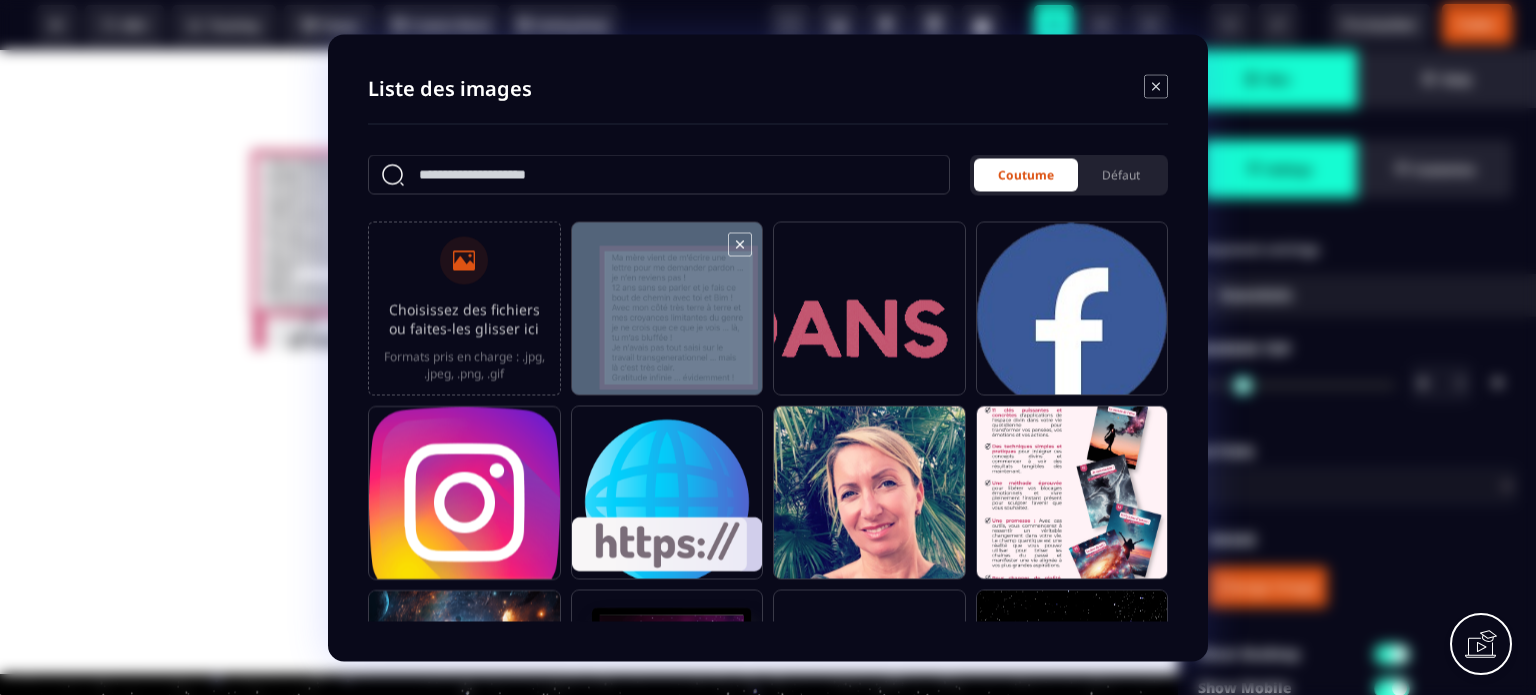 click at bounding box center [667, 317] 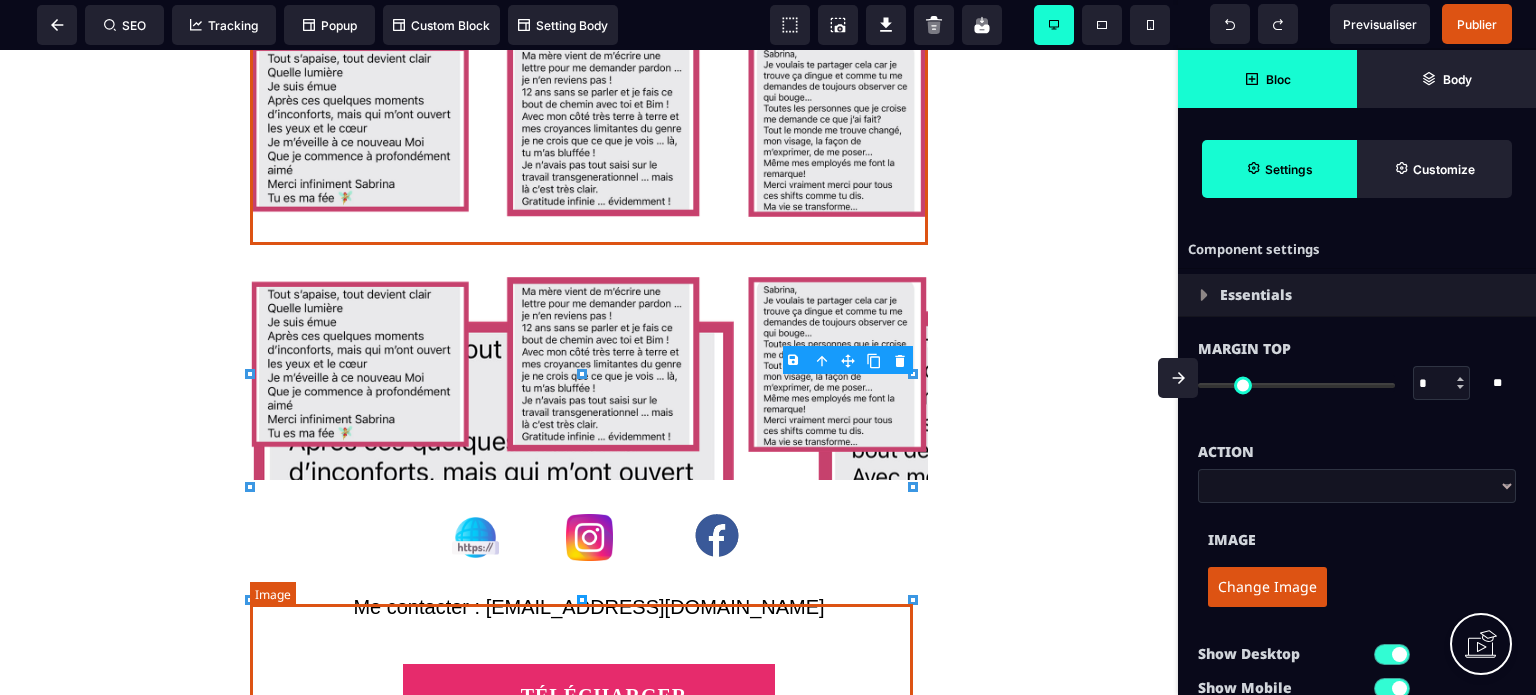 click at bounding box center [589, 364] 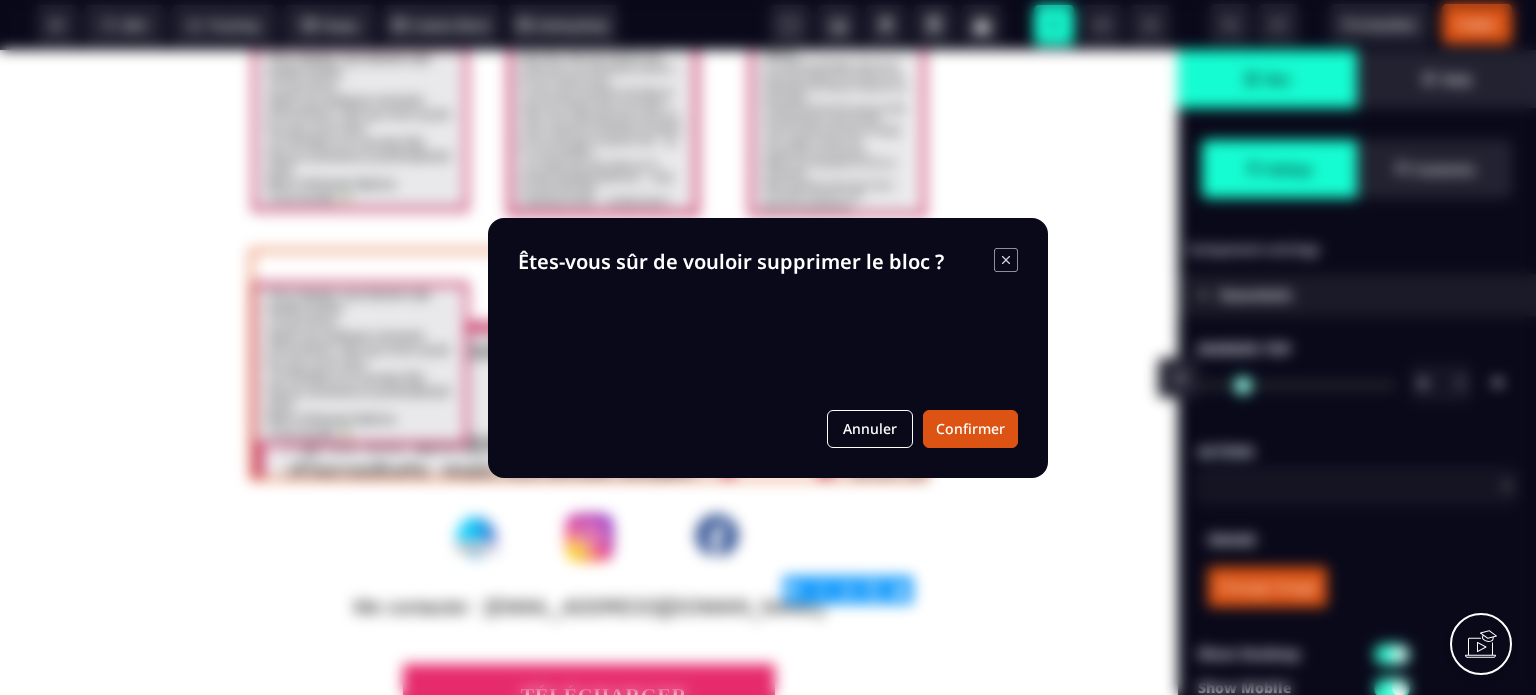 click on "B I U S
A *******
Image
SEO
Tracking
Popup" at bounding box center [768, 347] 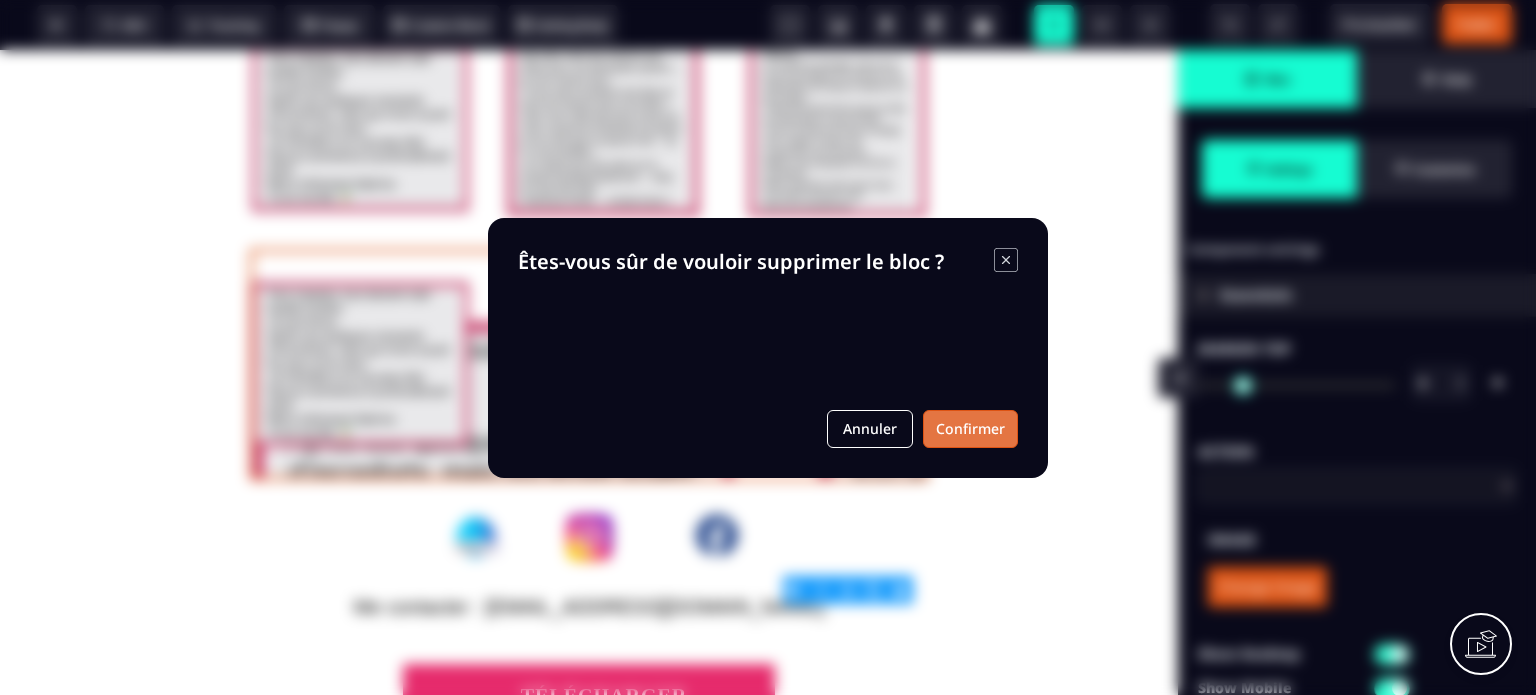 click on "Confirmer" at bounding box center (970, 429) 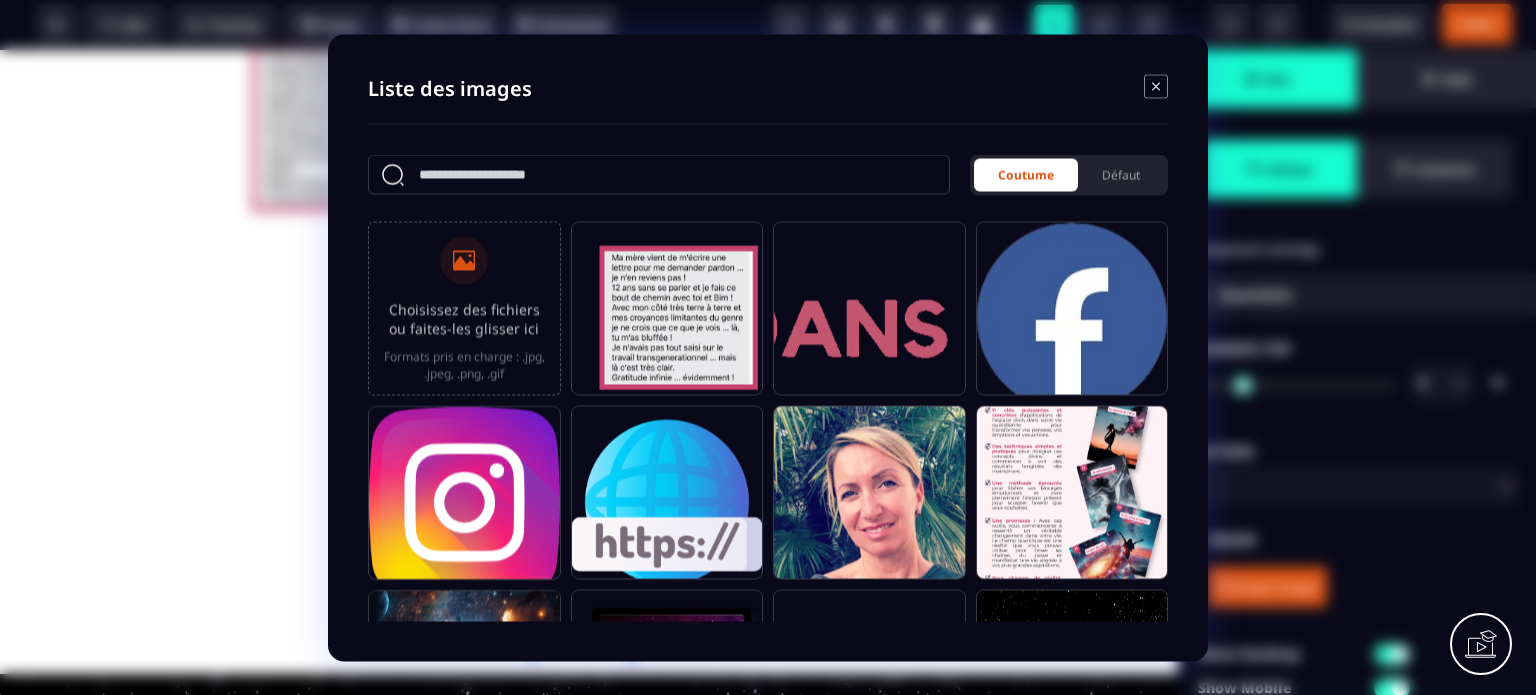click on "Formats pris en charge : .jpg, .jpeg, .png, .gif" at bounding box center (464, 364) 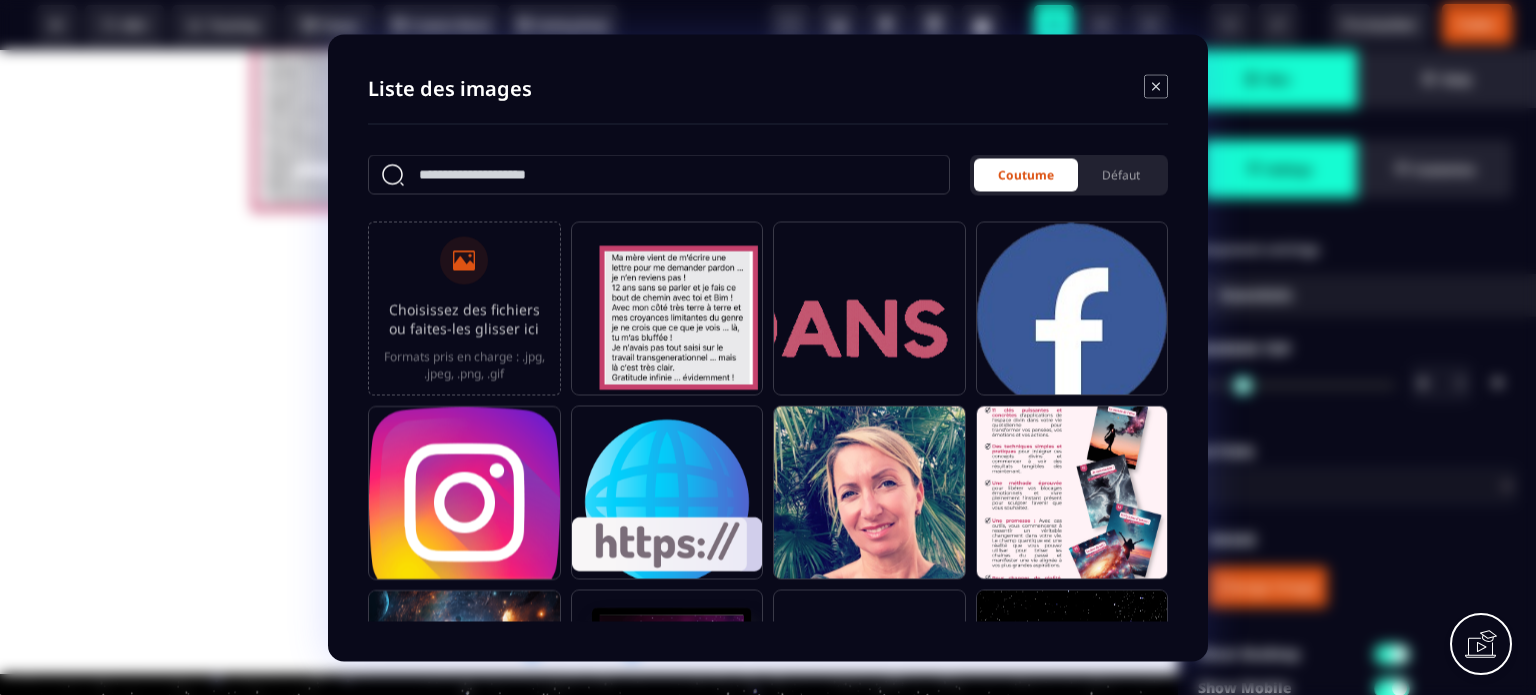 click on "Choisissez des fichiers ou faites-les glisser ici Formats pris en charge : .jpg, .jpeg, .png, .gif" at bounding box center (0, 0) 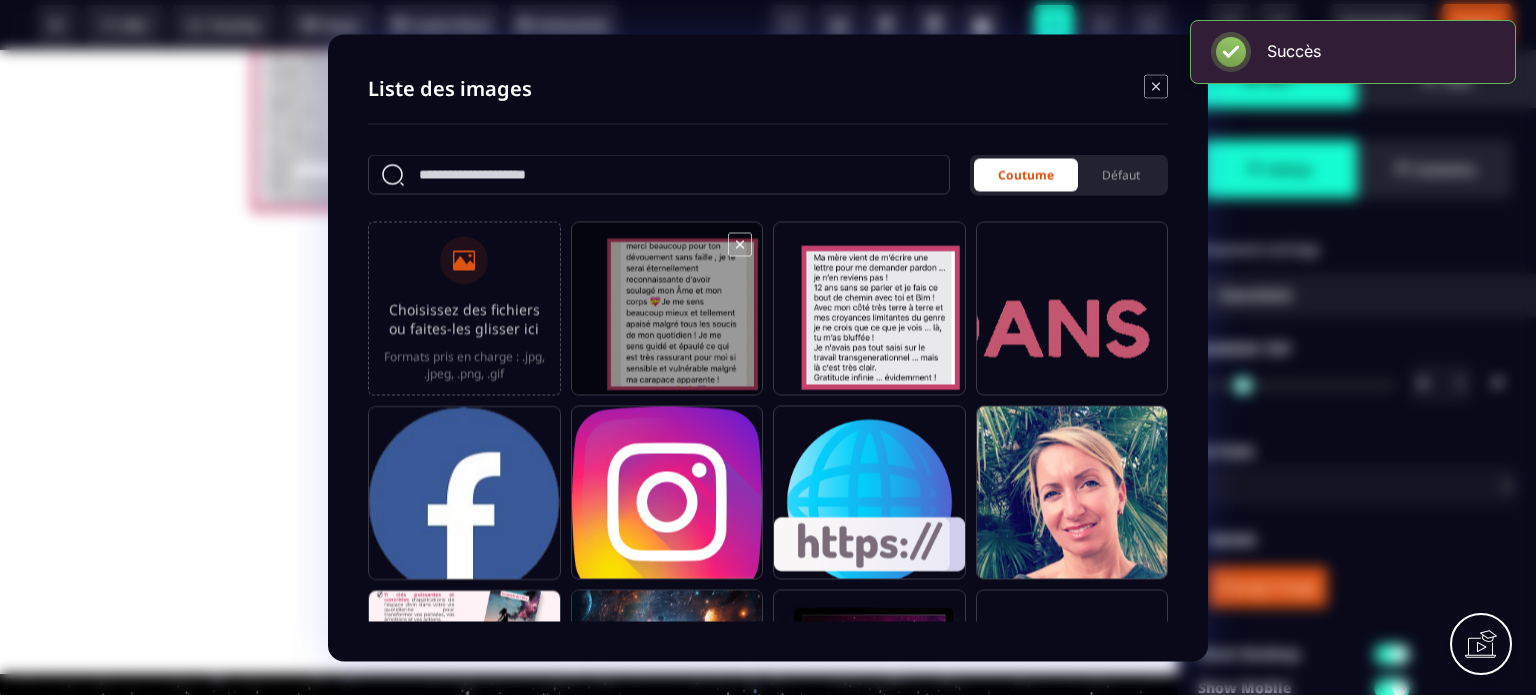 click at bounding box center [667, 317] 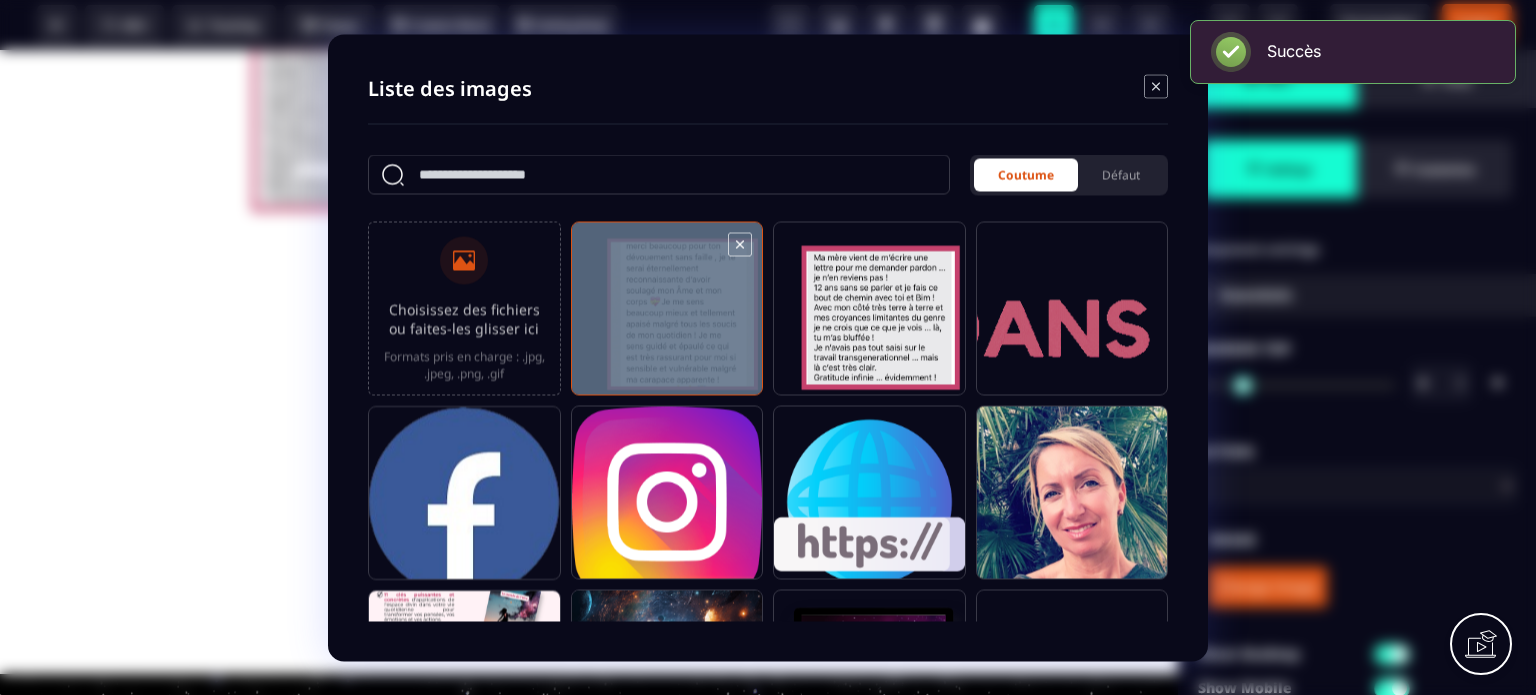 click at bounding box center (667, 317) 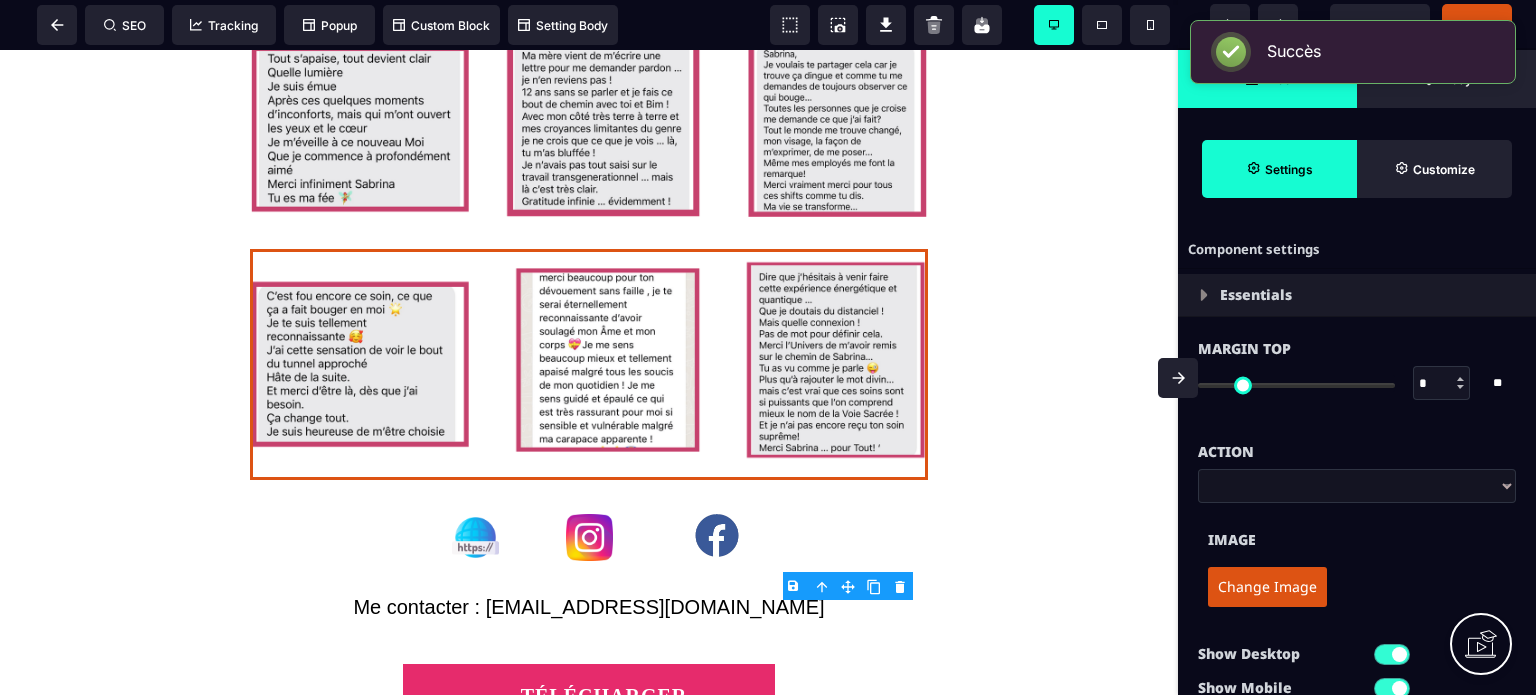 drag, startPoint x: 1178, startPoint y: 634, endPoint x: 1168, endPoint y: 587, distance: 48.052055 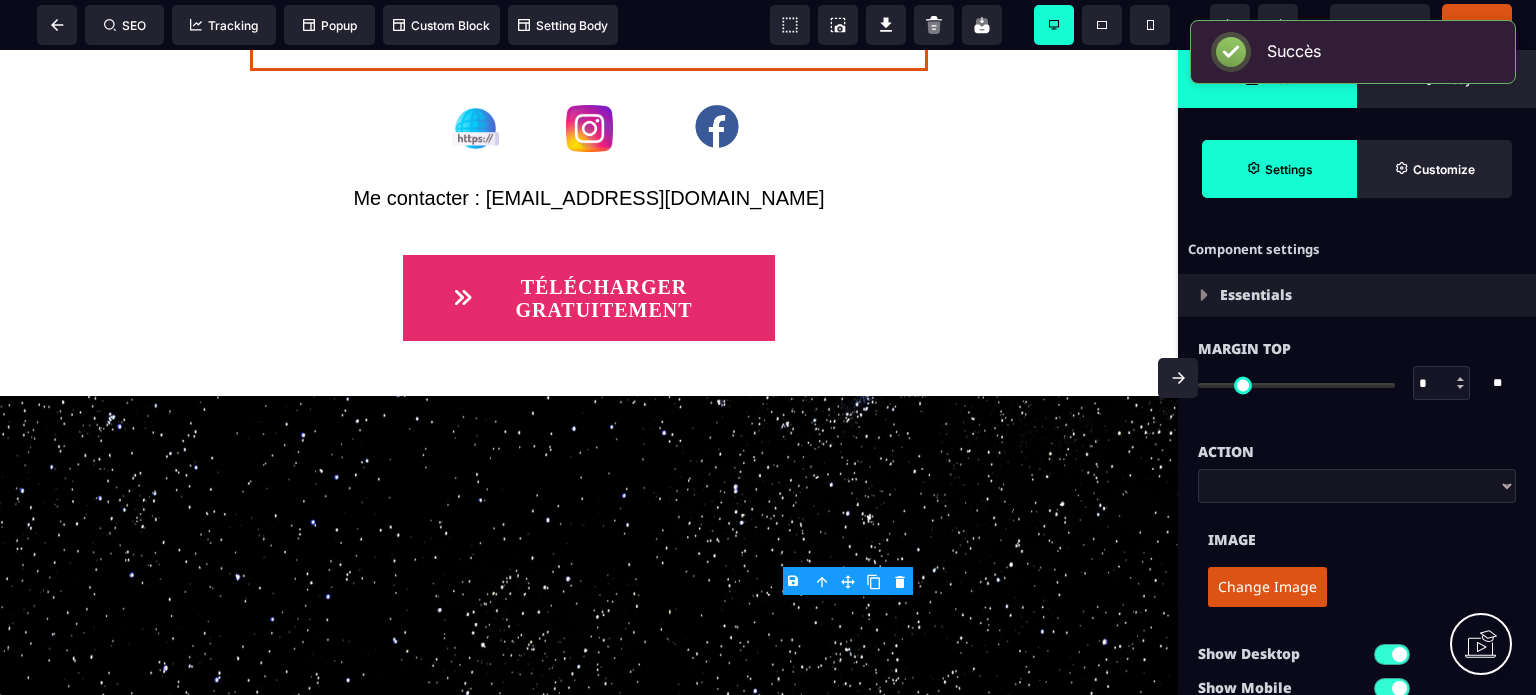 scroll, scrollTop: 8148, scrollLeft: 0, axis: vertical 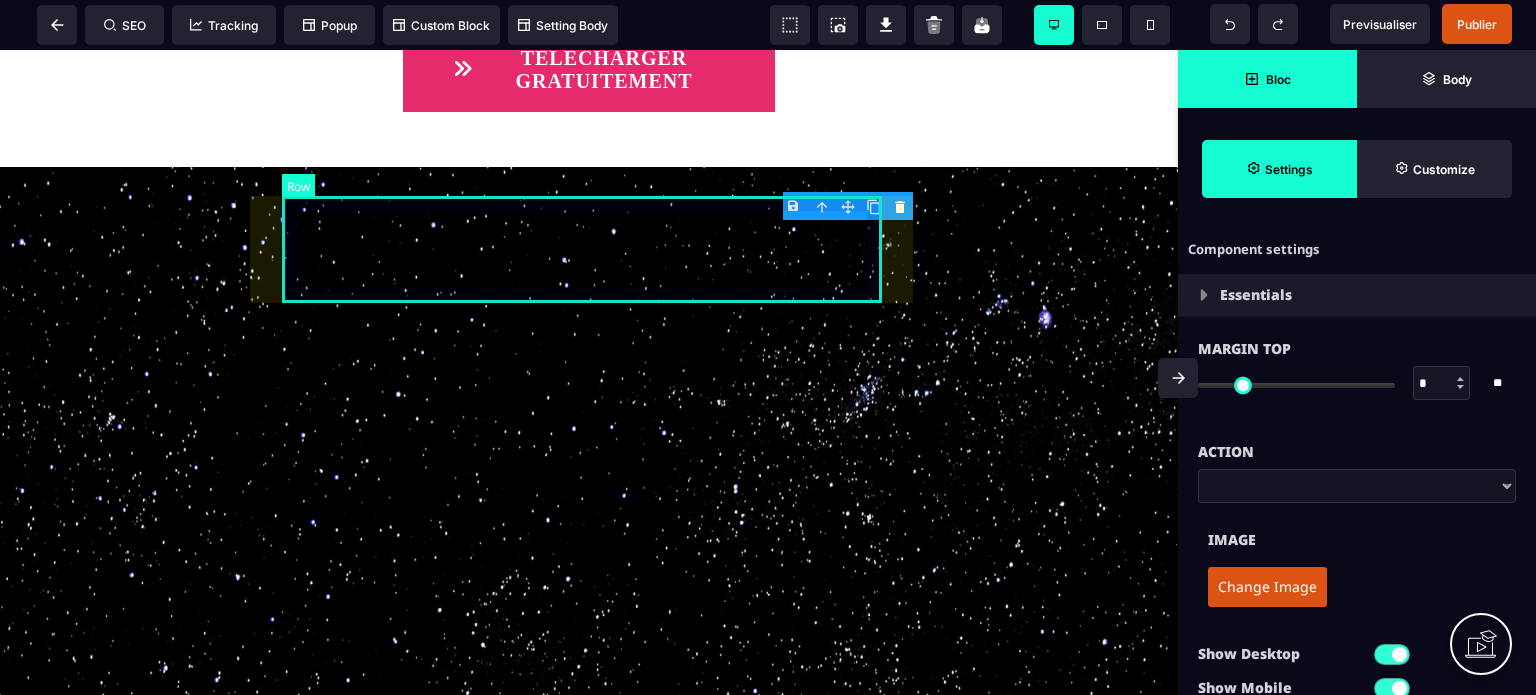 click at bounding box center (589, -101) 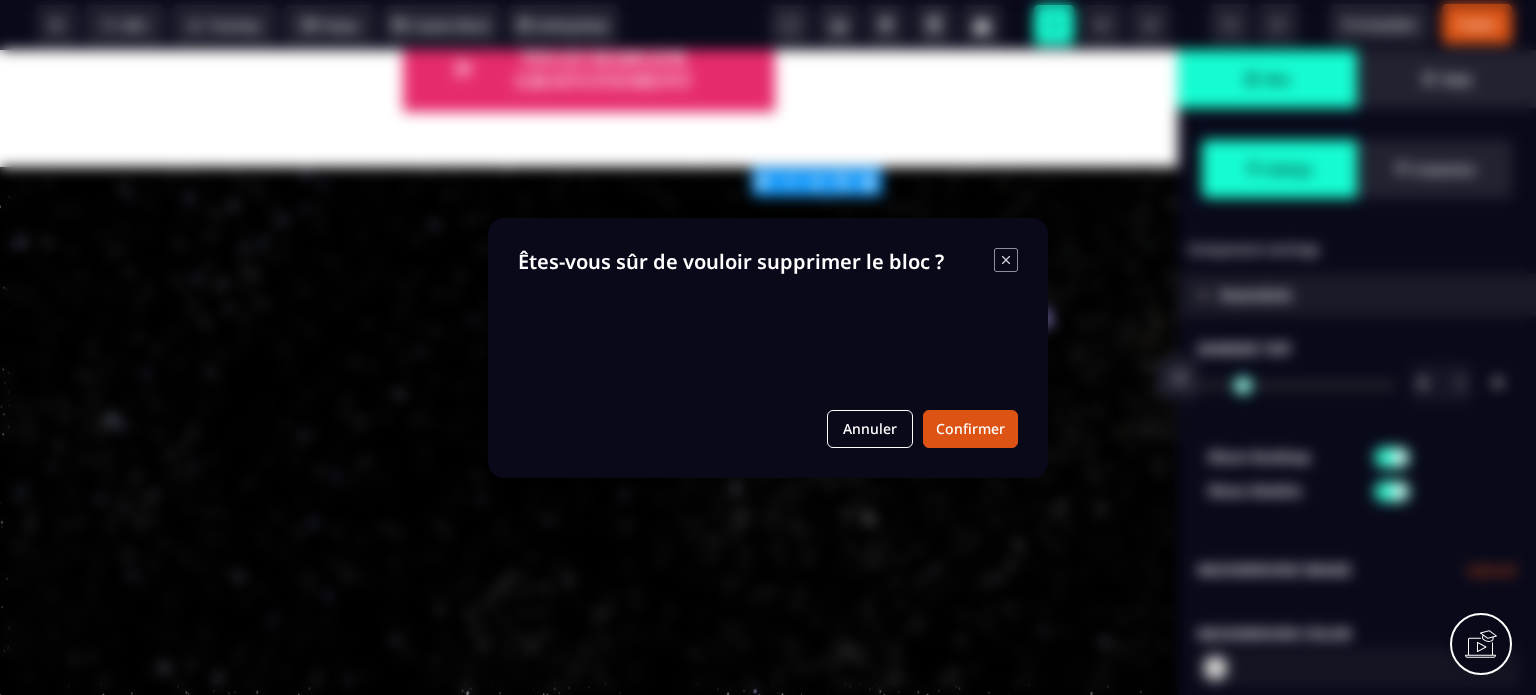 click on "B I U S
A *******
plus
Row
SEO
Big" at bounding box center [768, 347] 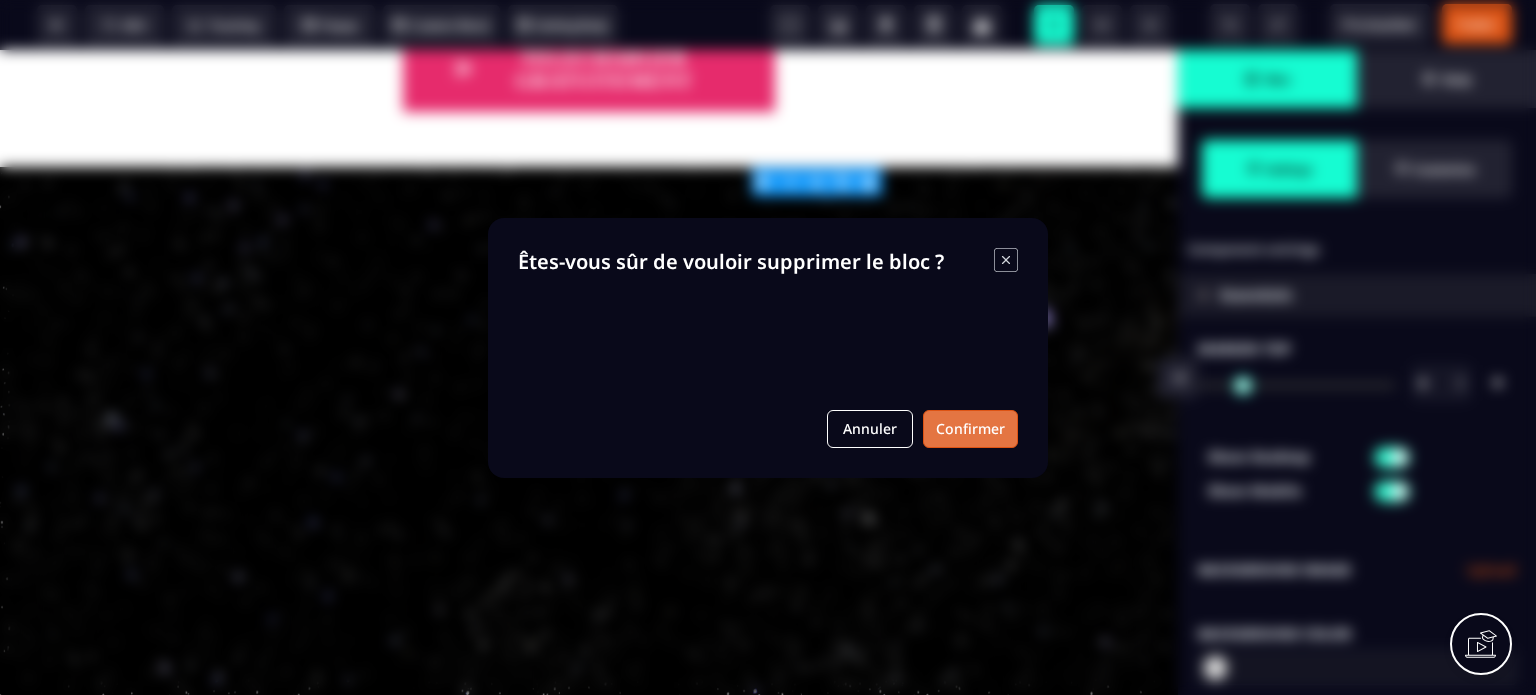 click on "Confirmer" at bounding box center (970, 429) 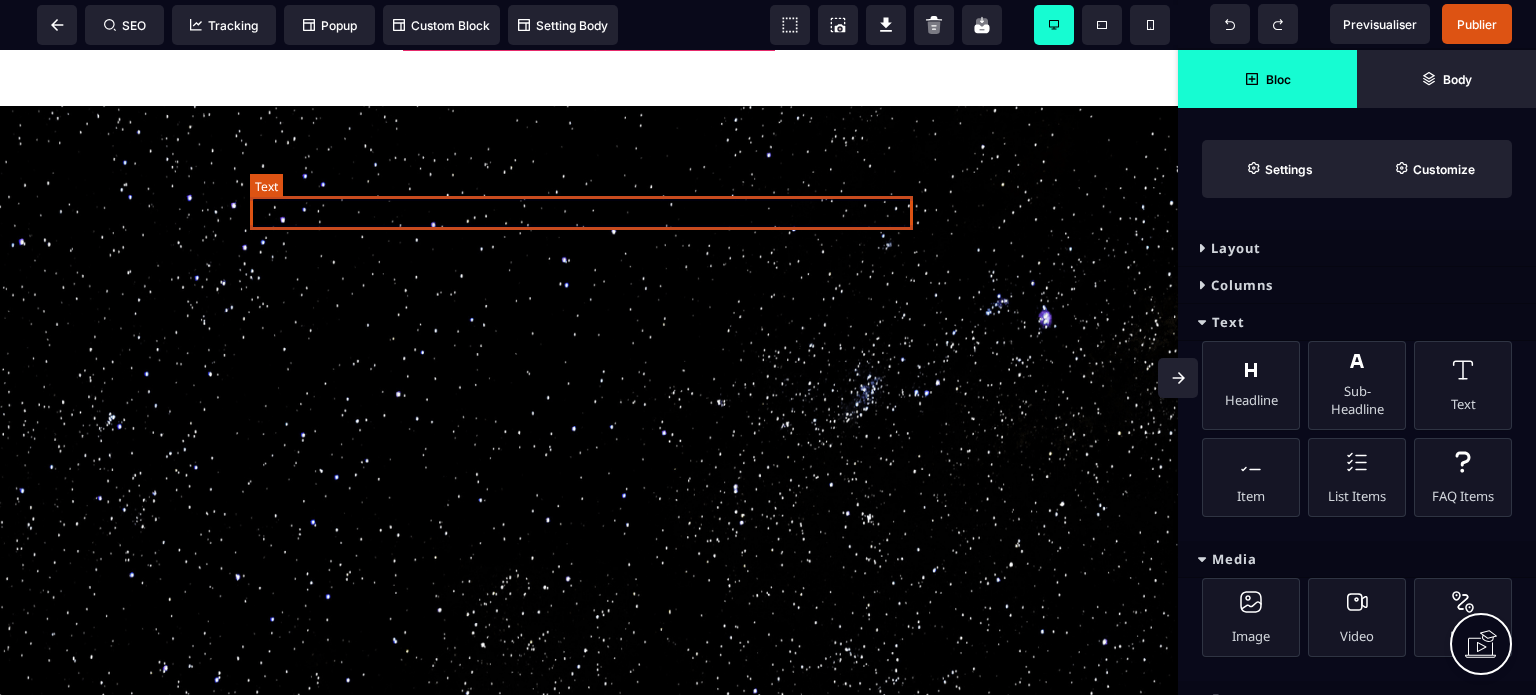 click on "Me contacter : [EMAIL_ADDRESS][DOMAIN_NAME]" at bounding box center (589, -92) 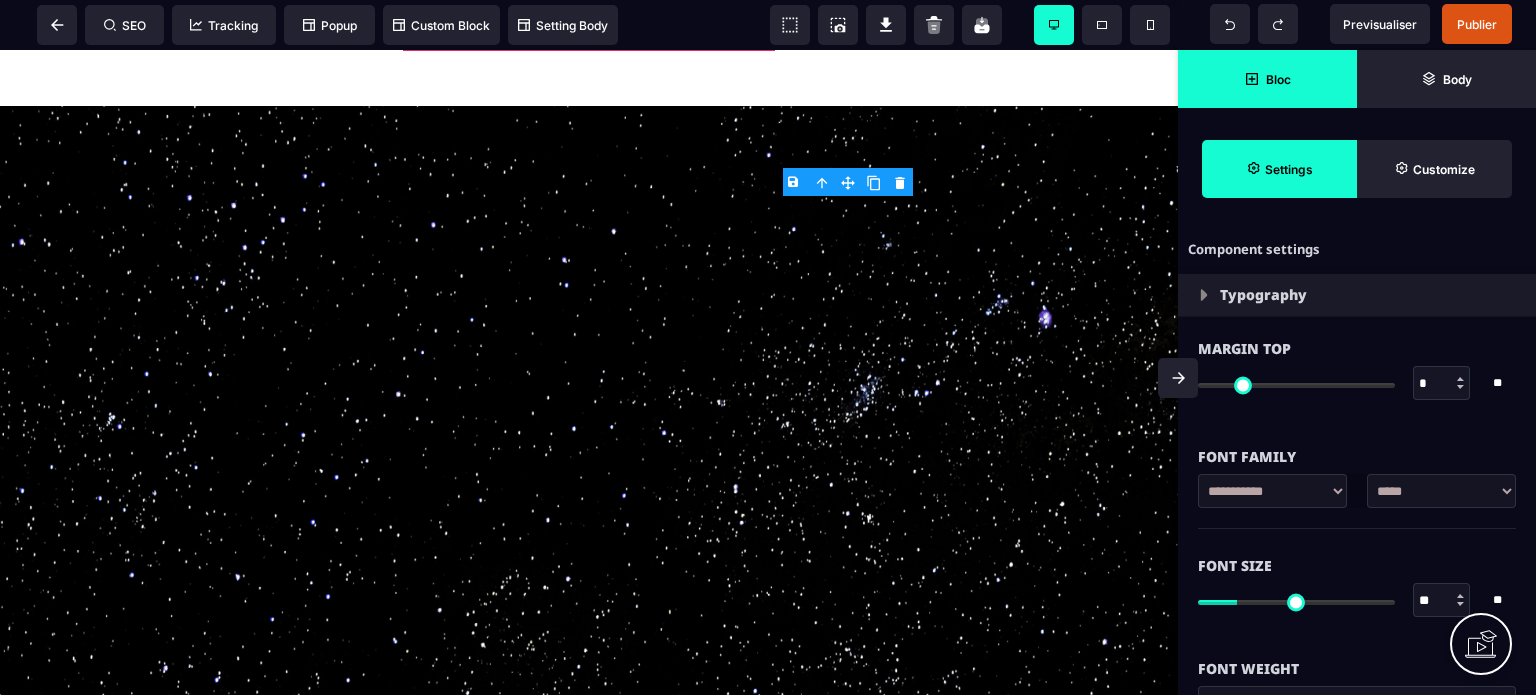 click on "B I U S
A *******
Row
SEO
Tracking
Popup" at bounding box center [768, 347] 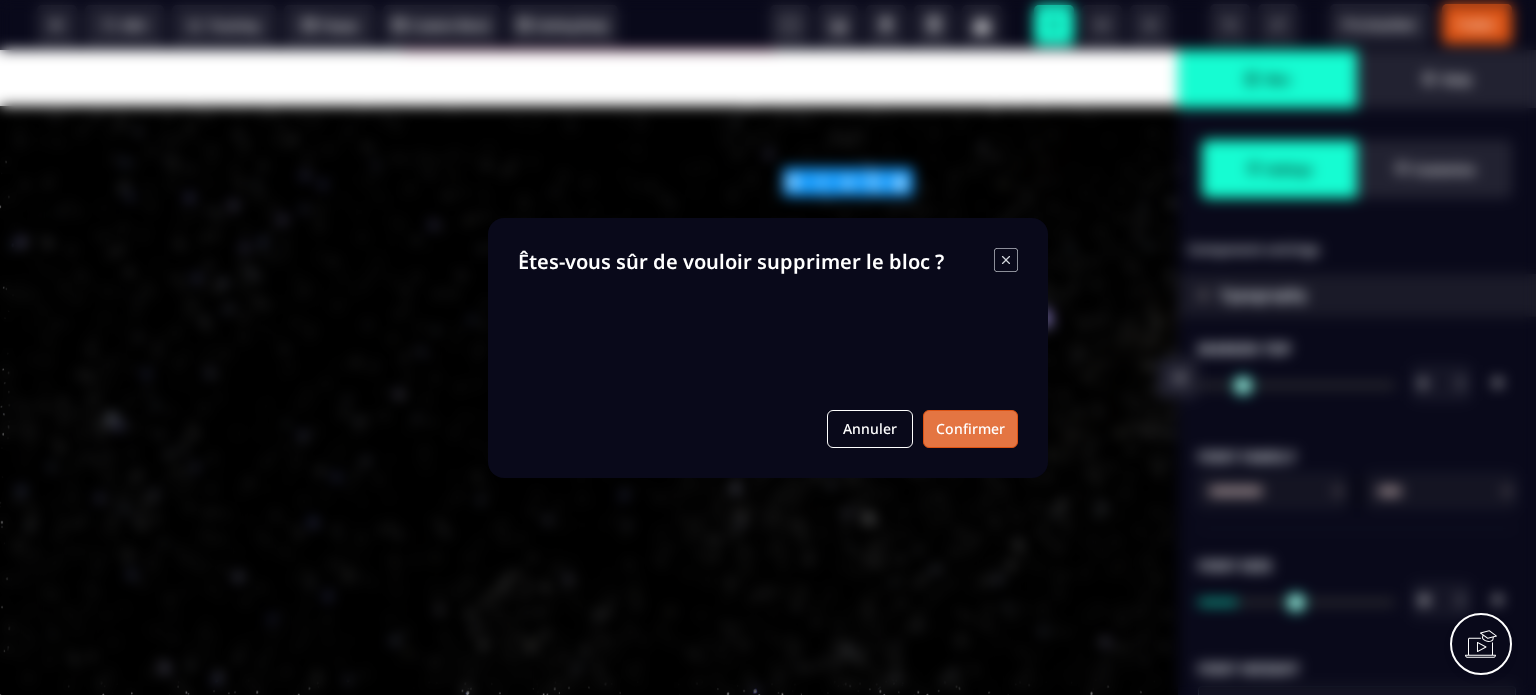 click on "Confirmer" at bounding box center (970, 429) 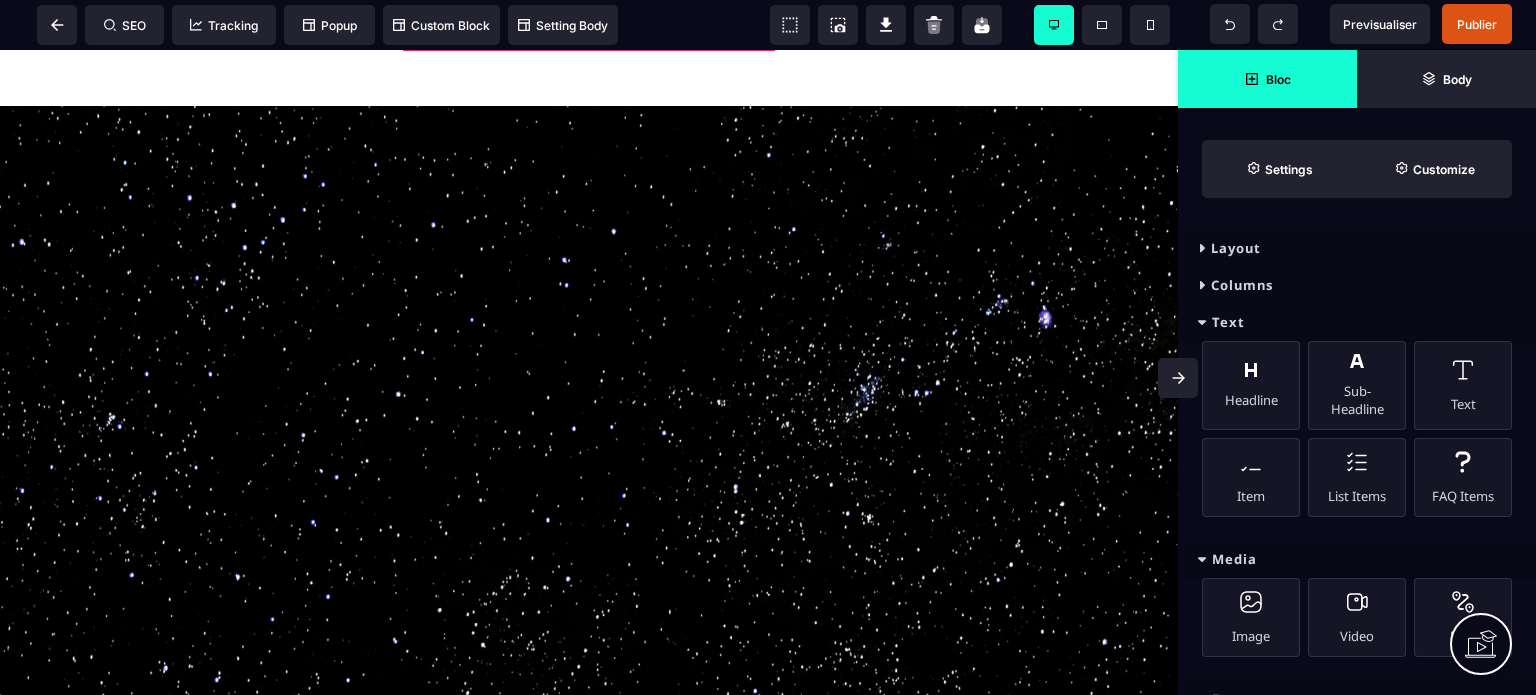 click on "Layout" at bounding box center (1357, 248) 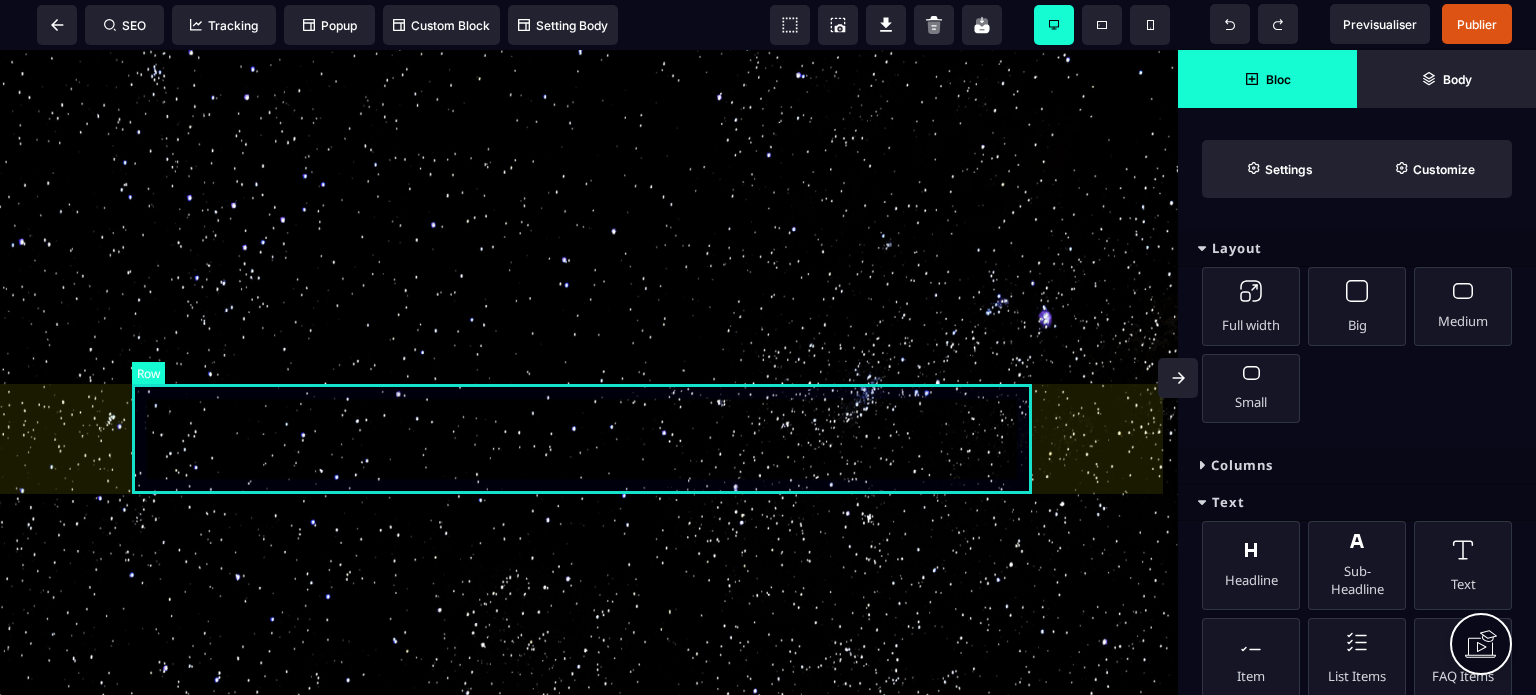 click at bounding box center [589, 82] 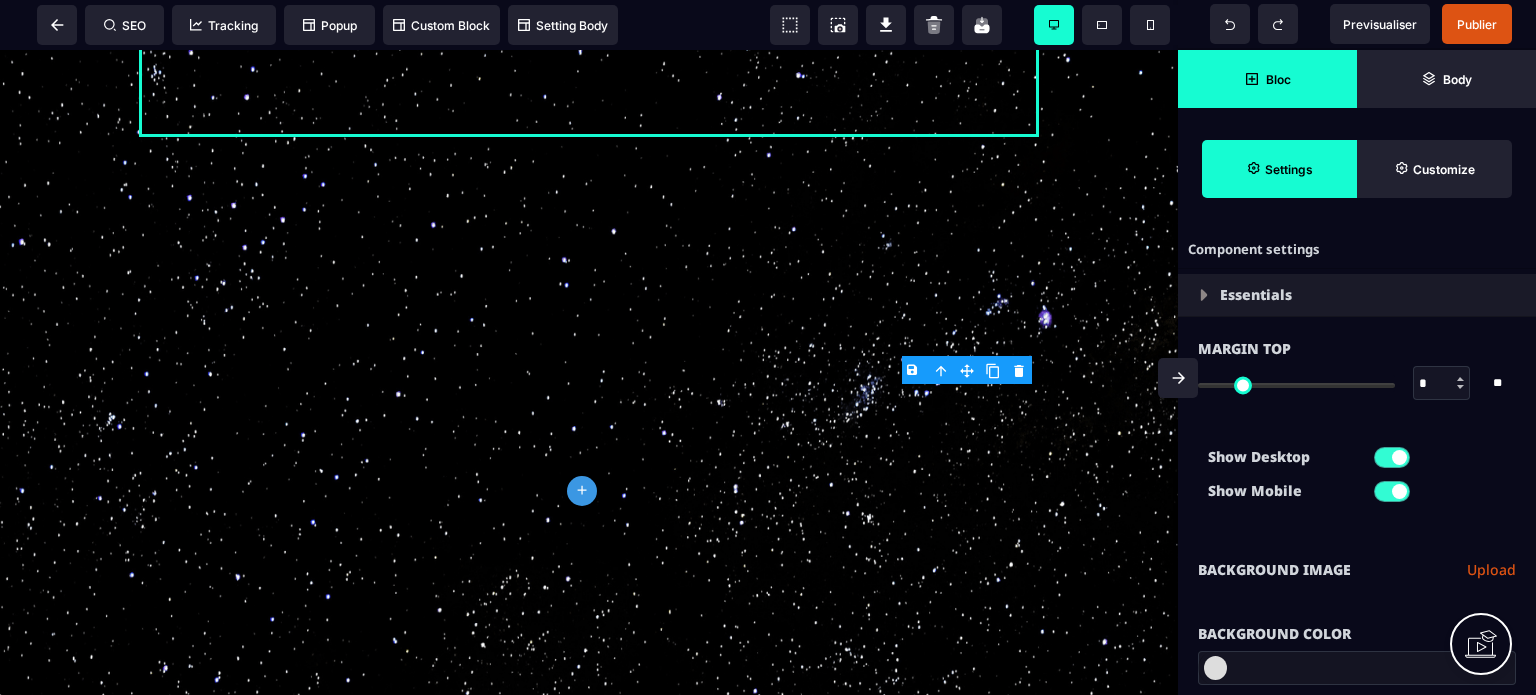 click on "Bloc" at bounding box center [1278, 79] 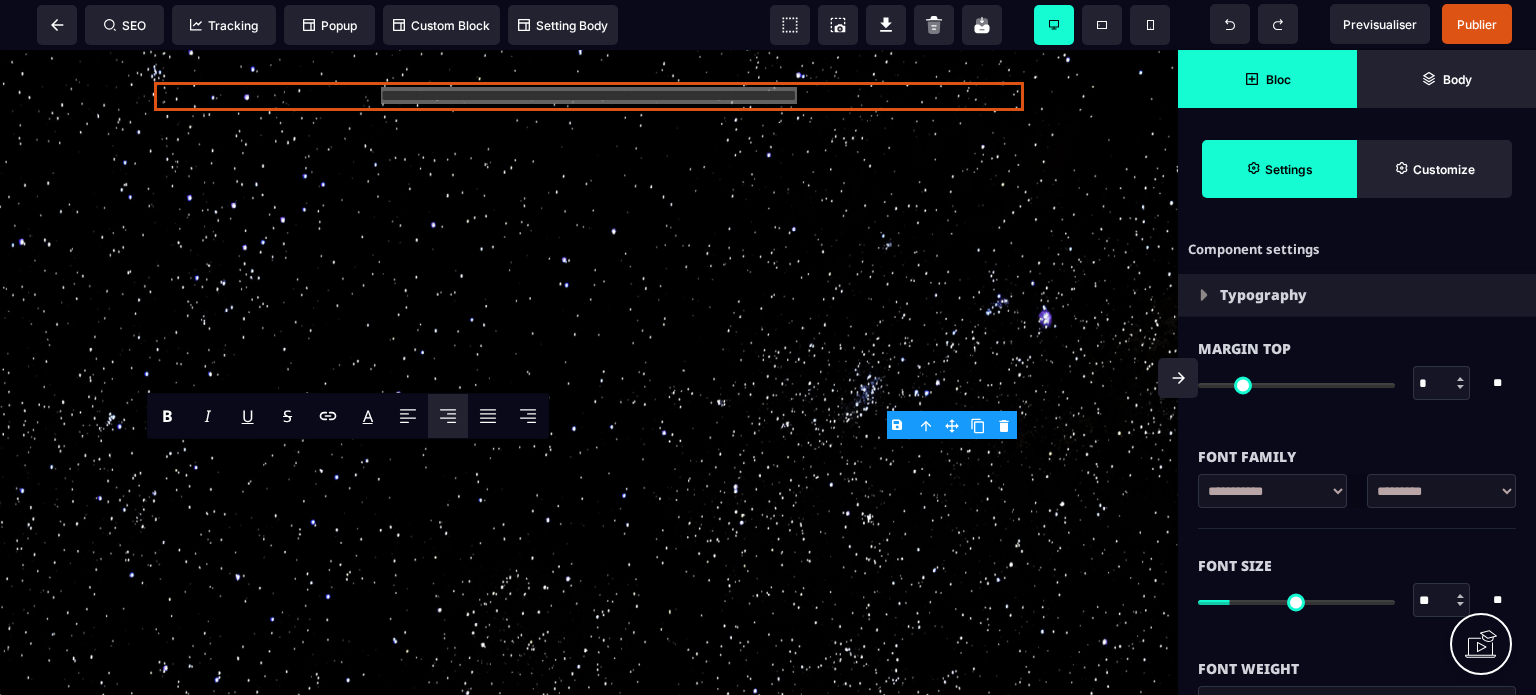 click on "**********" at bounding box center (1441, 491) 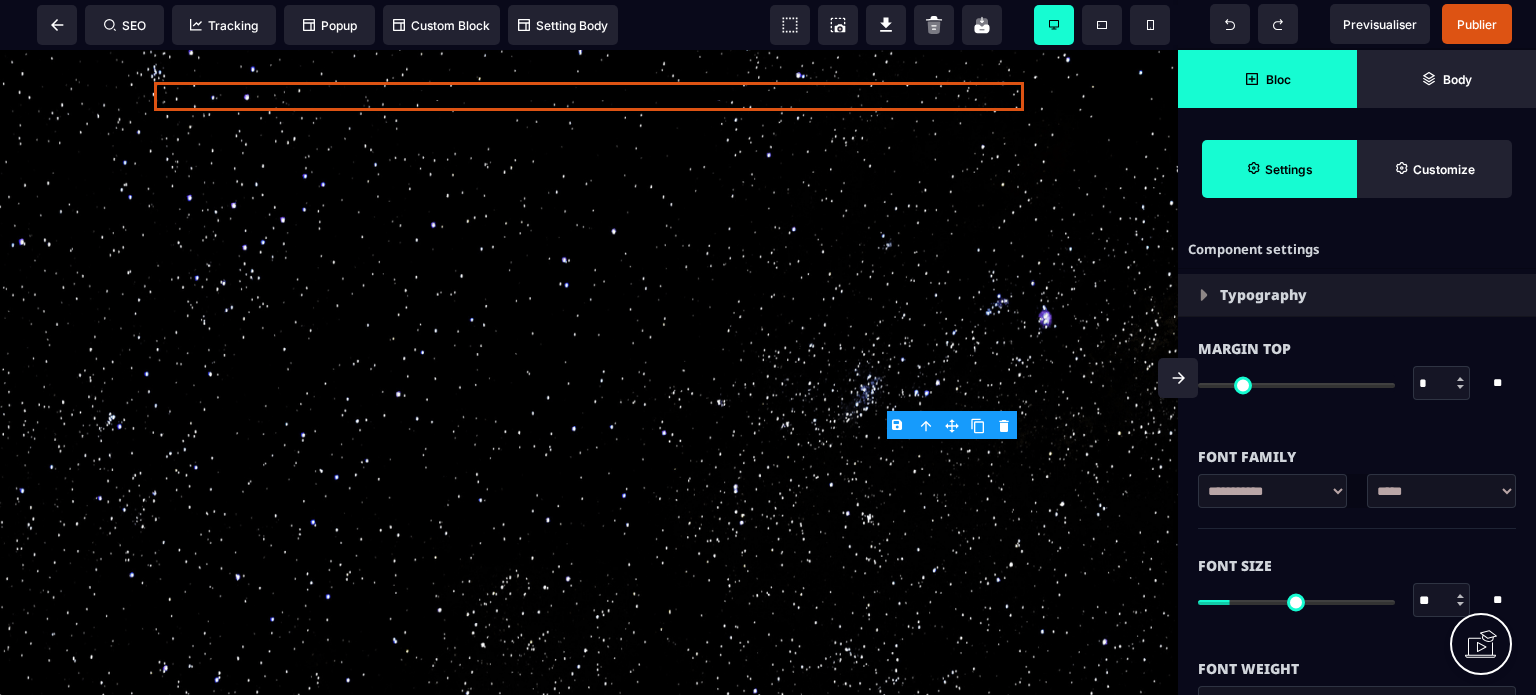 click on "**********" at bounding box center (1441, 491) 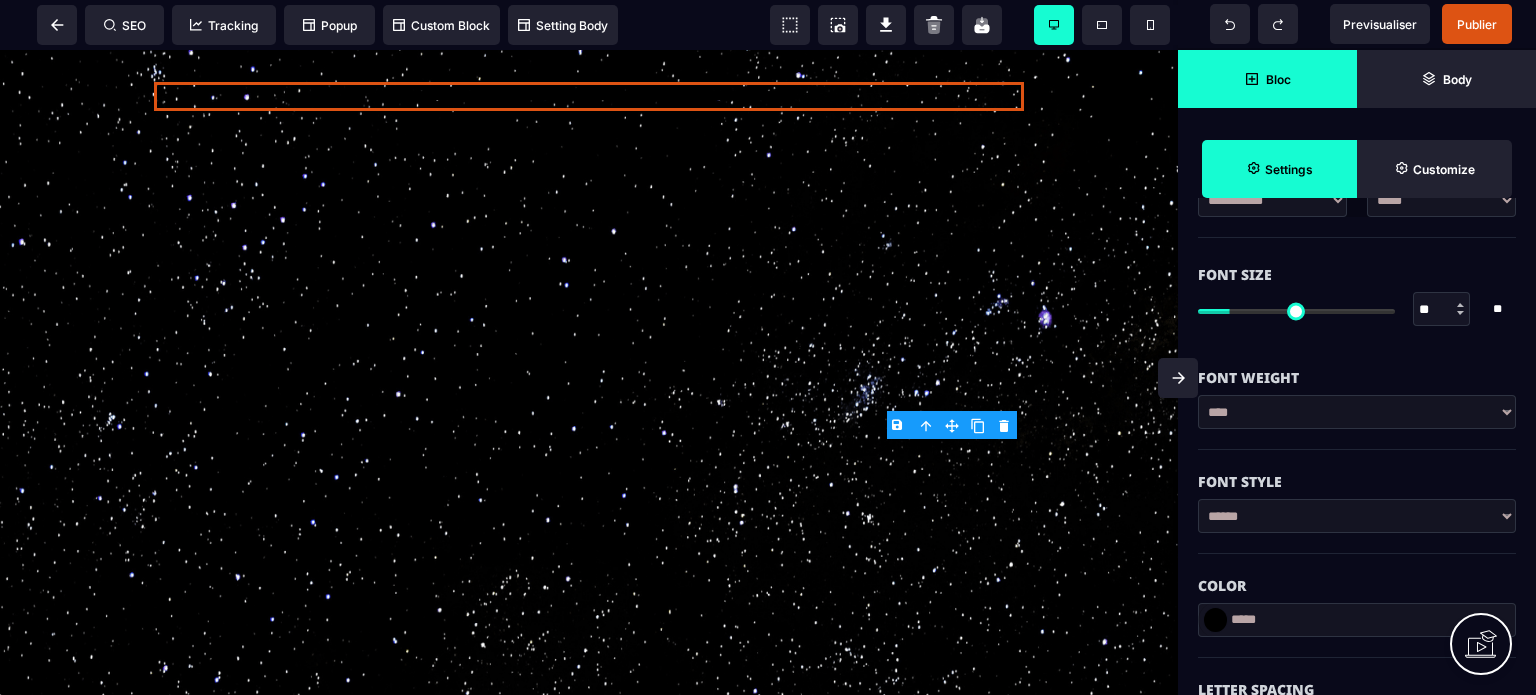 scroll, scrollTop: 360, scrollLeft: 0, axis: vertical 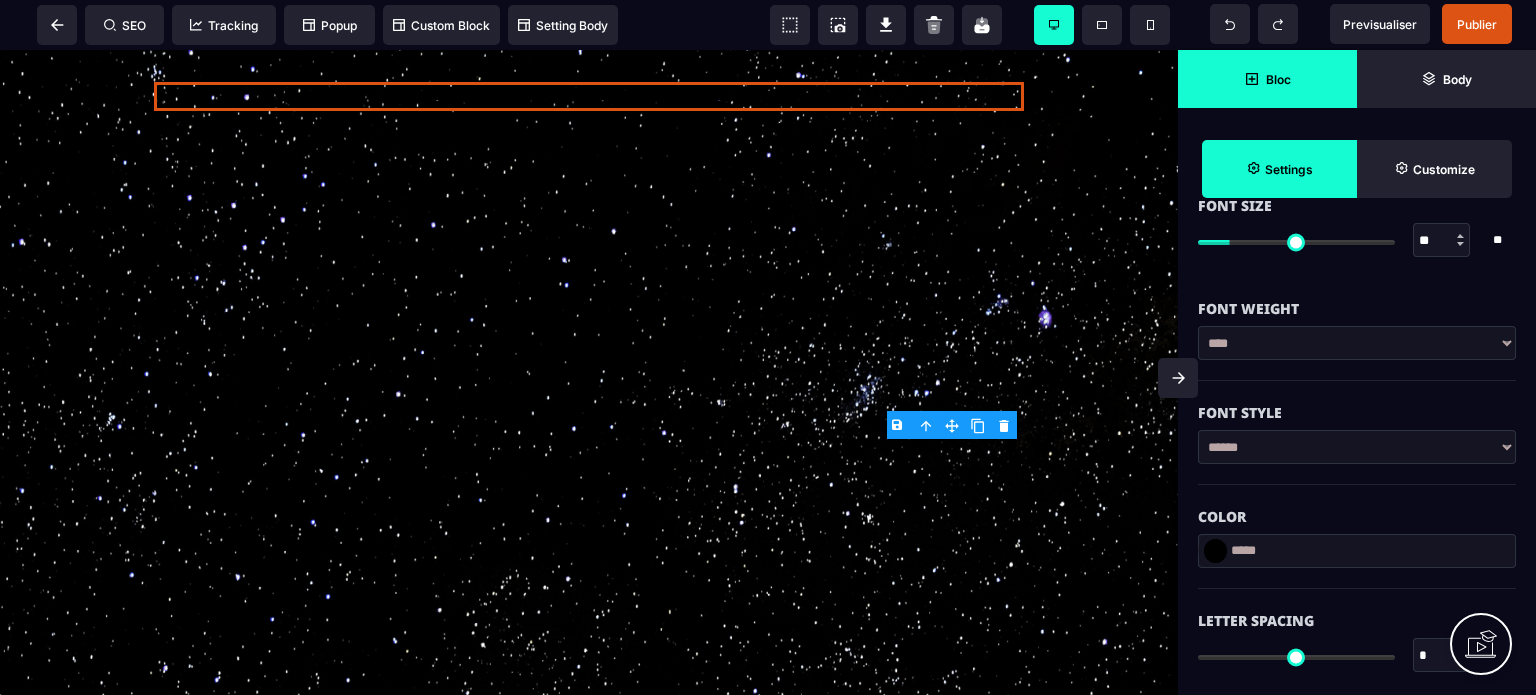 click at bounding box center (1215, 551) 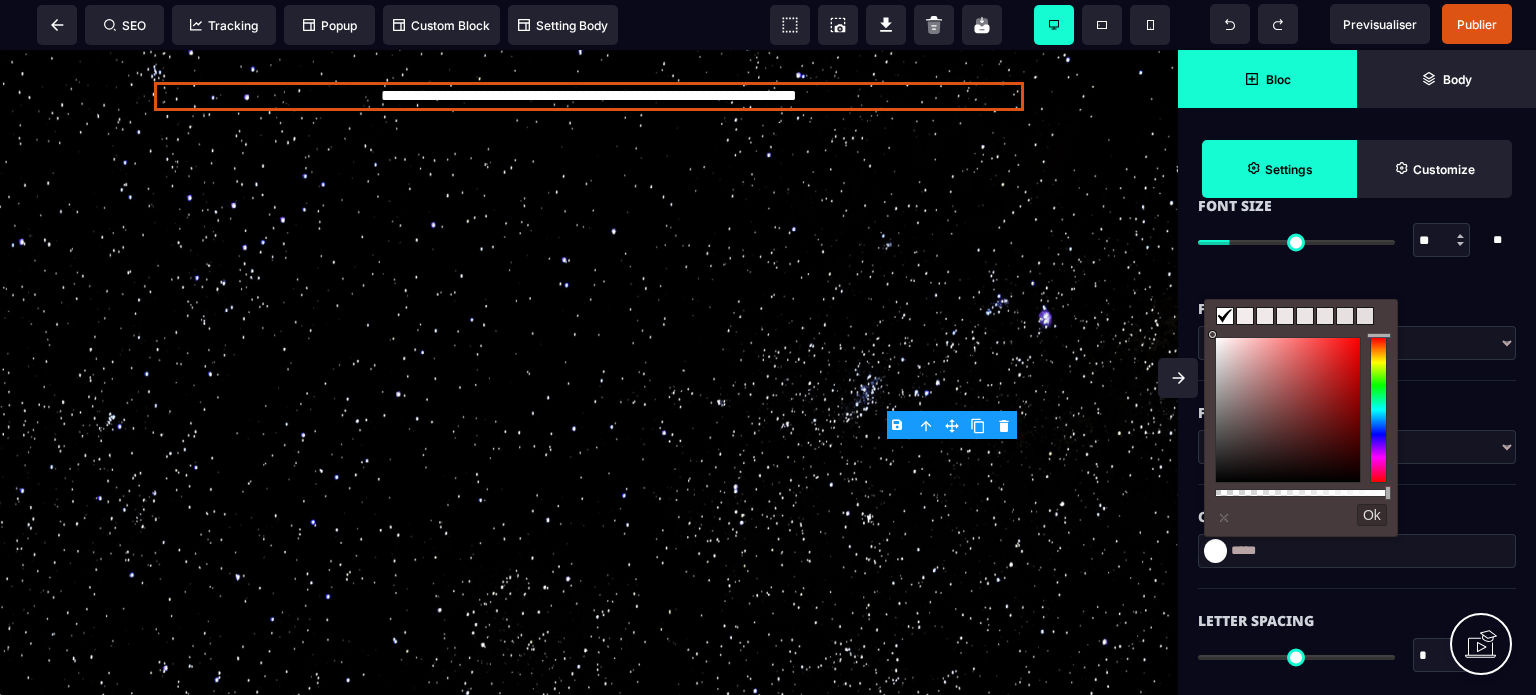 drag, startPoint x: 1167, startPoint y: 257, endPoint x: 1201, endPoint y: 315, distance: 67.23094 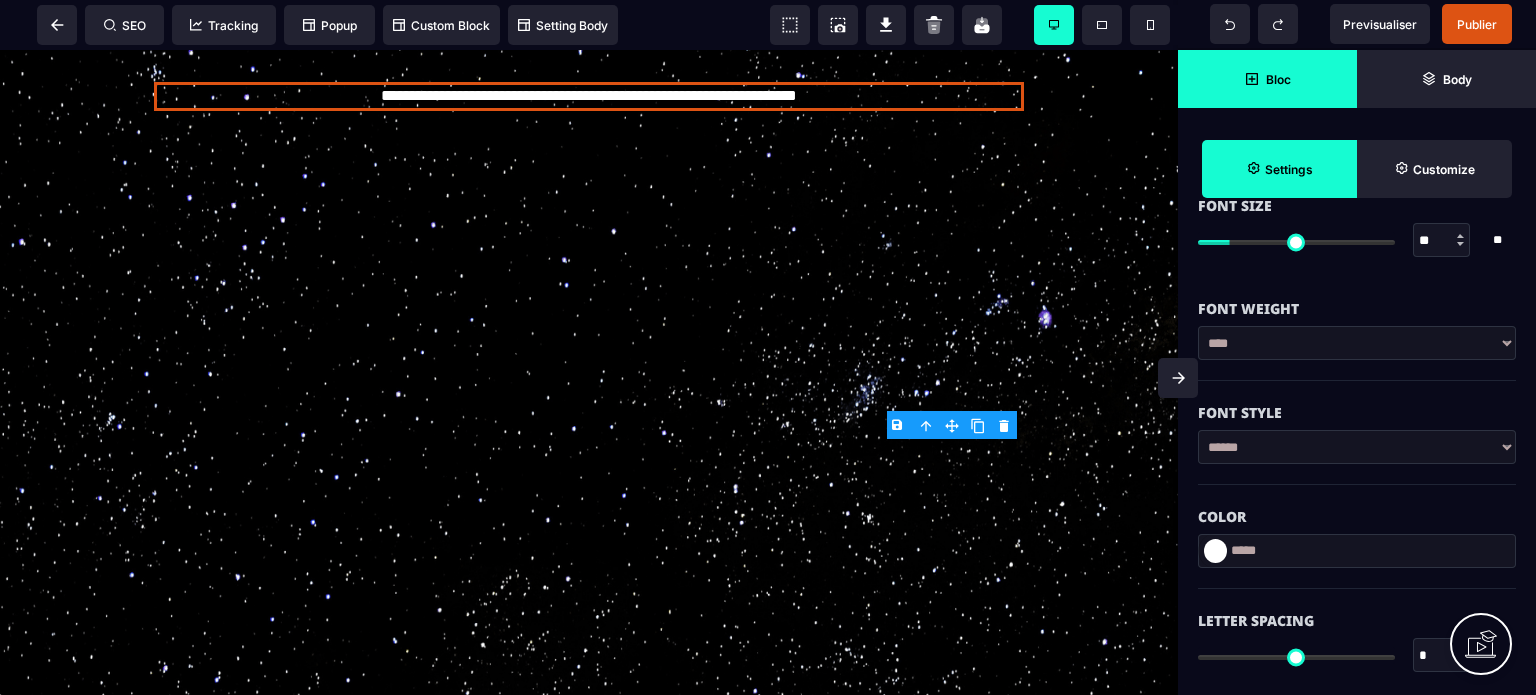 click on "**" at bounding box center (1442, 241) 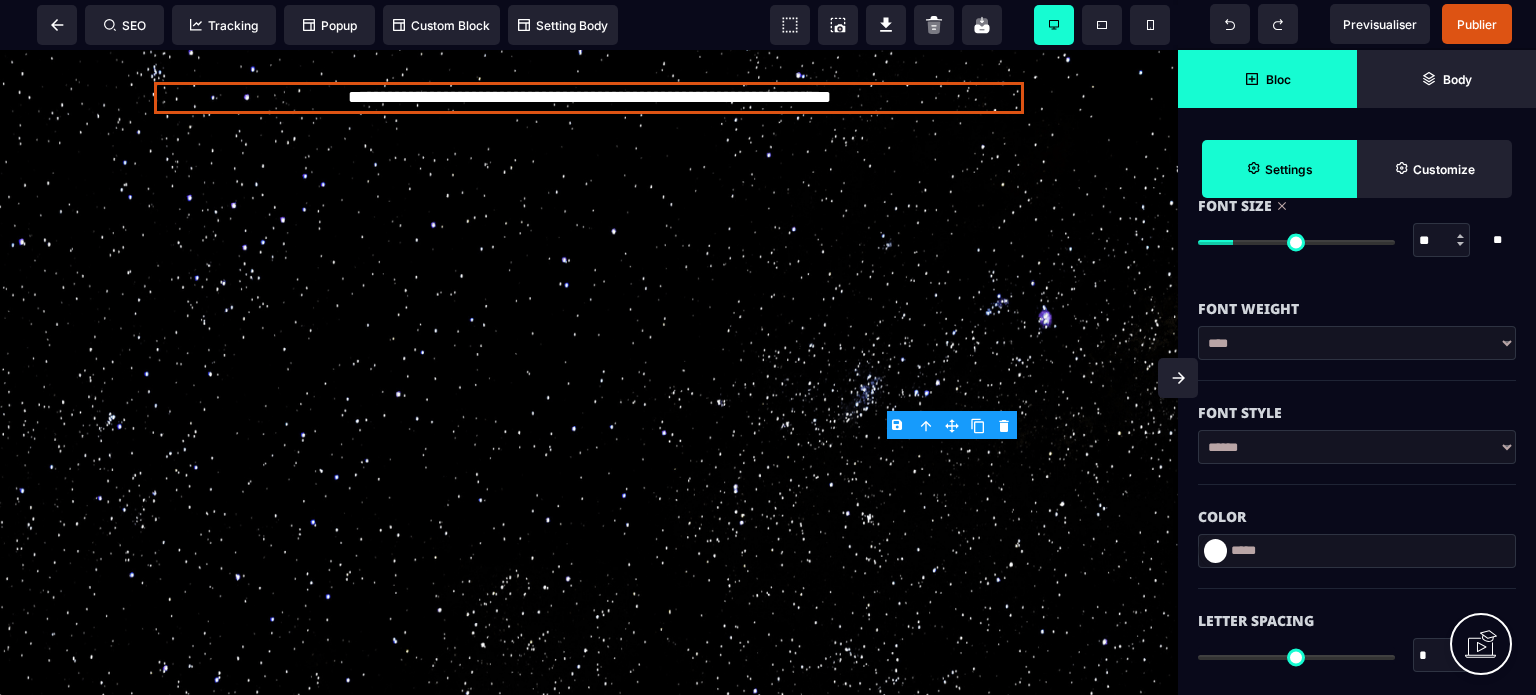 click at bounding box center (1178, 378) 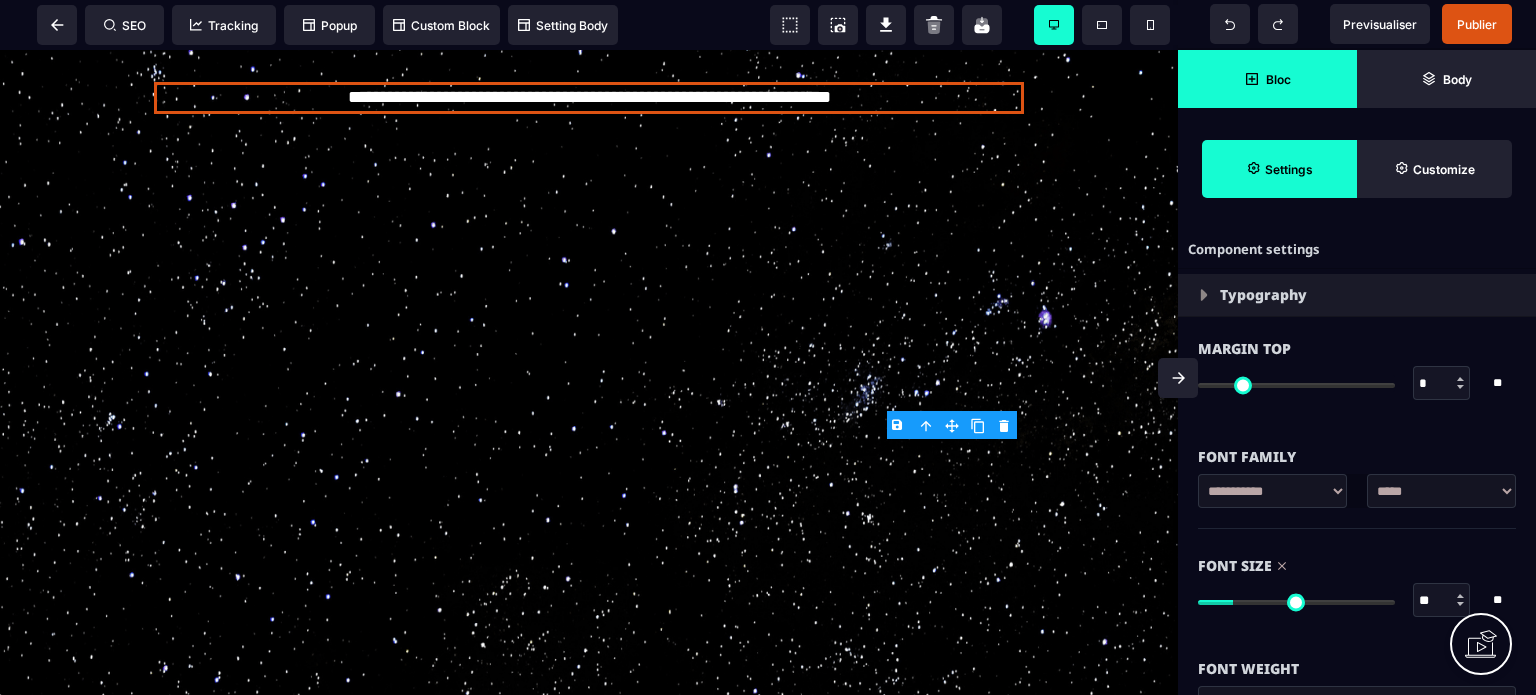 scroll, scrollTop: 7465, scrollLeft: 0, axis: vertical 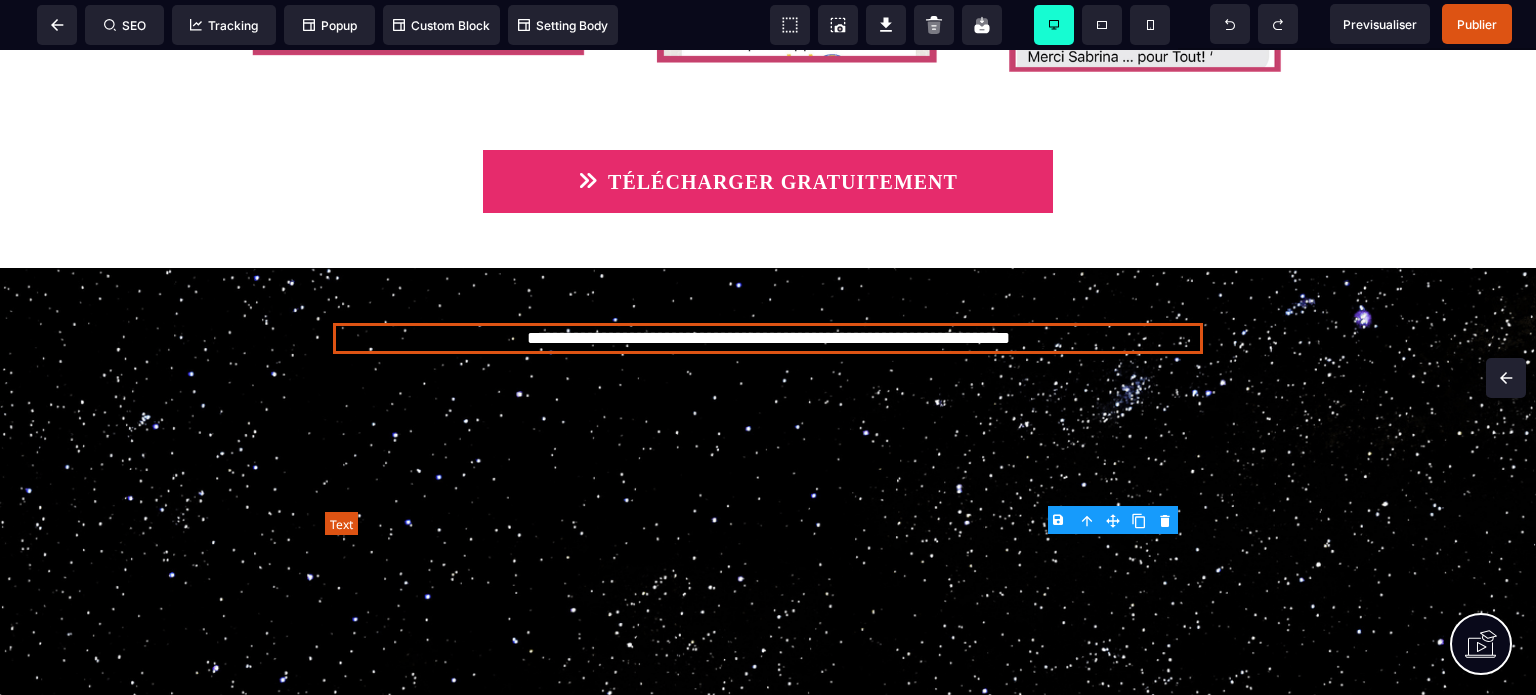 click on "**********" at bounding box center (768, 339) 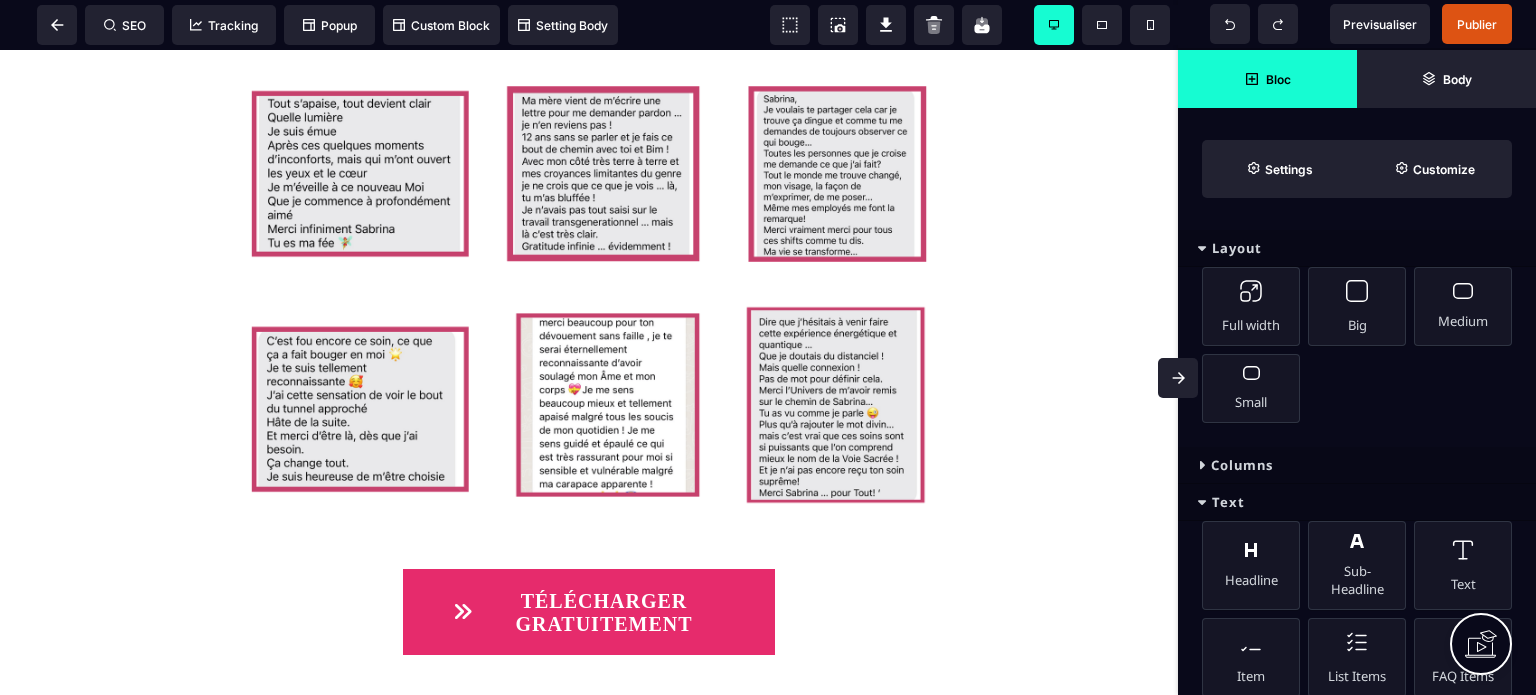 scroll, scrollTop: 8148, scrollLeft: 0, axis: vertical 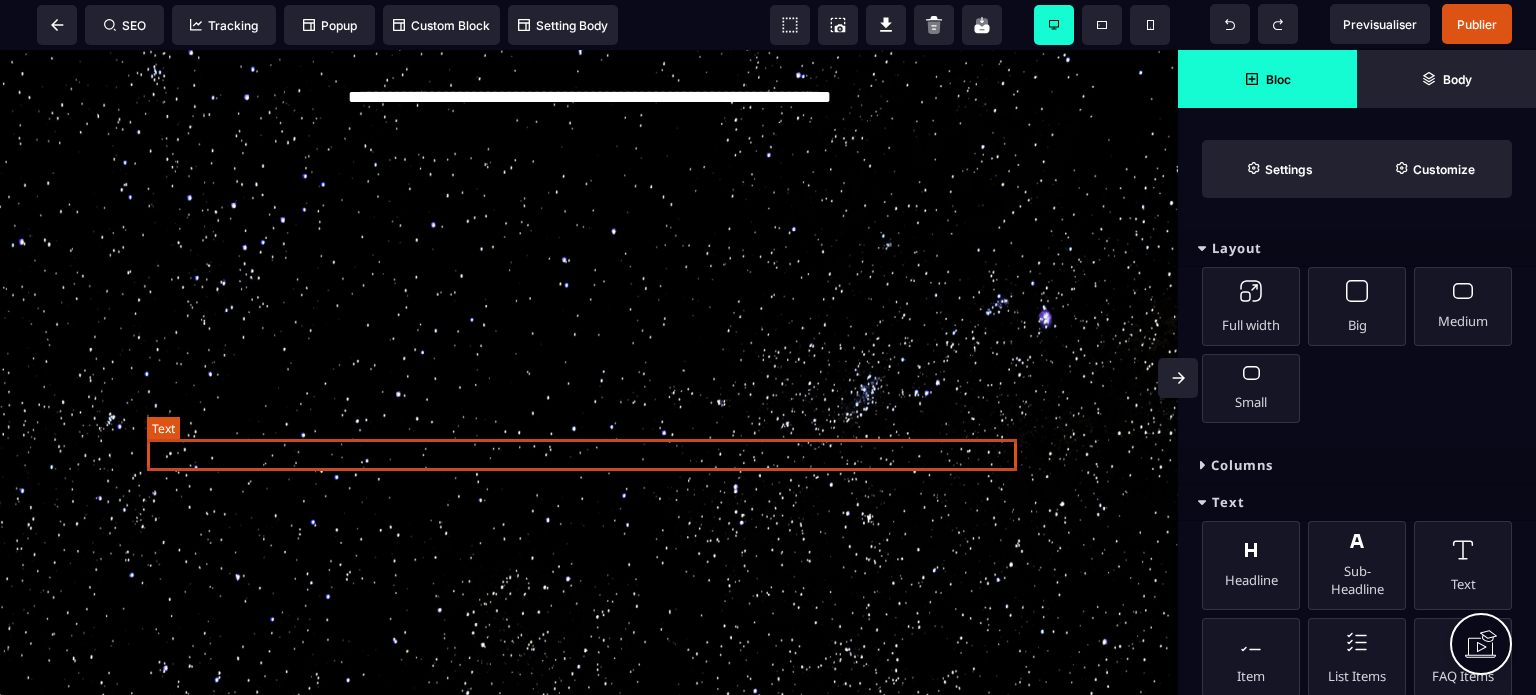 click on "**********" at bounding box center [589, 98] 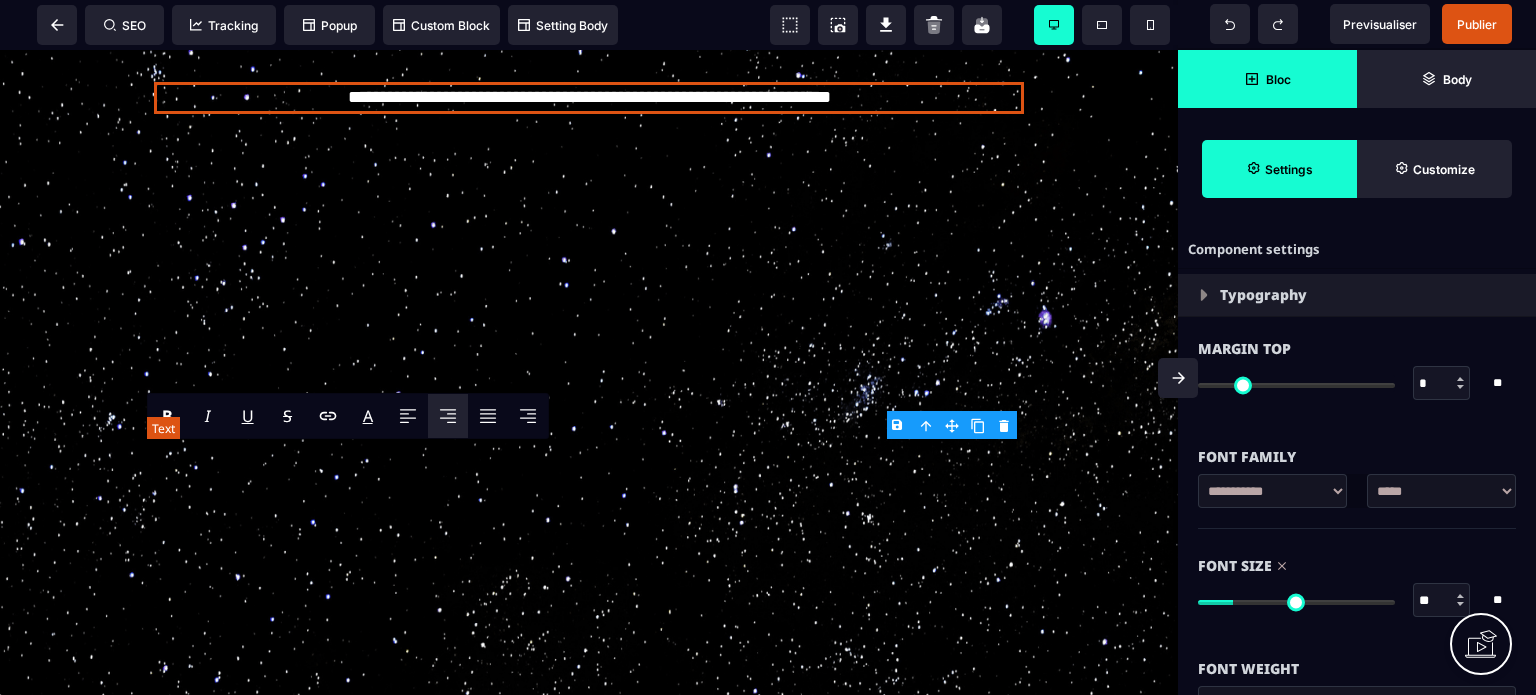 click on "**********" at bounding box center (589, 98) 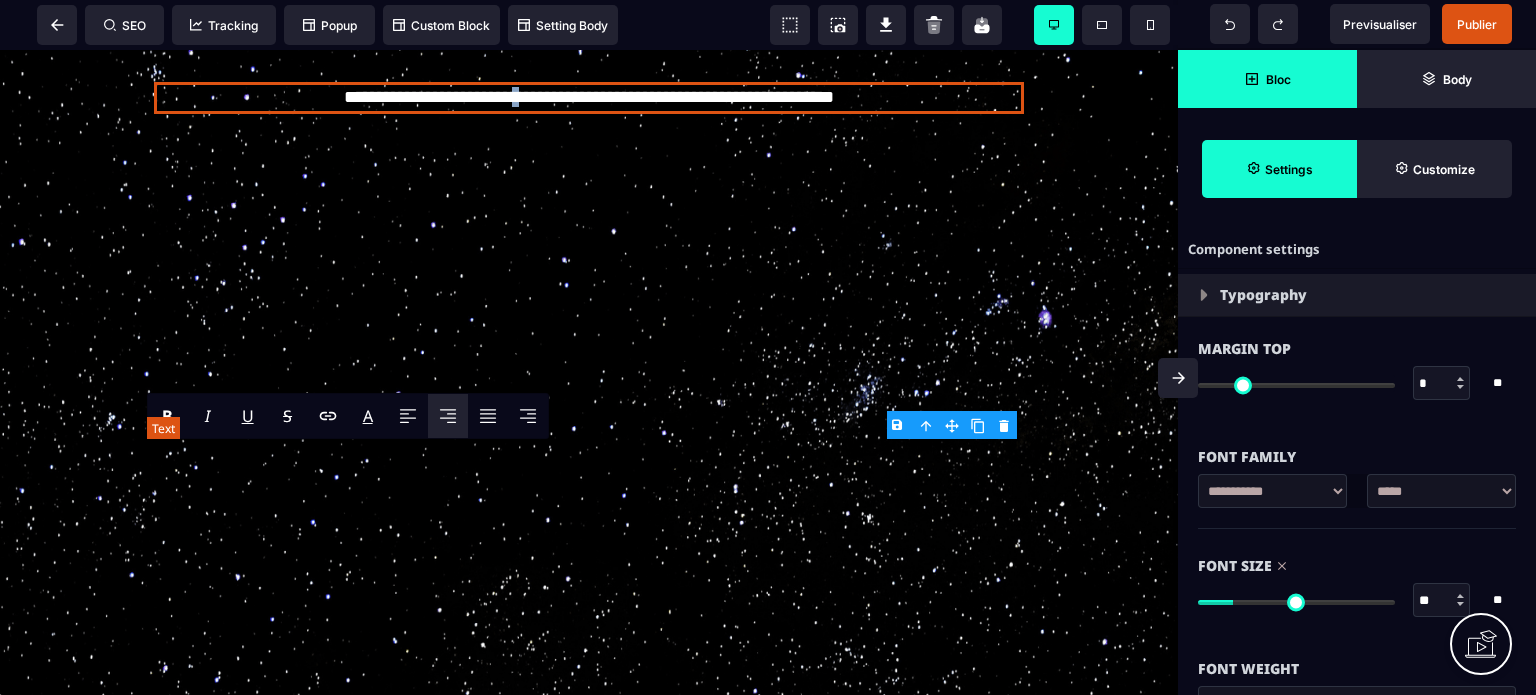 click on "**********" at bounding box center [589, 98] 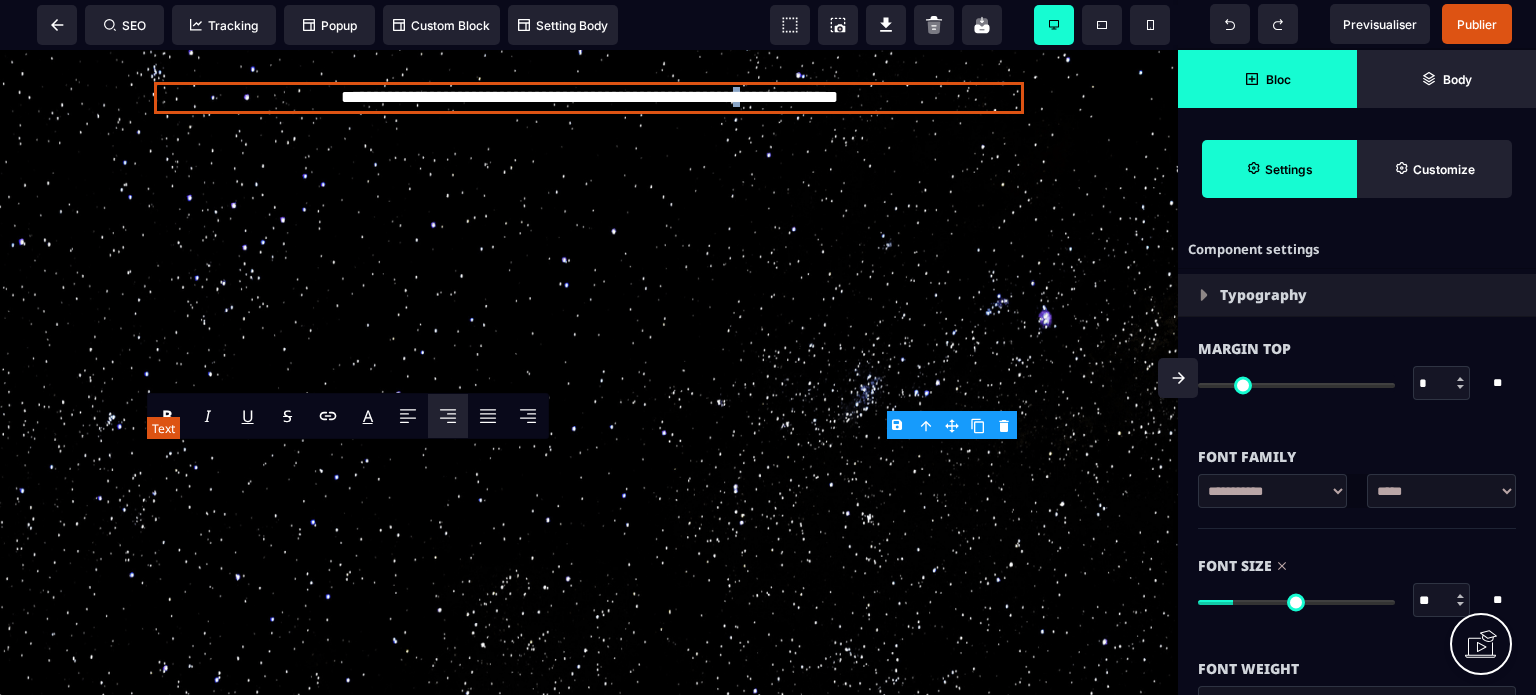 click on "**********" at bounding box center [589, 98] 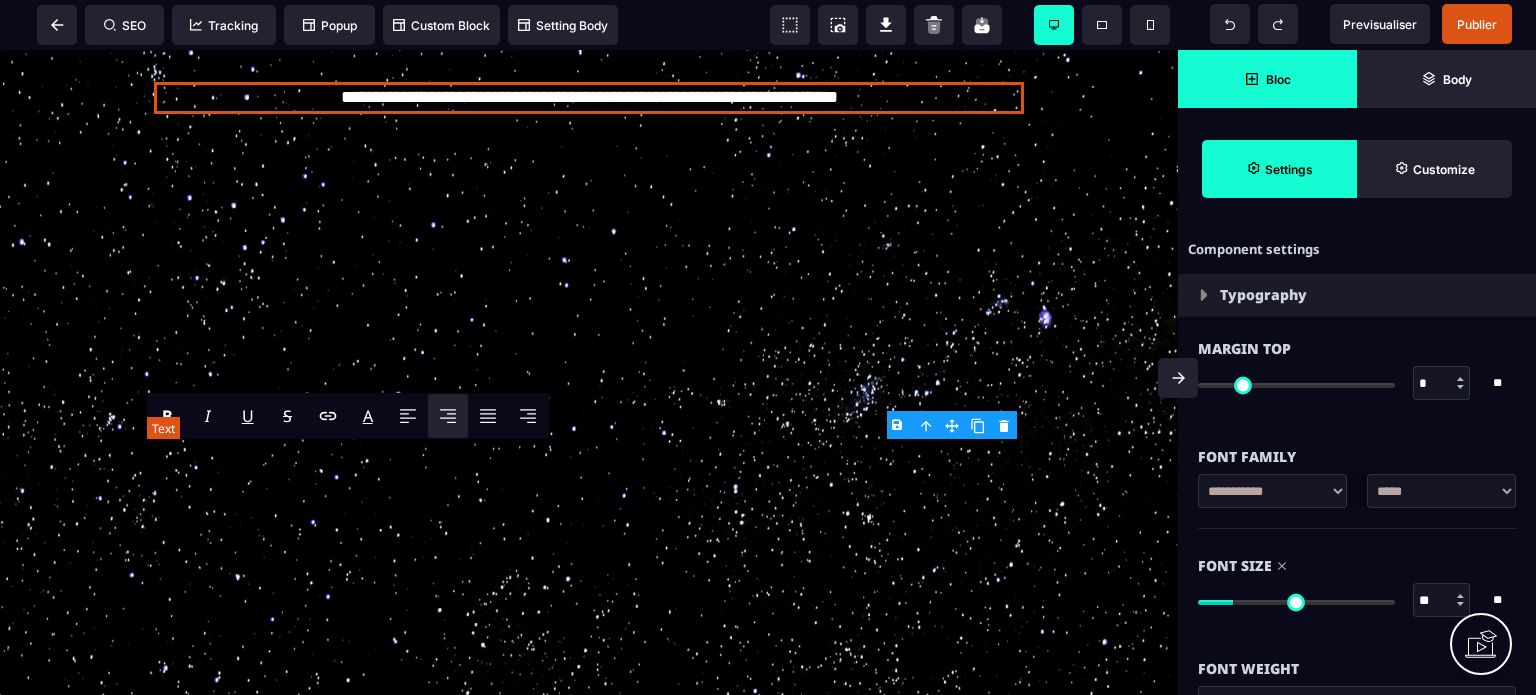 click on "**********" at bounding box center (589, 98) 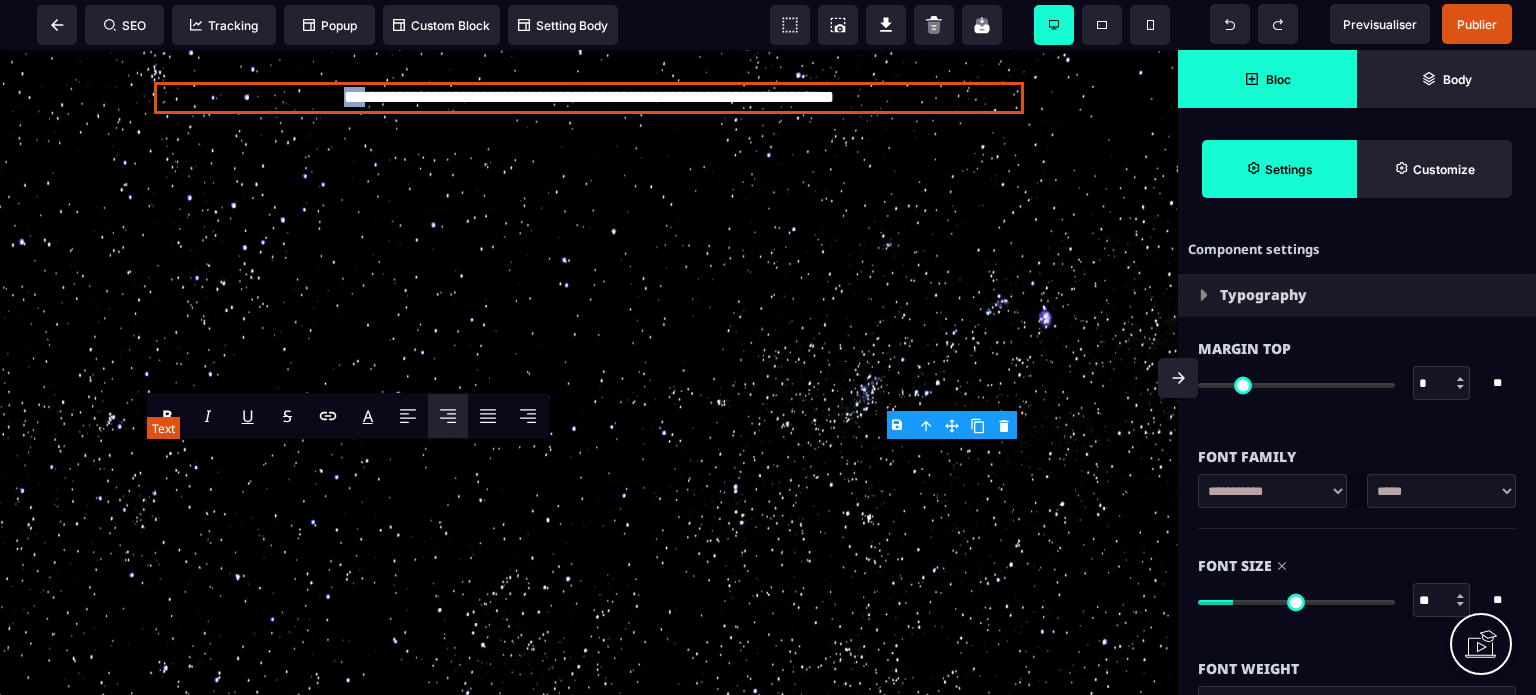 drag, startPoint x: 334, startPoint y: 453, endPoint x: 281, endPoint y: 458, distance: 53.235325 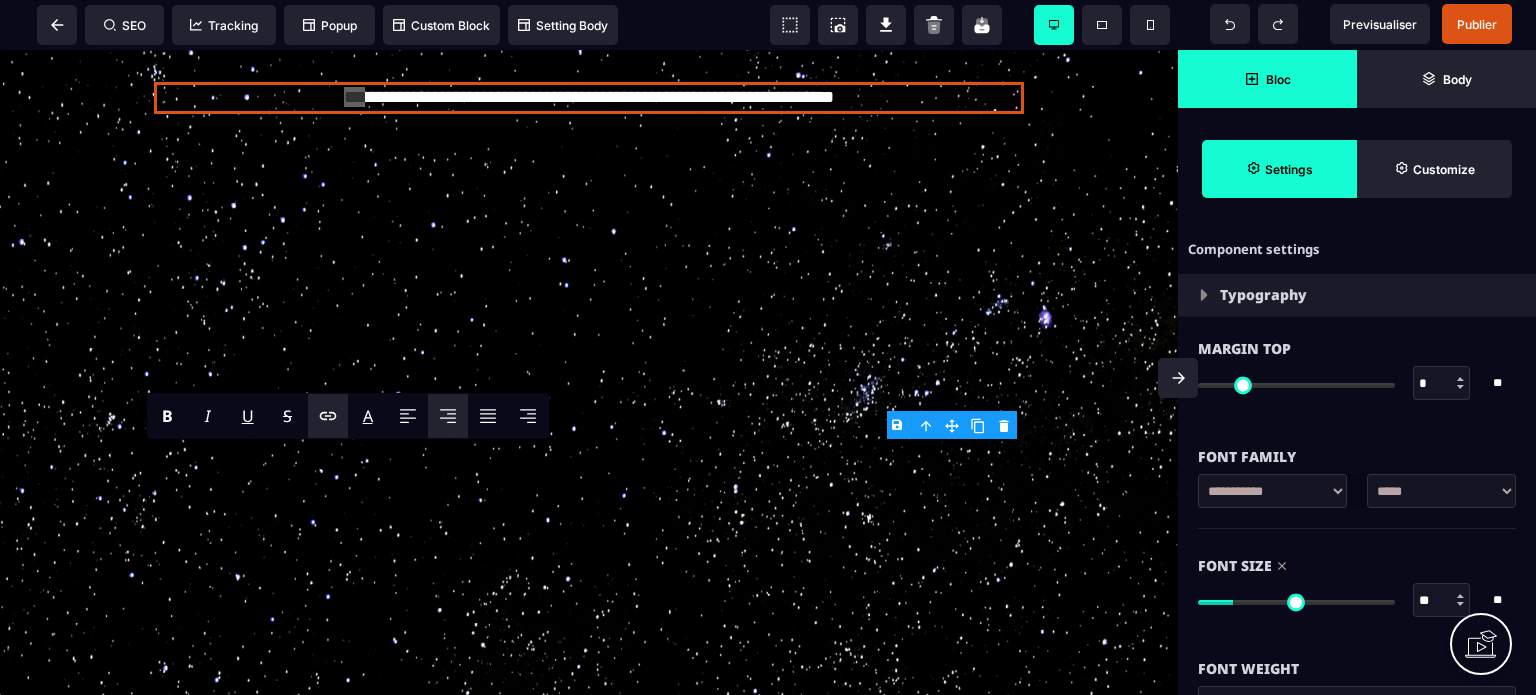 click 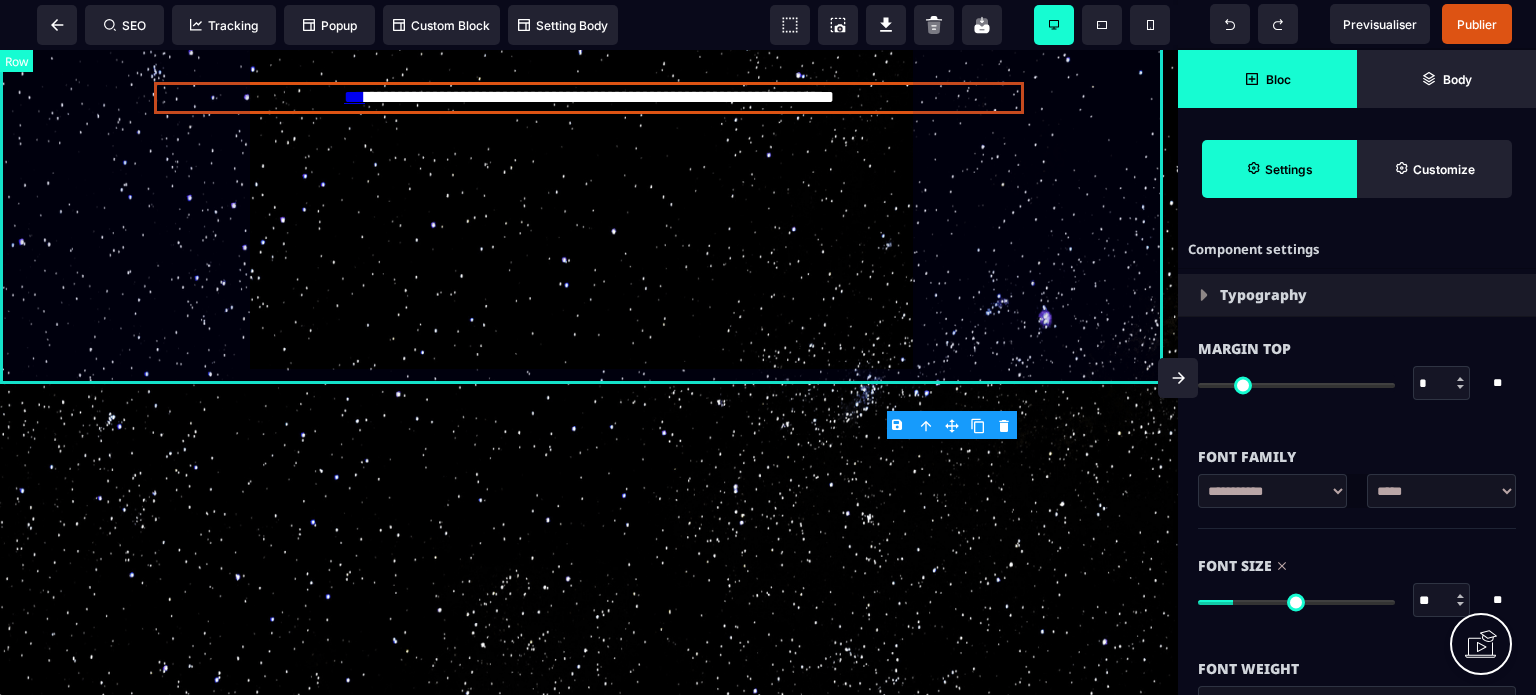 click on "TÉLÉCHARGER GRATUITEMENT" at bounding box center [589, -364] 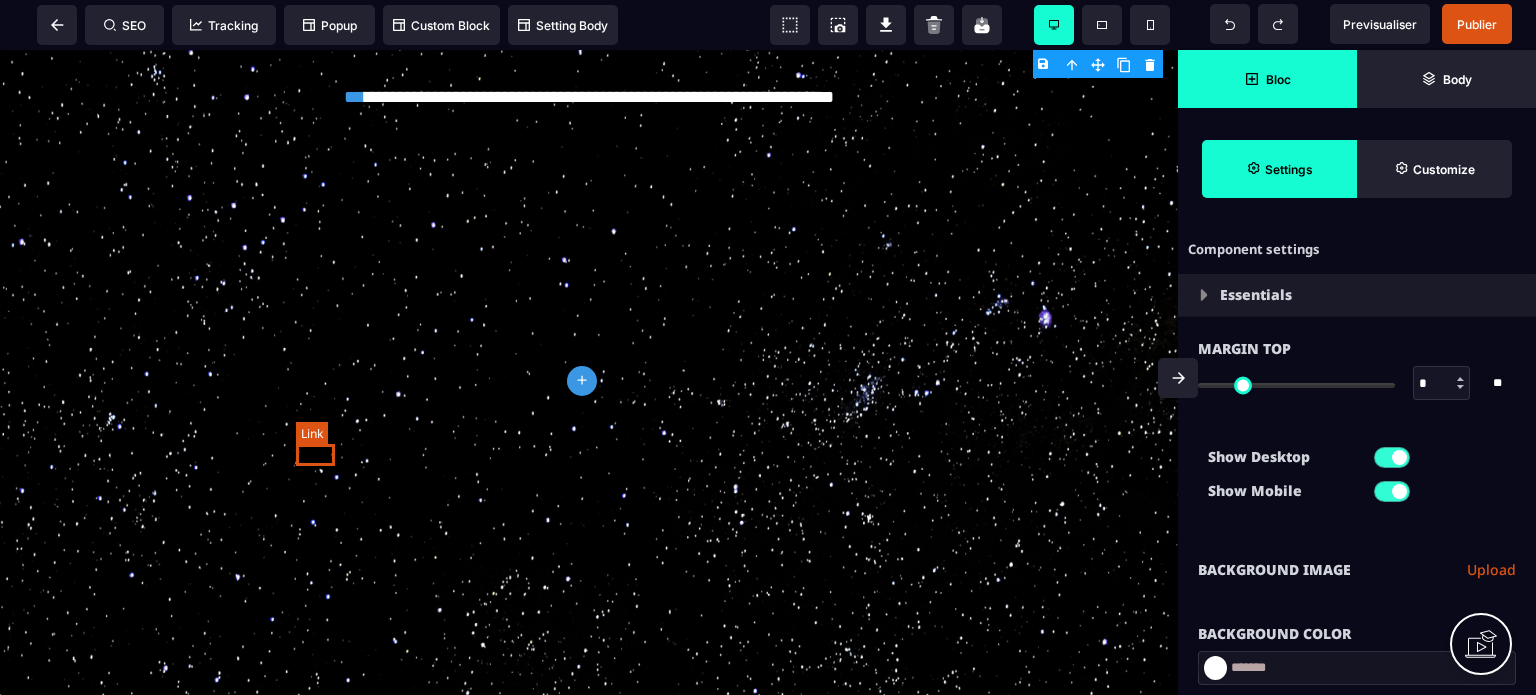 click on "***" at bounding box center (354, 97) 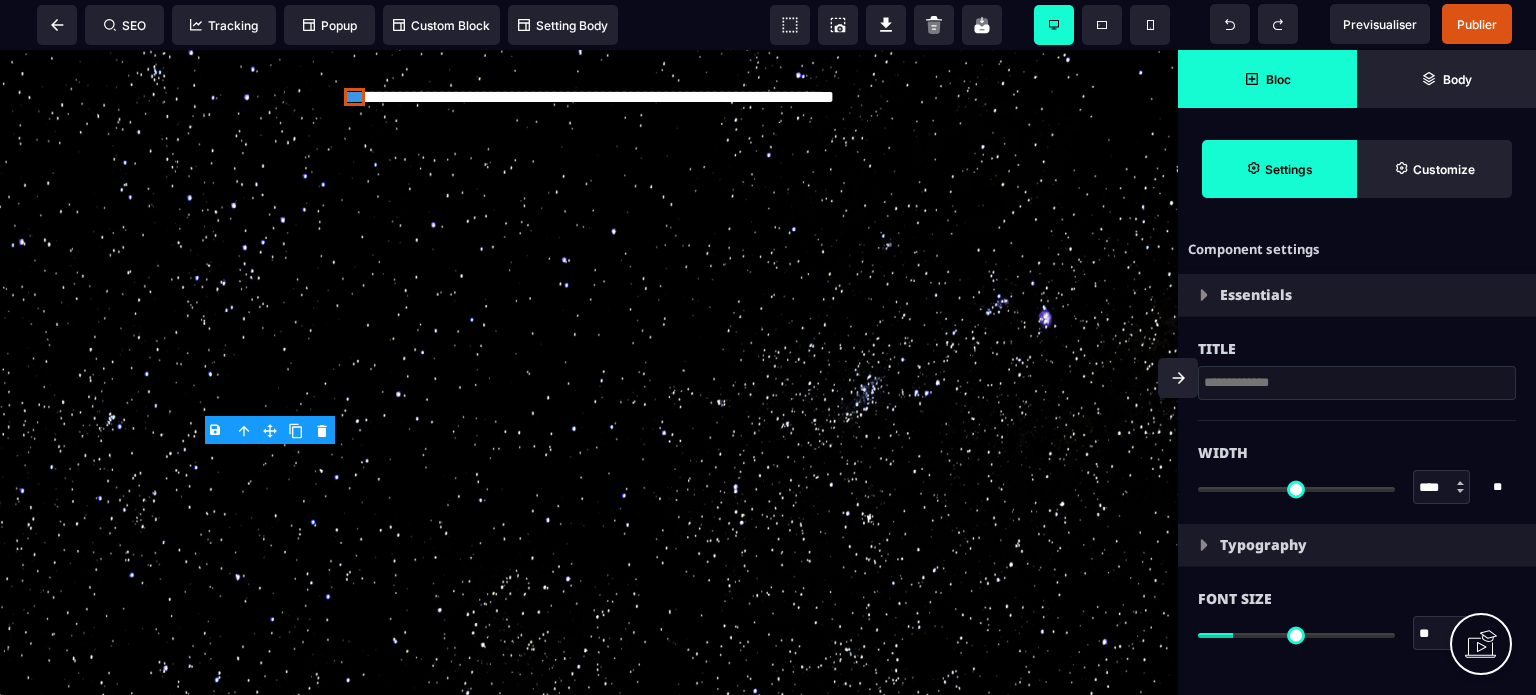 click on "Font Size" at bounding box center [1357, 599] 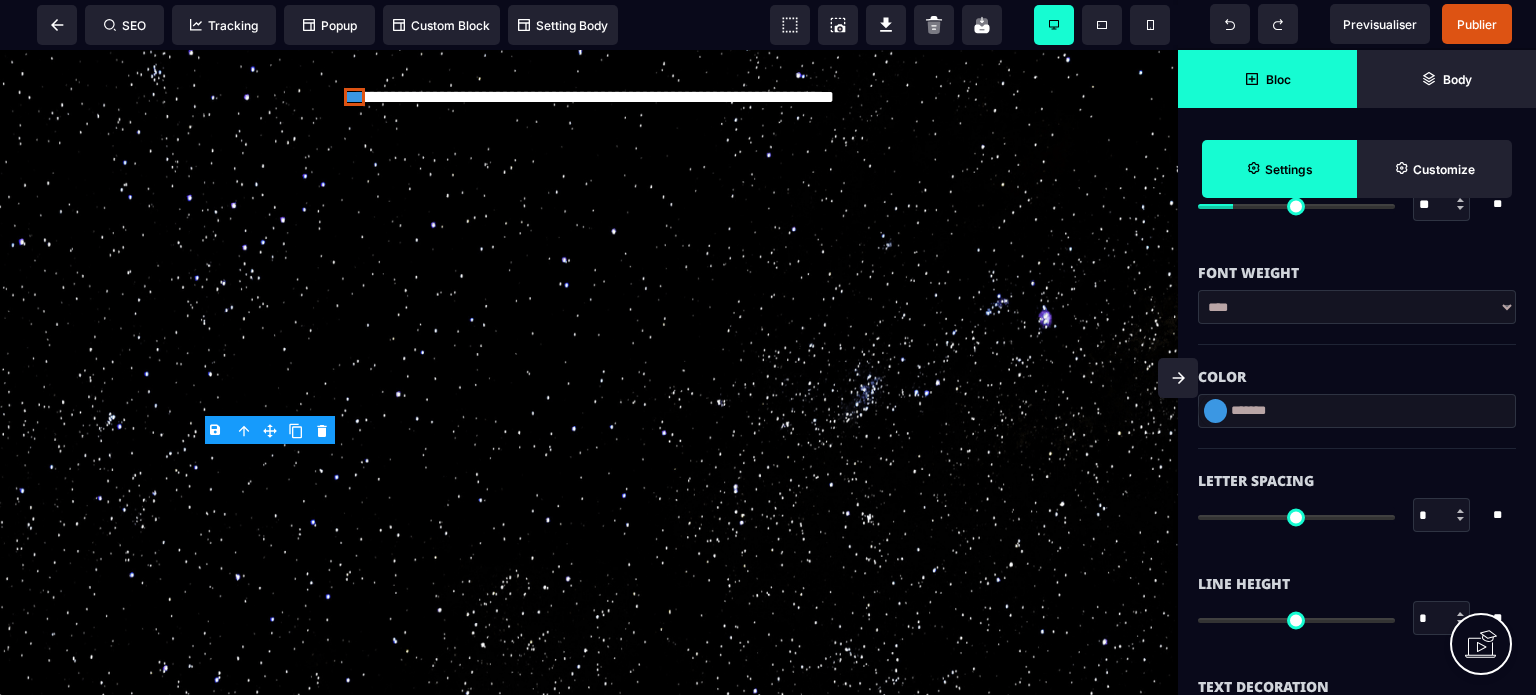 scroll, scrollTop: 480, scrollLeft: 0, axis: vertical 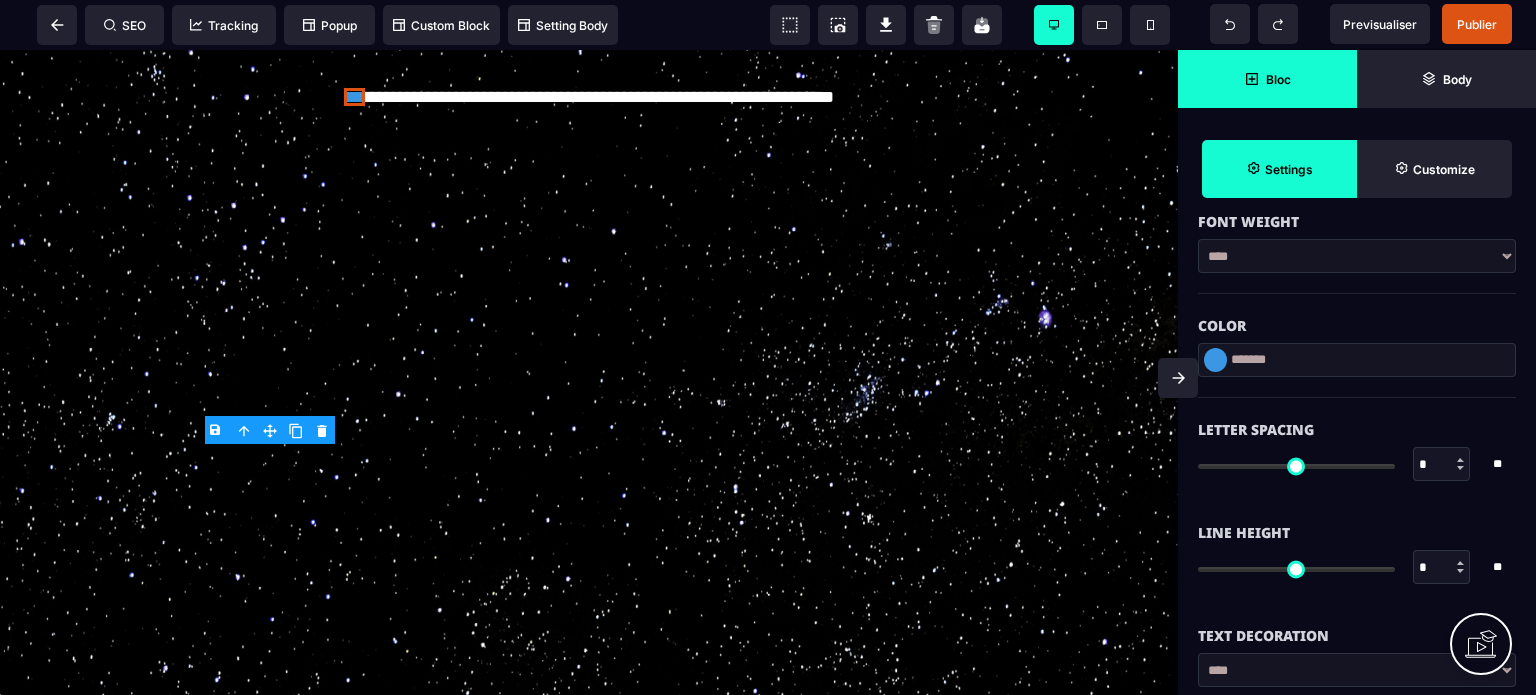 click at bounding box center [1215, 360] 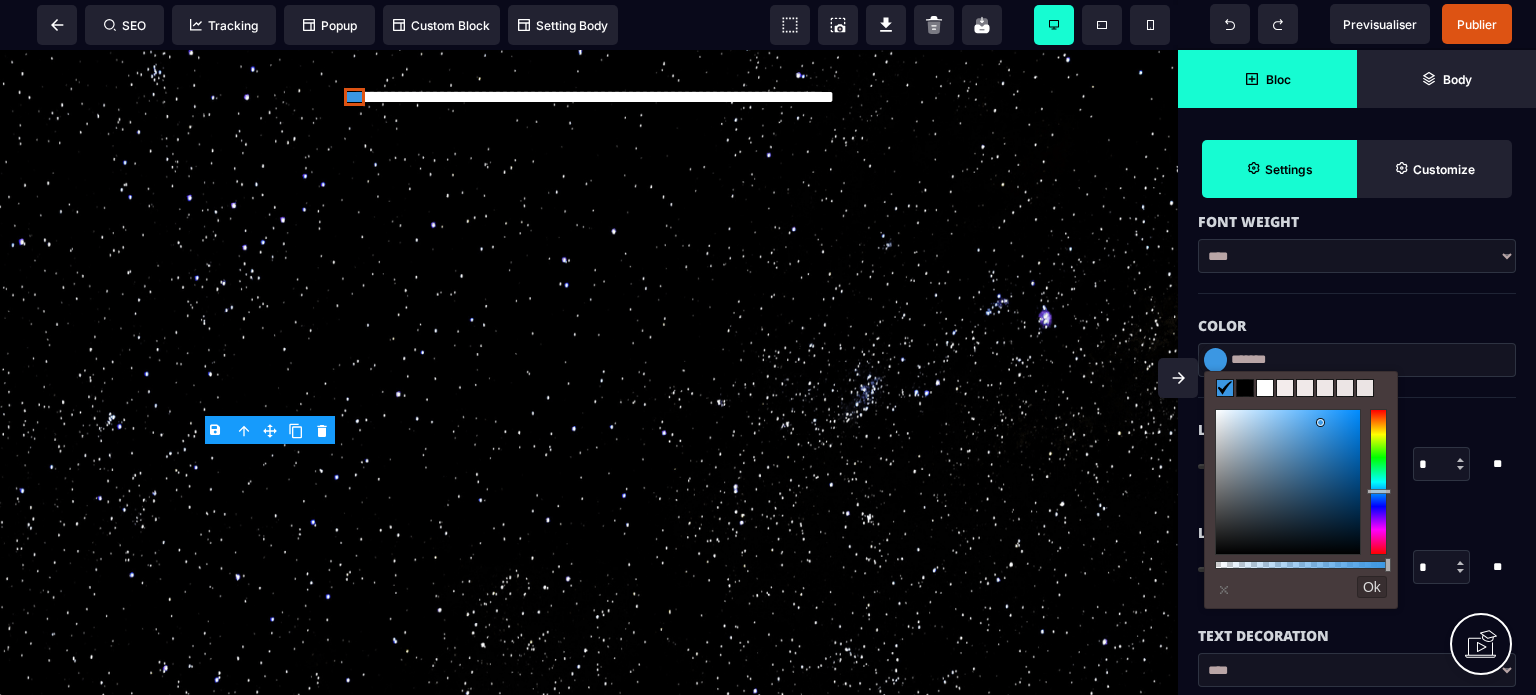 click at bounding box center [1265, 388] 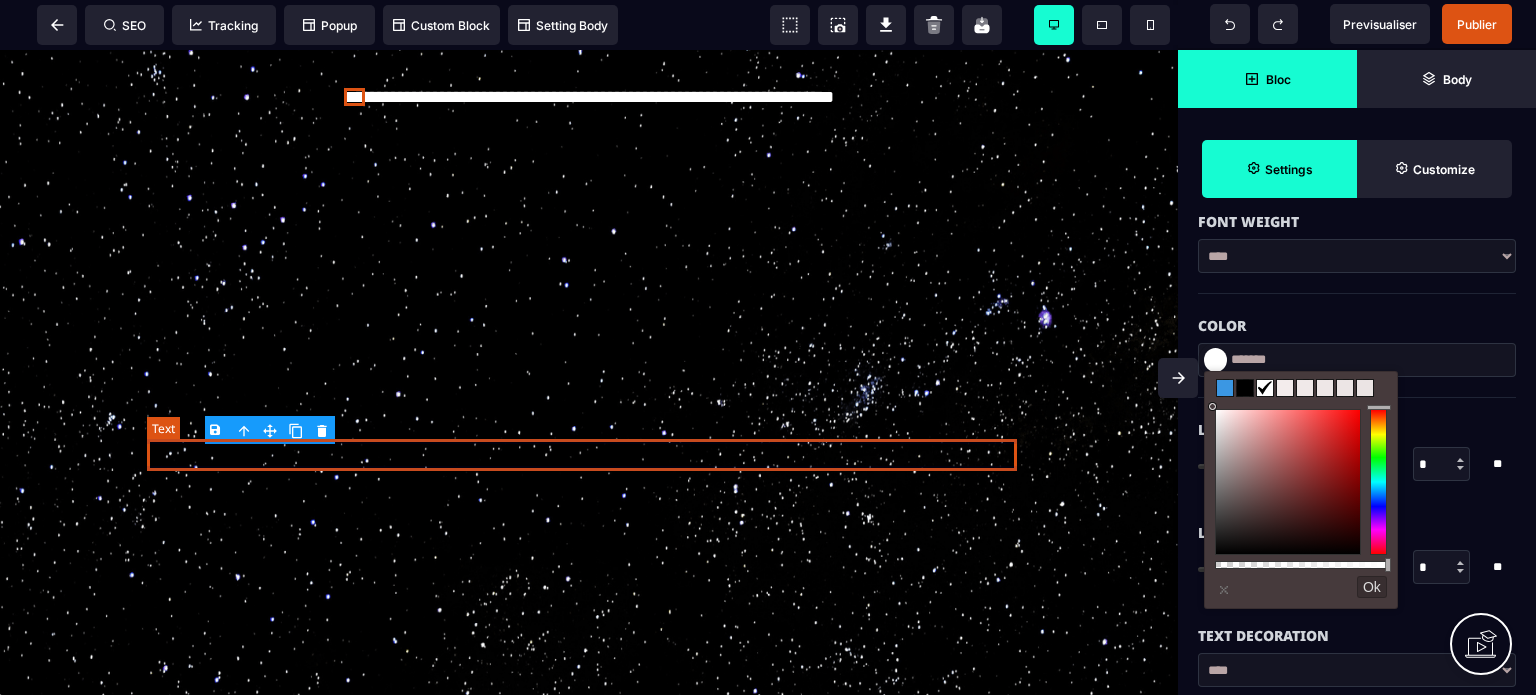 click on "**********" at bounding box center (589, 98) 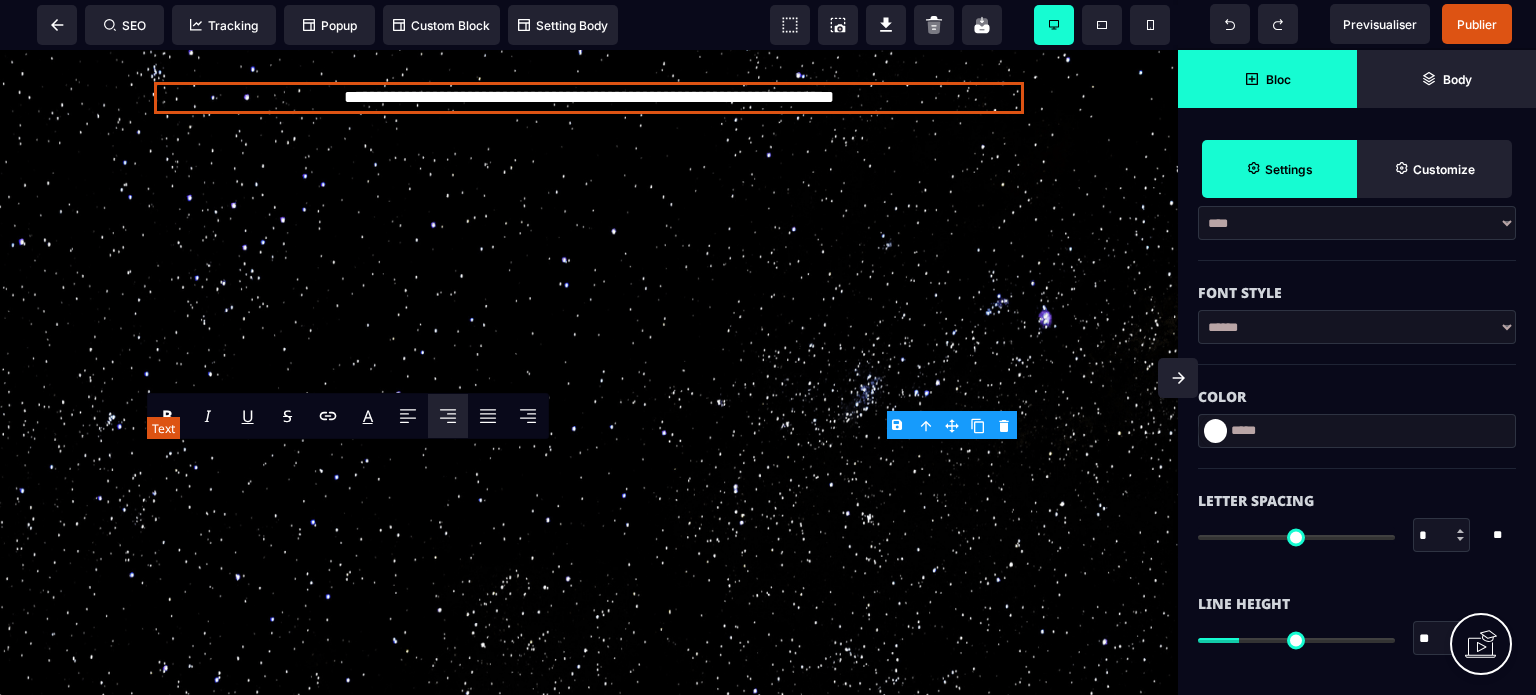 scroll, scrollTop: 0, scrollLeft: 0, axis: both 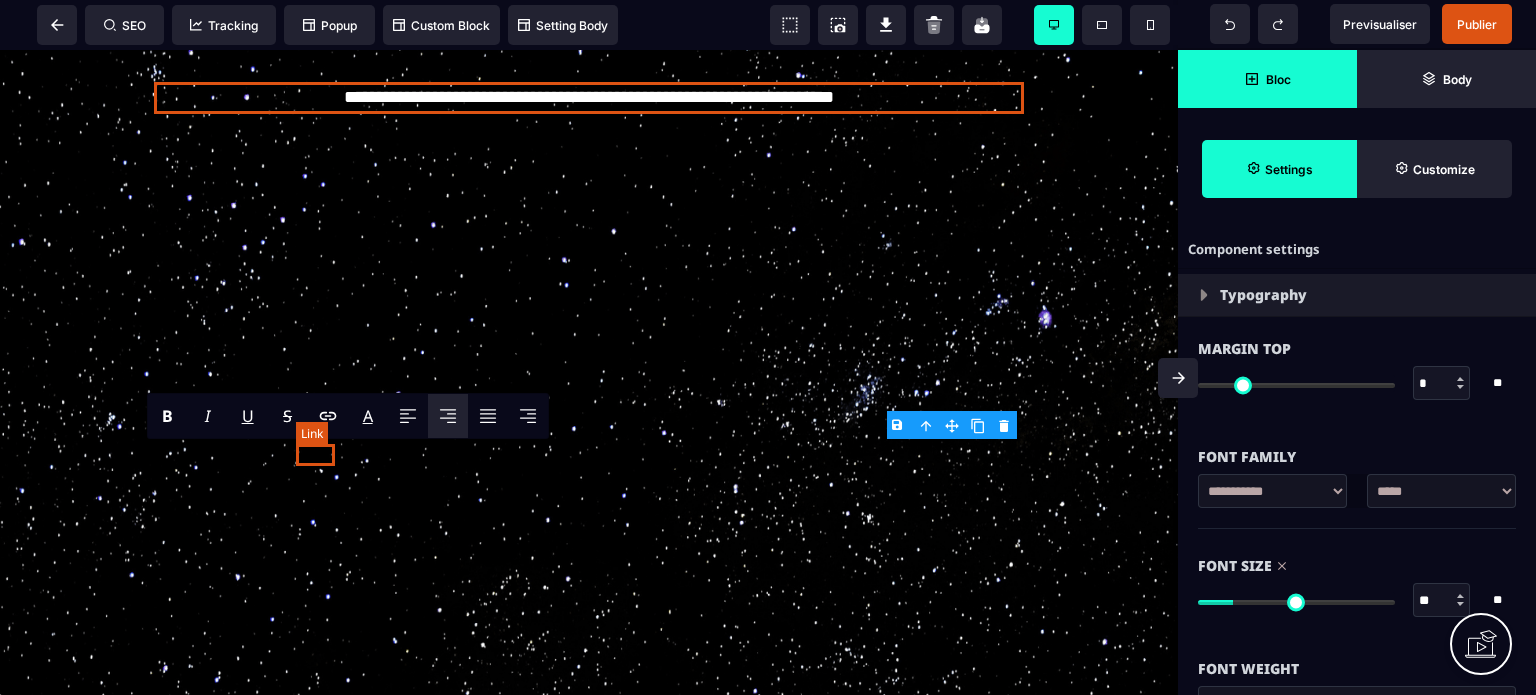 click on "***" at bounding box center (354, 97) 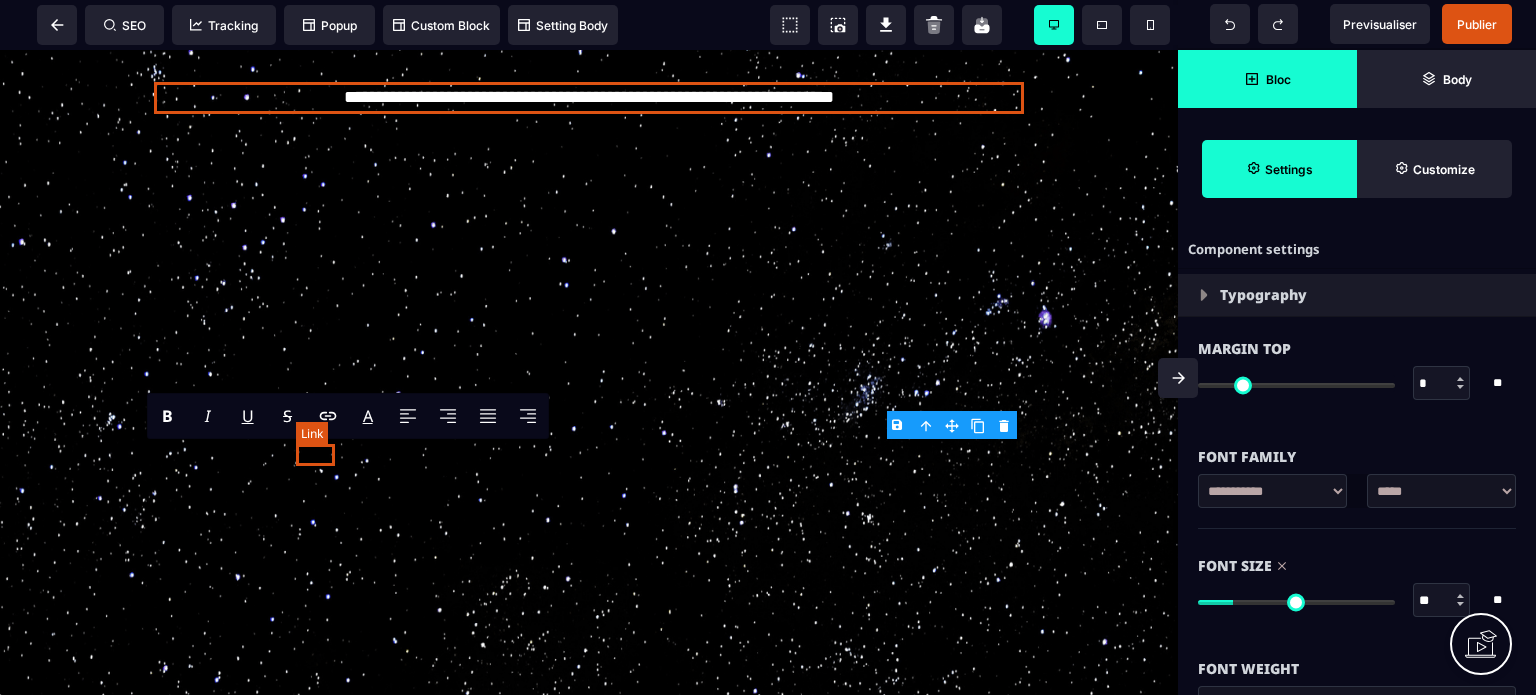 click on "***" at bounding box center [354, 97] 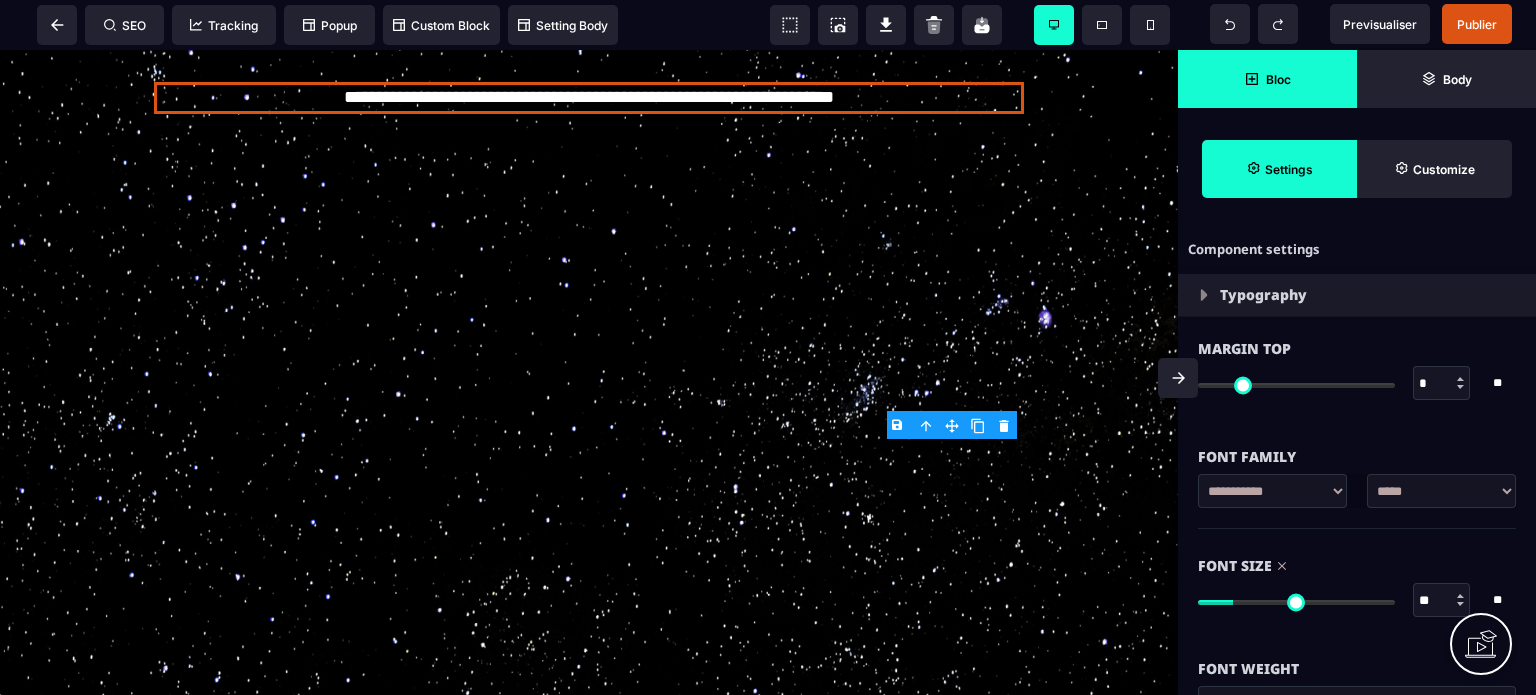 click on "Découvrez quelques secrets sur le quantique pour transformer votre vie avec 11 clés simples et puissantes ! Découvrez la puissance du champ quantique pour transformez votre vie et réaliser vos plus grands rêves ! Bienvenue dans un voyage au cœur de l’invisible, là où énergie et magie se rencontrent pour créer l’extraordinaire. ✨ Je vous invite à plonger dans  11 concepts [DEMOGRAPHIC_DATA]  qui révèlent des clés essentielles pour activer votre transformation intérieure. Ces concepts, soutenus par mes  11 clés magiques,  ne sont pas de simples idées. Ce sont des ponts entre votre essence divine et votre réalité, des outils pour aligner votre vie sur la grandeur de votre être véritable. TÉLÉCHARGER GRATUITEMENT Les blocages qui vous empêchent de vivre la vie que vous méritez. Les doutes, les peurs, peut-être même ces pensées comme: "ce n’est pas pour moi" ou "je ne suis pas prêt·e" sont autant de barrières invisibles qui vous séparent du [PERSON_NAME] infini des possibles . lumière ." at bounding box center [589, -3670] 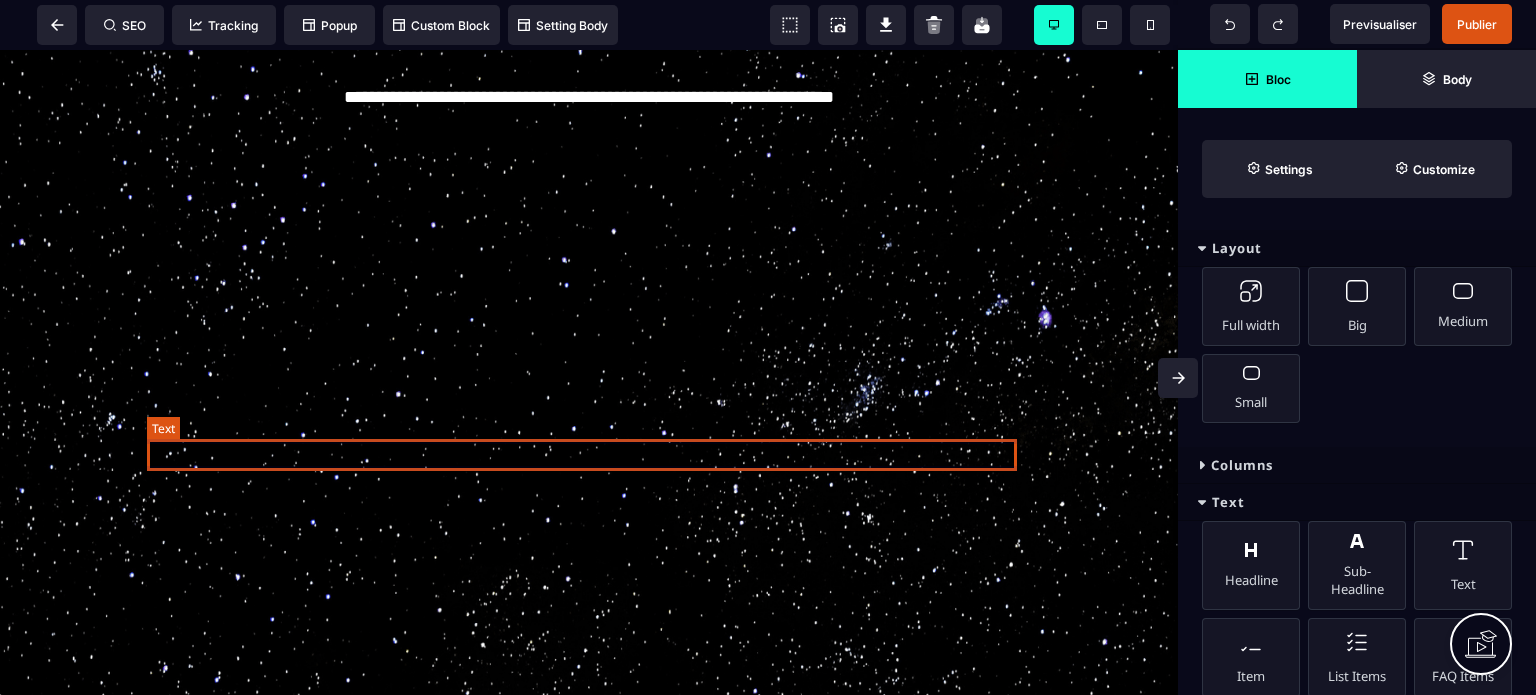 click on "**********" at bounding box center (589, 98) 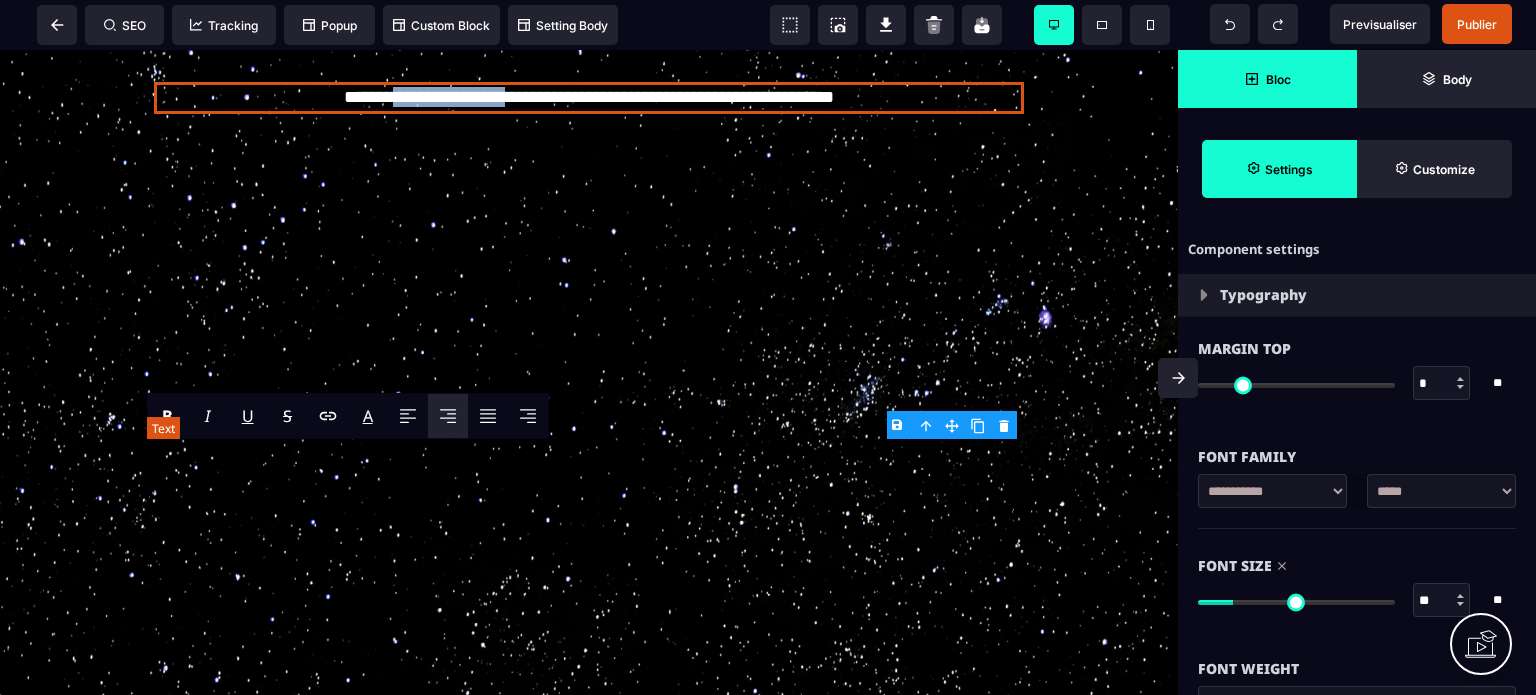 drag, startPoint x: 357, startPoint y: 462, endPoint x: 500, endPoint y: 464, distance: 143.01399 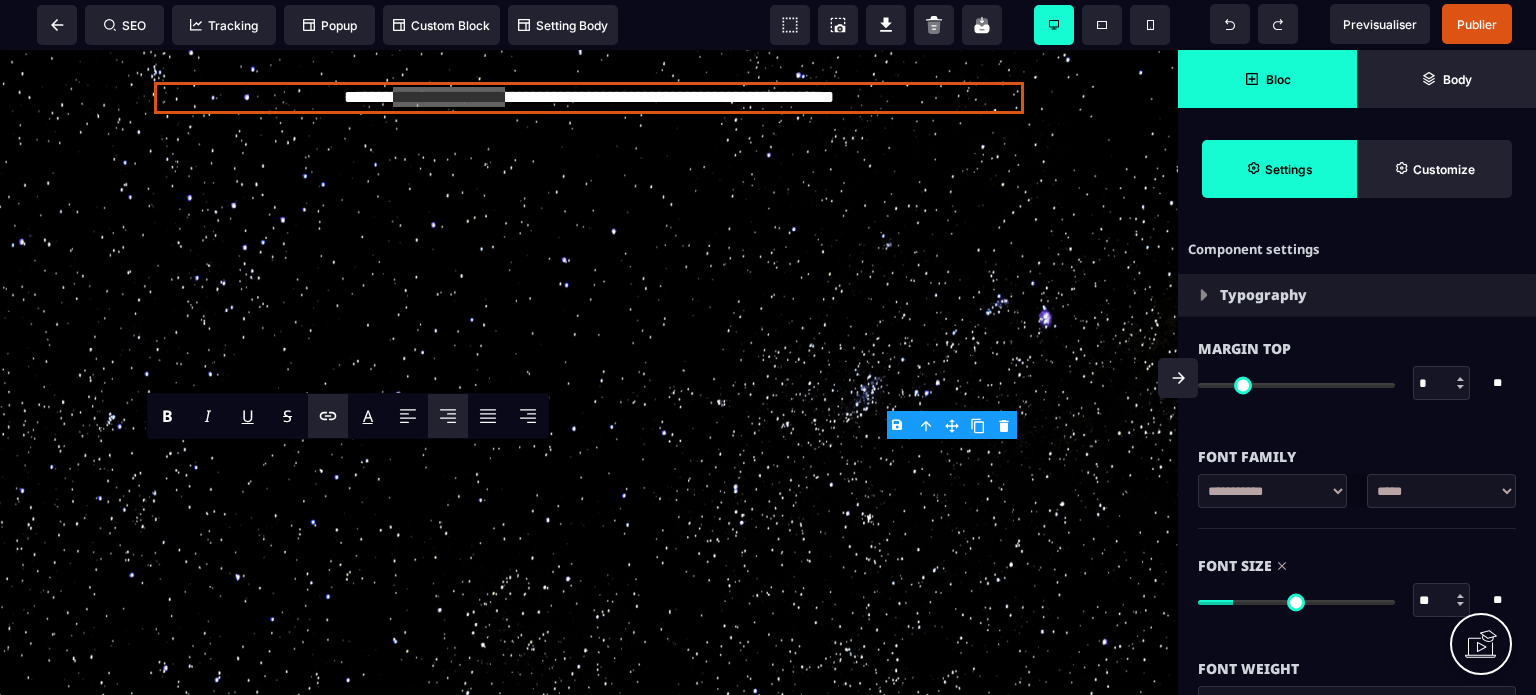 click 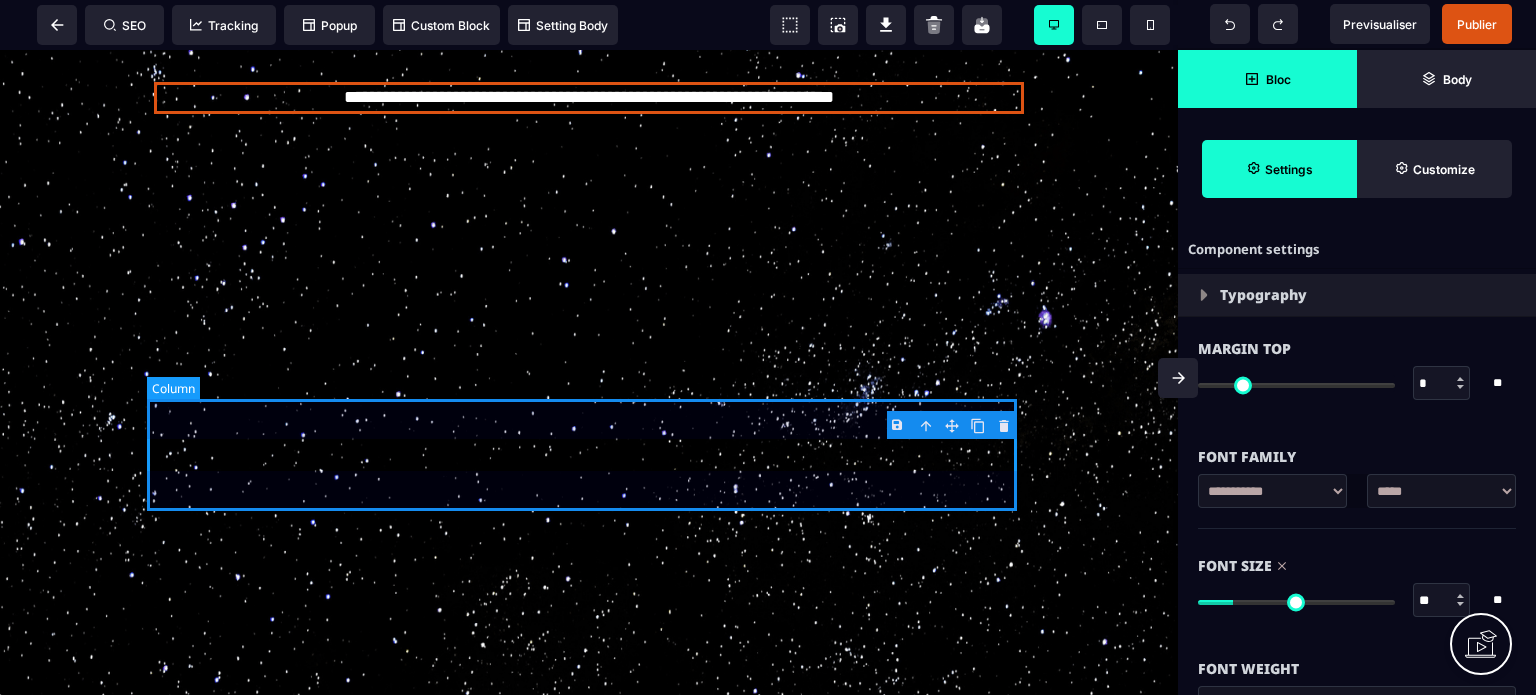 click on "**********" at bounding box center [589, 98] 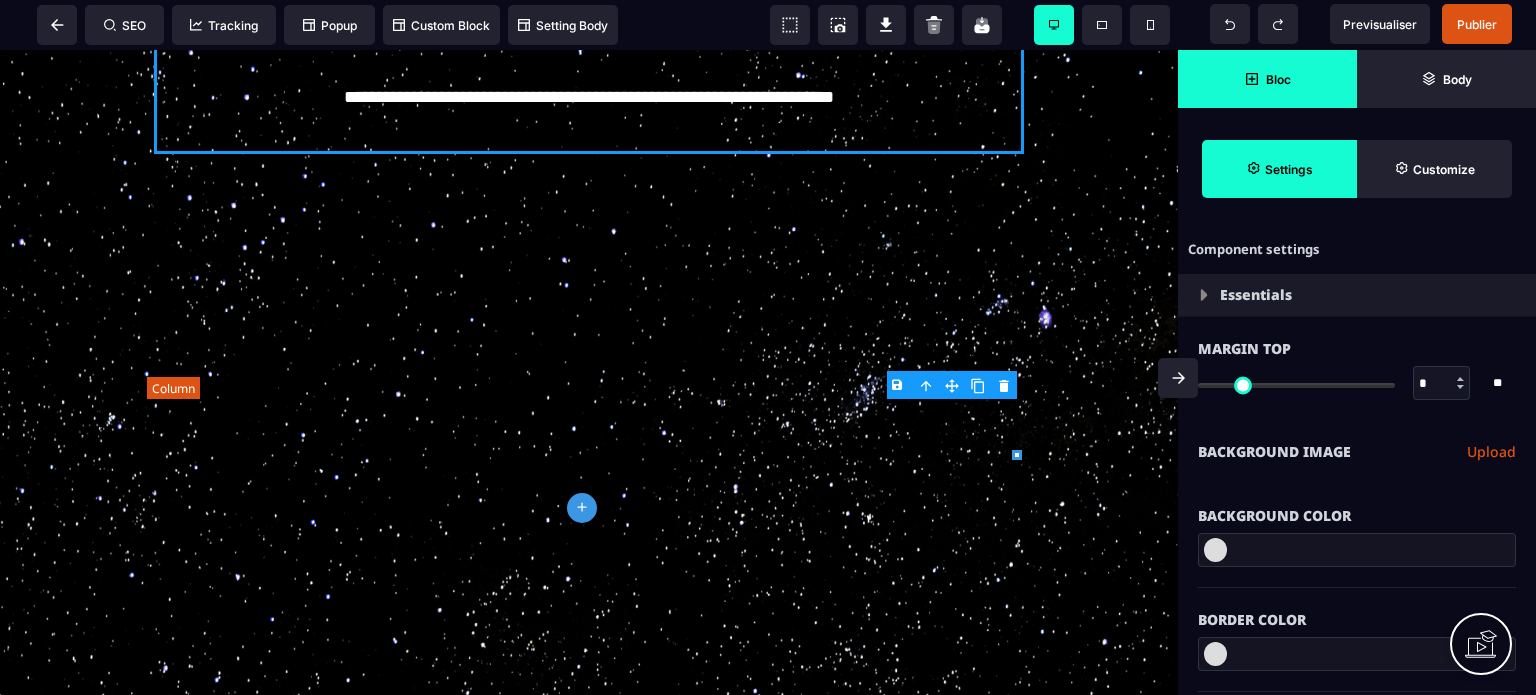 click on "**********" at bounding box center (589, 98) 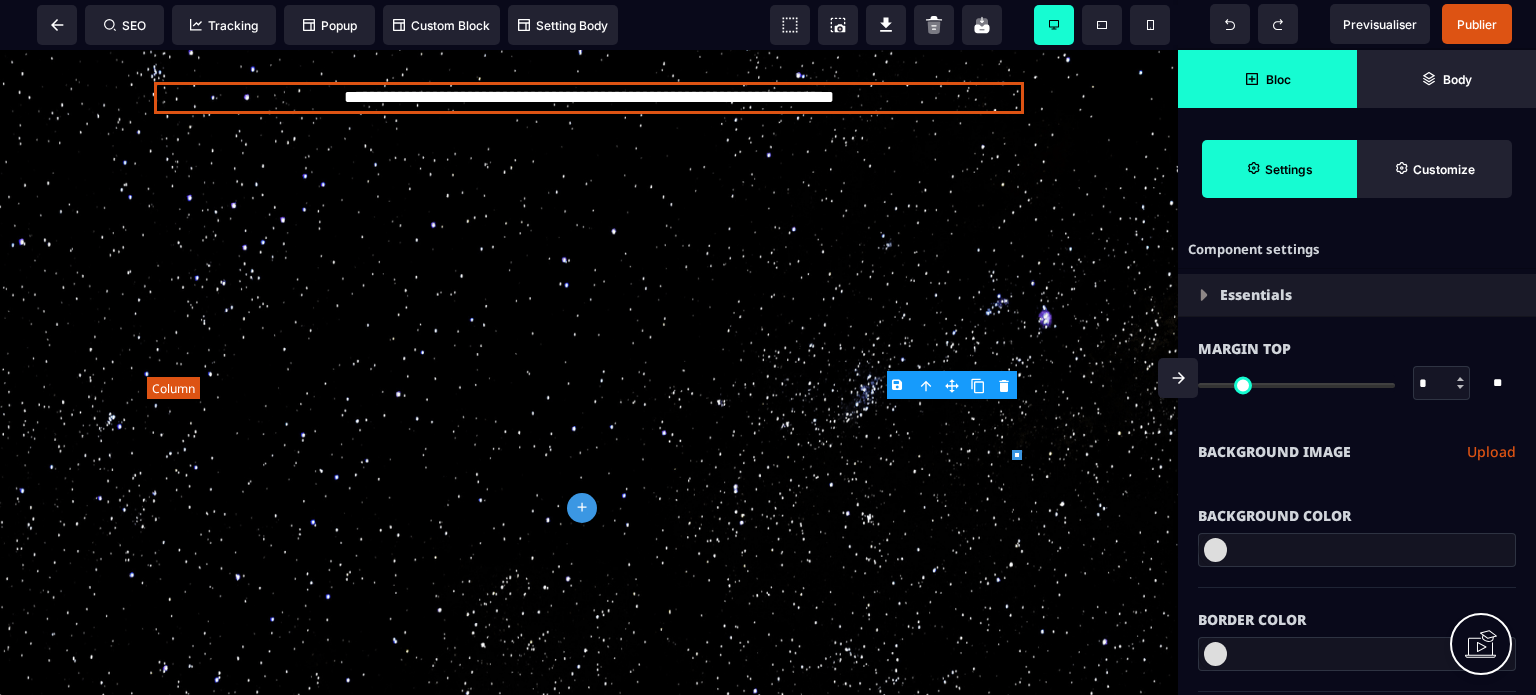 click on "**********" at bounding box center (589, 98) 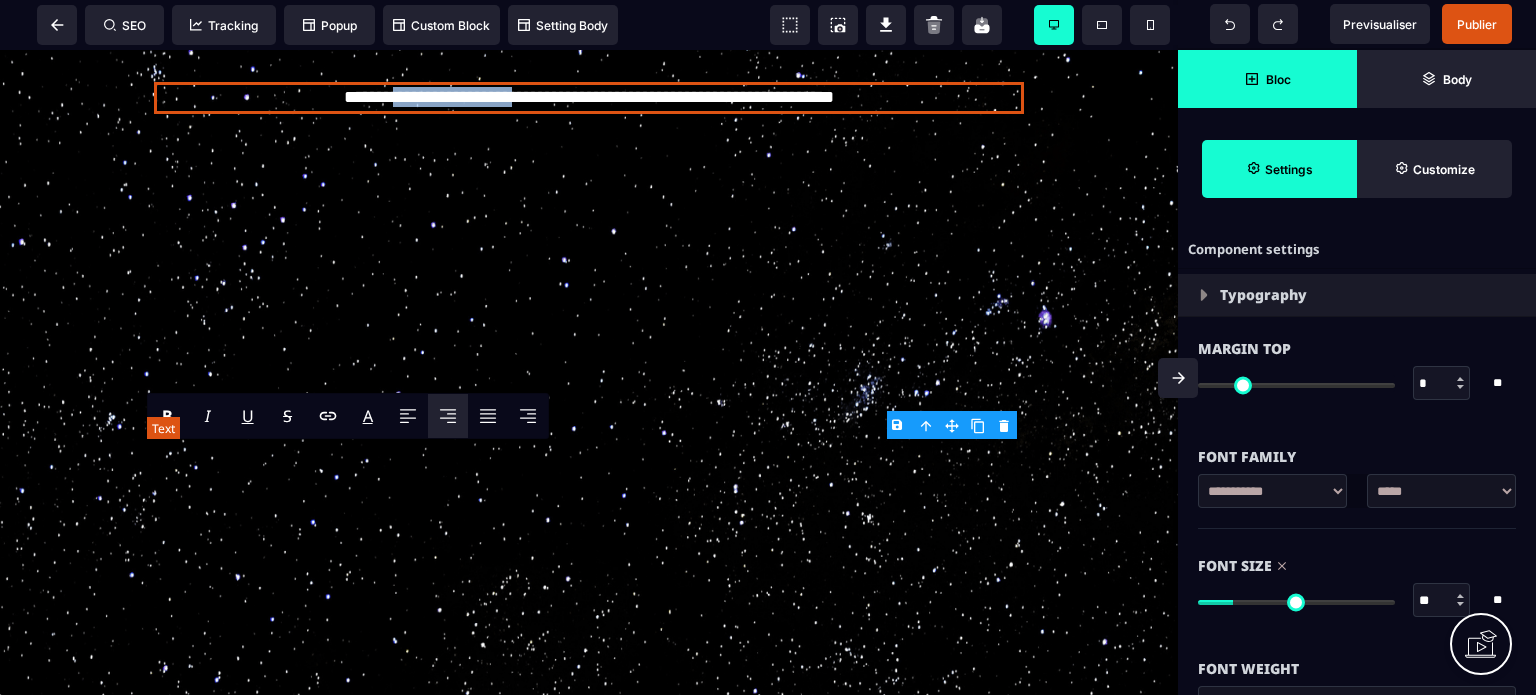 drag, startPoint x: 505, startPoint y: 458, endPoint x: 361, endPoint y: 462, distance: 144.05554 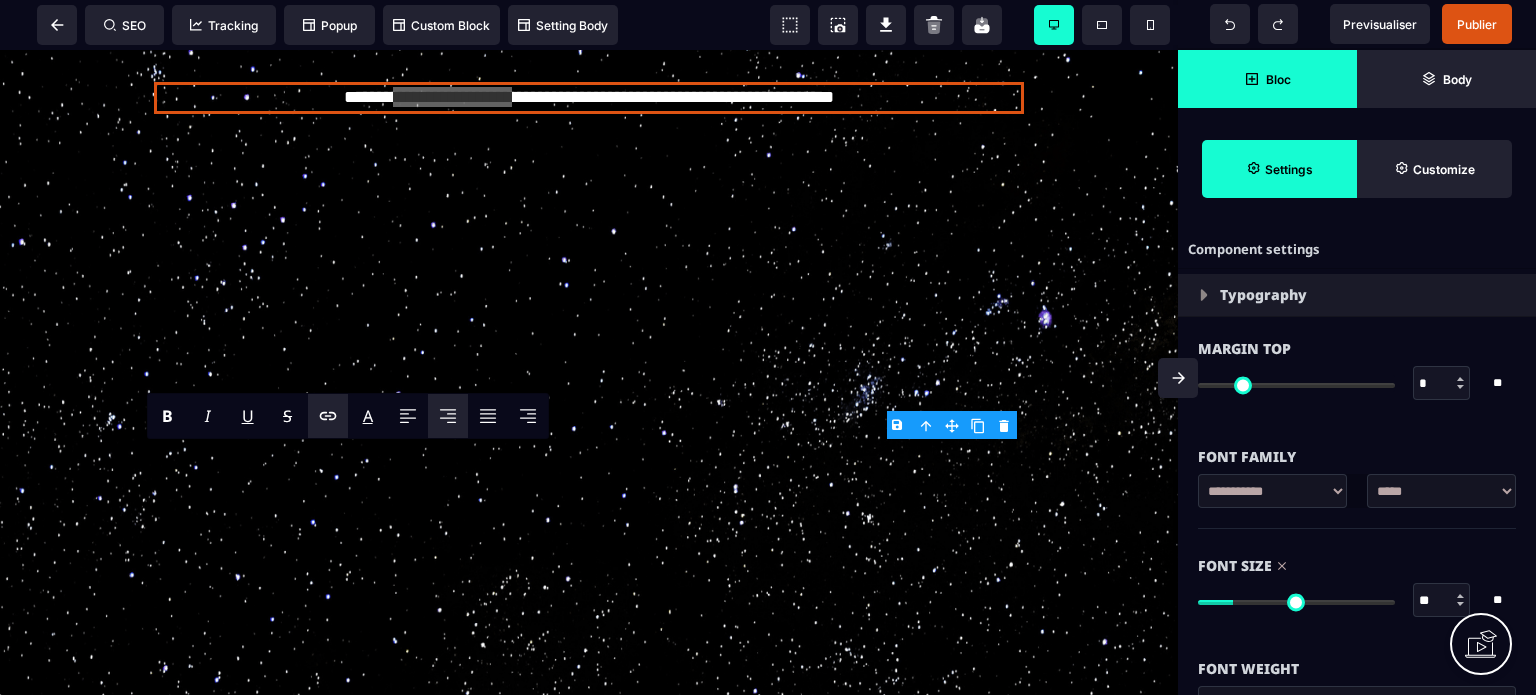 click 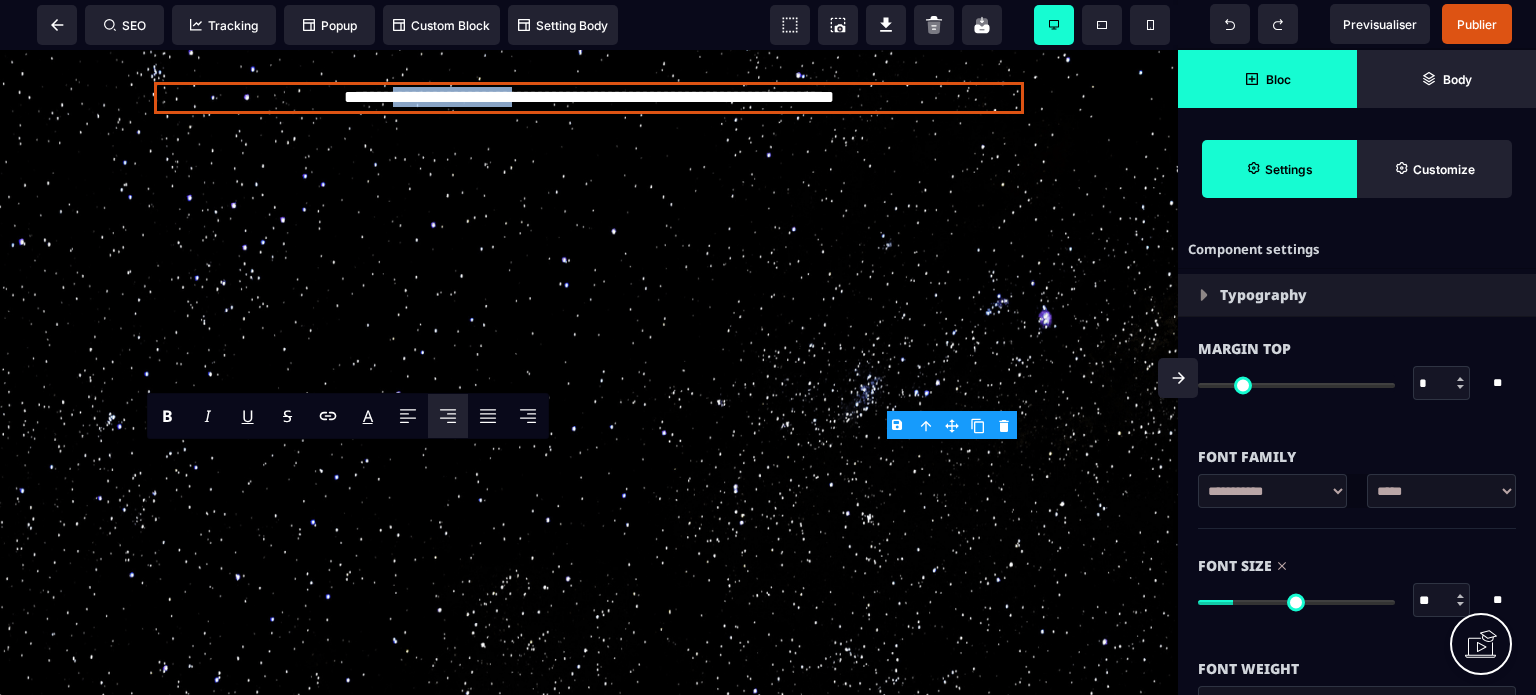 click on "Découvrez quelques secrets sur le quantique pour transformer votre vie avec 11 clés simples et puissantes ! Découvrez la puissance du champ quantique pour transformez votre vie et réaliser vos plus grands rêves ! Bienvenue dans un voyage au cœur de l’invisible, là où énergie et magie se rencontrent pour créer l’extraordinaire. ✨ Je vous invite à plonger dans  11 concepts [DEMOGRAPHIC_DATA]  qui révèlent des clés essentielles pour activer votre transformation intérieure. Ces concepts, soutenus par mes  11 clés magiques,  ne sont pas de simples idées. Ce sont des ponts entre votre essence divine et votre réalité, des outils pour aligner votre vie sur la grandeur de votre être véritable. TÉLÉCHARGER GRATUITEMENT Les blocages qui vous empêchent de vivre la vie que vous méritez. Les doutes, les peurs, peut-être même ces pensées comme: "ce n’est pas pour moi" ou "je ne suis pas prêt·e" sont autant de barrières invisibles qui vous séparent du [PERSON_NAME] infini des possibles . lumière ." at bounding box center (589, -3670) 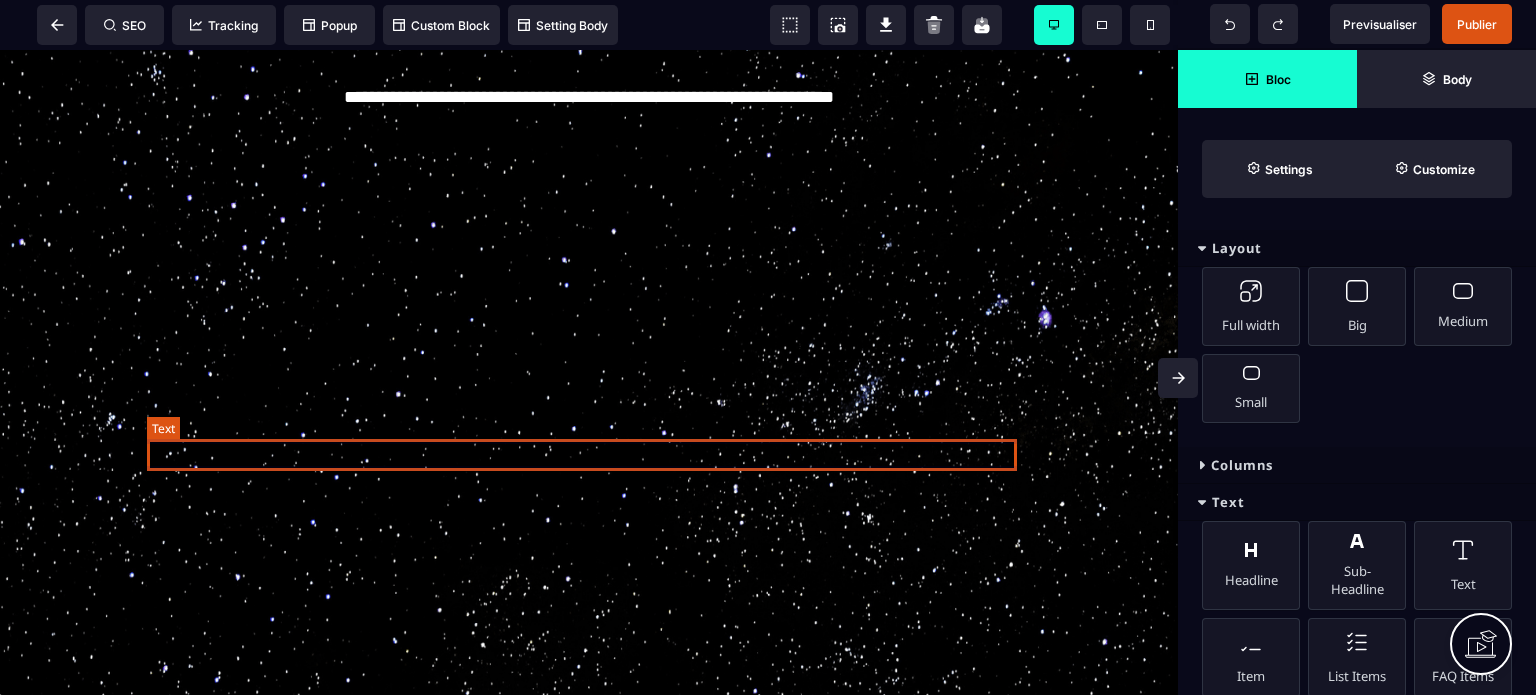 click on "**********" at bounding box center (589, 98) 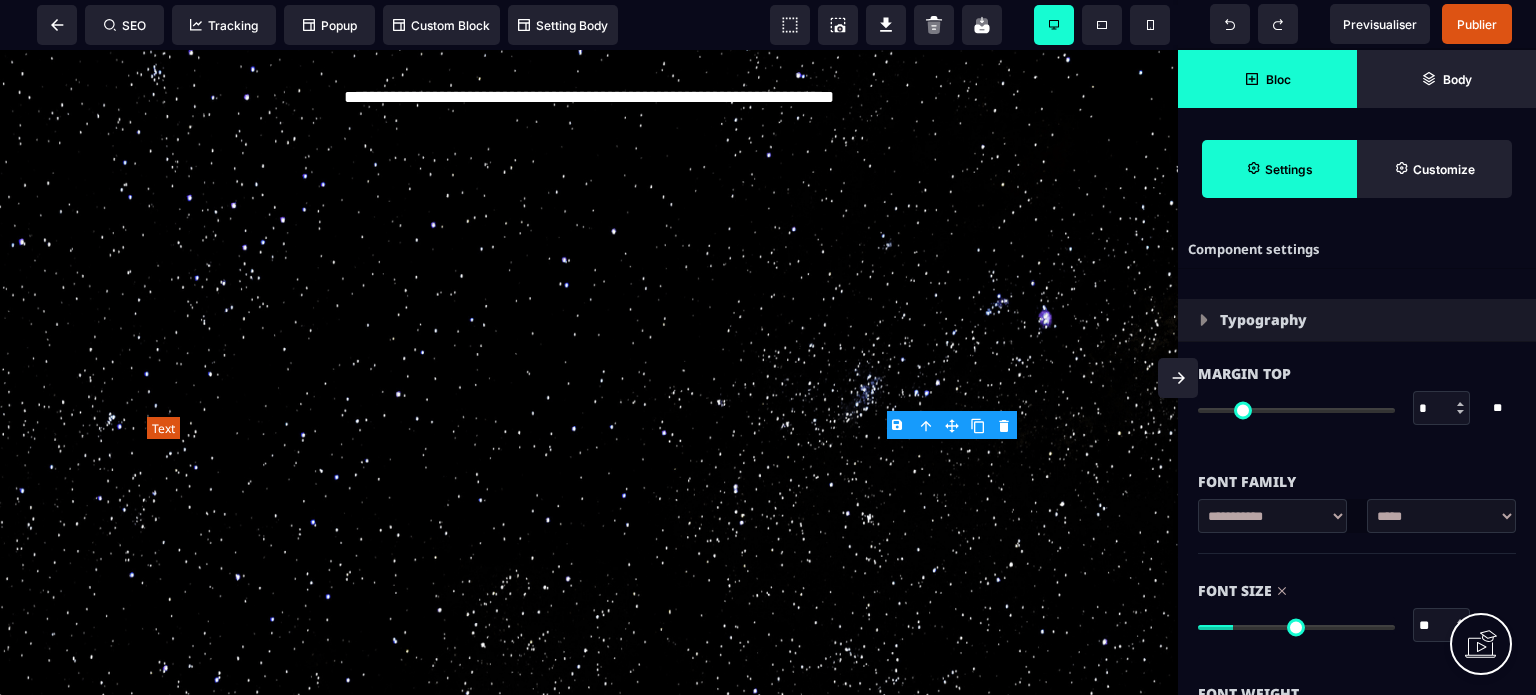 click on "**********" at bounding box center (589, 98) 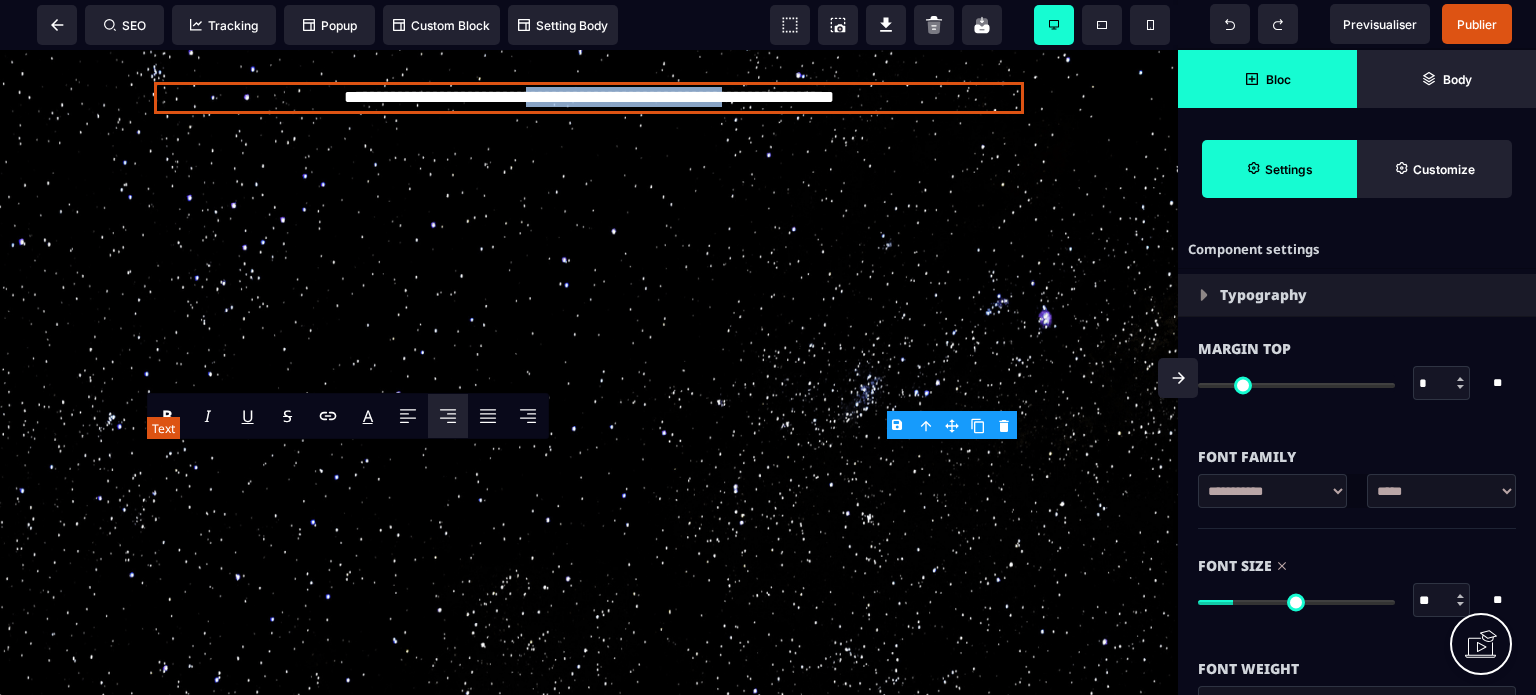 drag, startPoint x: 524, startPoint y: 455, endPoint x: 744, endPoint y: 460, distance: 220.05681 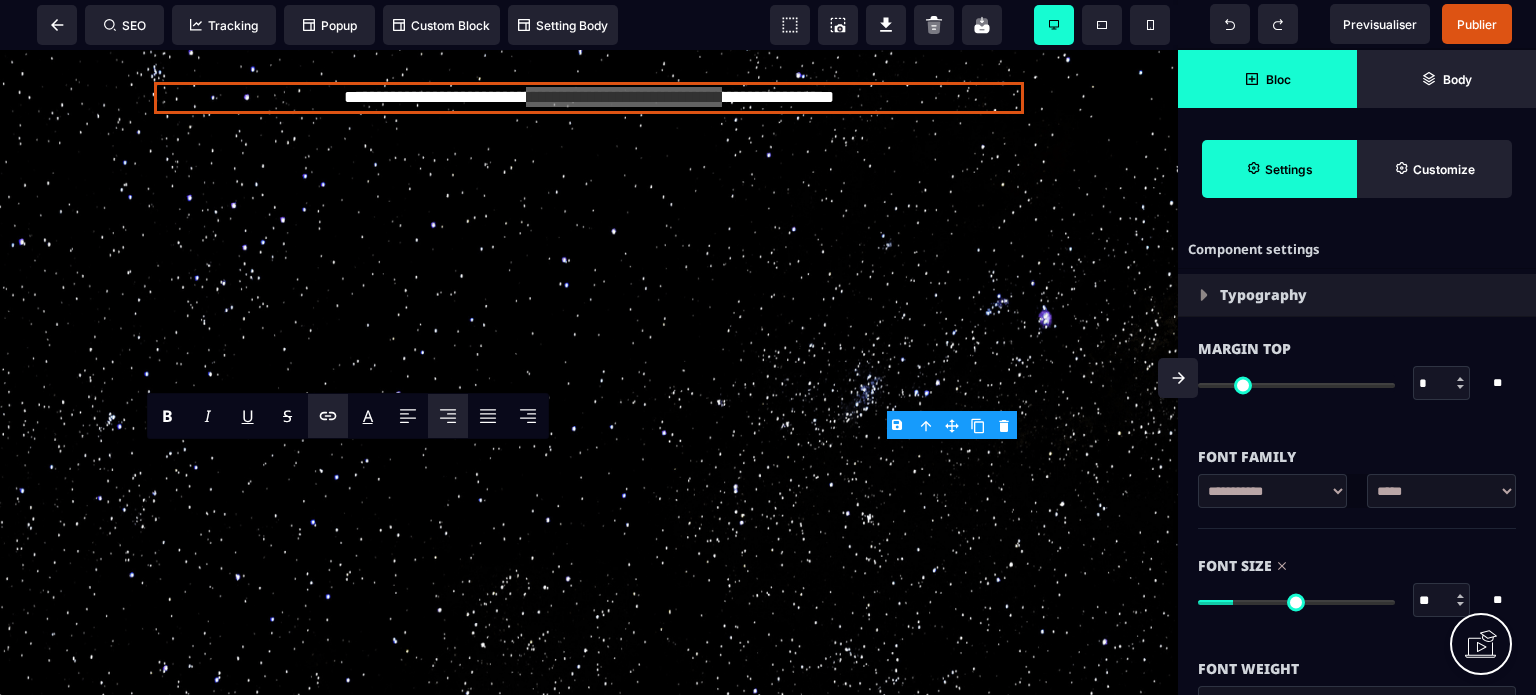 click at bounding box center [328, 416] 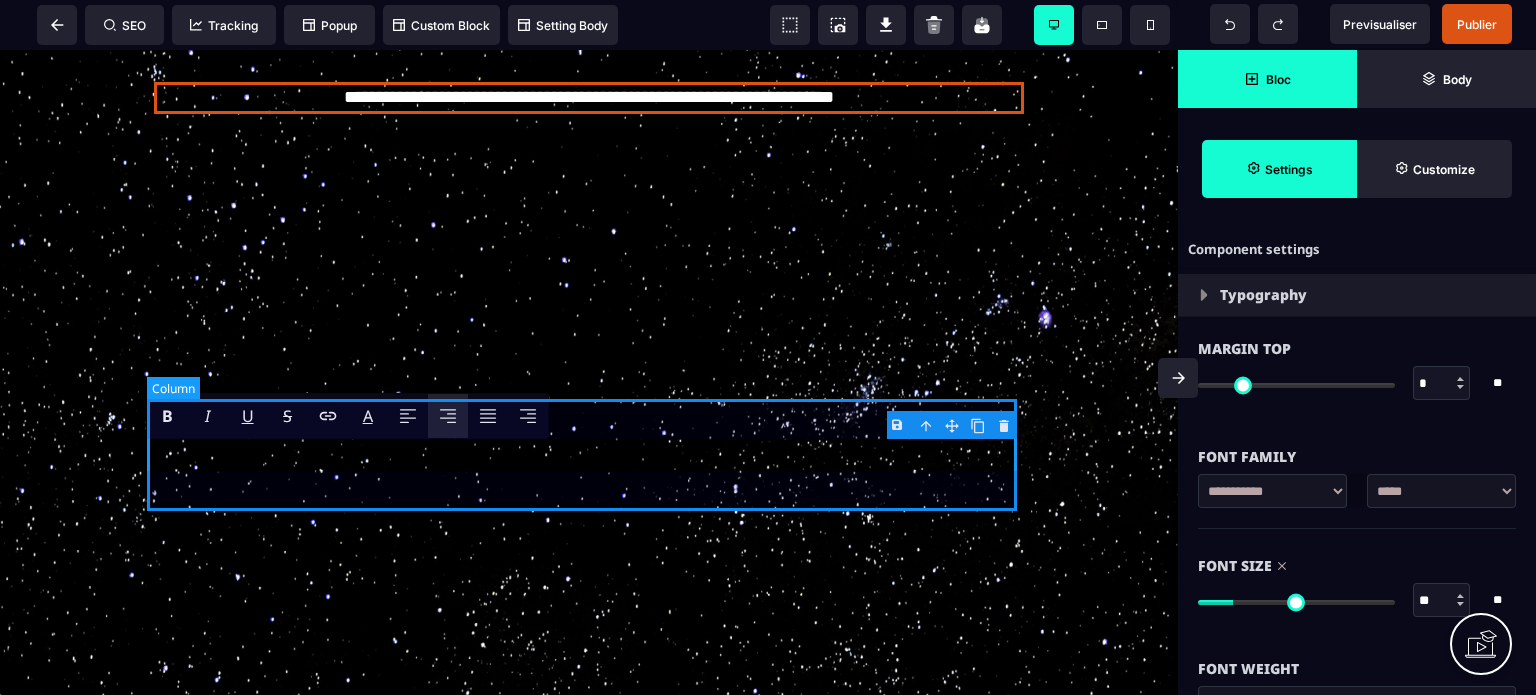 click on "**********" at bounding box center (589, 98) 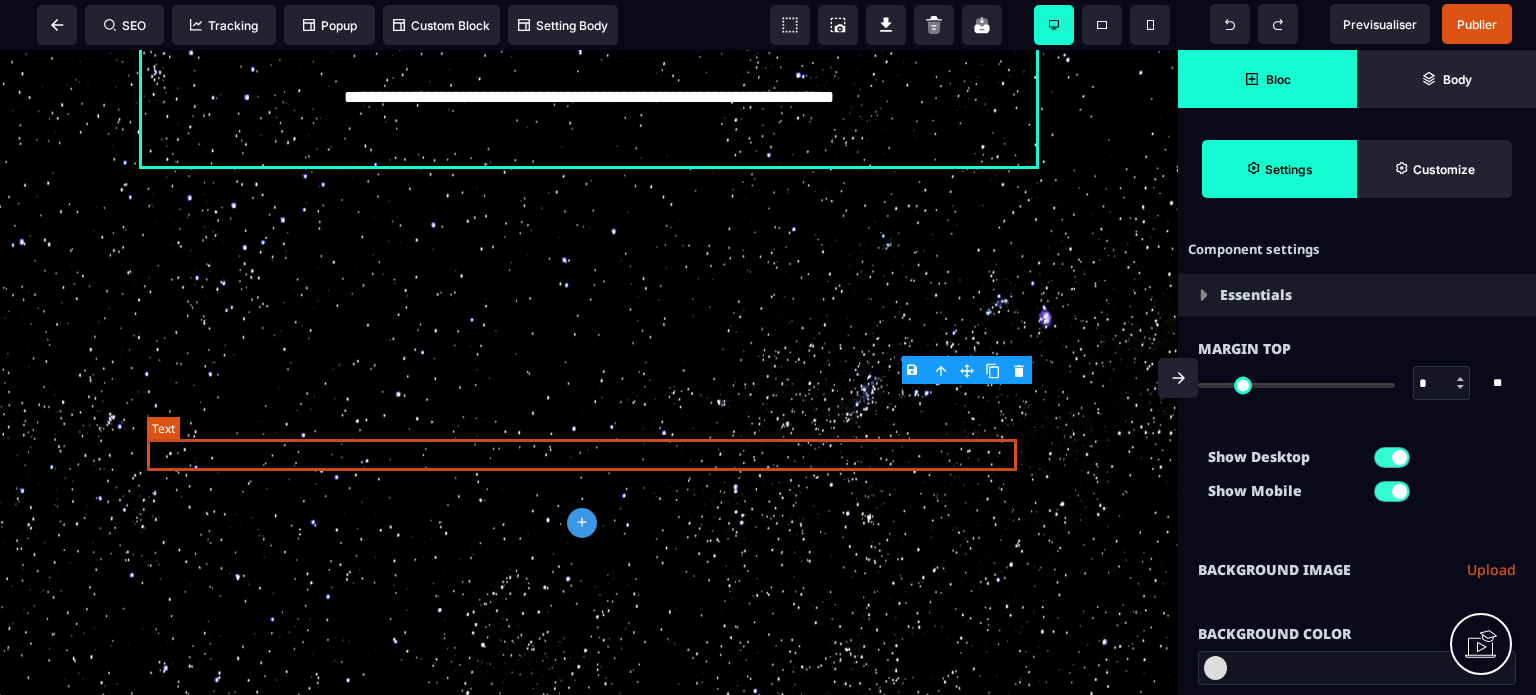 click on "**********" at bounding box center [589, 98] 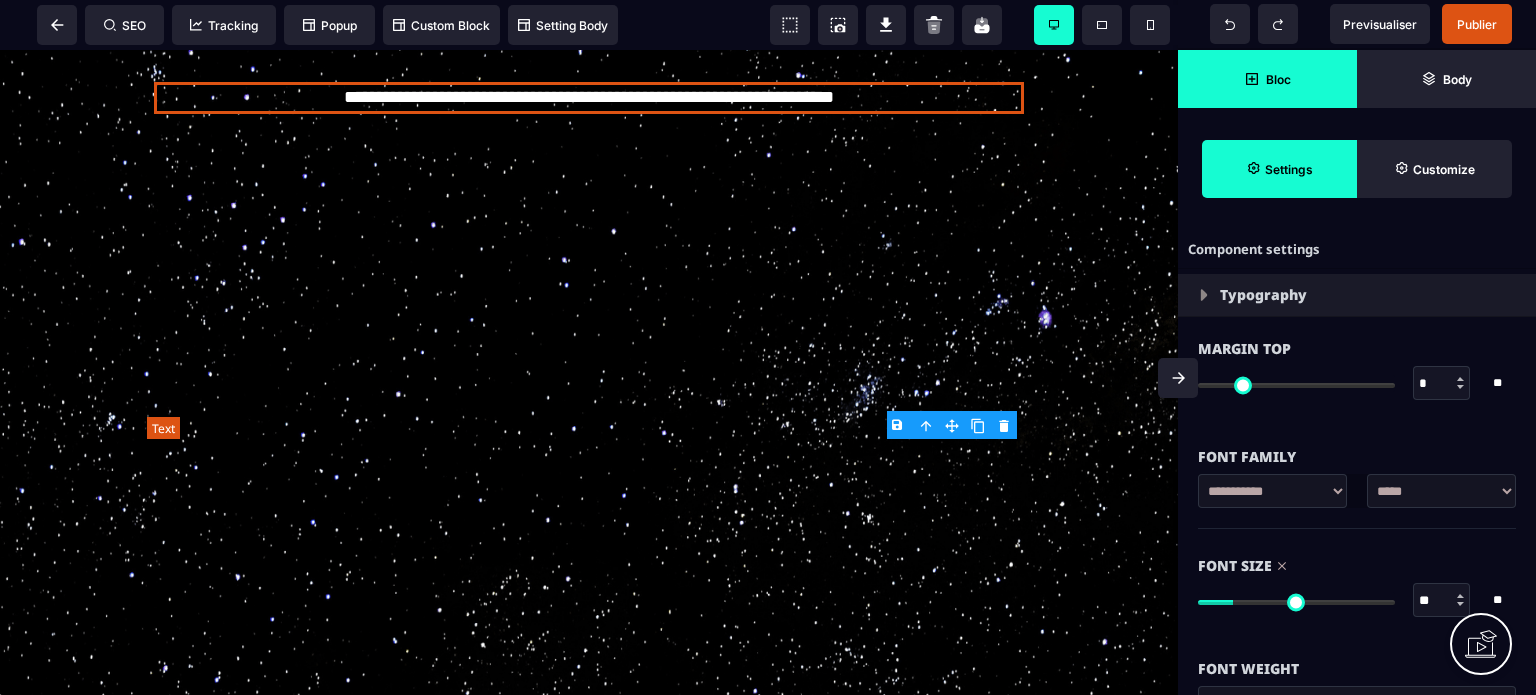 click on "**********" at bounding box center (589, 98) 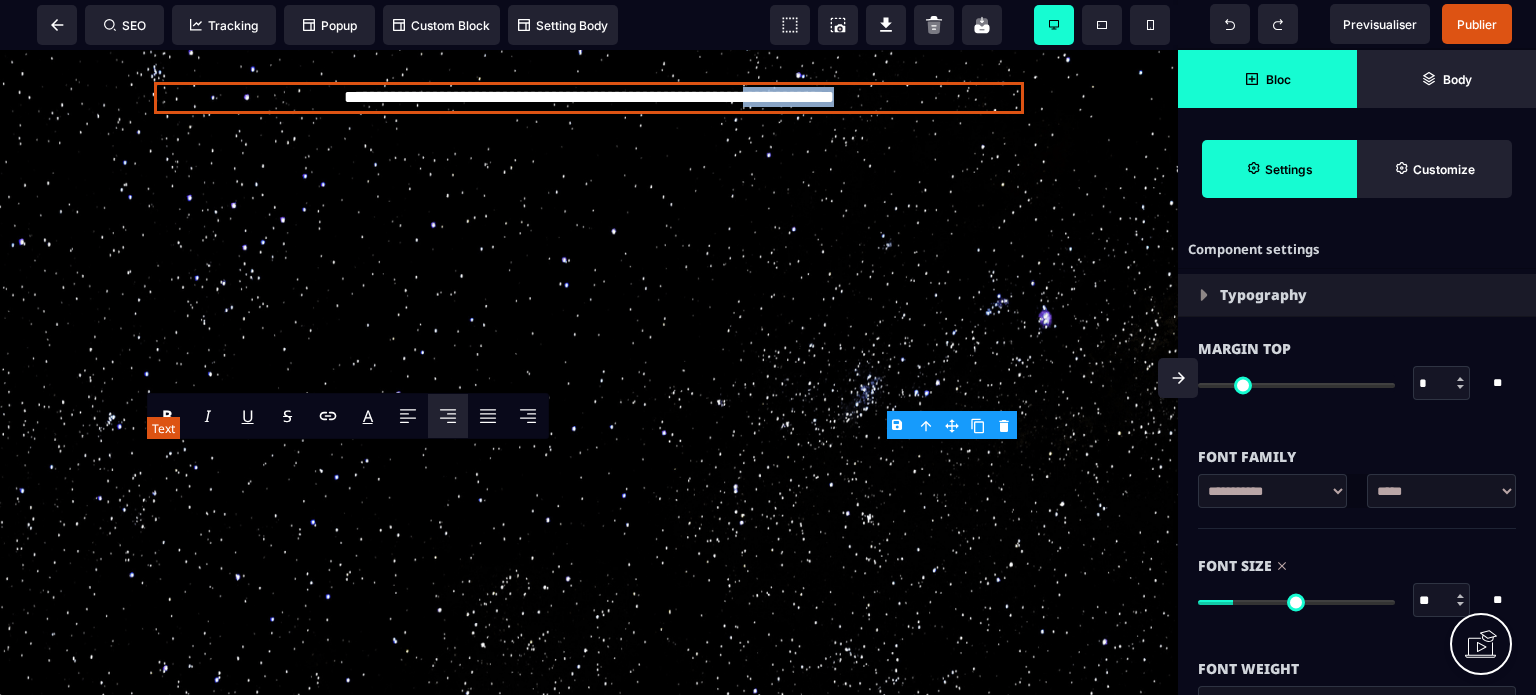 drag, startPoint x: 764, startPoint y: 454, endPoint x: 894, endPoint y: 458, distance: 130.06152 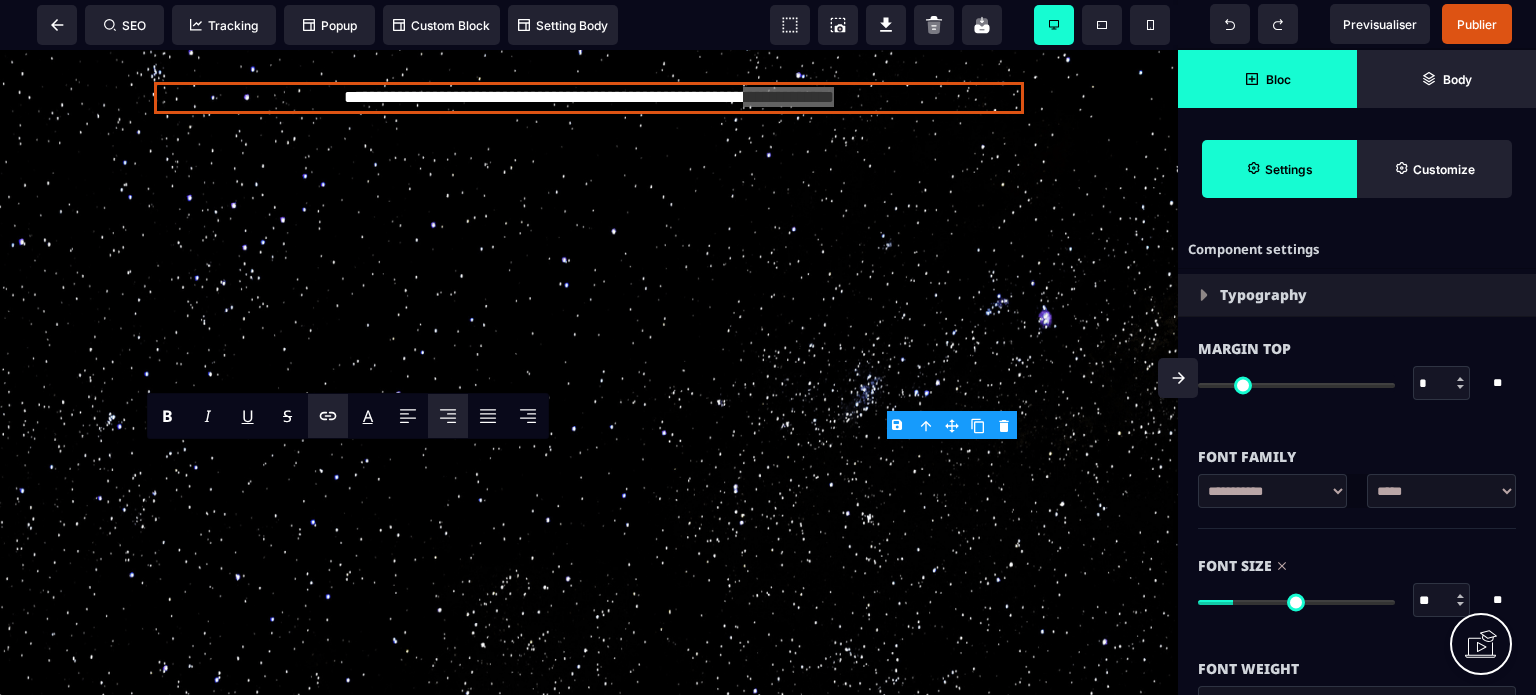 click 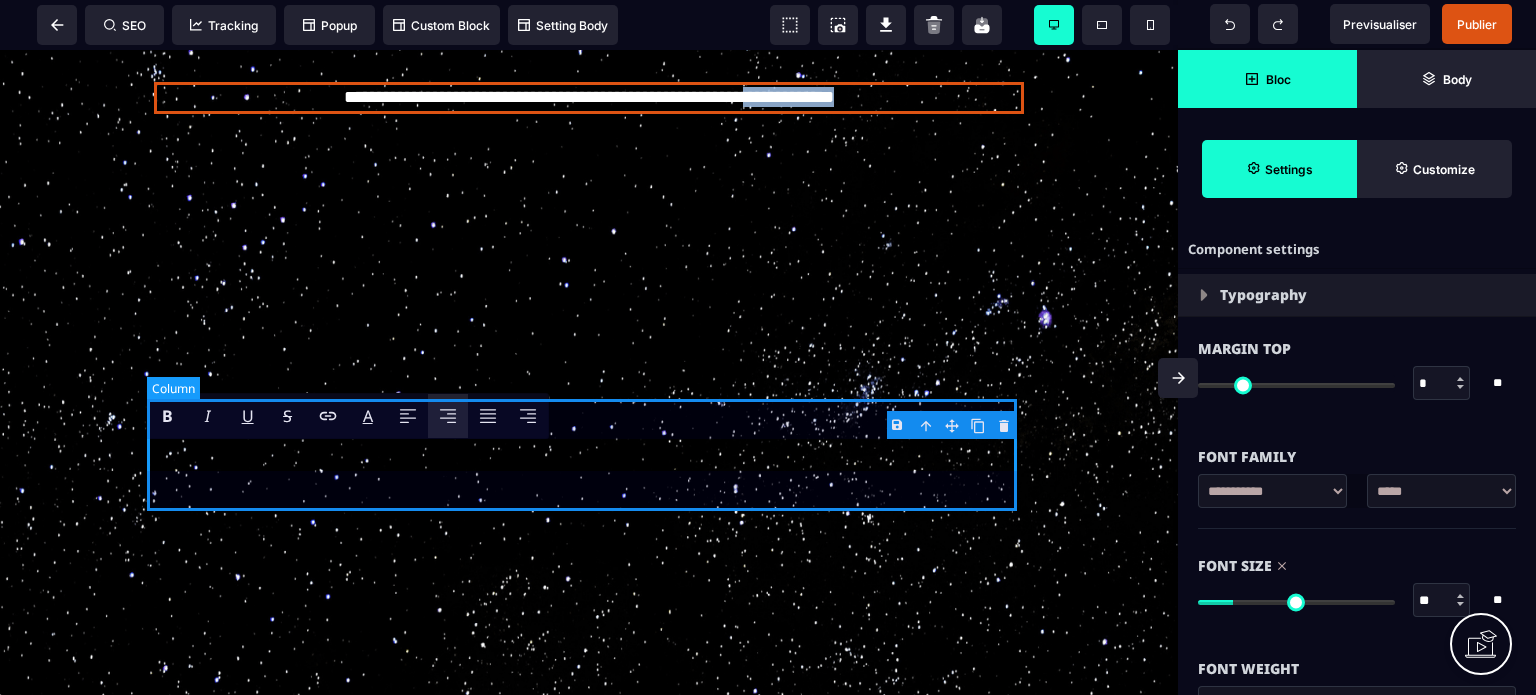 click on "**********" at bounding box center [589, 98] 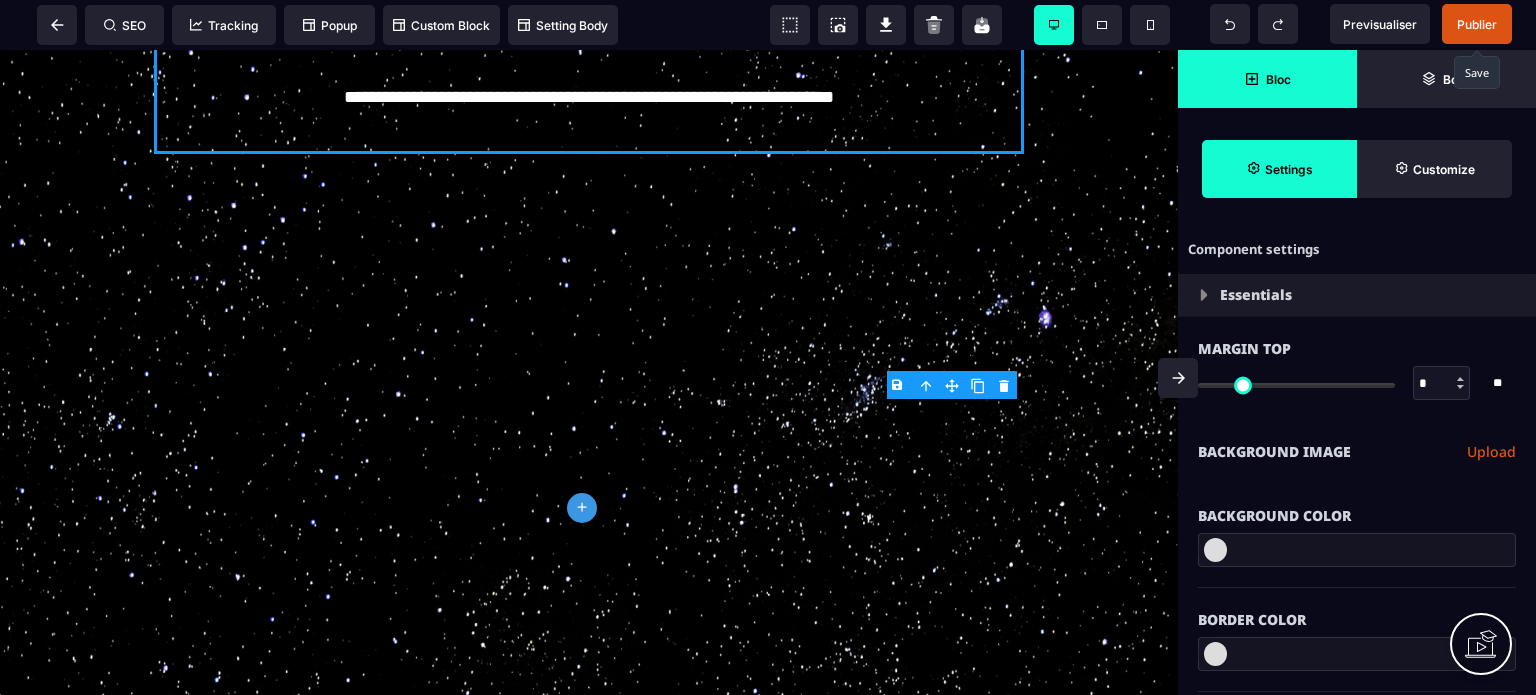click on "Publier" at bounding box center [1477, 24] 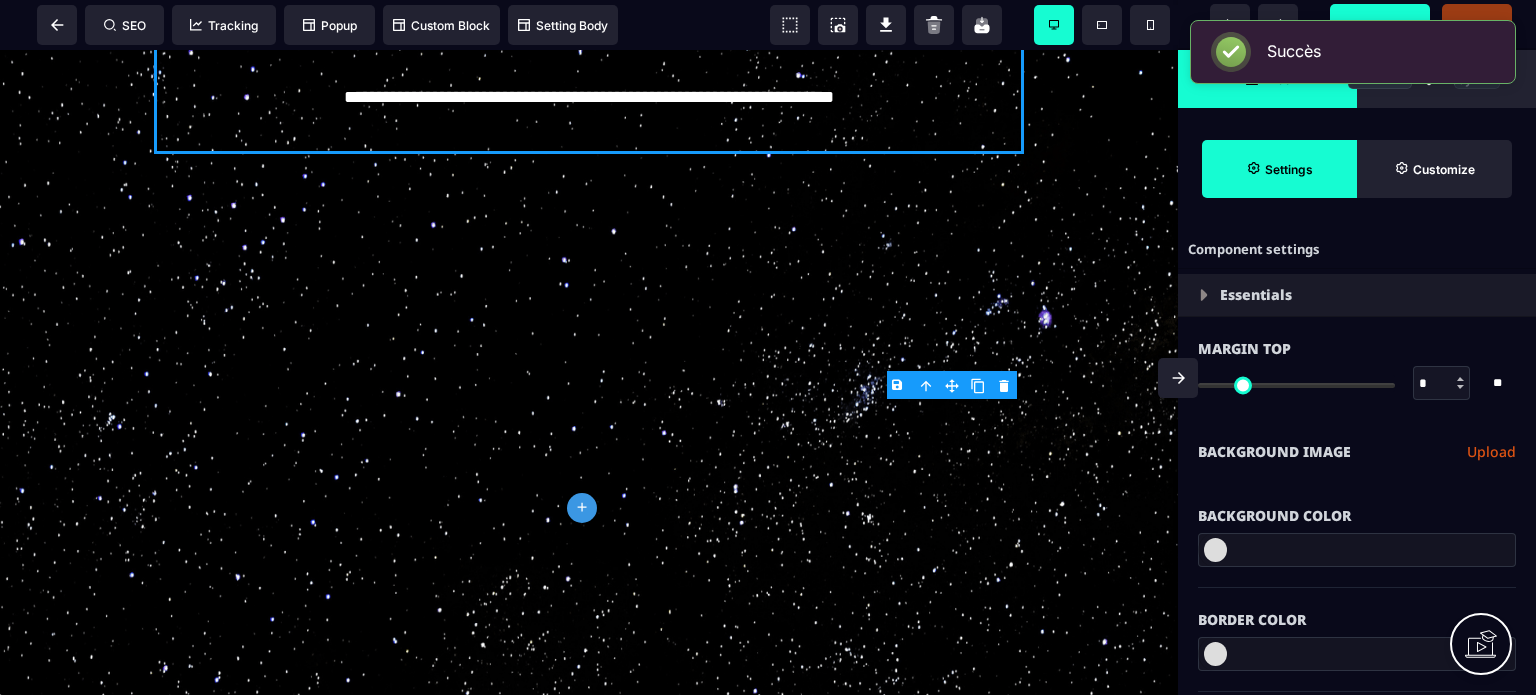 click on "Succès  ×" at bounding box center (1353, 52) 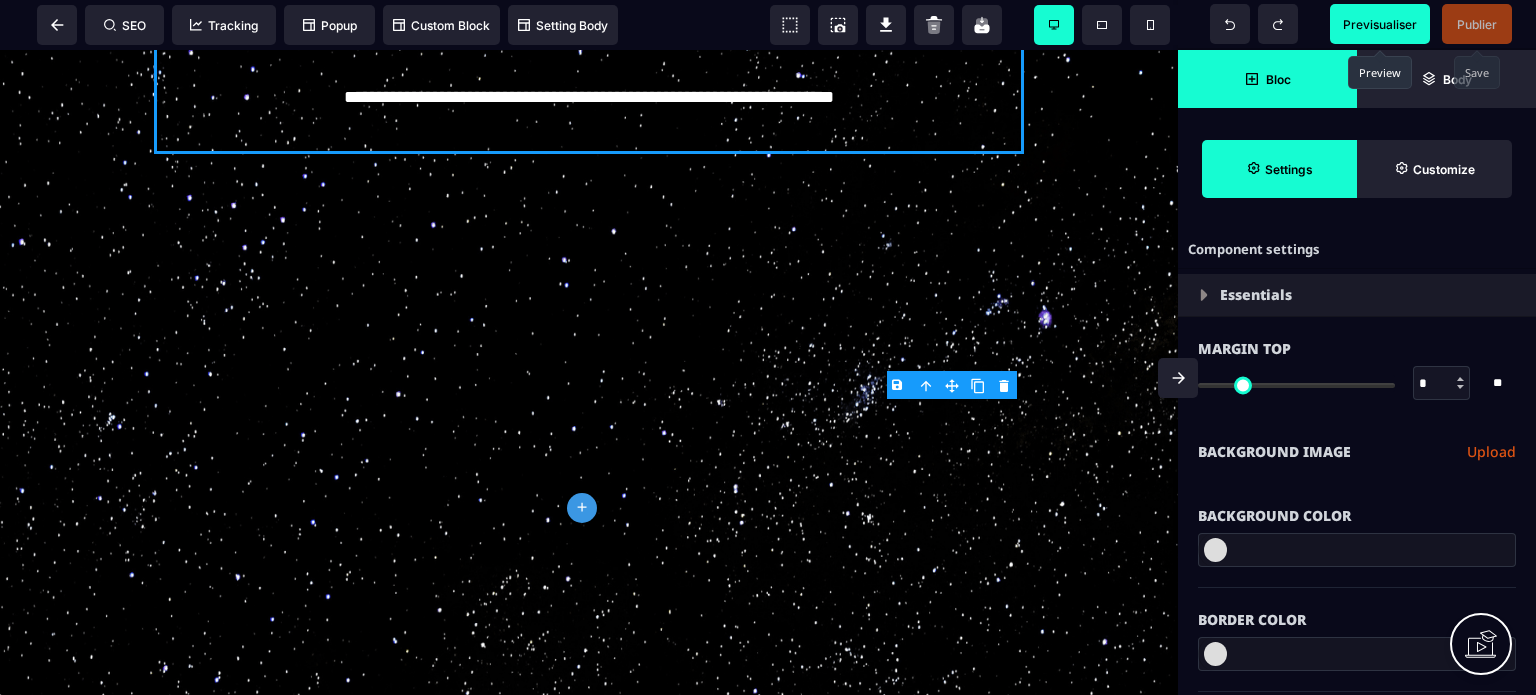 click on "Previsualiser" at bounding box center (1380, 24) 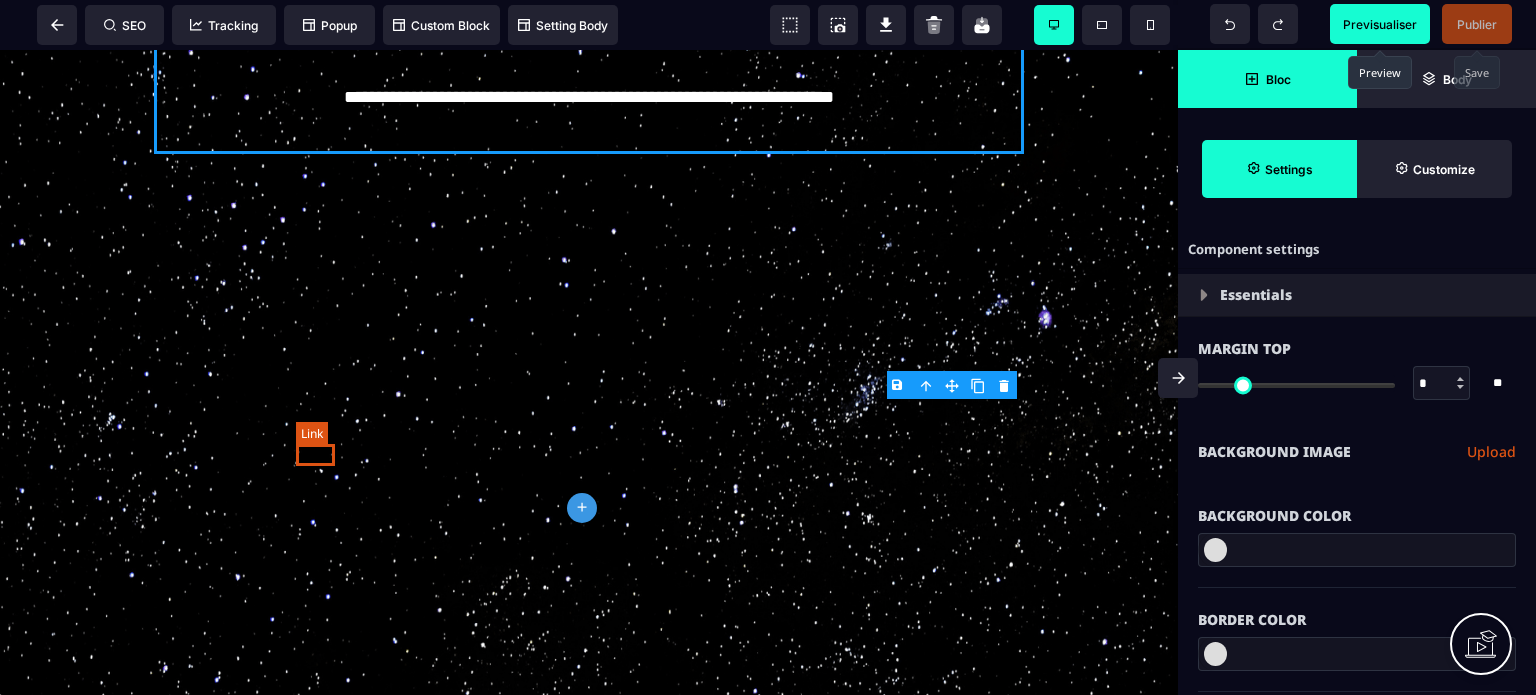 click on "***" at bounding box center [354, 97] 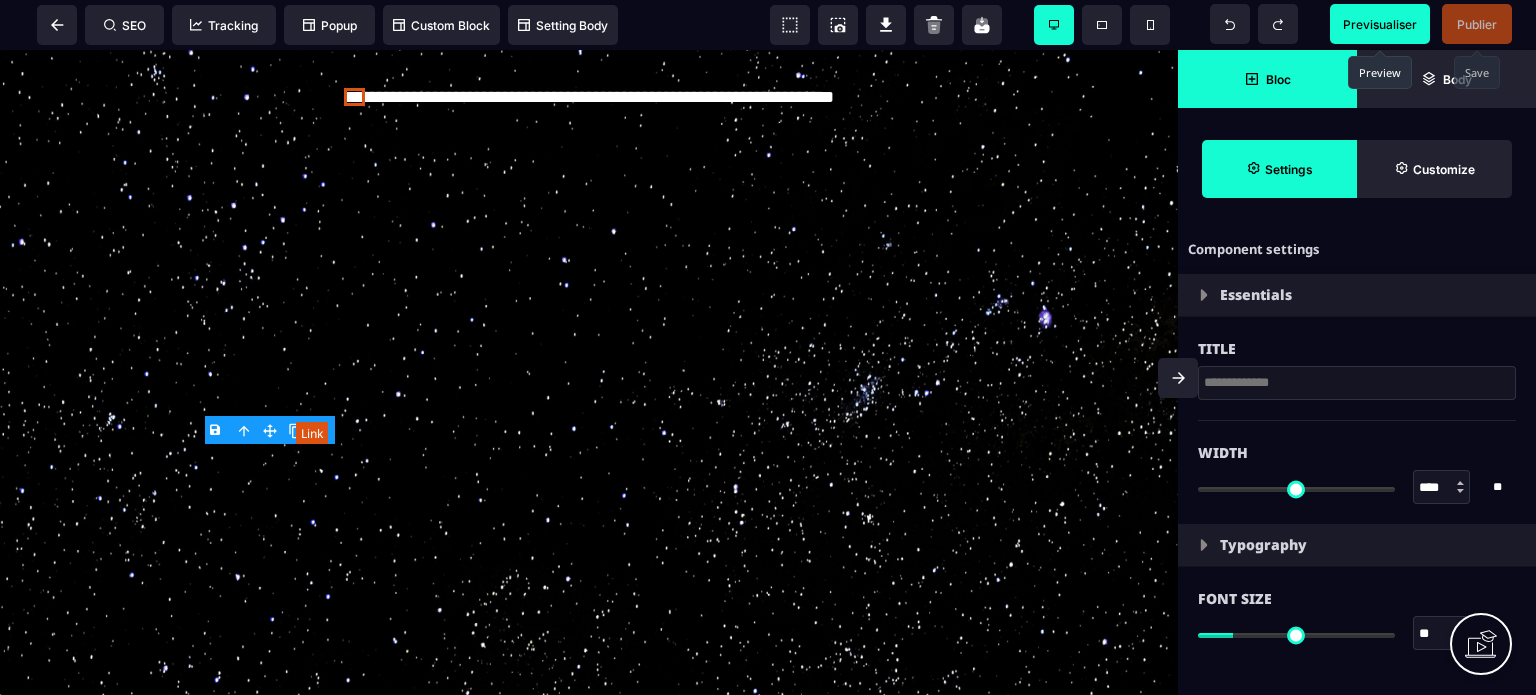 click on "***" at bounding box center [354, 97] 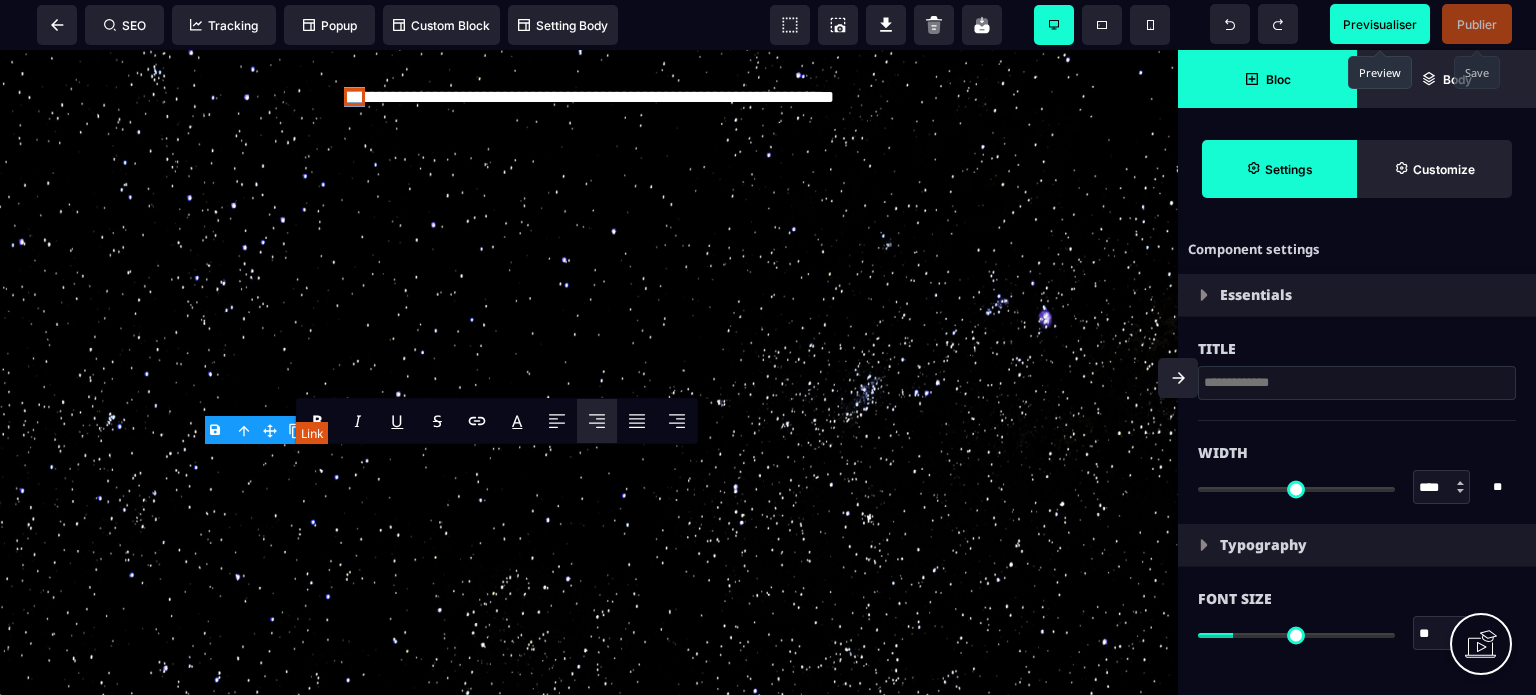 drag, startPoint x: 300, startPoint y: 456, endPoint x: 329, endPoint y: 458, distance: 29.068884 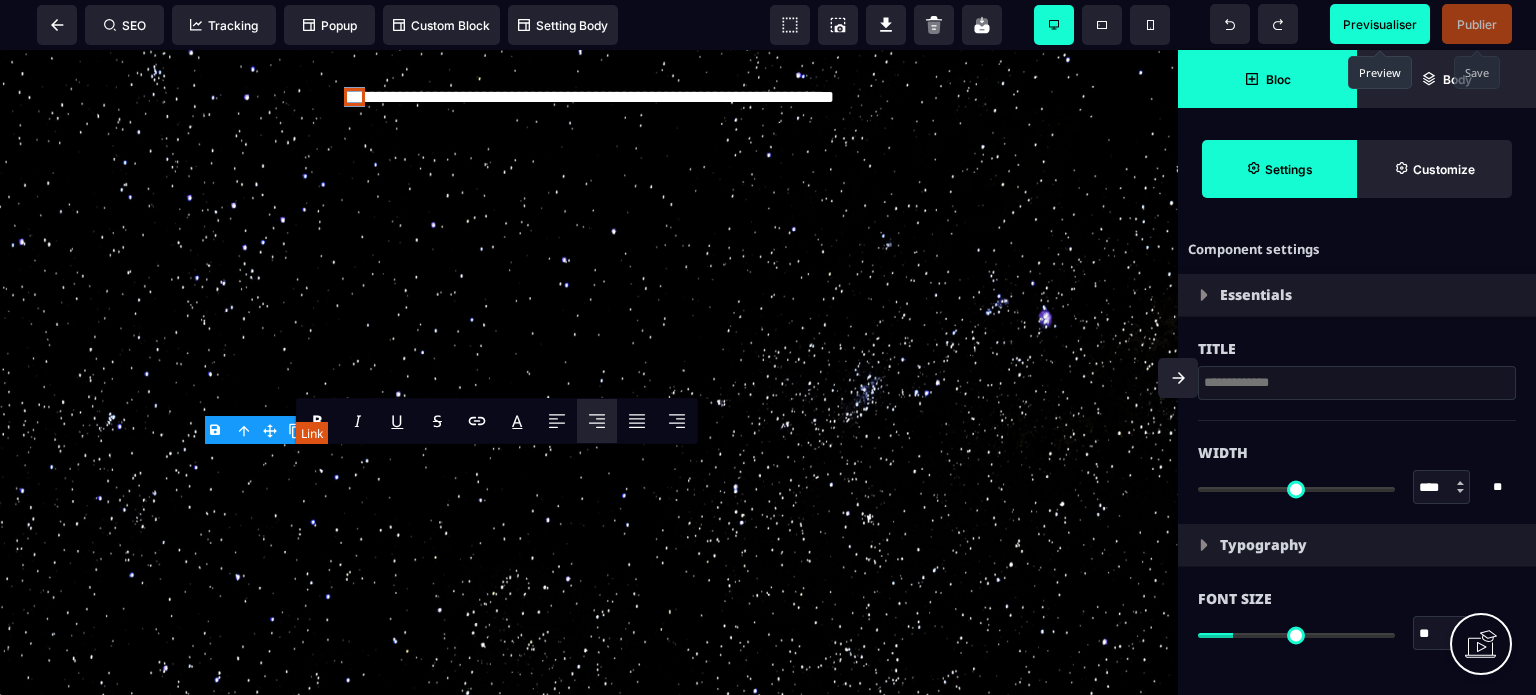 click on "***" at bounding box center [354, 97] 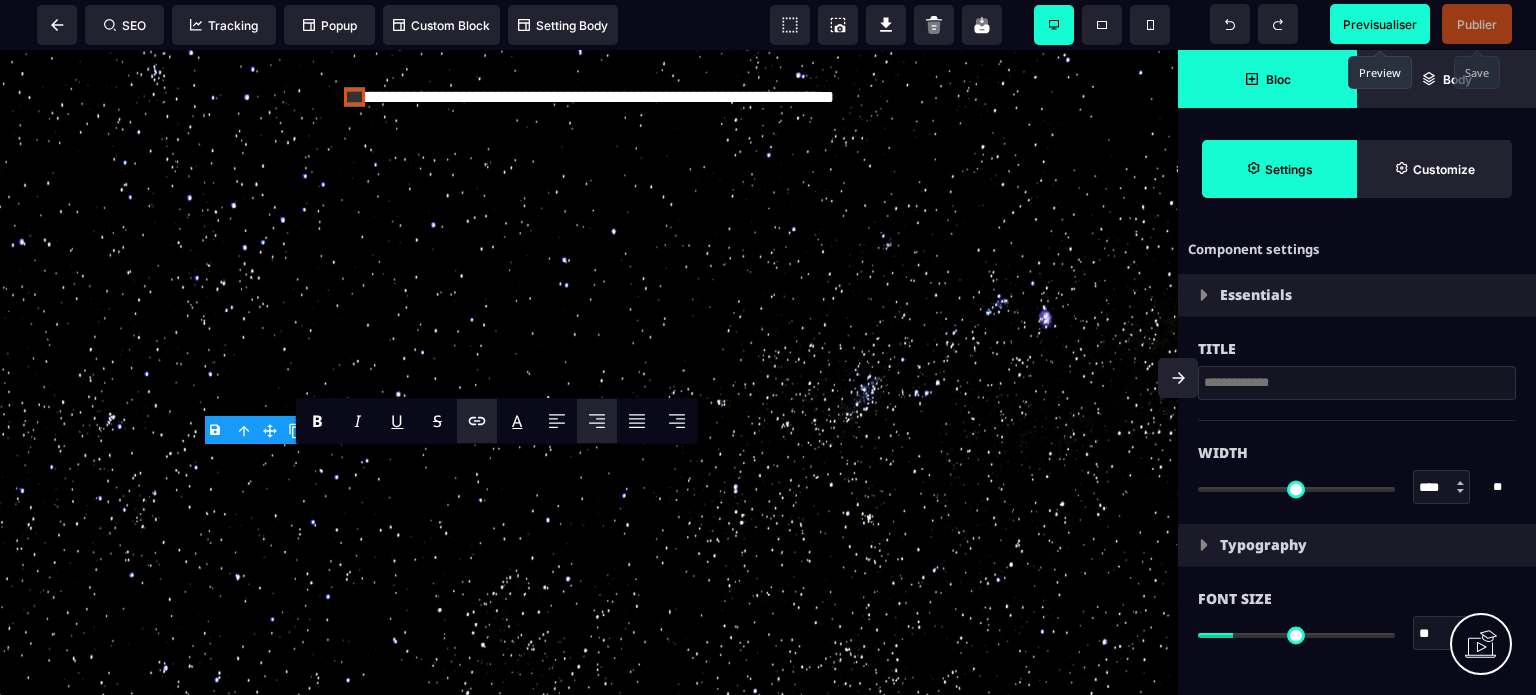 click at bounding box center (477, 421) 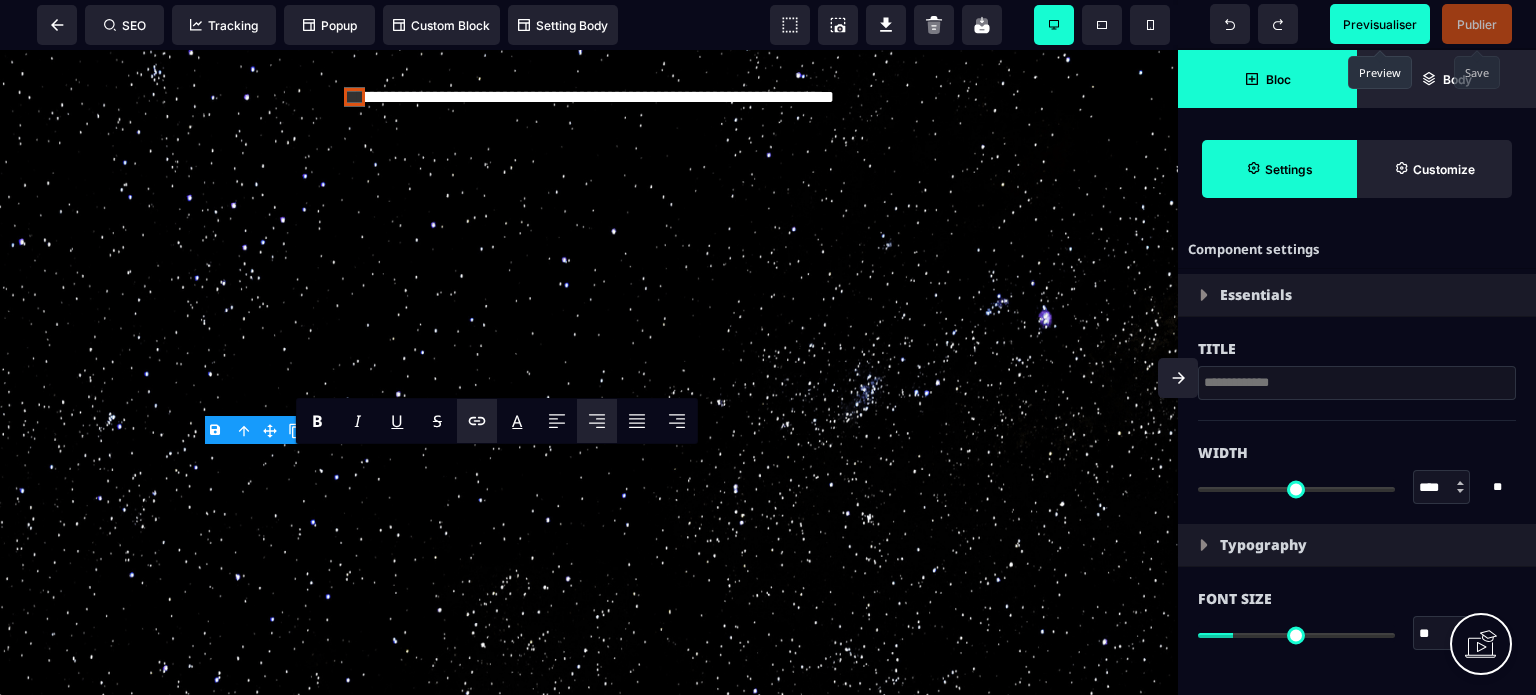 click 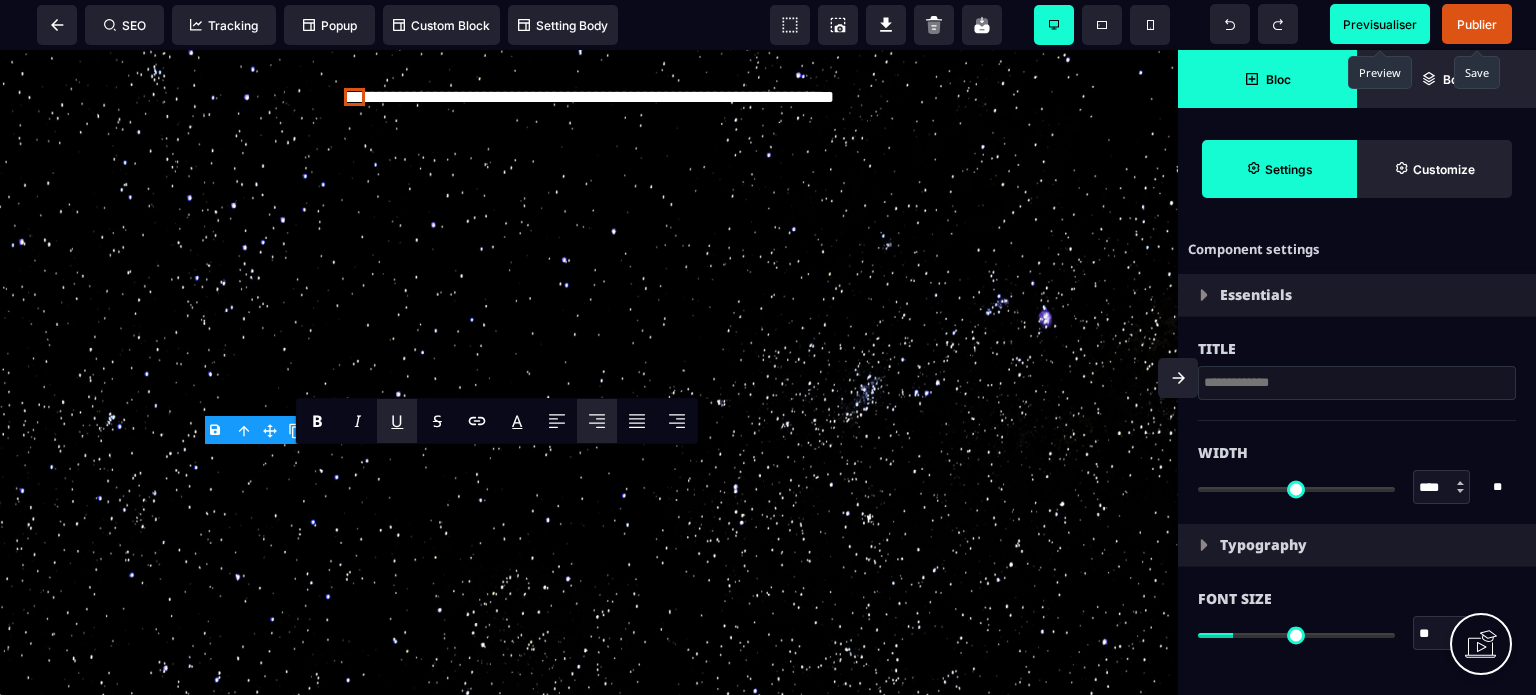 click on "Découvrez quelques secrets sur le quantique pour transformer votre vie avec 11 clés simples et puissantes ! Découvrez la puissance du champ quantique pour transformez votre vie et réaliser vos plus grands rêves ! Bienvenue dans un voyage au cœur de l’invisible, là où énergie et magie se rencontrent pour créer l’extraordinaire. ✨ Je vous invite à plonger dans  11 concepts [DEMOGRAPHIC_DATA]  qui révèlent des clés essentielles pour activer votre transformation intérieure. Ces concepts, soutenus par mes  11 clés magiques,  ne sont pas de simples idées. Ce sont des ponts entre votre essence divine et votre réalité, des outils pour aligner votre vie sur la grandeur de votre être véritable. TÉLÉCHARGER GRATUITEMENT Les blocages qui vous empêchent de vivre la vie que vous méritez. Les doutes, les peurs, peut-être même ces pensées comme: "ce n’est pas pour moi" ou "je ne suis pas prêt·e" sont autant de barrières invisibles qui vous séparent du [PERSON_NAME] infini des possibles . lumière ." at bounding box center [589, -3670] 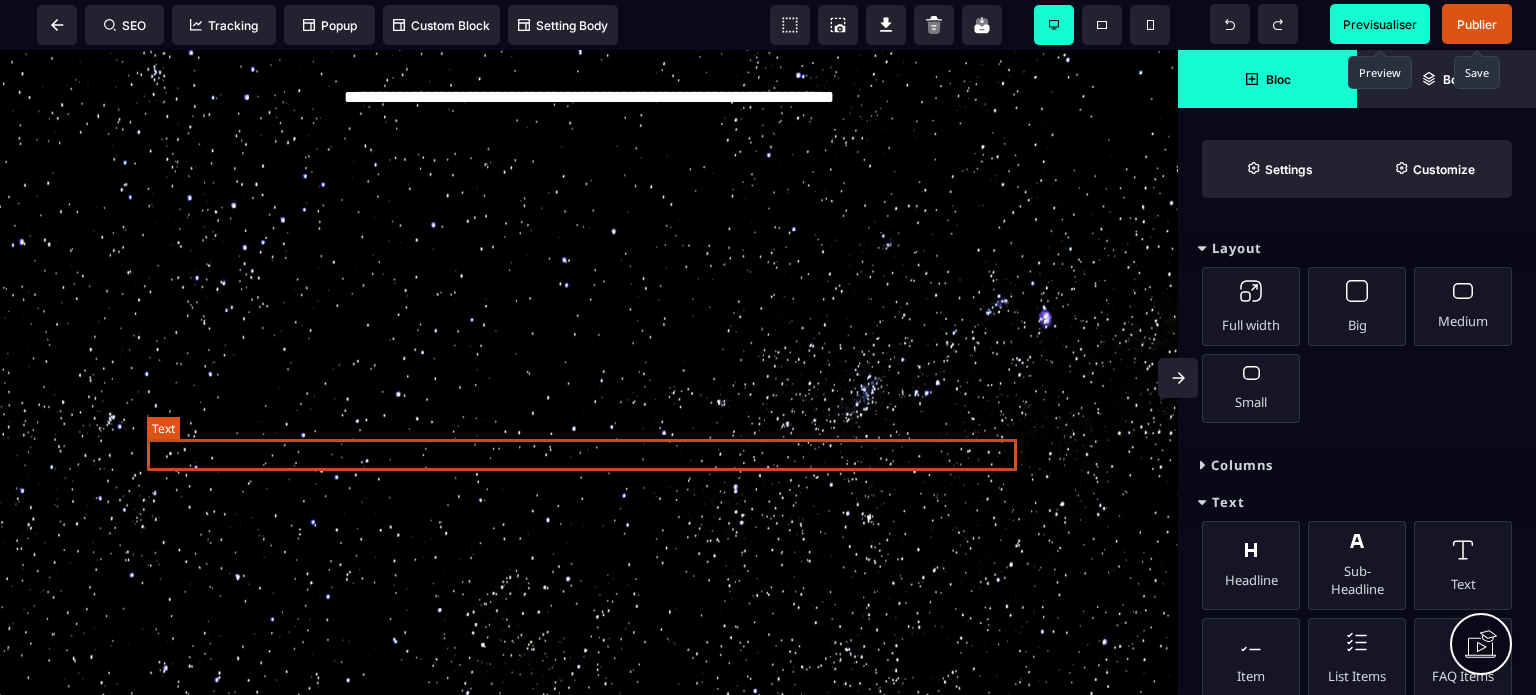 click on "**********" at bounding box center [589, 98] 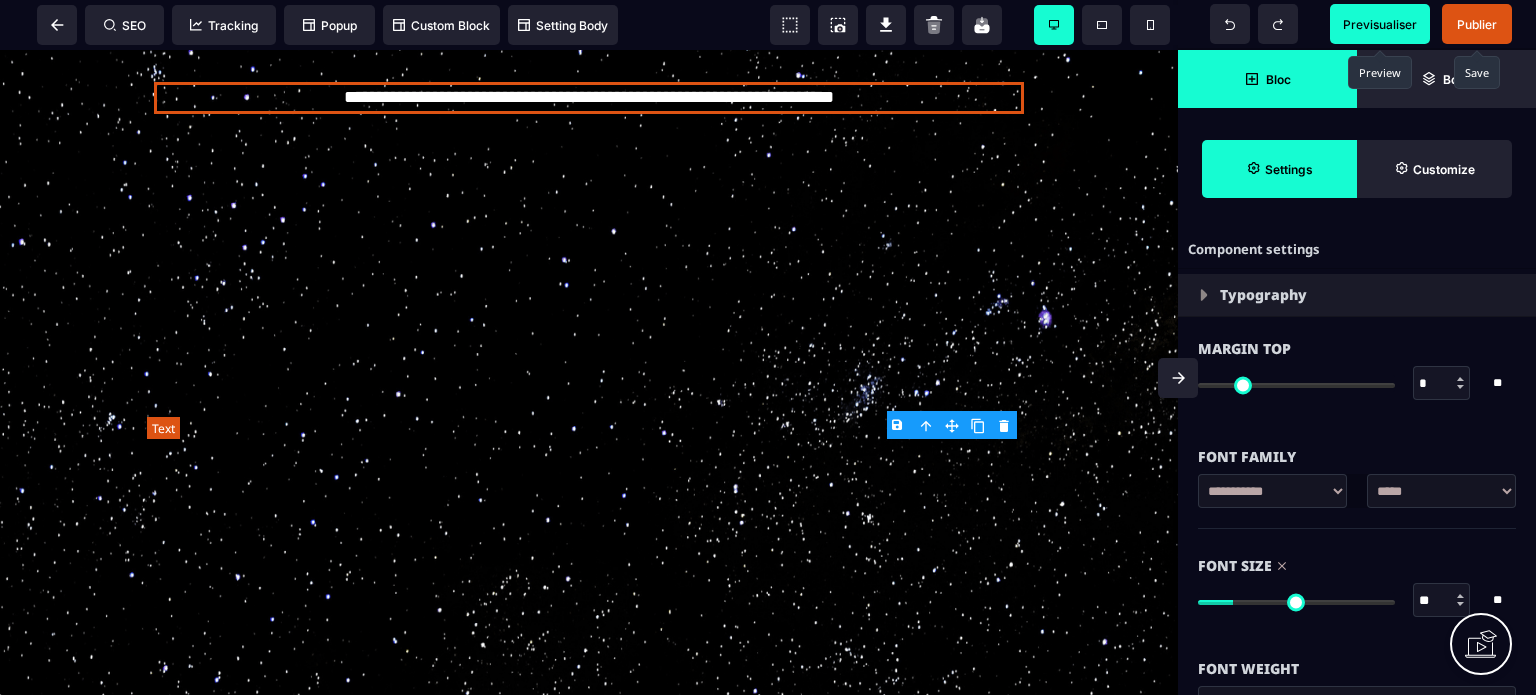 click on "**********" at bounding box center [589, 98] 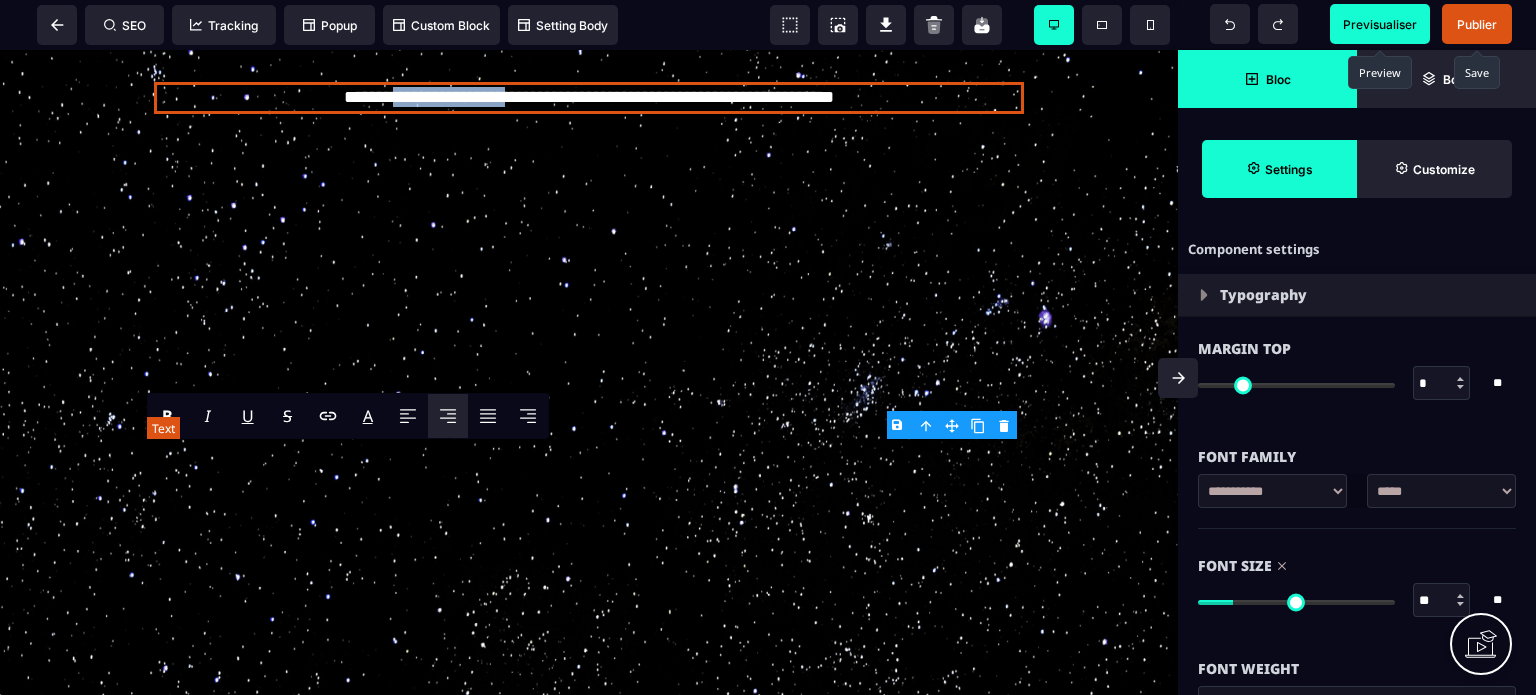 drag, startPoint x: 359, startPoint y: 458, endPoint x: 501, endPoint y: 460, distance: 142.01408 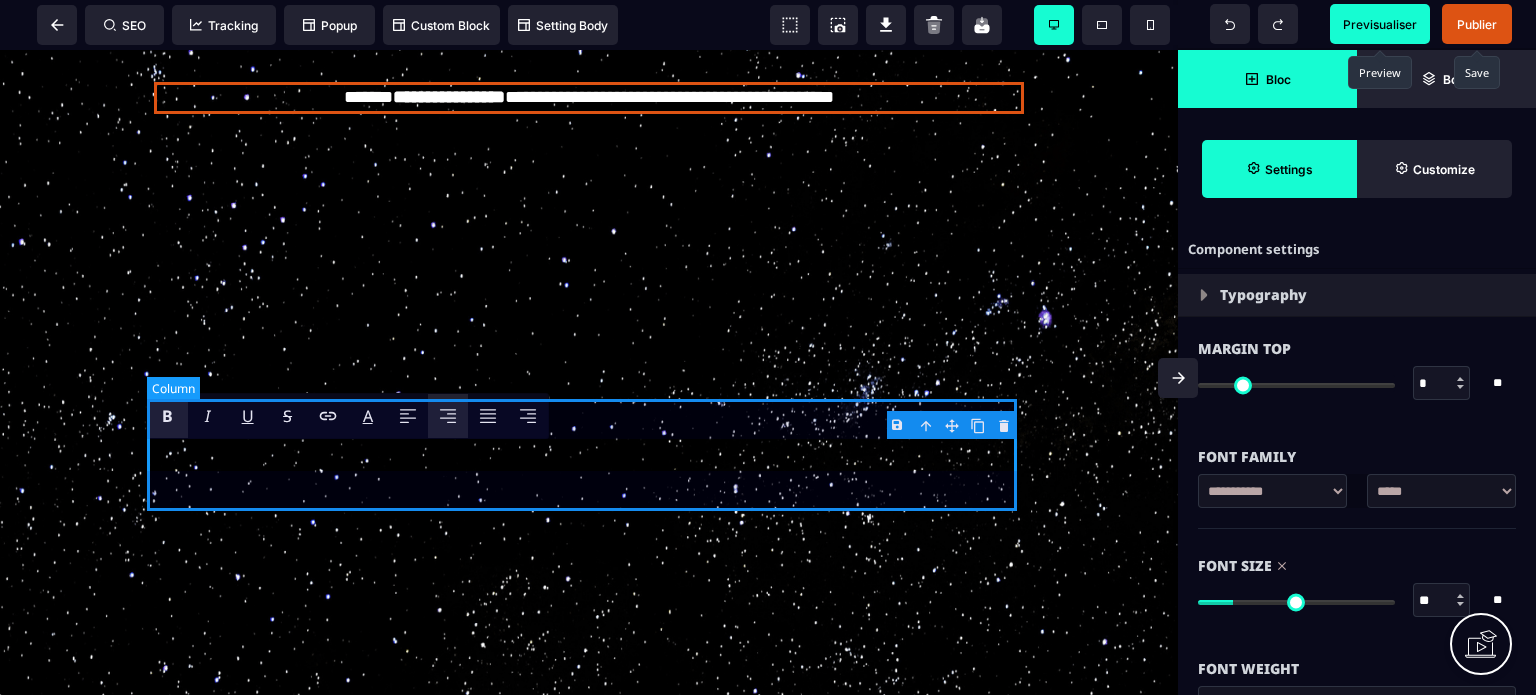click on "**********" at bounding box center [589, 98] 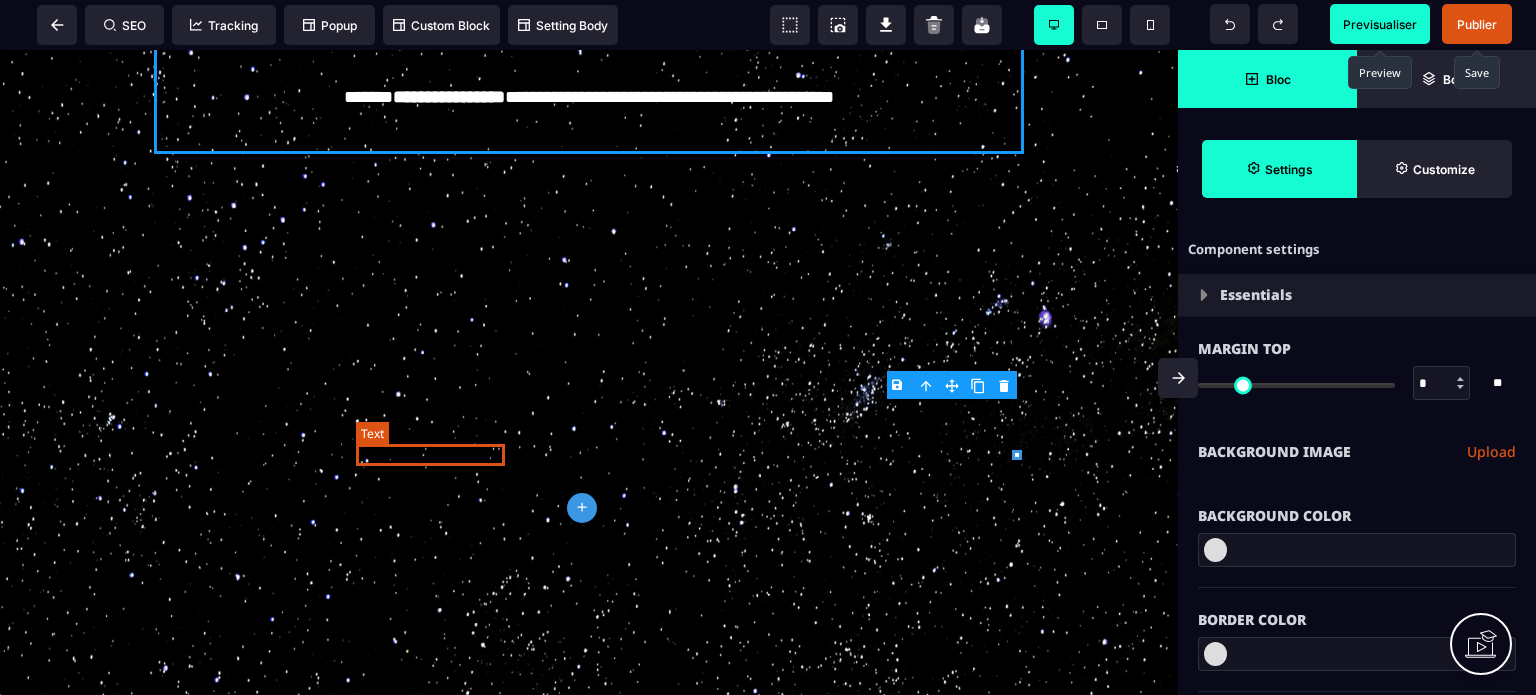 click on "**********" at bounding box center [449, 97] 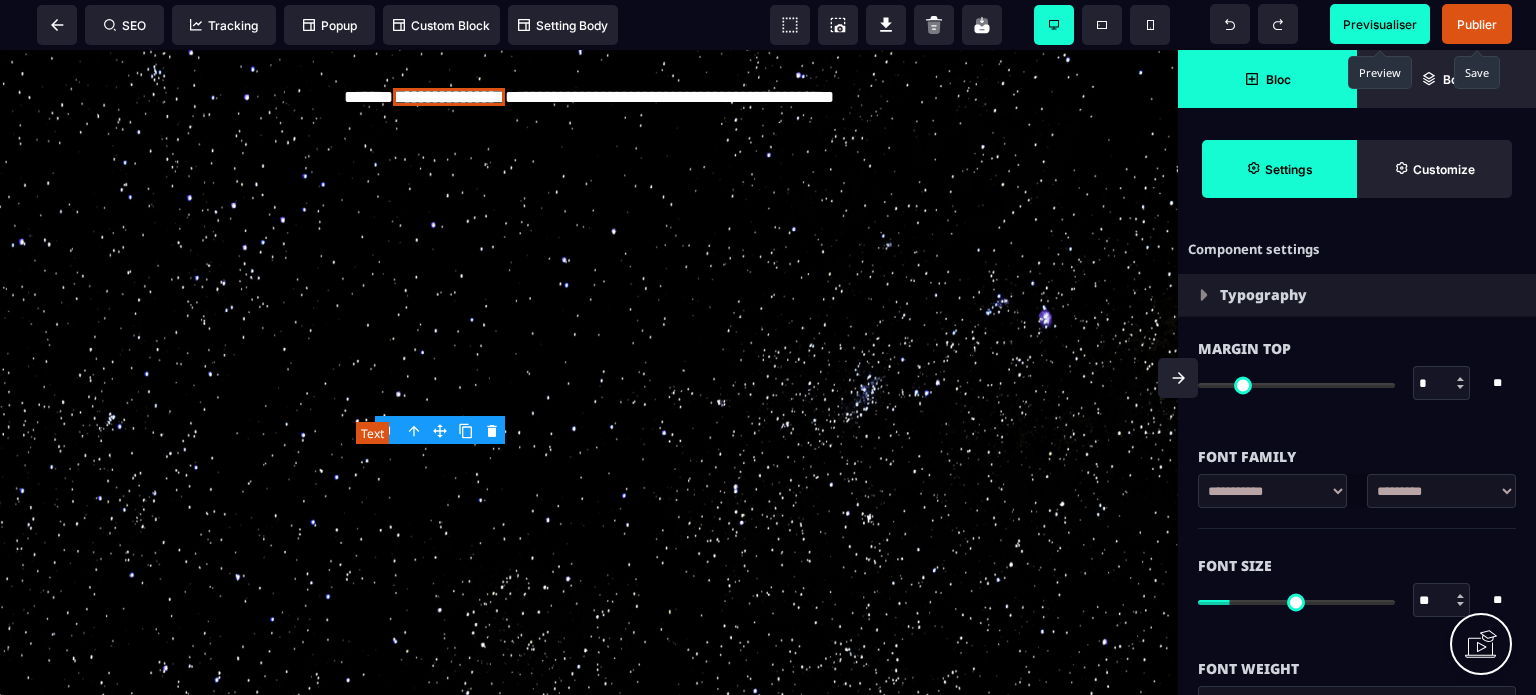 click on "**********" at bounding box center (449, 97) 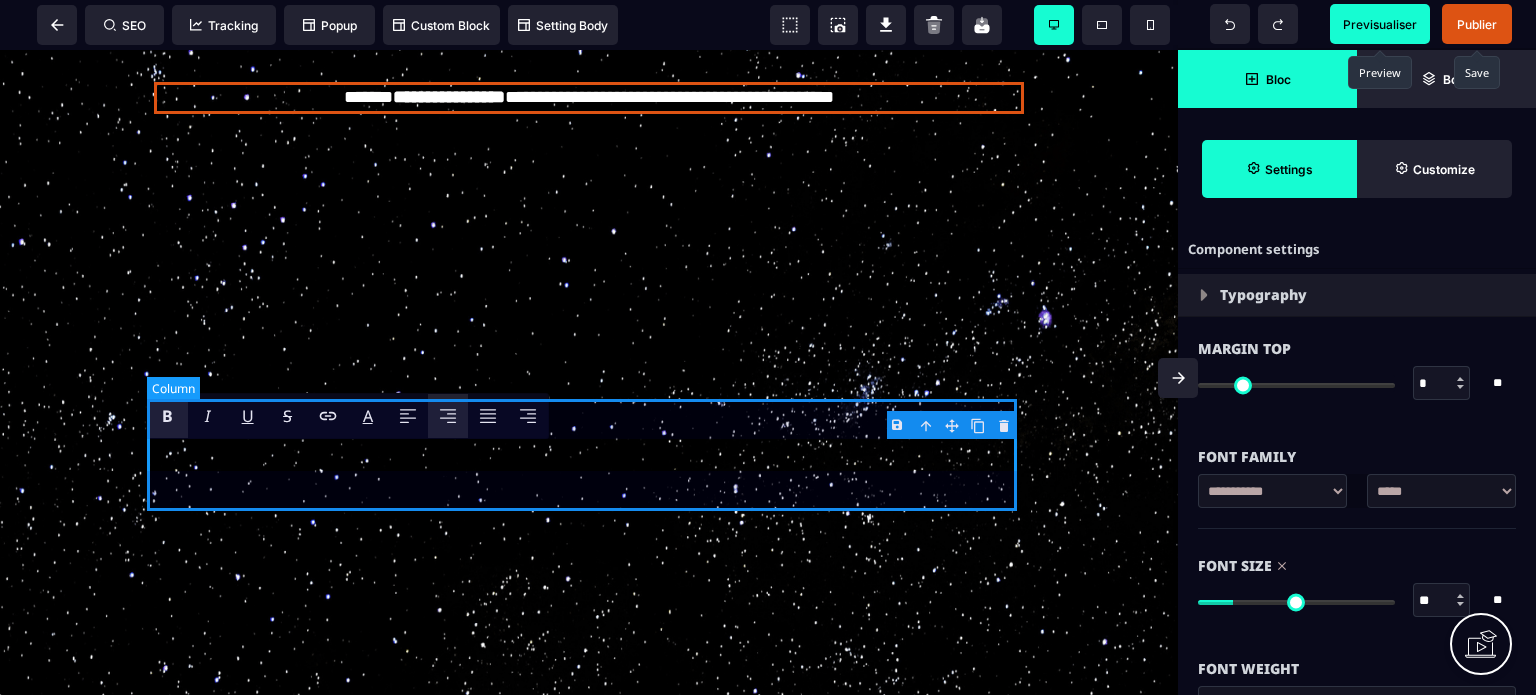click on "**********" at bounding box center [589, 98] 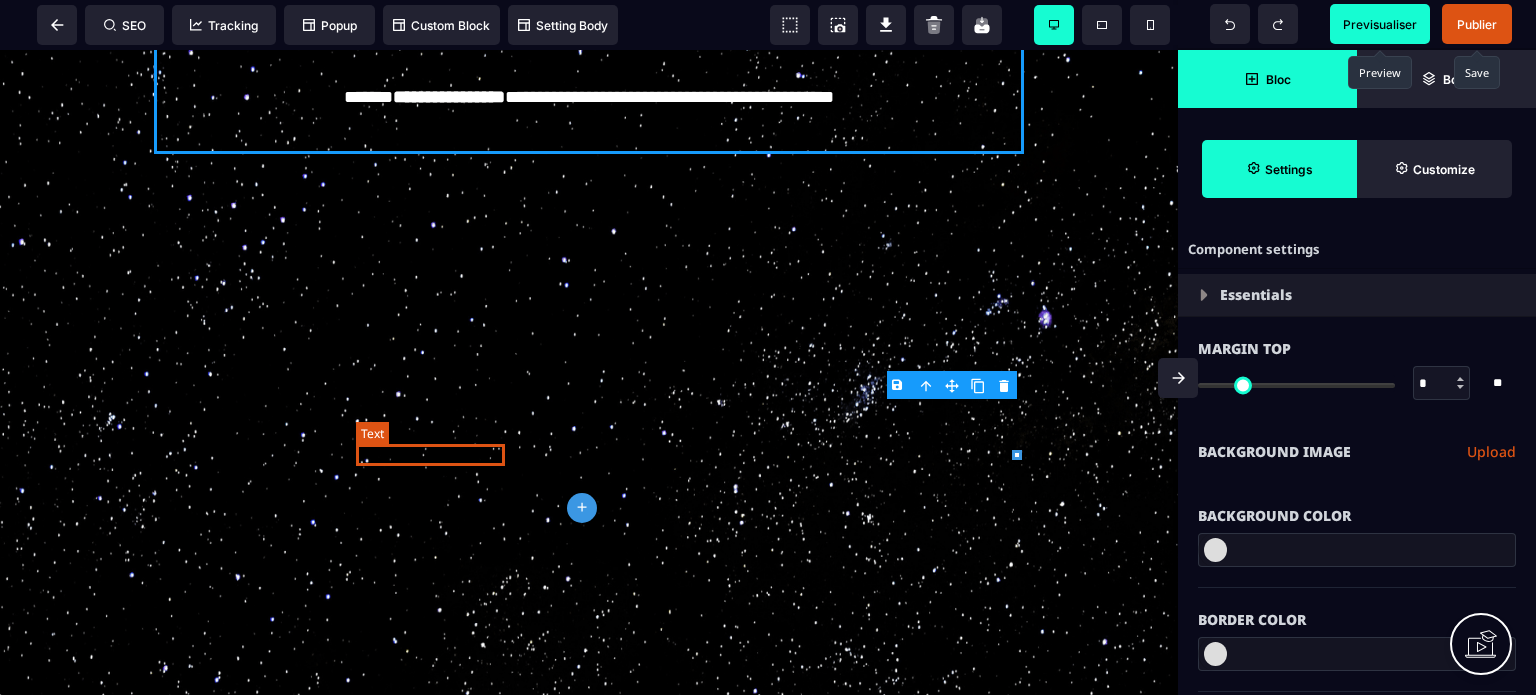 click on "**********" at bounding box center (449, 97) 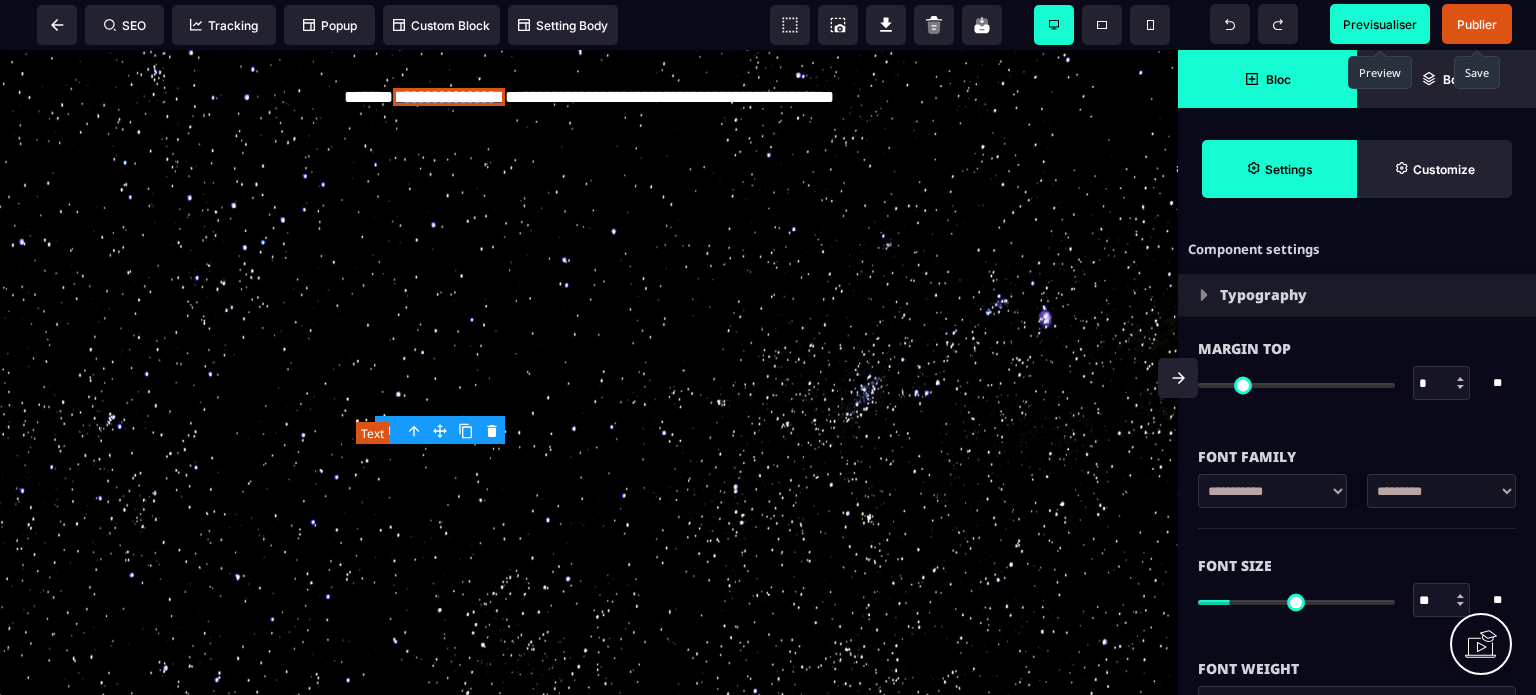 click on "**********" at bounding box center (449, 97) 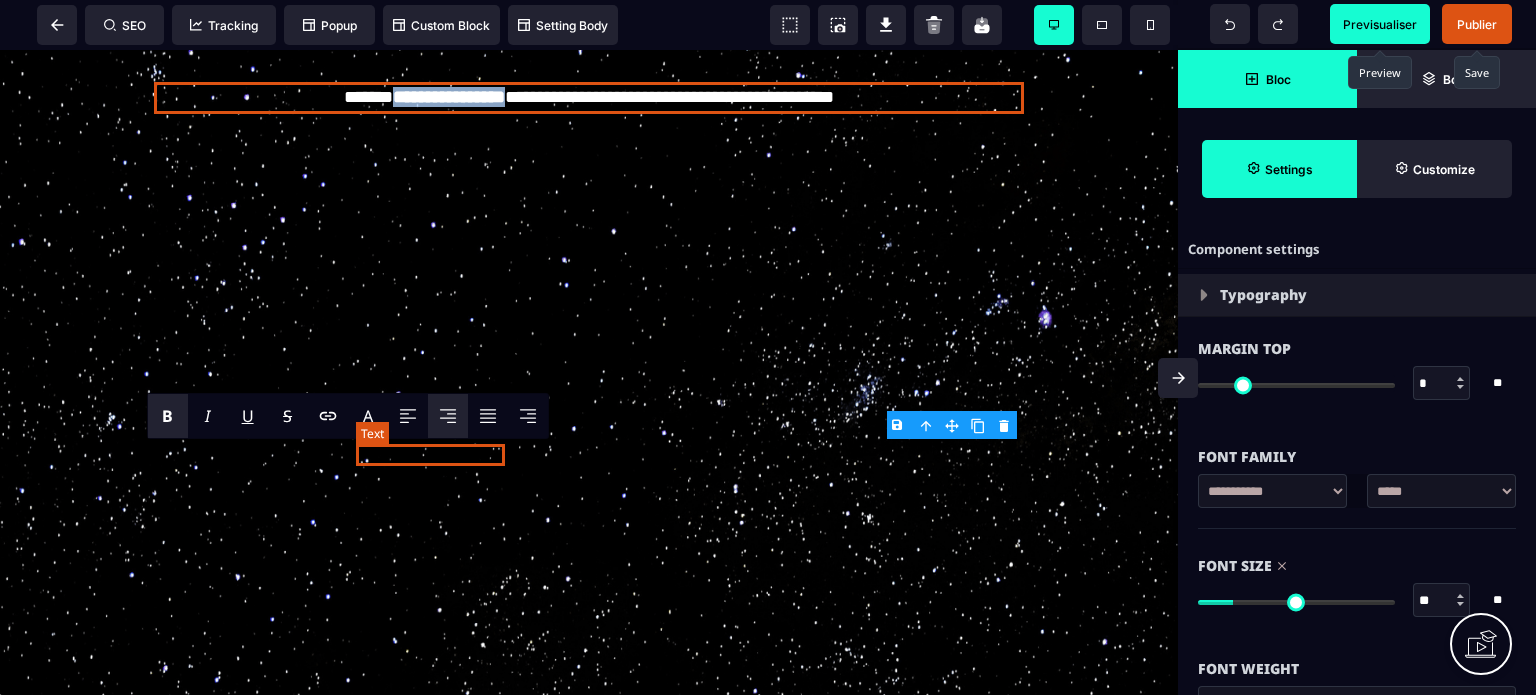 drag, startPoint x: 361, startPoint y: 448, endPoint x: 501, endPoint y: 455, distance: 140.1749 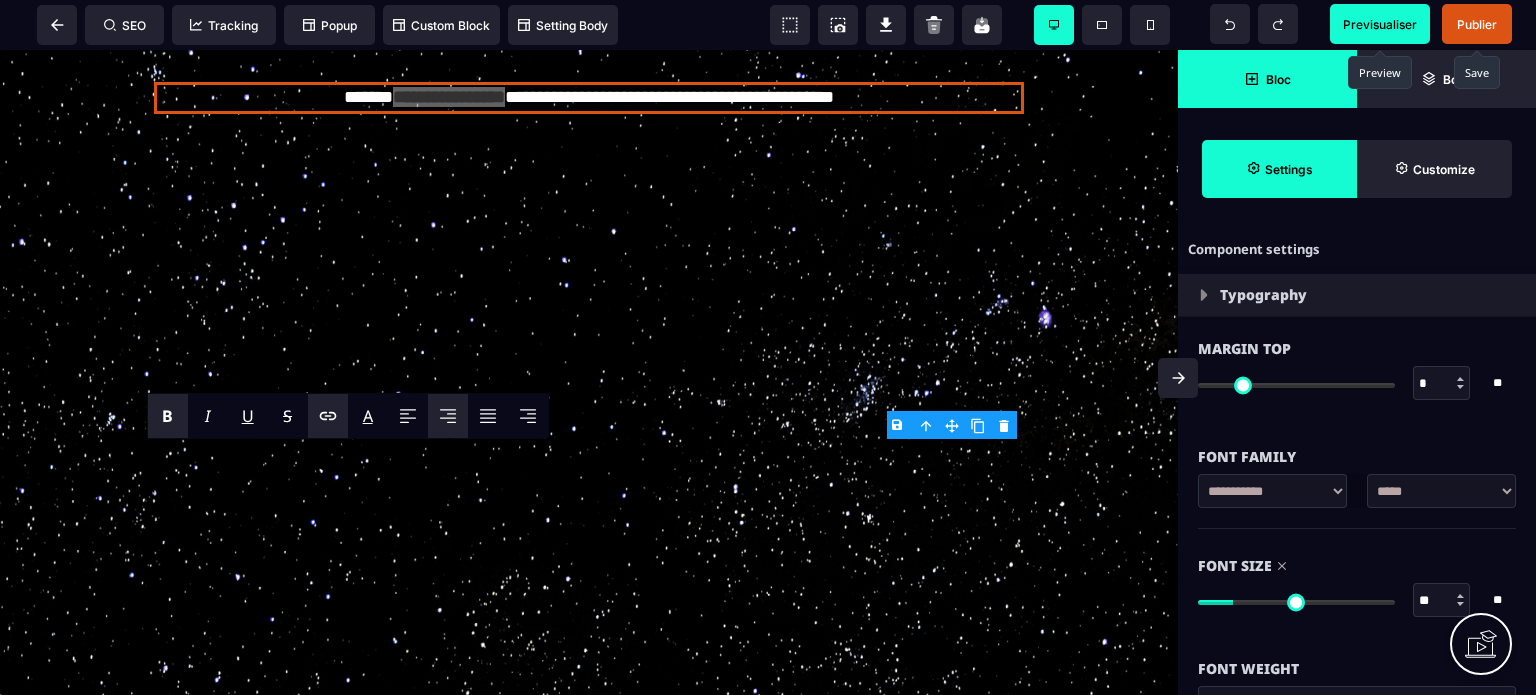 click 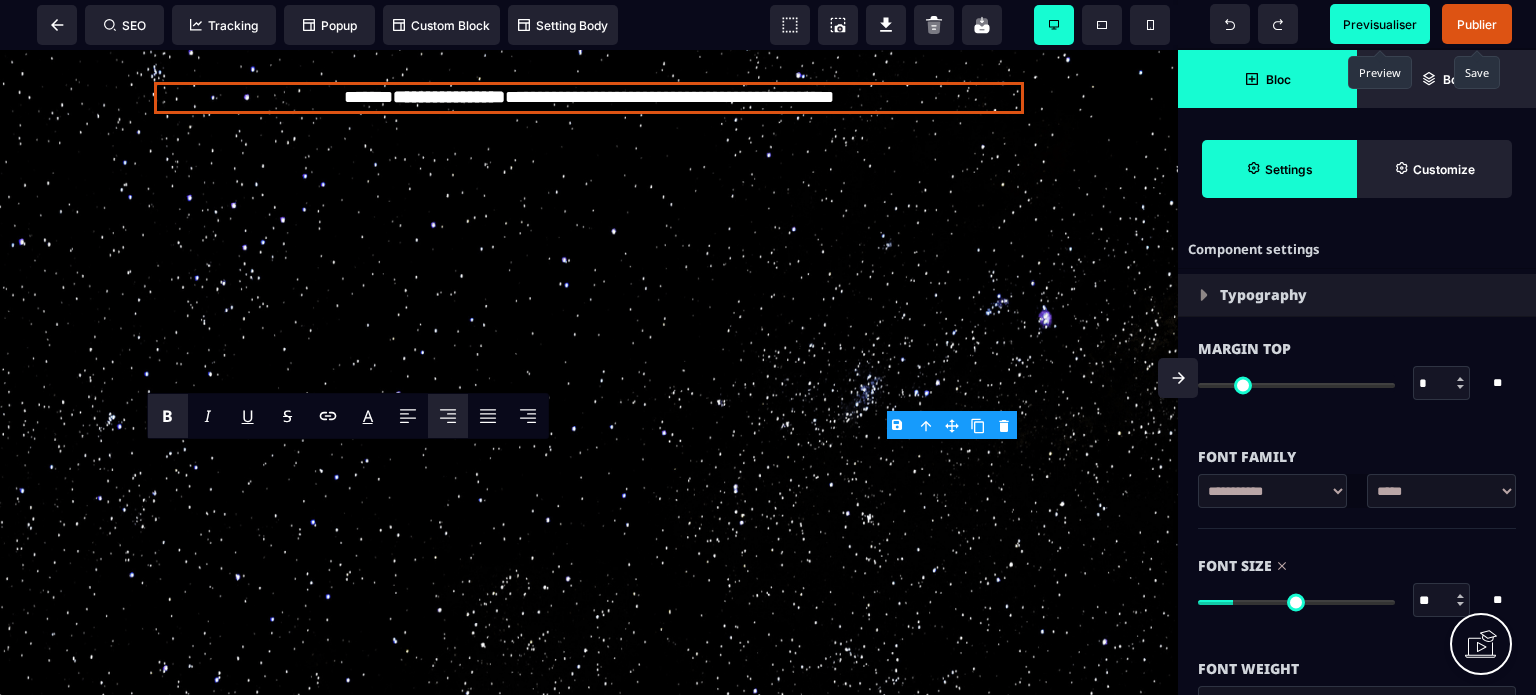 click on "Découvrez quelques secrets sur le quantique pour transformer votre vie avec 11 clés simples et puissantes ! Découvrez la puissance du champ quantique pour transformez votre vie et réaliser vos plus grands rêves ! Bienvenue dans un voyage au cœur de l’invisible, là où énergie et magie se rencontrent pour créer l’extraordinaire. ✨ Je vous invite à plonger dans  11 concepts [DEMOGRAPHIC_DATA]  qui révèlent des clés essentielles pour activer votre transformation intérieure. Ces concepts, soutenus par mes  11 clés magiques,  ne sont pas de simples idées. Ce sont des ponts entre votre essence divine et votre réalité, des outils pour aligner votre vie sur la grandeur de votre être véritable. TÉLÉCHARGER GRATUITEMENT Les blocages qui vous empêchent de vivre la vie que vous méritez. Les doutes, les peurs, peut-être même ces pensées comme: "ce n’est pas pour moi" ou "je ne suis pas prêt·e" sont autant de barrières invisibles qui vous séparent du [PERSON_NAME] infini des possibles . lumière ." at bounding box center (589, -3670) 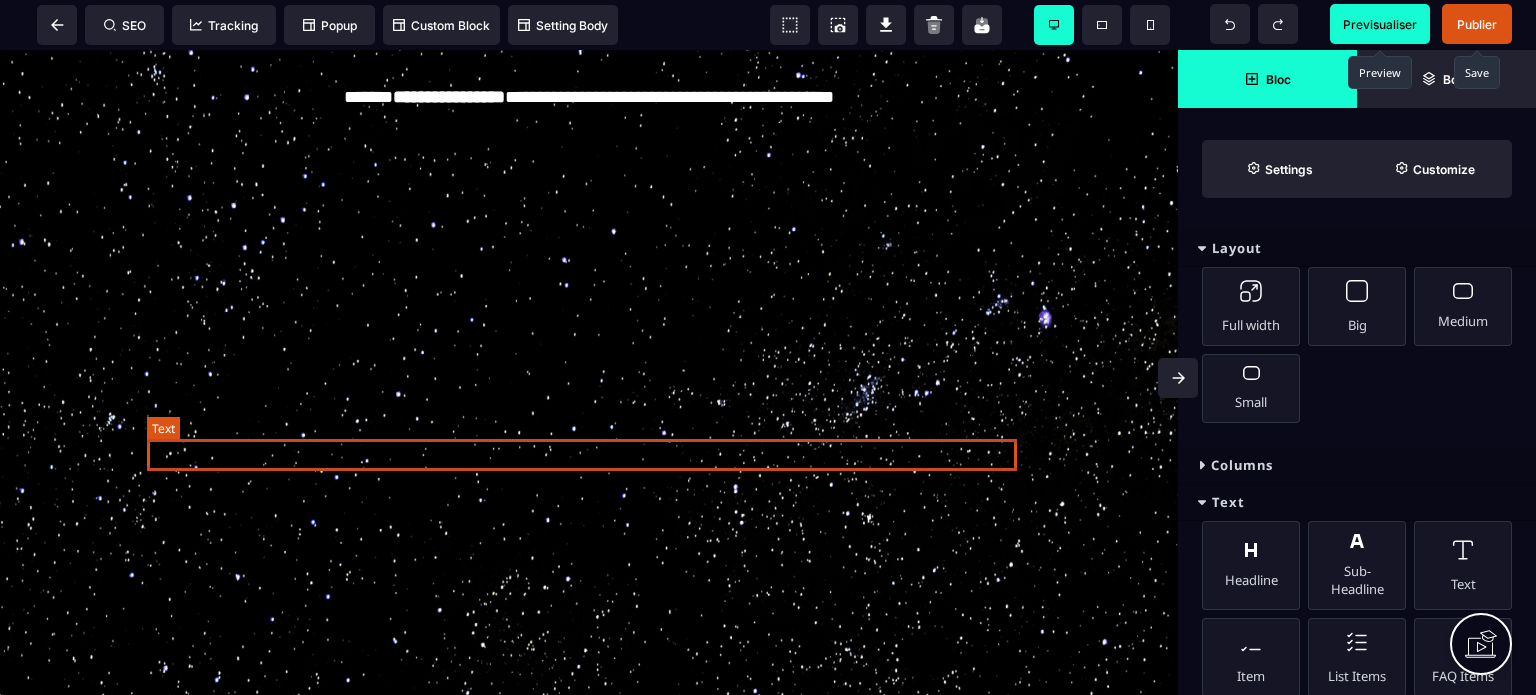 click on "**********" at bounding box center [589, 98] 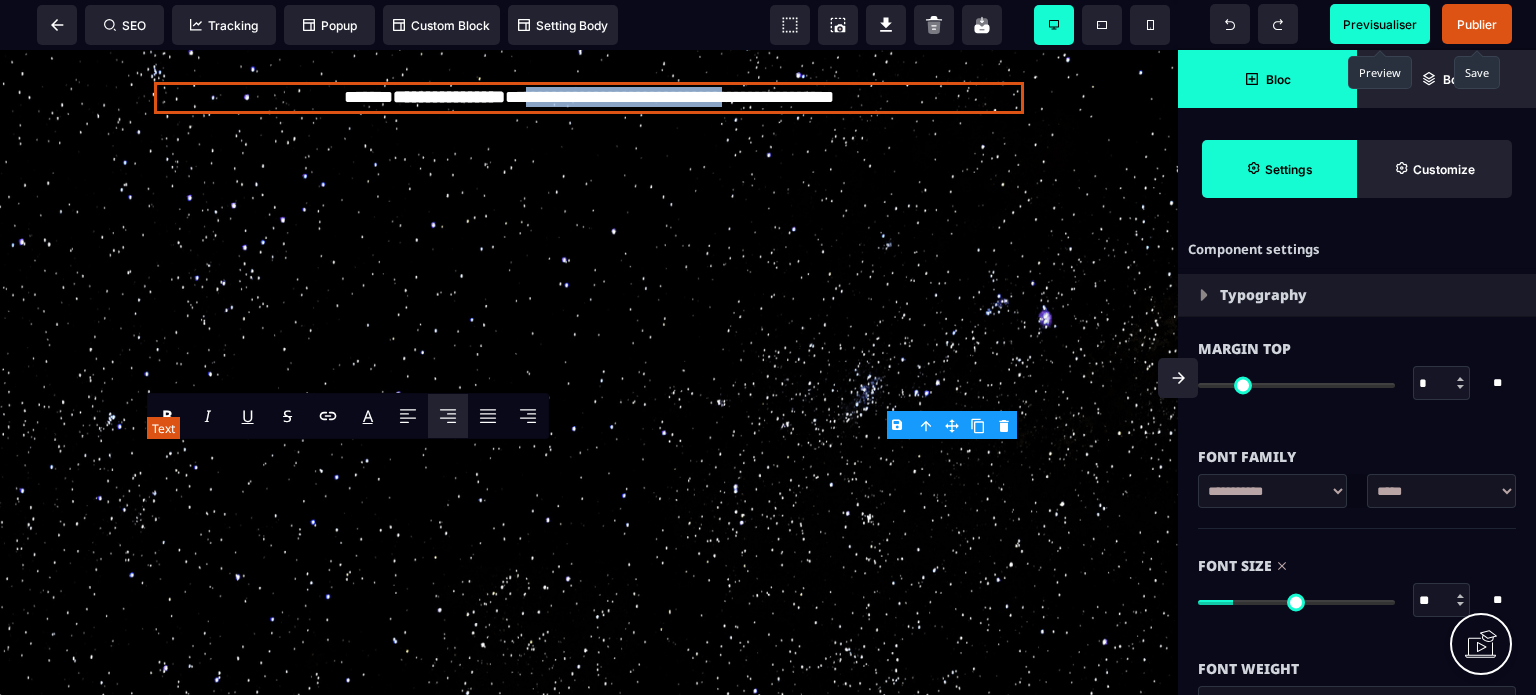drag, startPoint x: 525, startPoint y: 455, endPoint x: 748, endPoint y: 459, distance: 223.03587 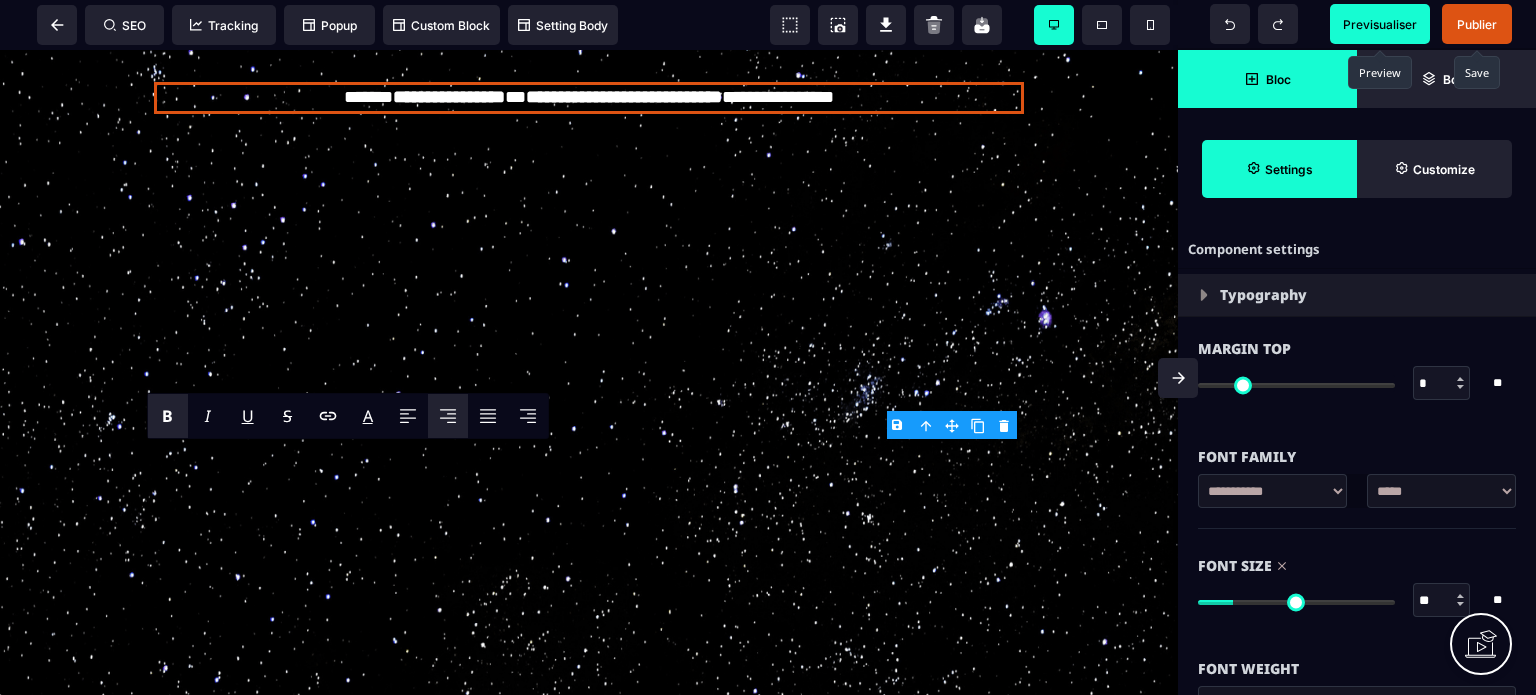 click on "Découvrez quelques secrets sur le quantique pour transformer votre vie avec 11 clés simples et puissantes ! Découvrez la puissance du champ quantique pour transformez votre vie et réaliser vos plus grands rêves ! Bienvenue dans un voyage au cœur de l’invisible, là où énergie et magie se rencontrent pour créer l’extraordinaire. ✨ Je vous invite à plonger dans  11 concepts [DEMOGRAPHIC_DATA]  qui révèlent des clés essentielles pour activer votre transformation intérieure. Ces concepts, soutenus par mes  11 clés magiques,  ne sont pas de simples idées. Ce sont des ponts entre votre essence divine et votre réalité, des outils pour aligner votre vie sur la grandeur de votre être véritable. TÉLÉCHARGER GRATUITEMENT Les blocages qui vous empêchent de vivre la vie que vous méritez. Les doutes, les peurs, peut-être même ces pensées comme: "ce n’est pas pour moi" ou "je ne suis pas prêt·e" sont autant de barrières invisibles qui vous séparent du [PERSON_NAME] infini des possibles . lumière ." at bounding box center [589, -3670] 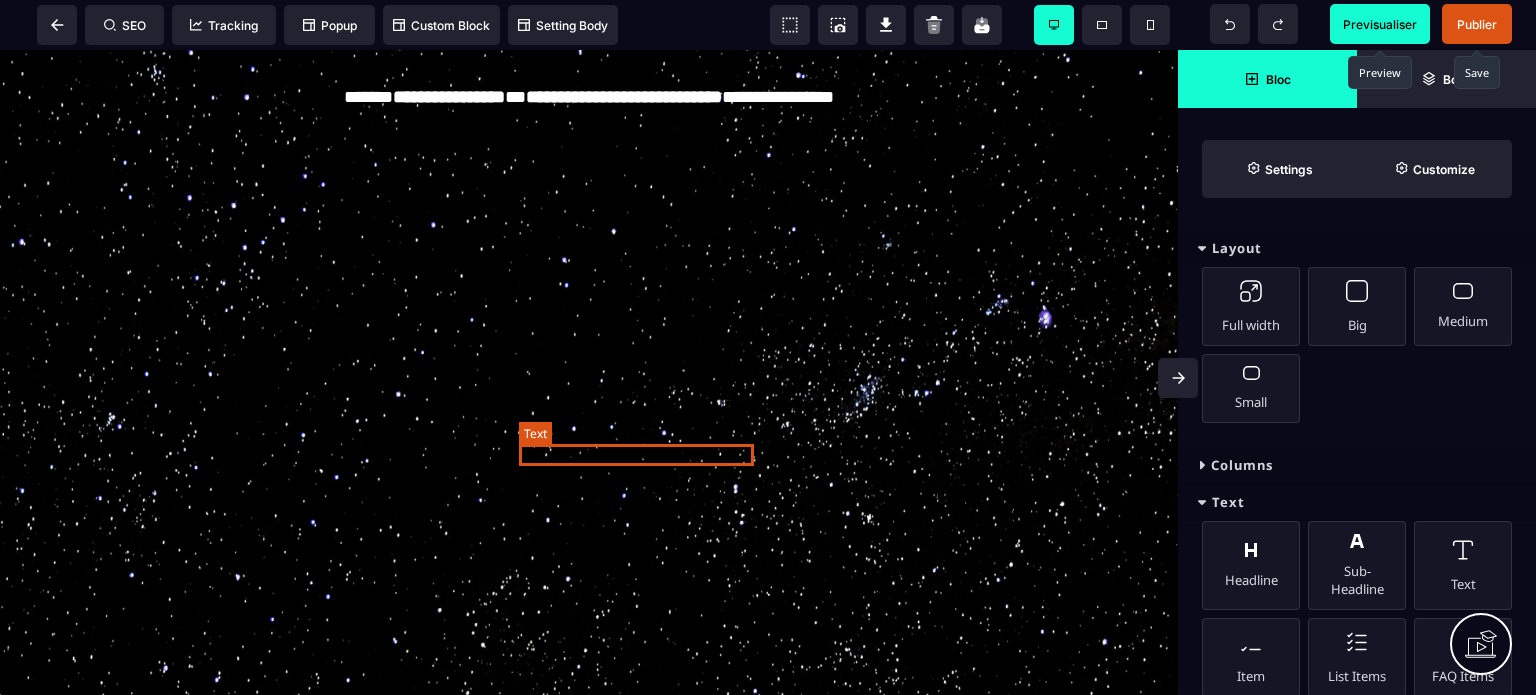 click on "**********" at bounding box center (624, 97) 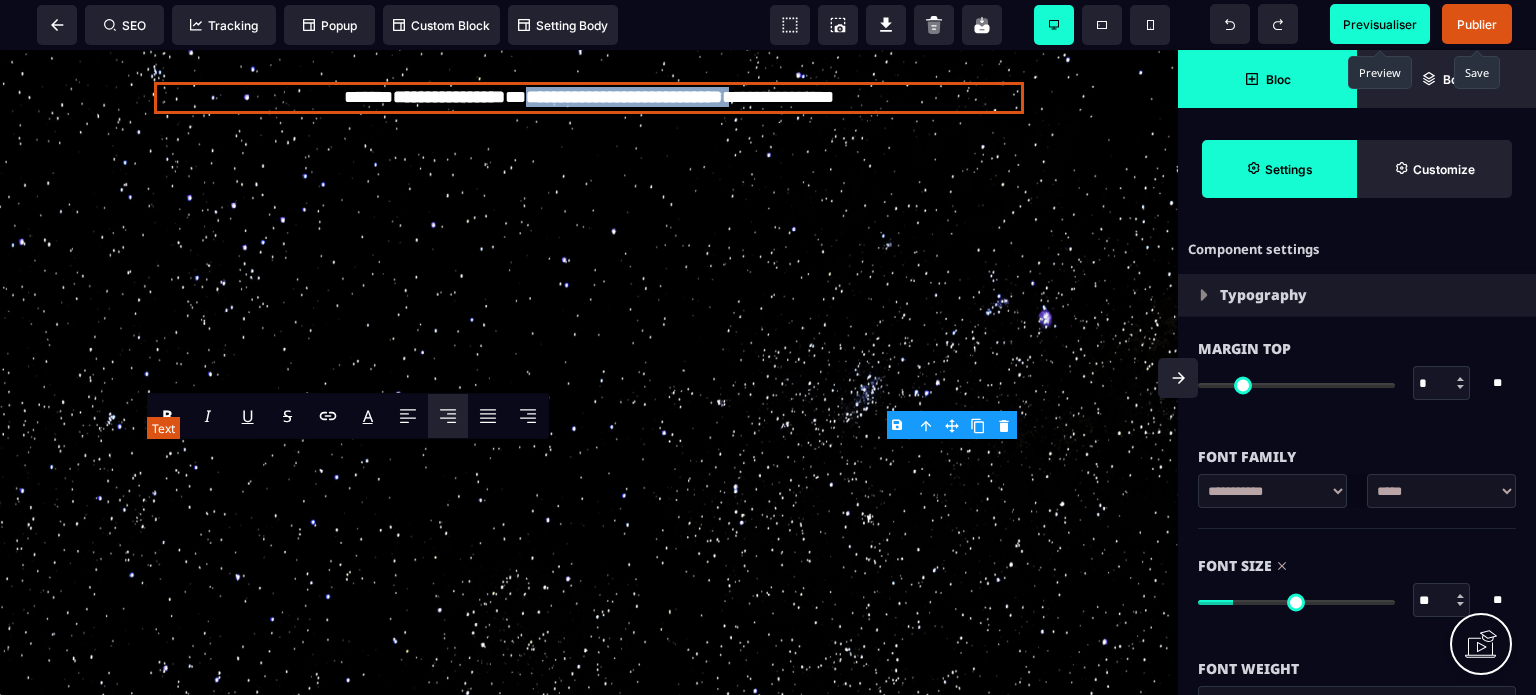 drag, startPoint x: 520, startPoint y: 453, endPoint x: 756, endPoint y: 457, distance: 236.03389 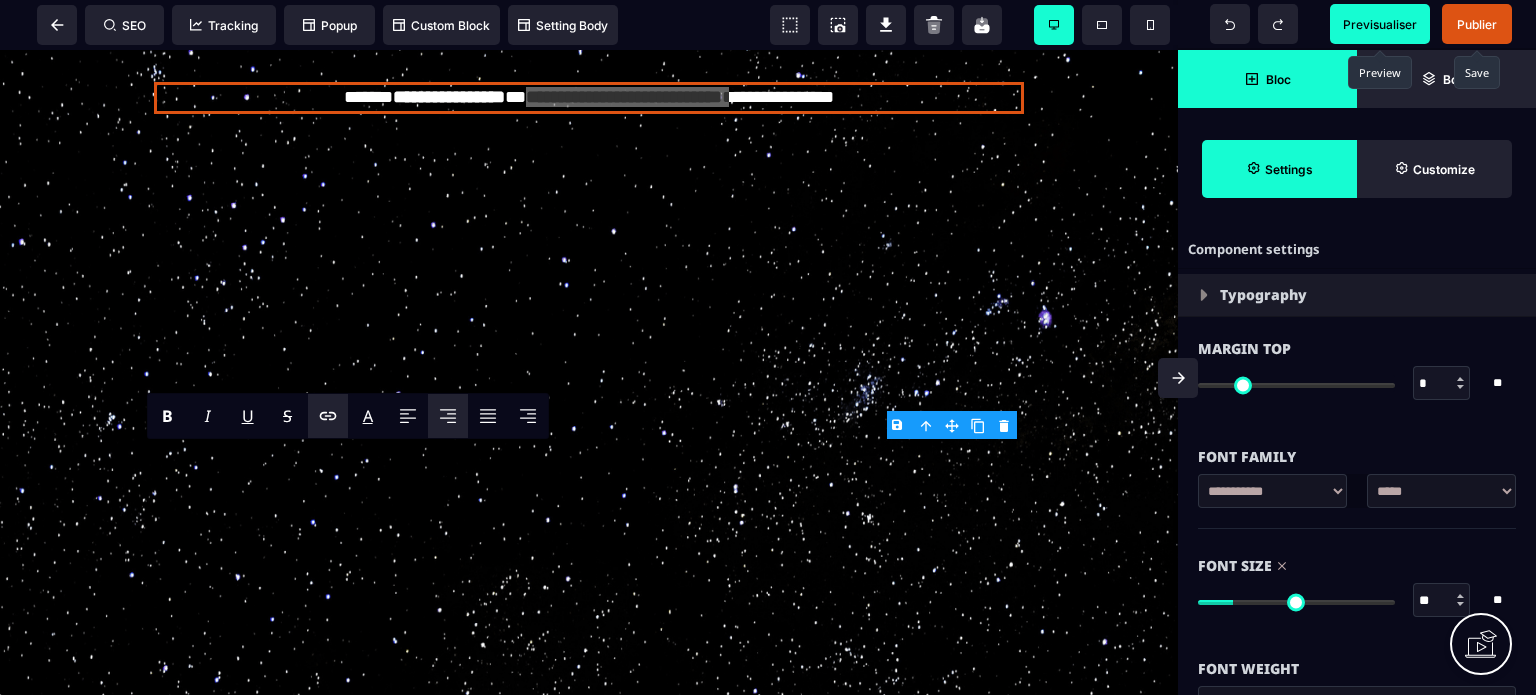 click 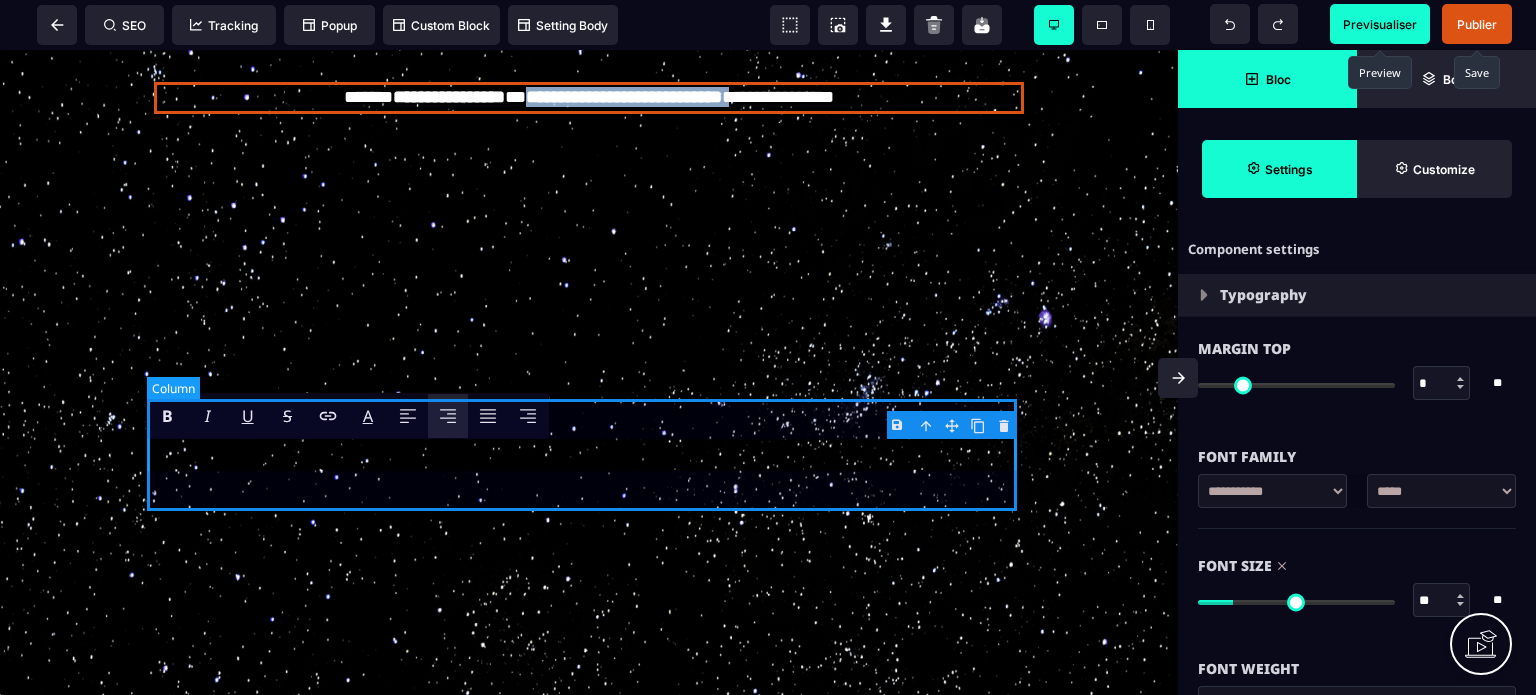 click on "**********" at bounding box center (589, 98) 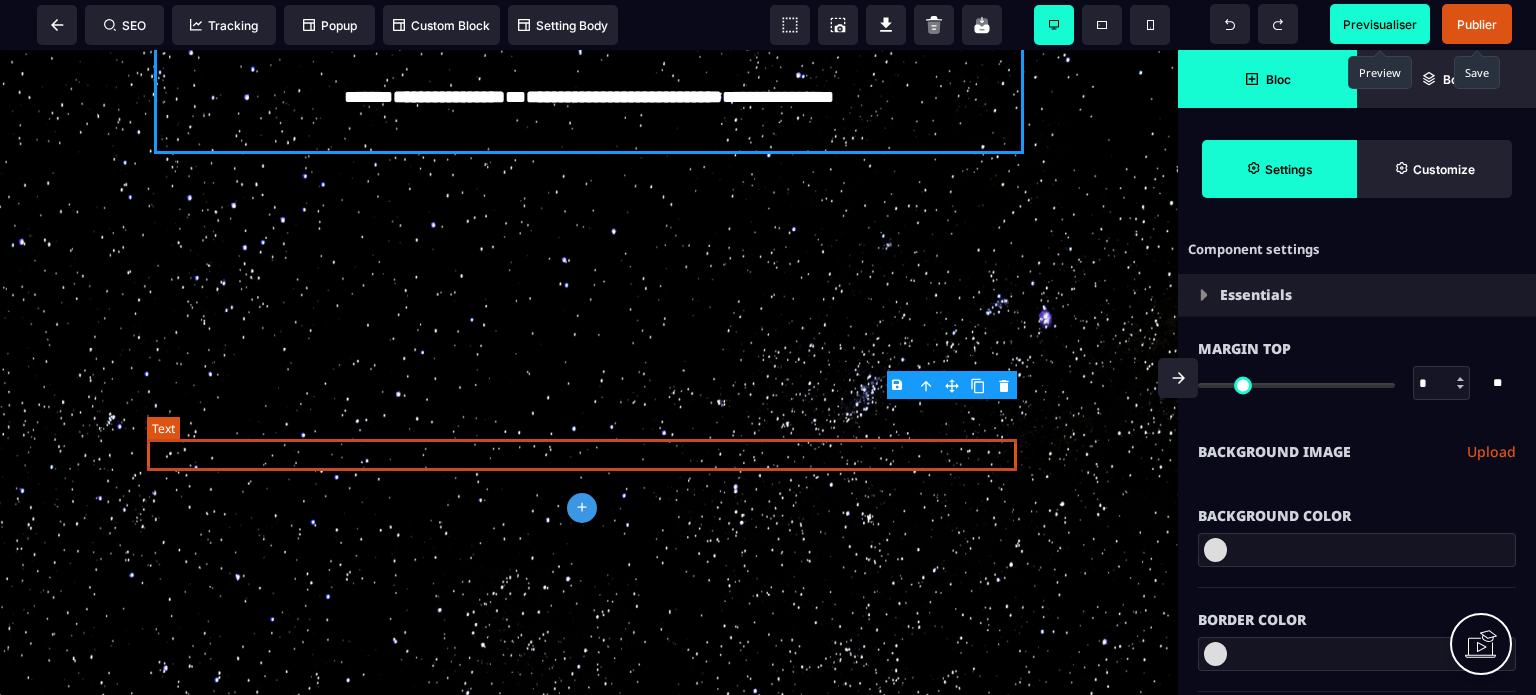 click on "**********" at bounding box center [589, 98] 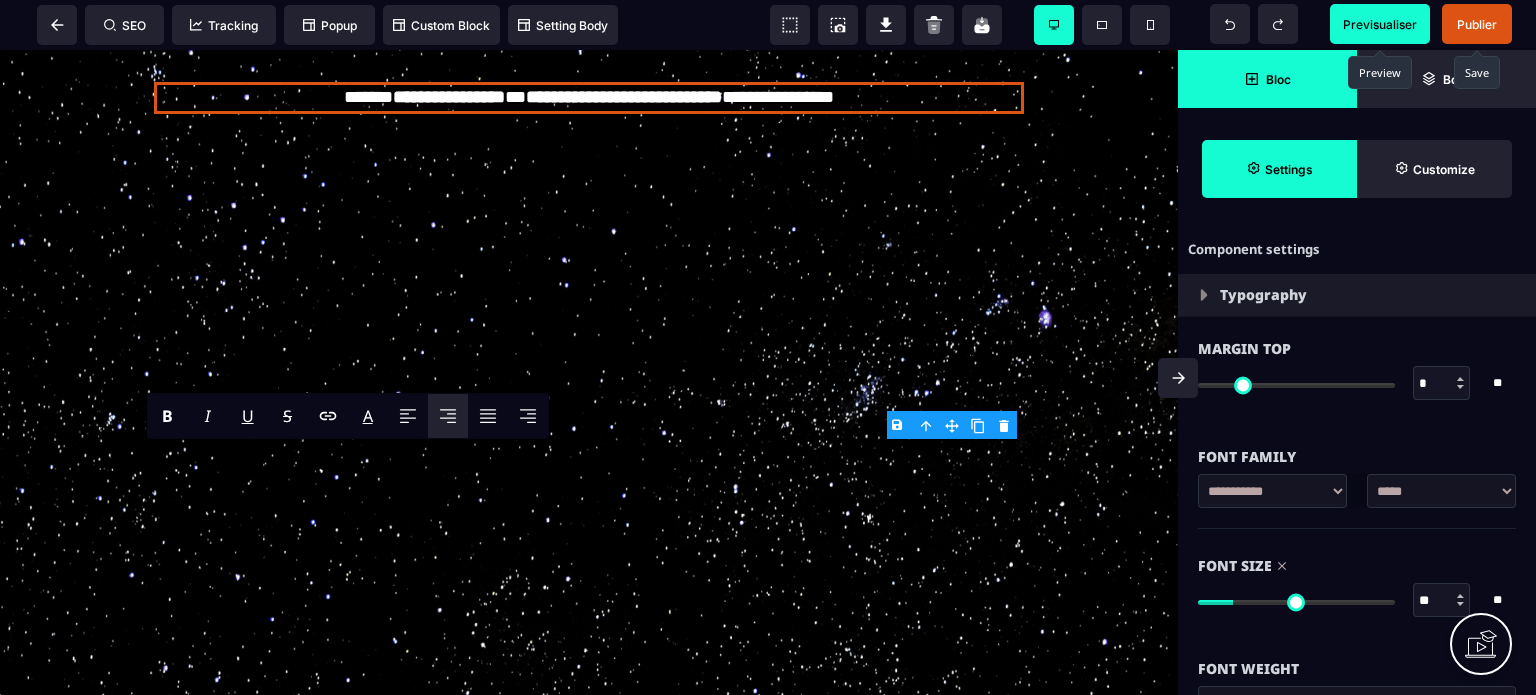 click on "Découvrez quelques secrets sur le quantique pour transformer votre vie avec 11 clés simples et puissantes ! Découvrez la puissance du champ quantique pour transformez votre vie et réaliser vos plus grands rêves ! Bienvenue dans un voyage au cœur de l’invisible, là où énergie et magie se rencontrent pour créer l’extraordinaire. ✨ Je vous invite à plonger dans  11 concepts [DEMOGRAPHIC_DATA]  qui révèlent des clés essentielles pour activer votre transformation intérieure. Ces concepts, soutenus par mes  11 clés magiques,  ne sont pas de simples idées. Ce sont des ponts entre votre essence divine et votre réalité, des outils pour aligner votre vie sur la grandeur de votre être véritable. TÉLÉCHARGER GRATUITEMENT Les blocages qui vous empêchent de vivre la vie que vous méritez. Les doutes, les peurs, peut-être même ces pensées comme: "ce n’est pas pour moi" ou "je ne suis pas prêt·e" sont autant de barrières invisibles qui vous séparent du [PERSON_NAME] infini des possibles . lumière ." at bounding box center [589, -3670] 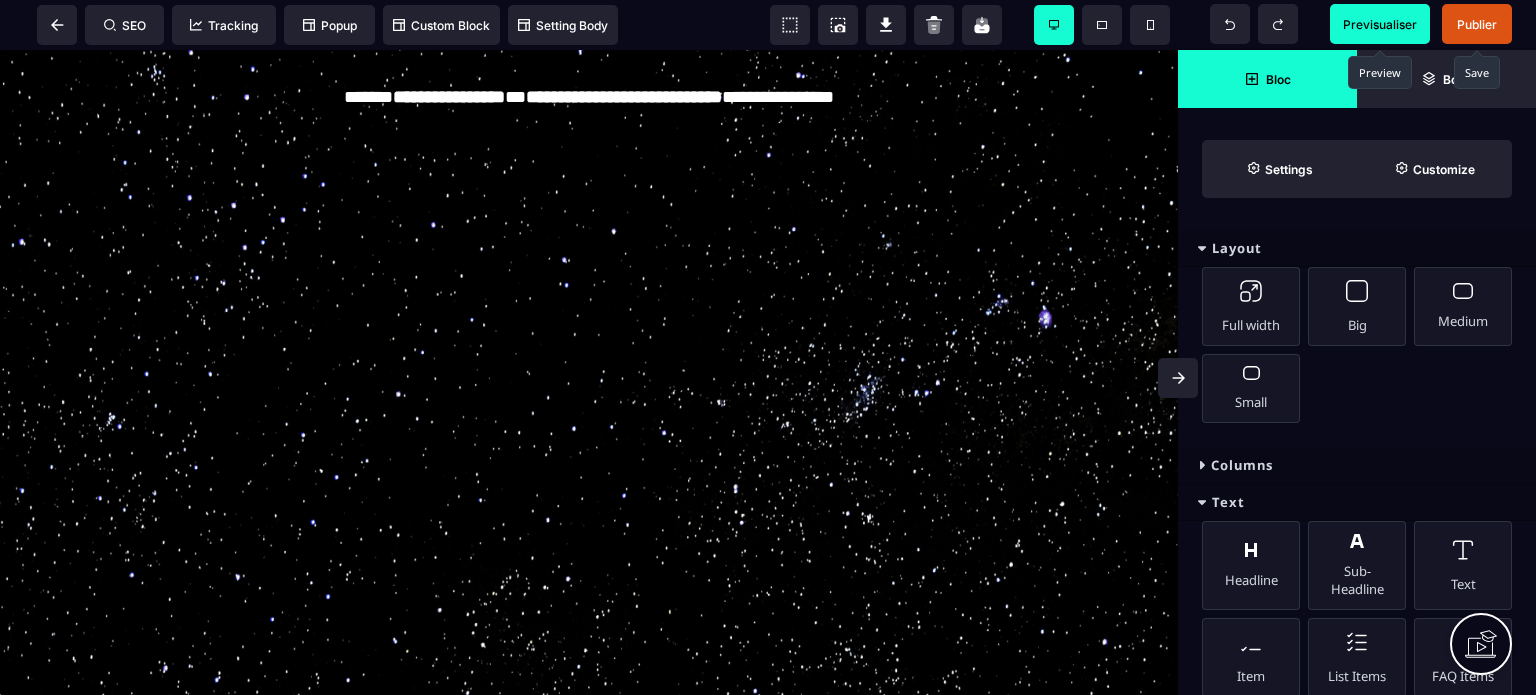 click on "Publier" at bounding box center [1477, 24] 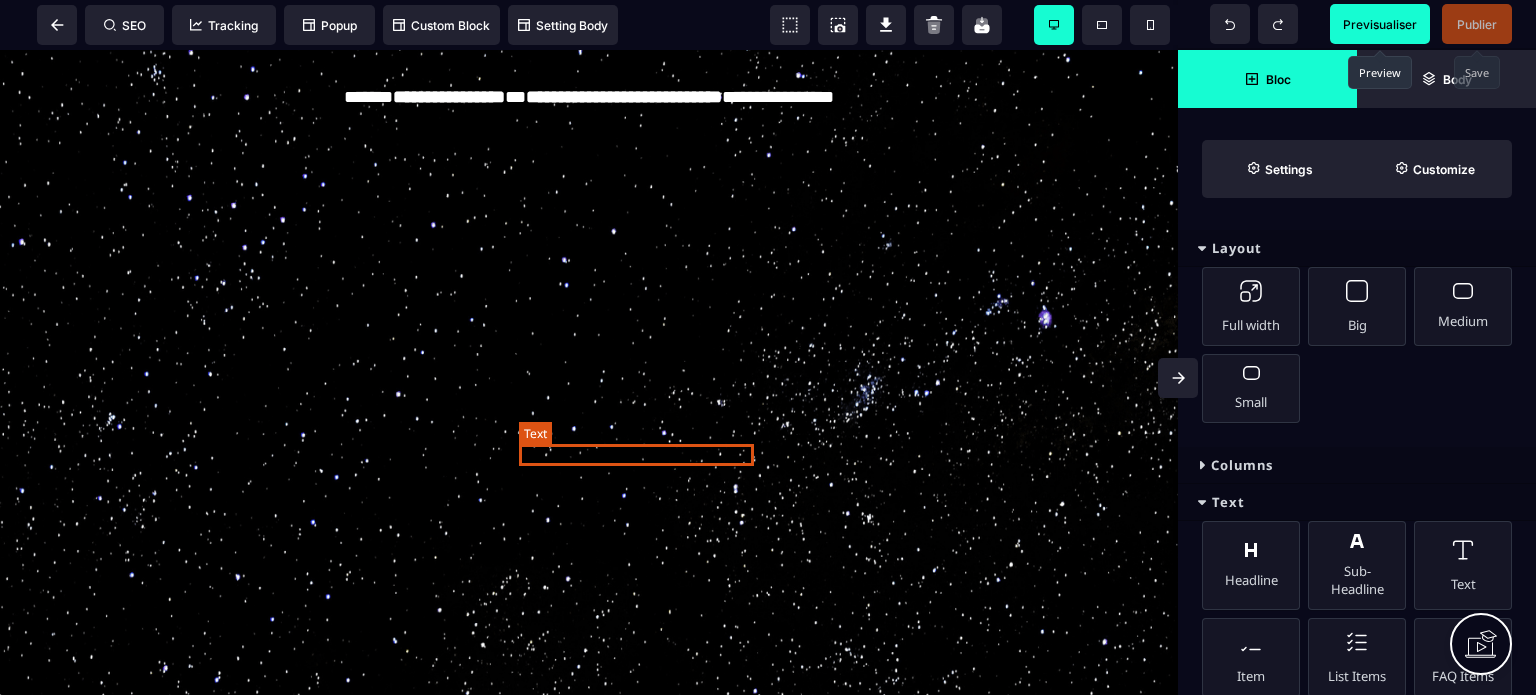 click on "**********" at bounding box center [624, 97] 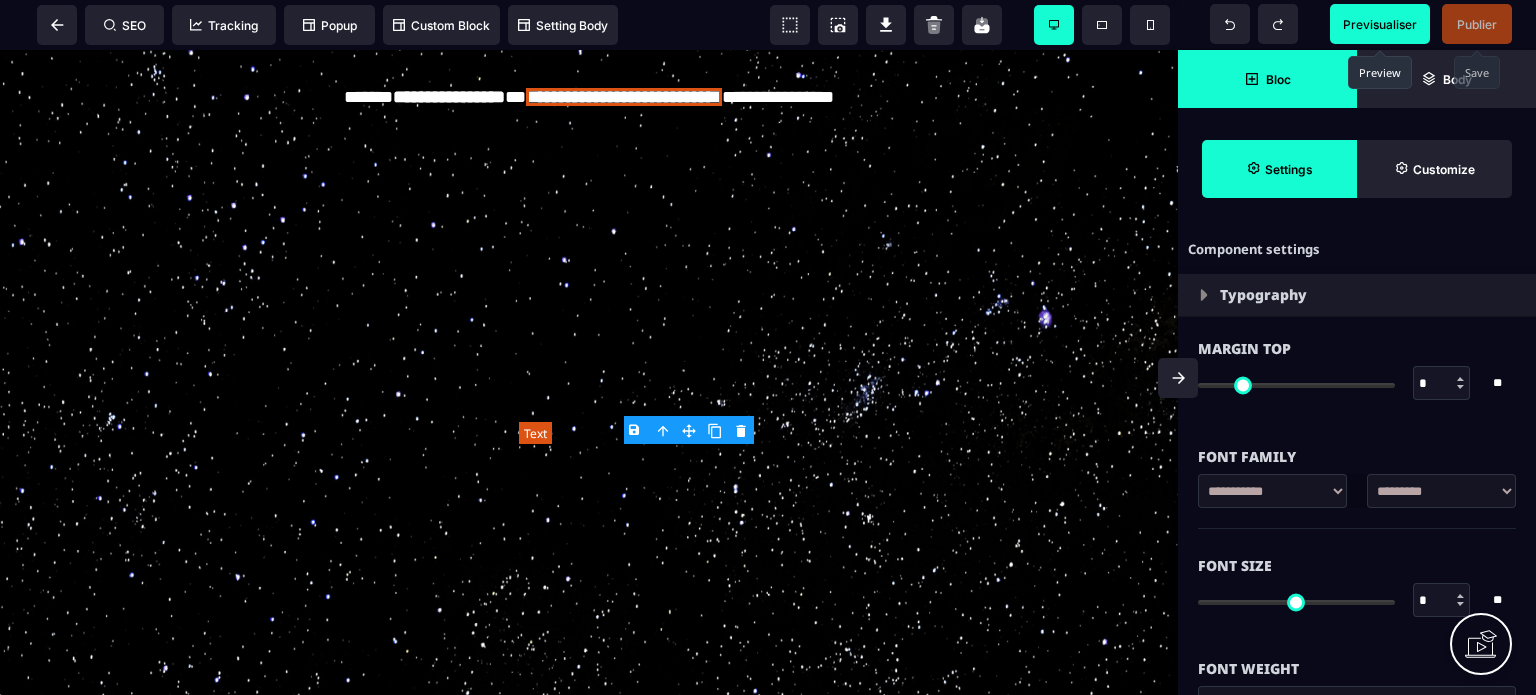 click on "**********" at bounding box center [624, 97] 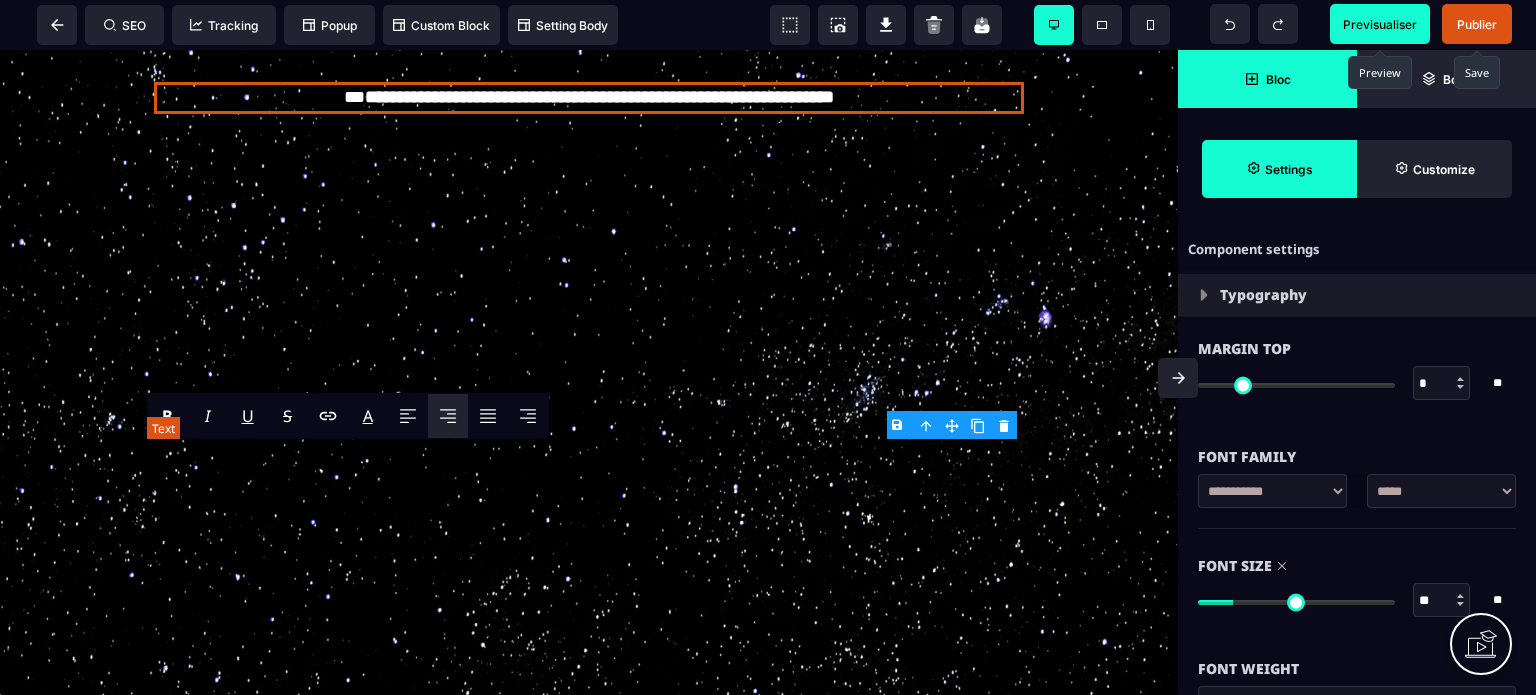 click on "**********" at bounding box center (449, 97) 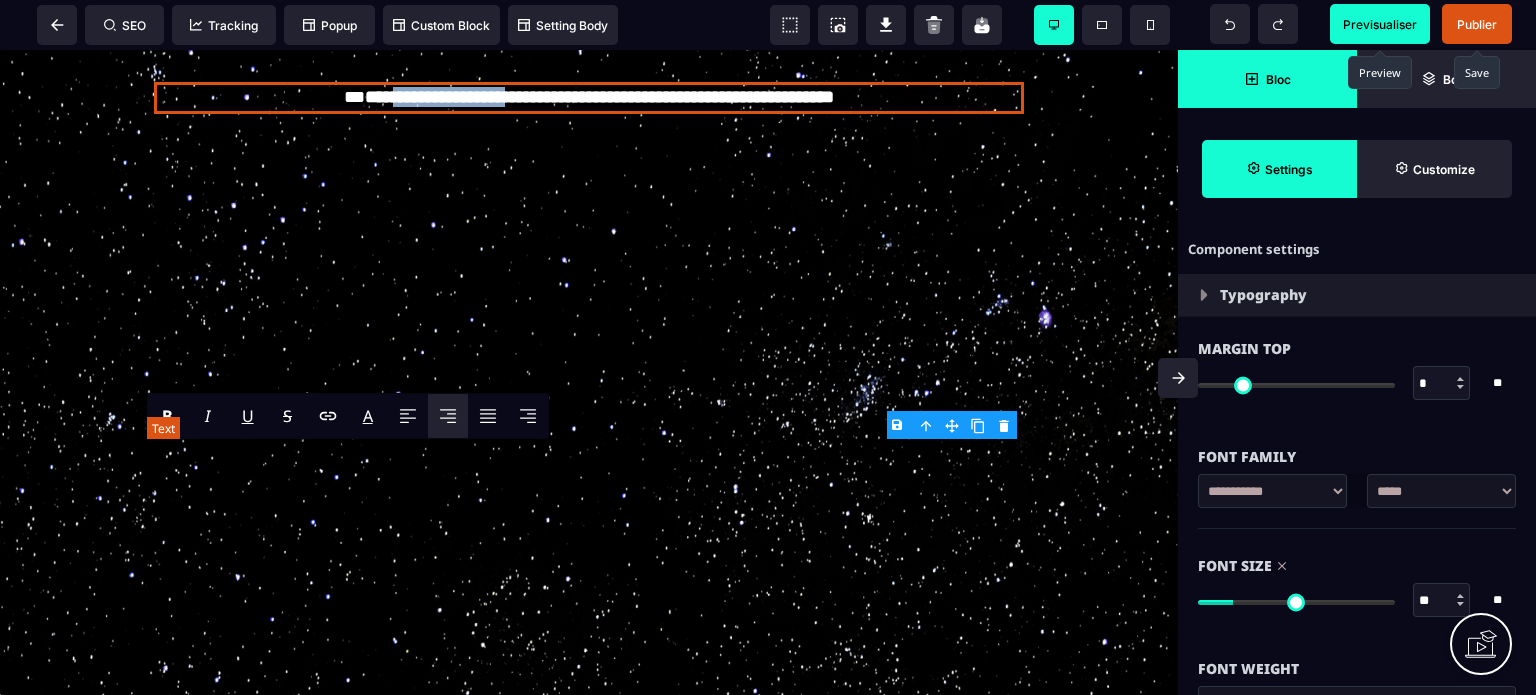 drag, startPoint x: 496, startPoint y: 459, endPoint x: 350, endPoint y: 459, distance: 146 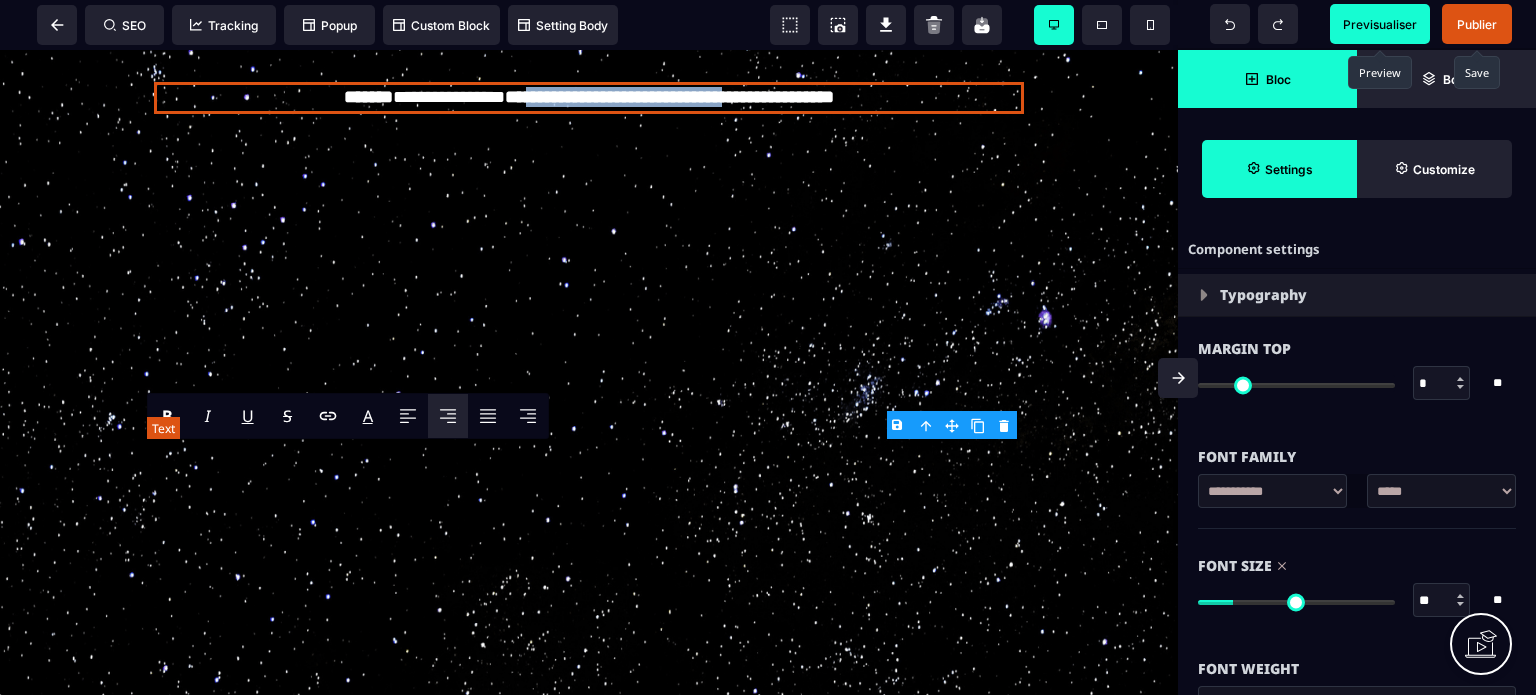 drag, startPoint x: 513, startPoint y: 457, endPoint x: 744, endPoint y: 454, distance: 231.01949 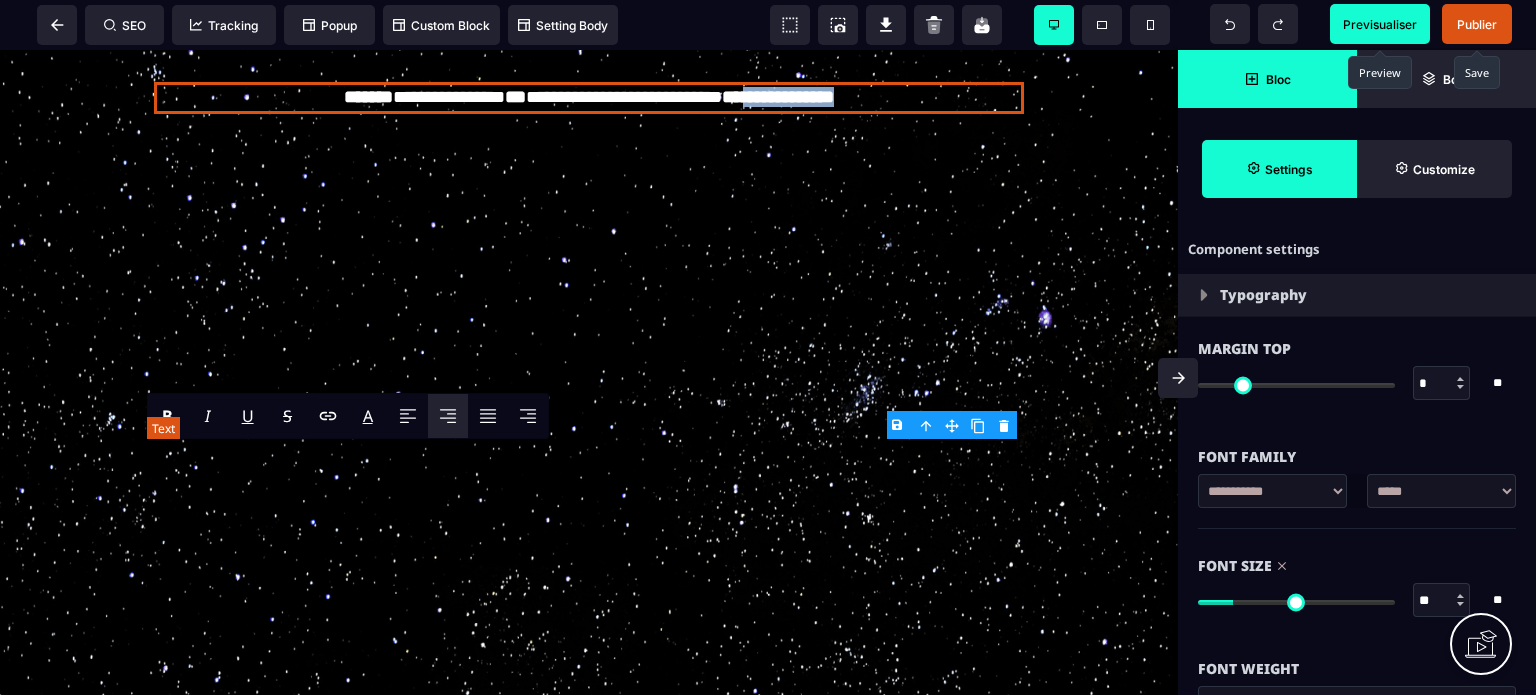 drag, startPoint x: 760, startPoint y: 453, endPoint x: 880, endPoint y: 454, distance: 120.004166 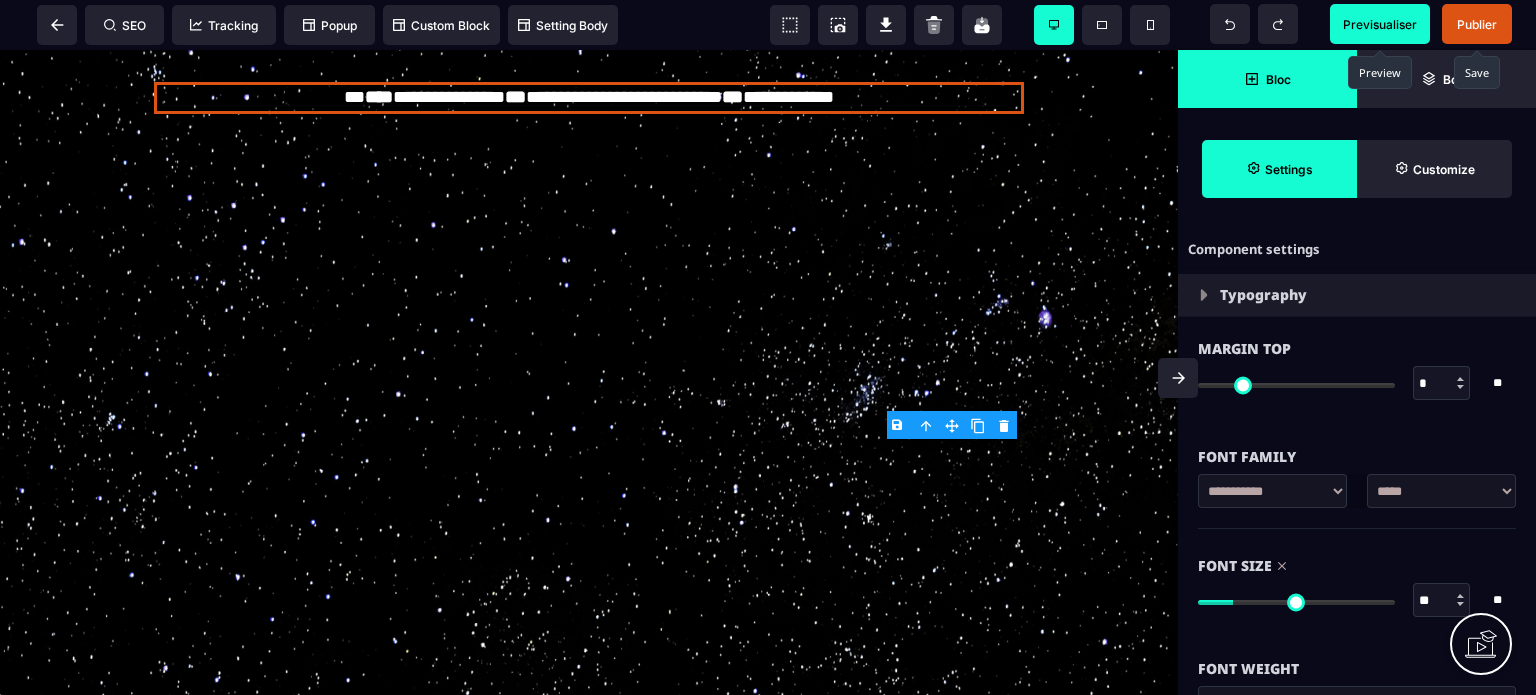 click on "Découvrez quelques secrets sur le quantique pour transformer votre vie avec 11 clés simples et puissantes ! Découvrez la puissance du champ quantique pour transformez votre vie et réaliser vos plus grands rêves ! Bienvenue dans un voyage au cœur de l’invisible, là où énergie et magie se rencontrent pour créer l’extraordinaire. ✨ Je vous invite à plonger dans  11 concepts [DEMOGRAPHIC_DATA]  qui révèlent des clés essentielles pour activer votre transformation intérieure. Ces concepts, soutenus par mes  11 clés magiques,  ne sont pas de simples idées. Ce sont des ponts entre votre essence divine et votre réalité, des outils pour aligner votre vie sur la grandeur de votre être véritable. TÉLÉCHARGER GRATUITEMENT Les blocages qui vous empêchent de vivre la vie que vous méritez. Les doutes, les peurs, peut-être même ces pensées comme: "ce n’est pas pour moi" ou "je ne suis pas prêt·e" sont autant de barrières invisibles qui vous séparent du [PERSON_NAME] infini des possibles . lumière ." at bounding box center [589, -3670] 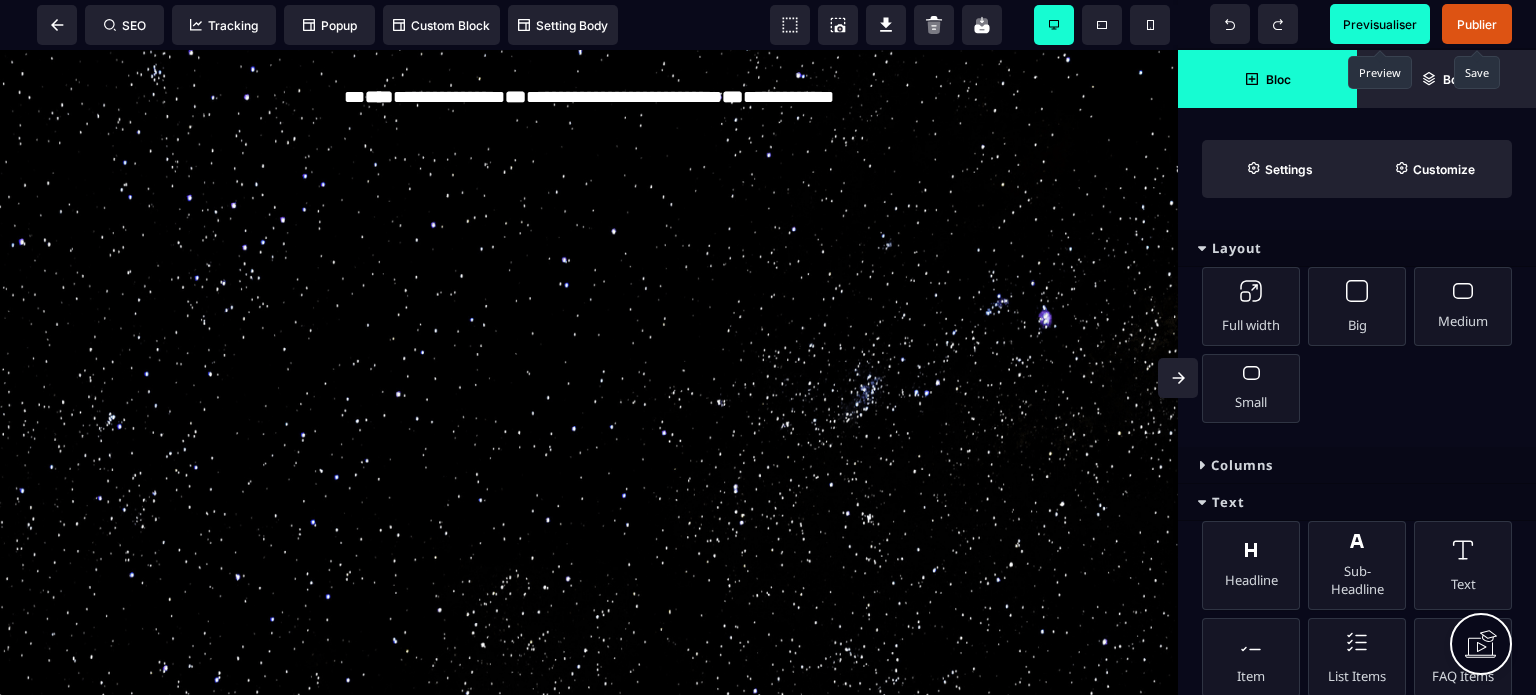 click on "Publier" at bounding box center (1477, 24) 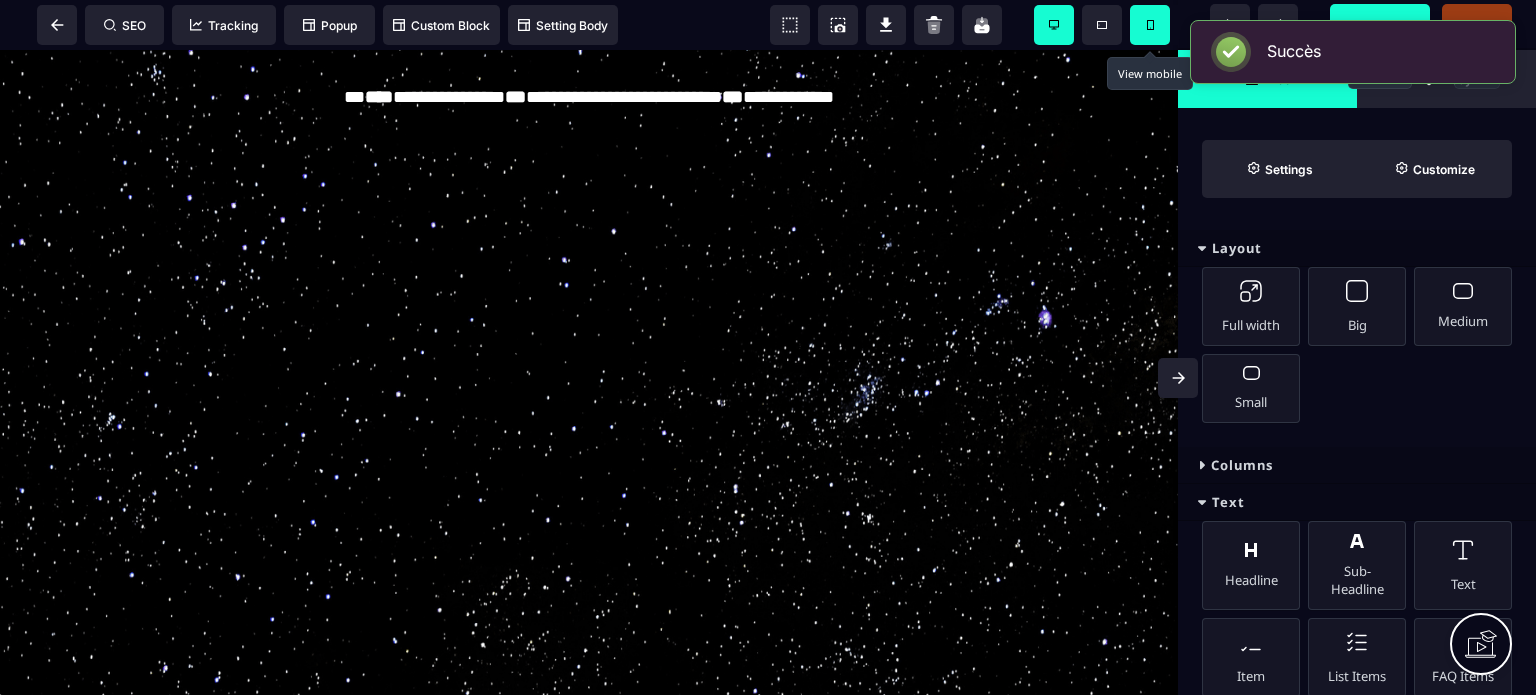 click 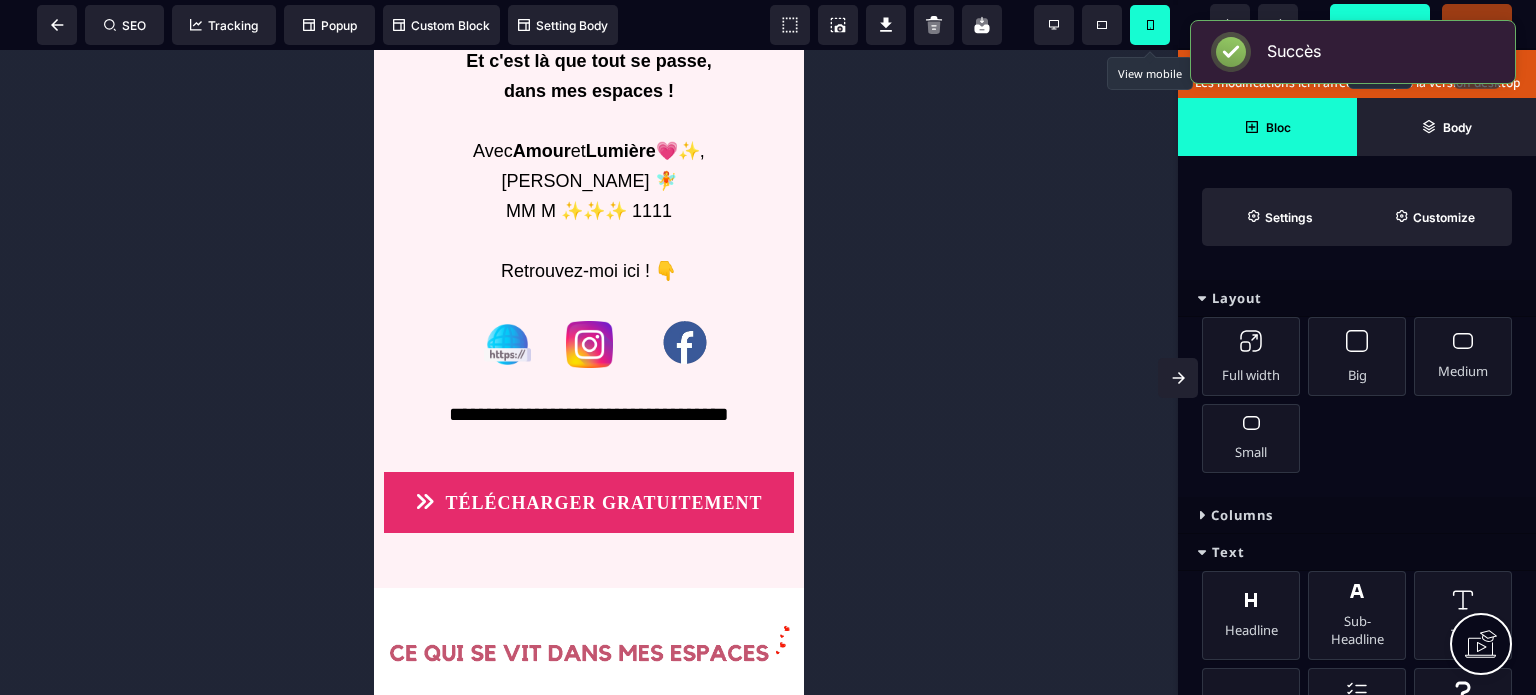 scroll, scrollTop: 8166, scrollLeft: 0, axis: vertical 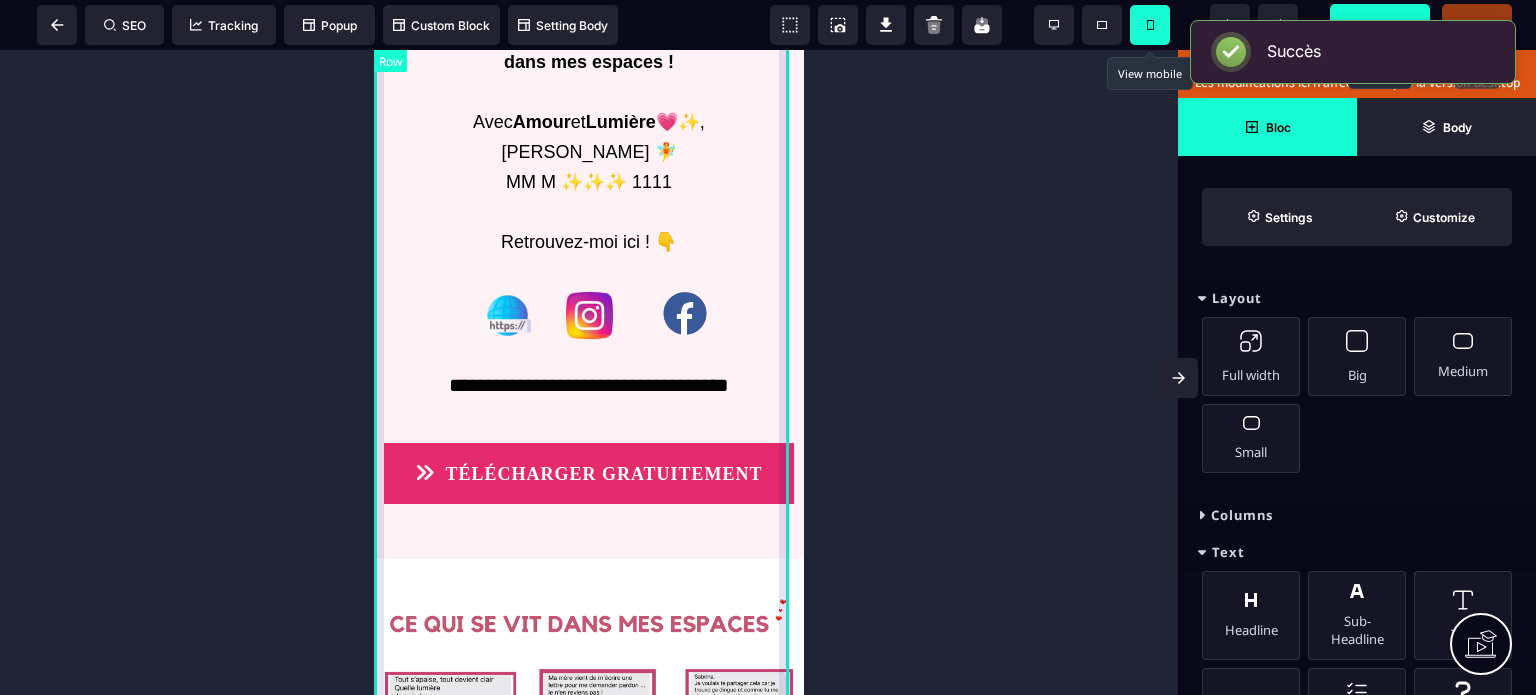 click on "Qui suis-je ? Je suis [PERSON_NAME], thérapeute holistique et guide alchimique depuis plus de 11 ans, explorant les énergies et le vibratoire dans le cadre de mon propre cheminement depuis plus de 20 ans. Au fil des années, j’ai posé des milliers de soins, en présentiel comme à distance. Ma pratique s’appuie sur une approche unique , mêlant la  multidimensionnalité de l’être humain *, l’univers  sacré  de vortex d'énergies et les  activations  de sagesses  ancestrales  intemporelles. Naviguant dans le  champ quantique , mes soins et accompagnements permettent de vous reconnecter à votre essence profonde, de libérer vos schémas limitants, et de révéler toute la puissance de votre être dans chaque dimension de votre vie, sans que vous n'ayez rien à faire, ni vous déplacer ! Une RÉVOLUTION ! * Pour rappel, nous sommes bien plus que des corps physiques : nous sommes aussi des ê tres spirituels, émotionnels et énergétiques ,  . Et c'est là que tout se passe, dans mes espaces !" at bounding box center [589, -435] 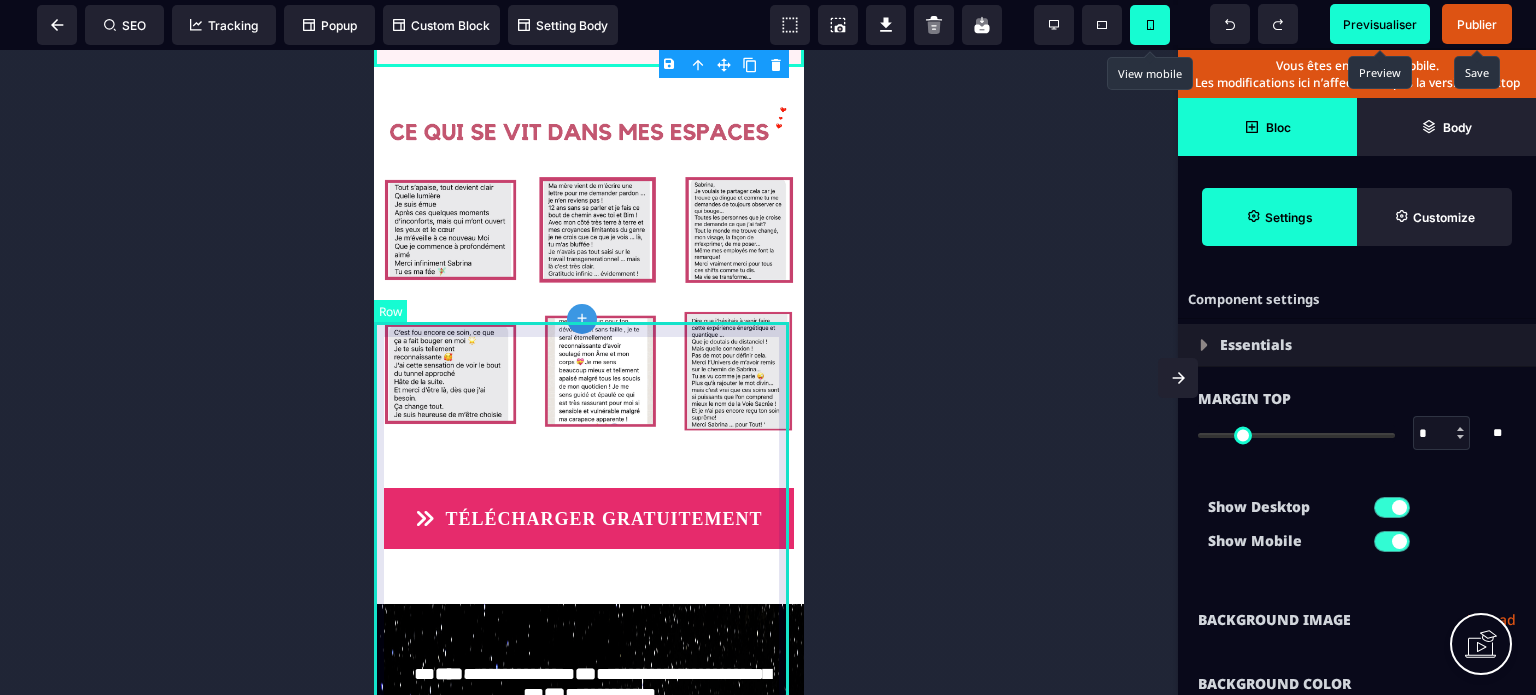 scroll, scrollTop: 9073, scrollLeft: 0, axis: vertical 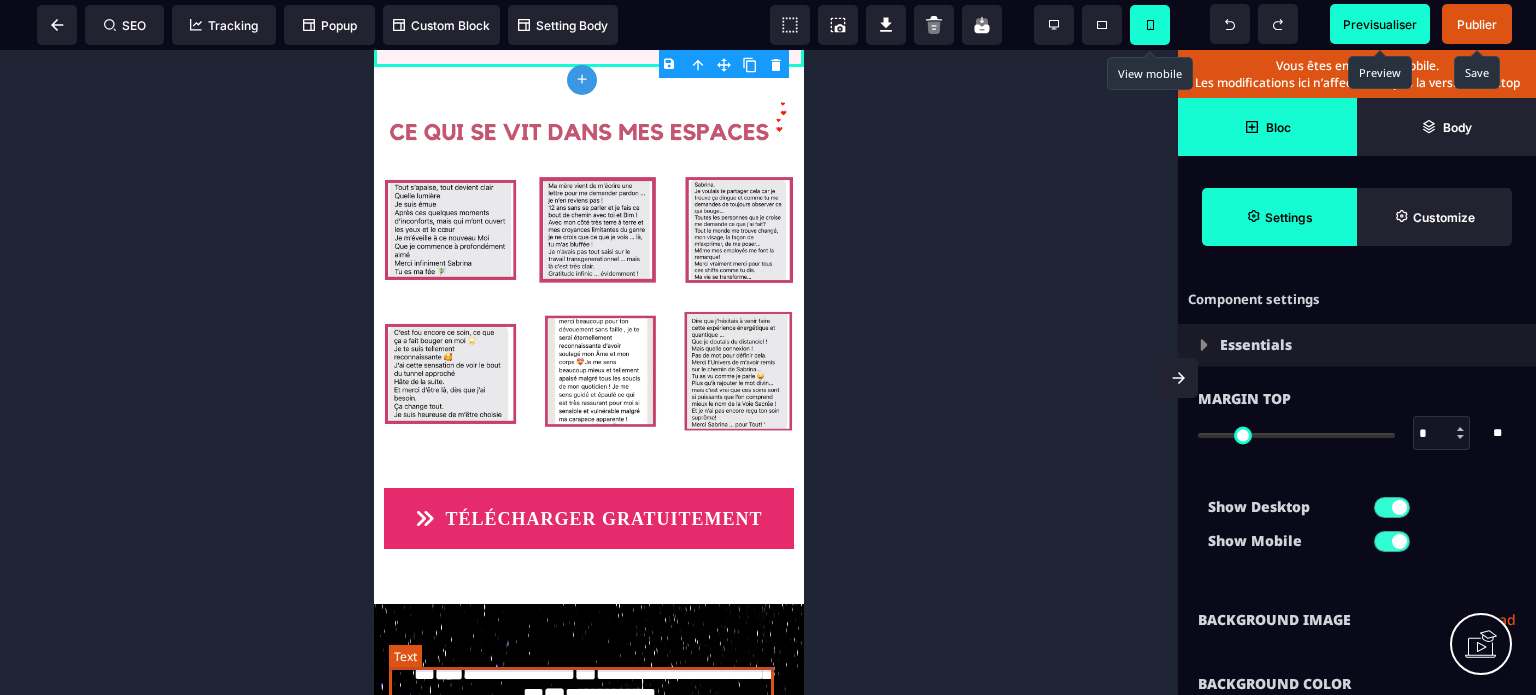 click on "**********" at bounding box center (588, 685) 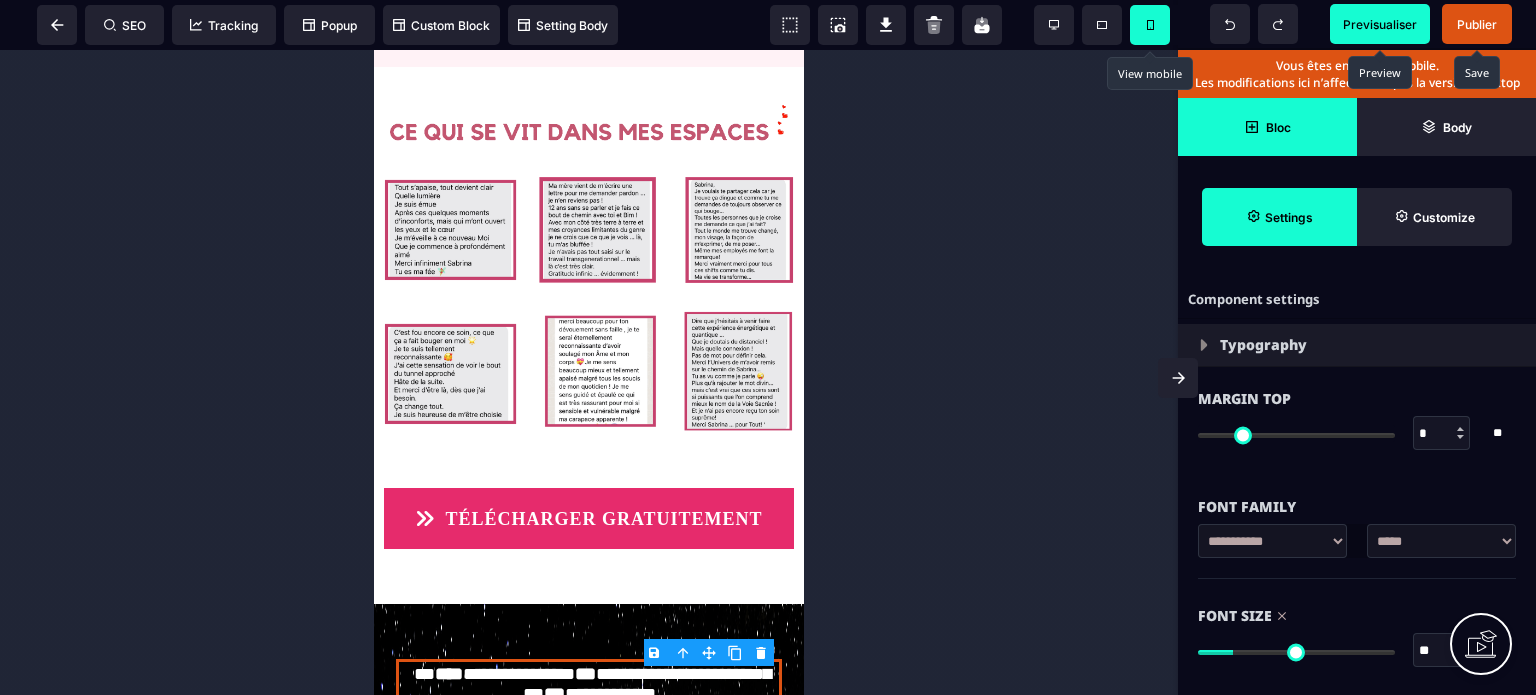 click on "Font Size
**
*
**
All" at bounding box center (1357, 635) 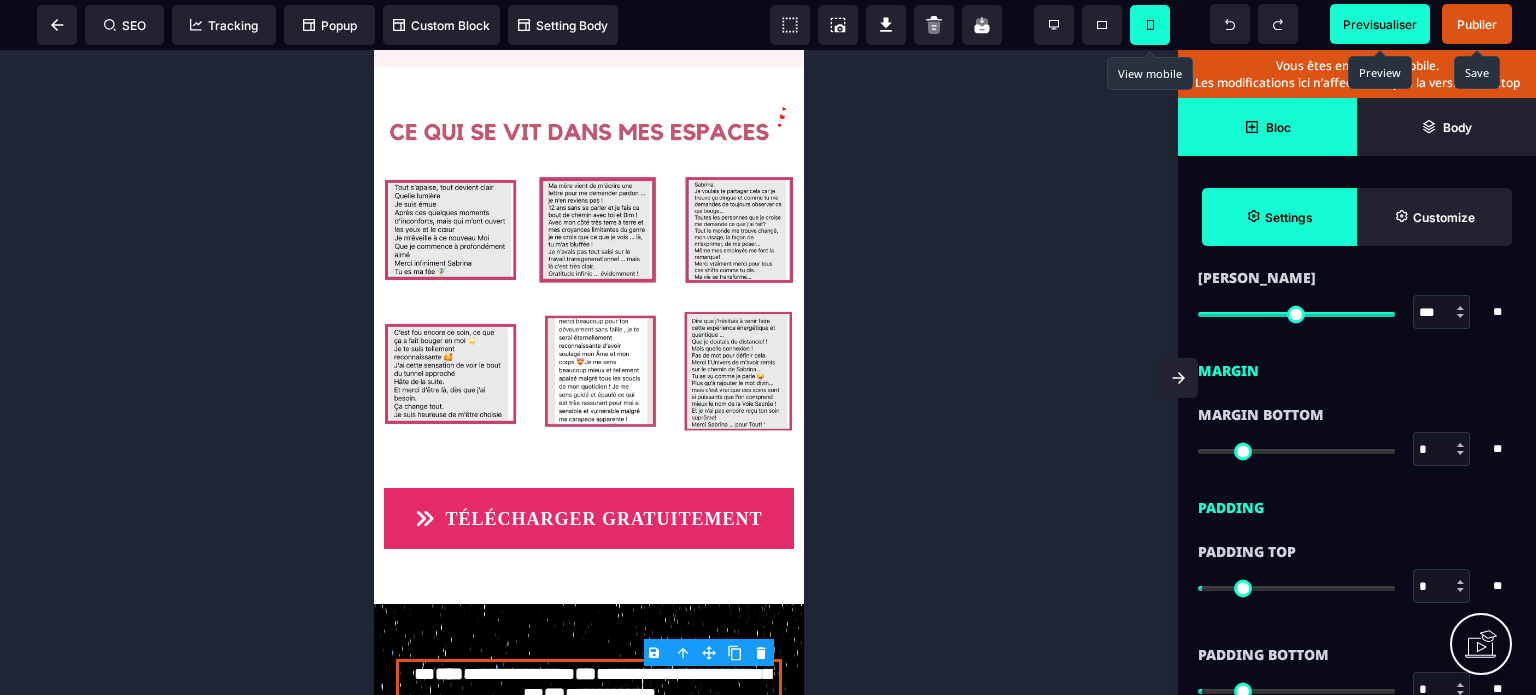 scroll, scrollTop: 1360, scrollLeft: 0, axis: vertical 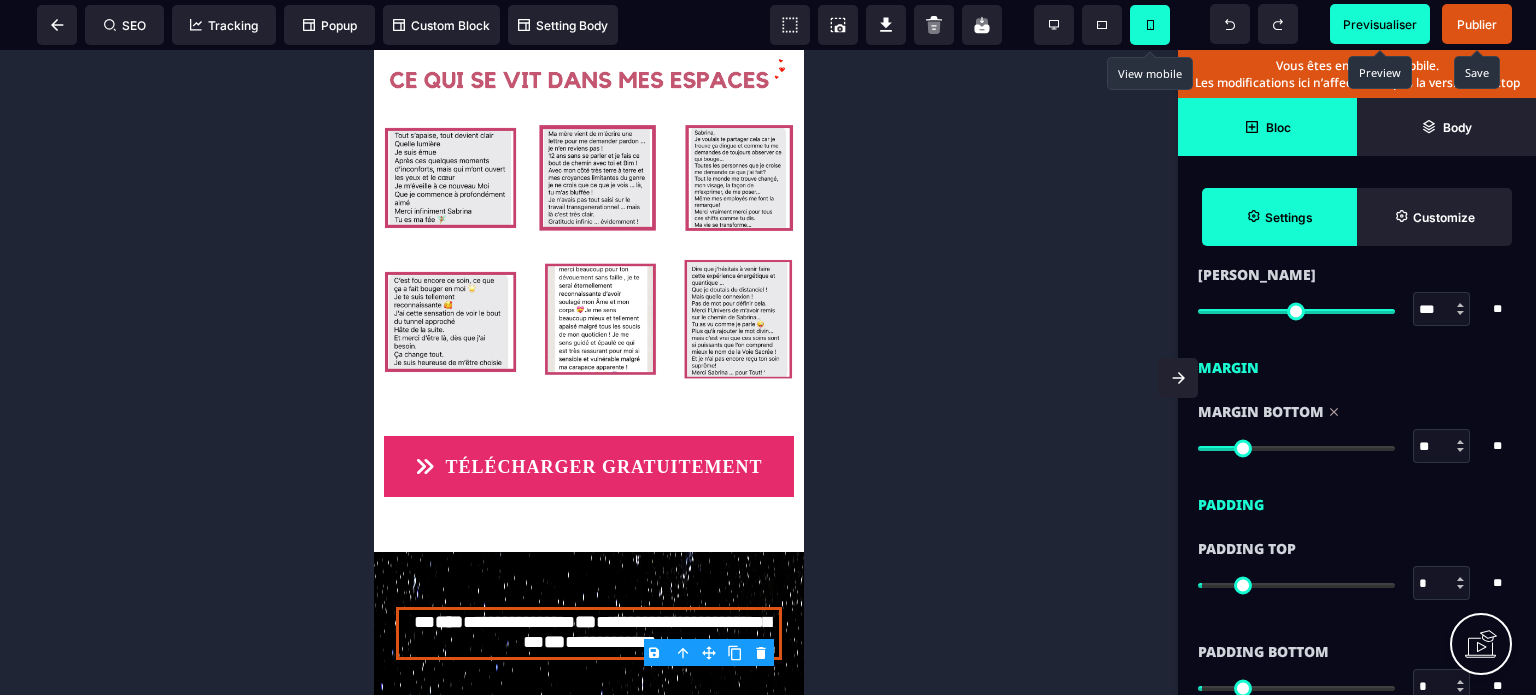 click at bounding box center [1296, 448] 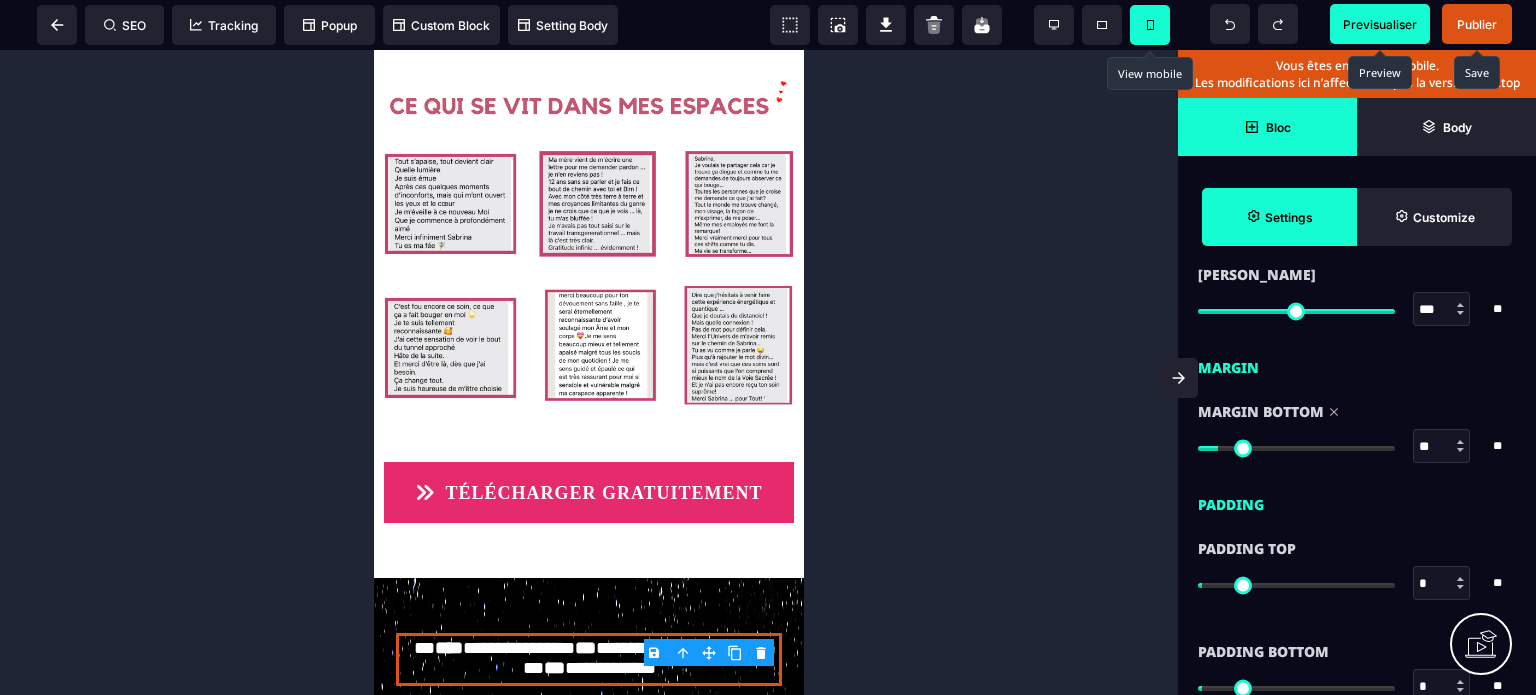drag, startPoint x: 1244, startPoint y: 447, endPoint x: 1225, endPoint y: 451, distance: 19.416489 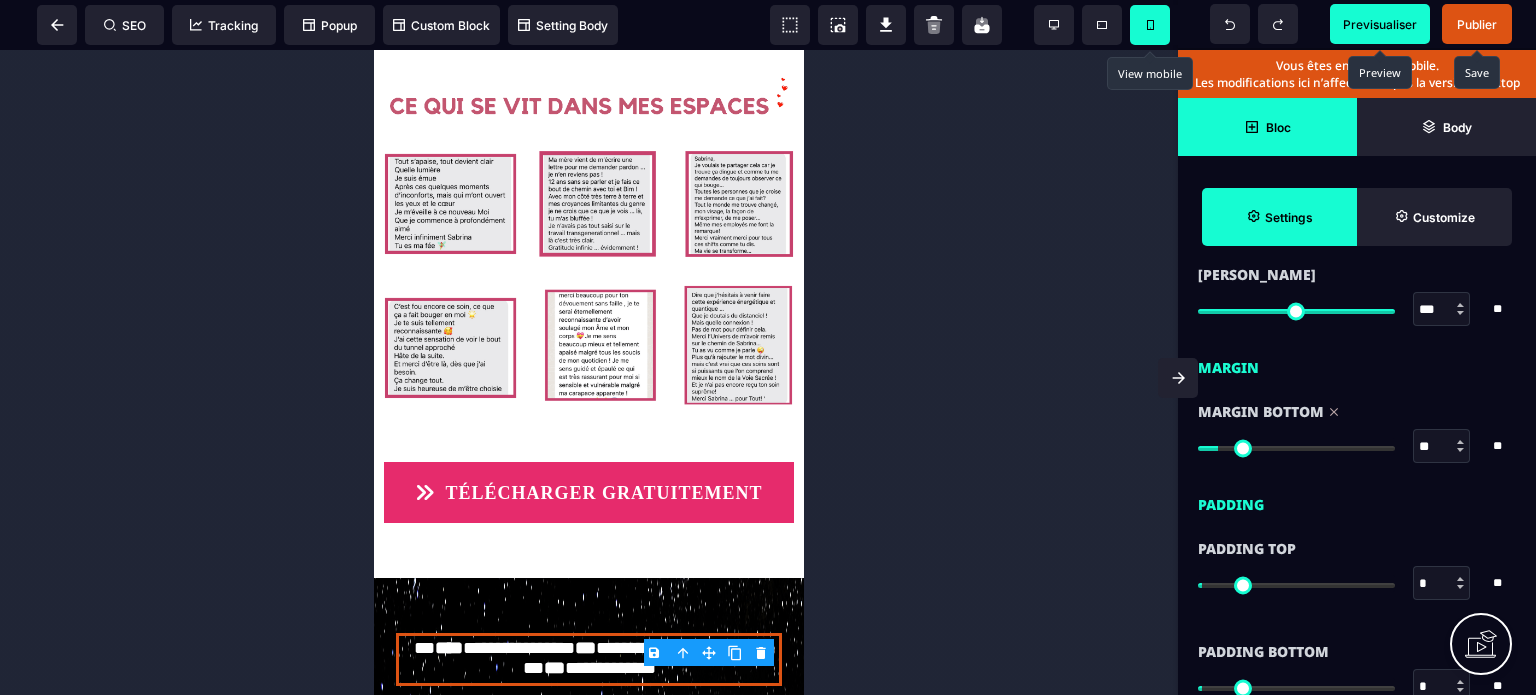 click at bounding box center (1296, 448) 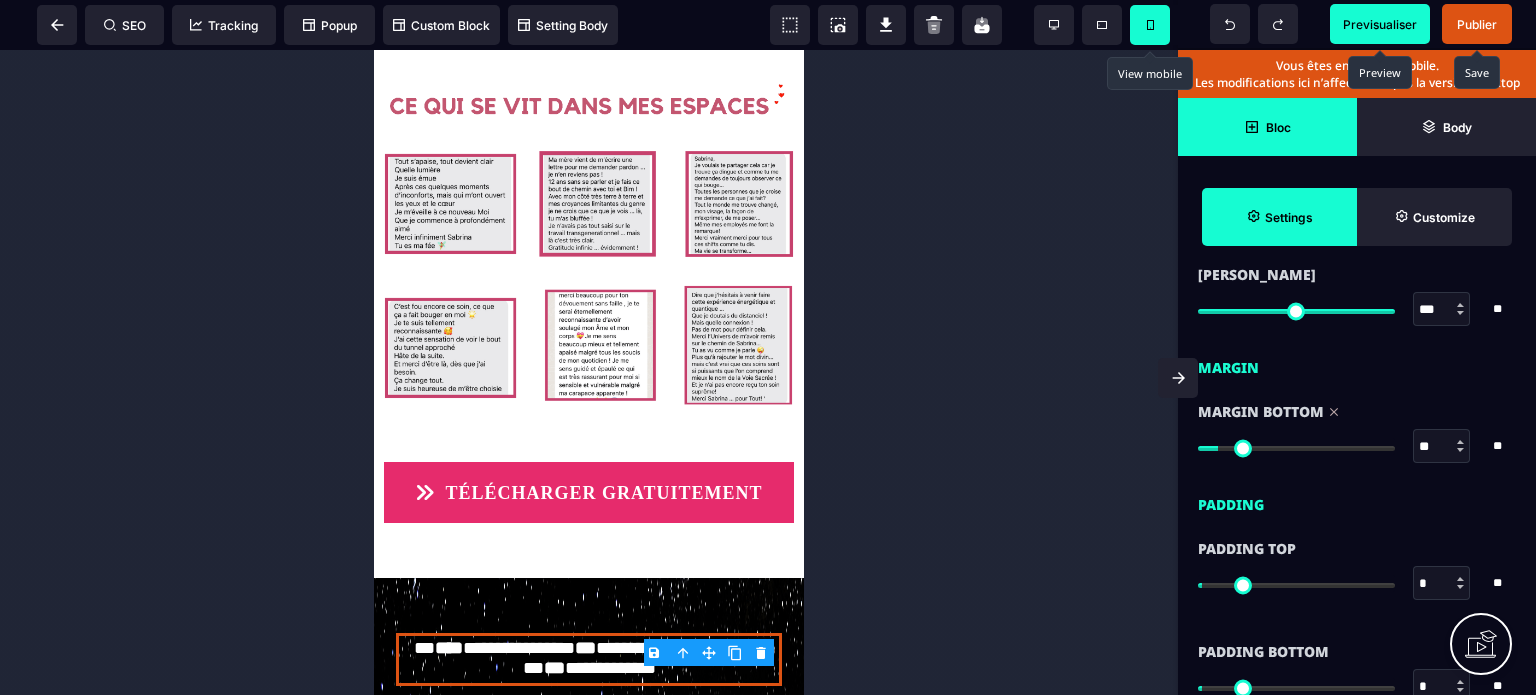 click on "Padding Top" at bounding box center [1357, 549] 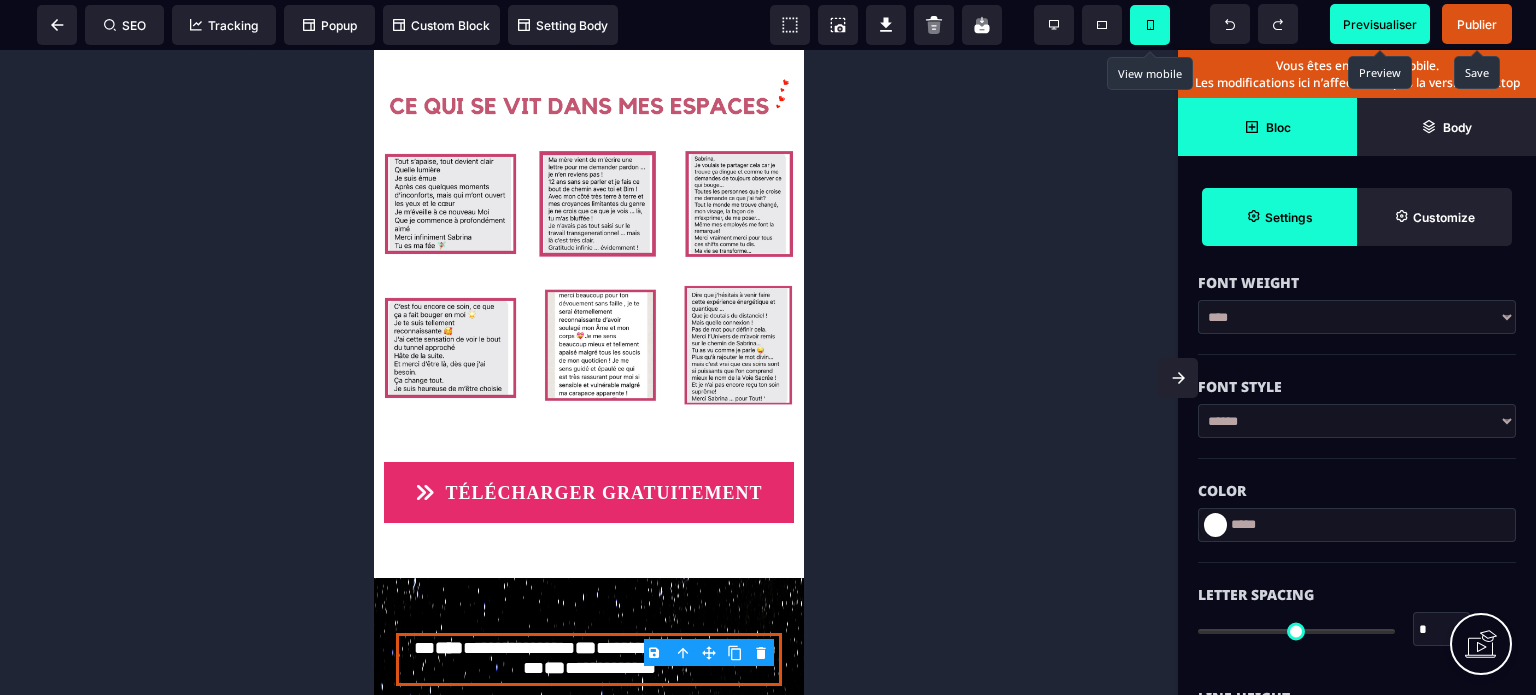 scroll, scrollTop: 360, scrollLeft: 0, axis: vertical 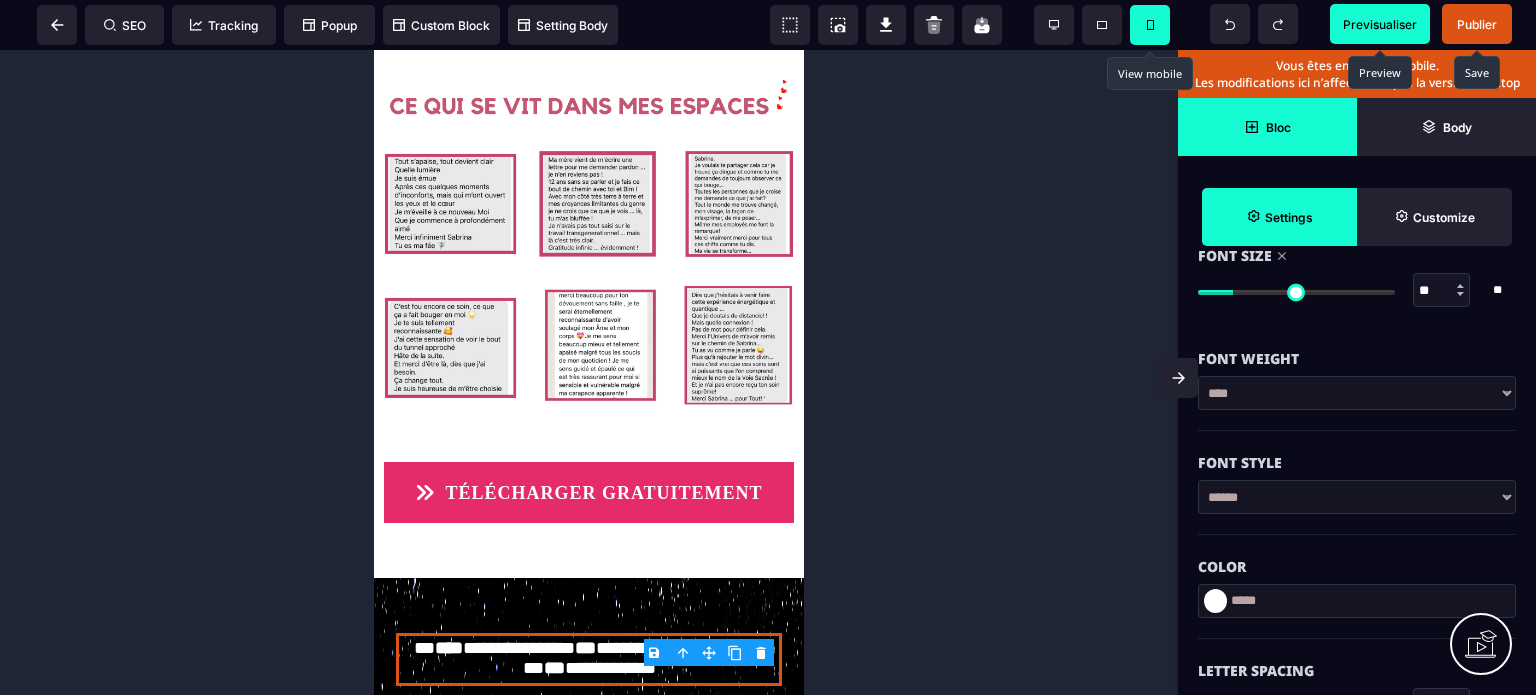 click on "**" at bounding box center [1442, 291] 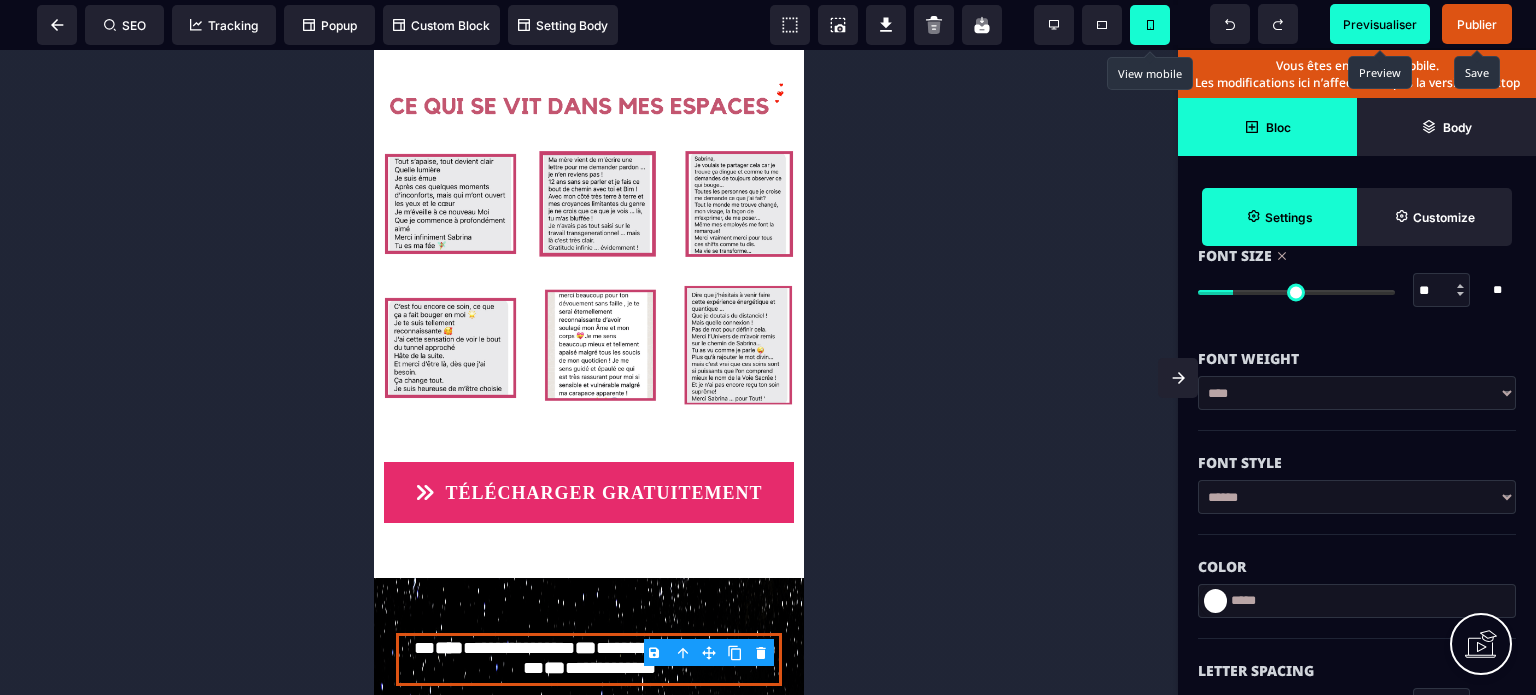 click on "Font Weight" at bounding box center (1357, 359) 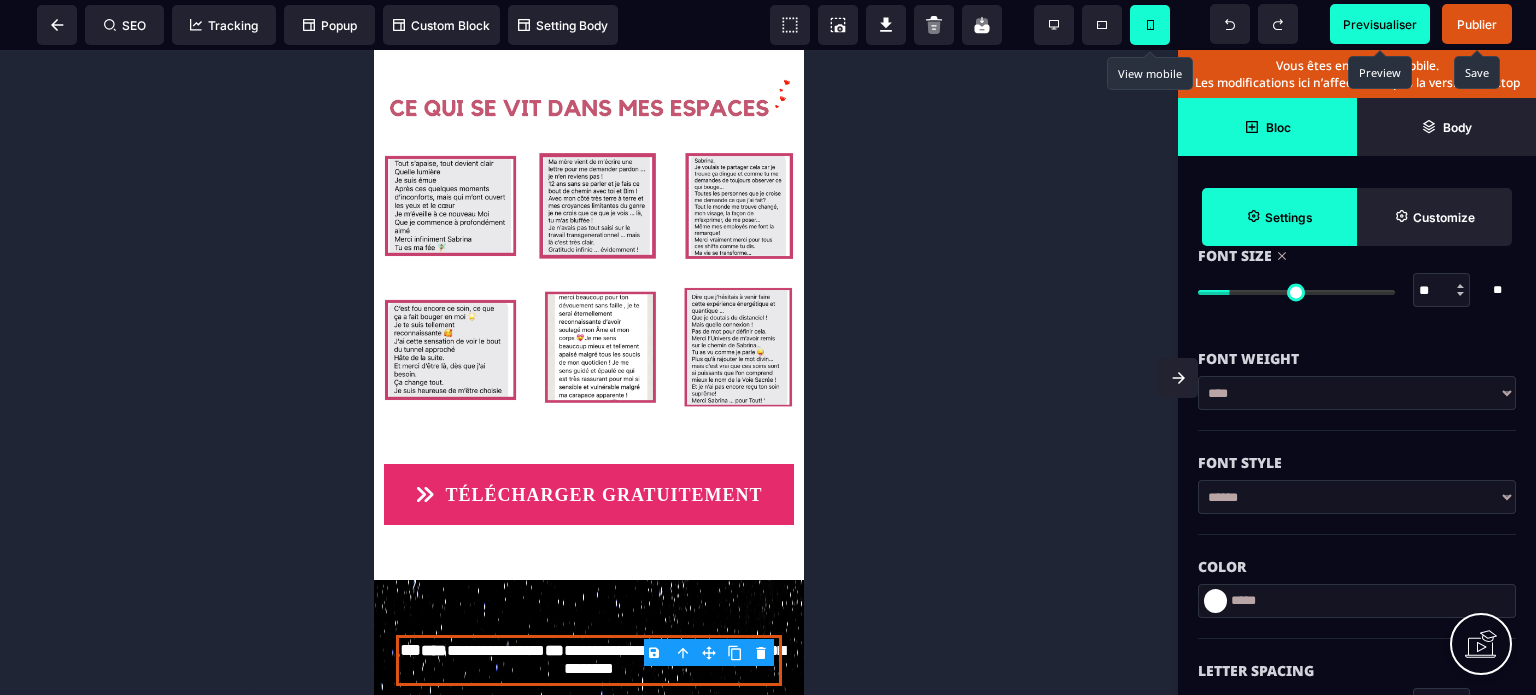 click at bounding box center (589, 372) 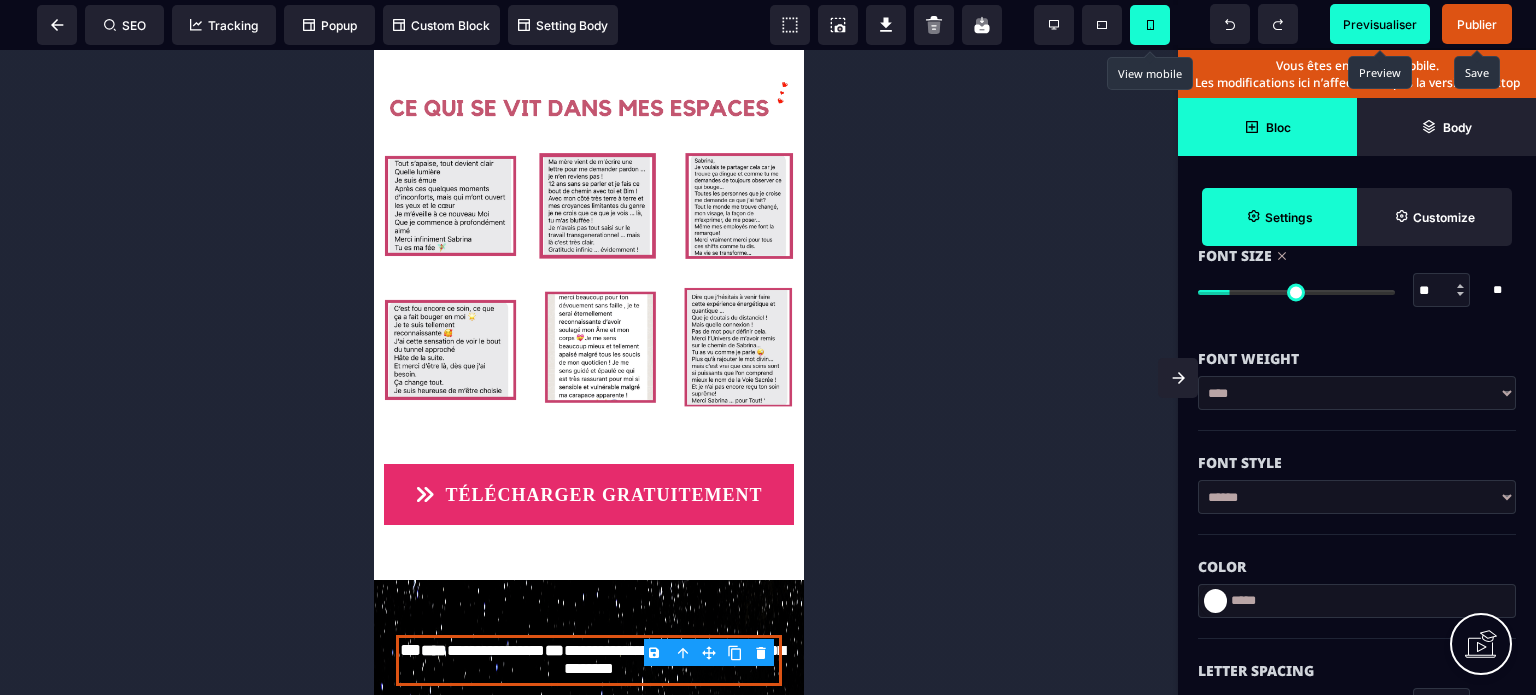 click on "Publier" at bounding box center (1477, 24) 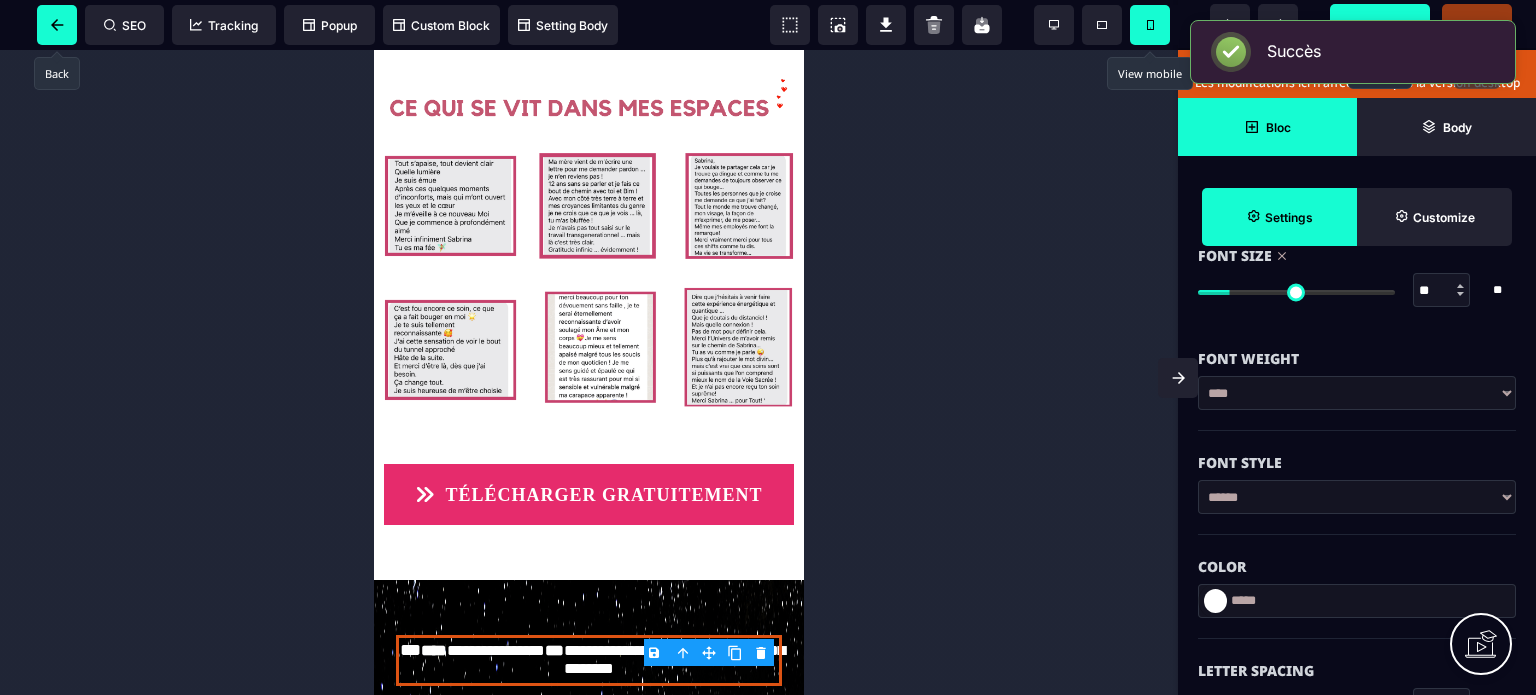 click at bounding box center [57, 25] 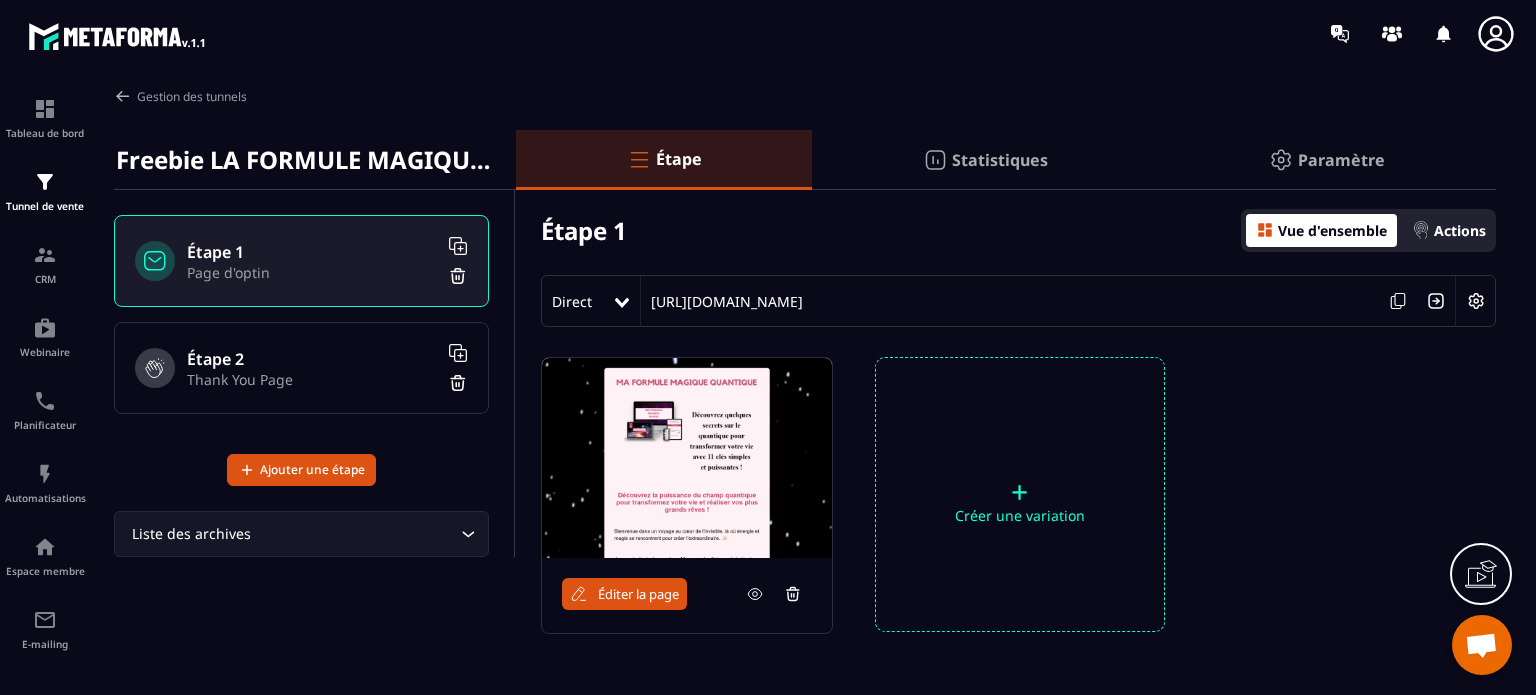 click at bounding box center (1476, 301) 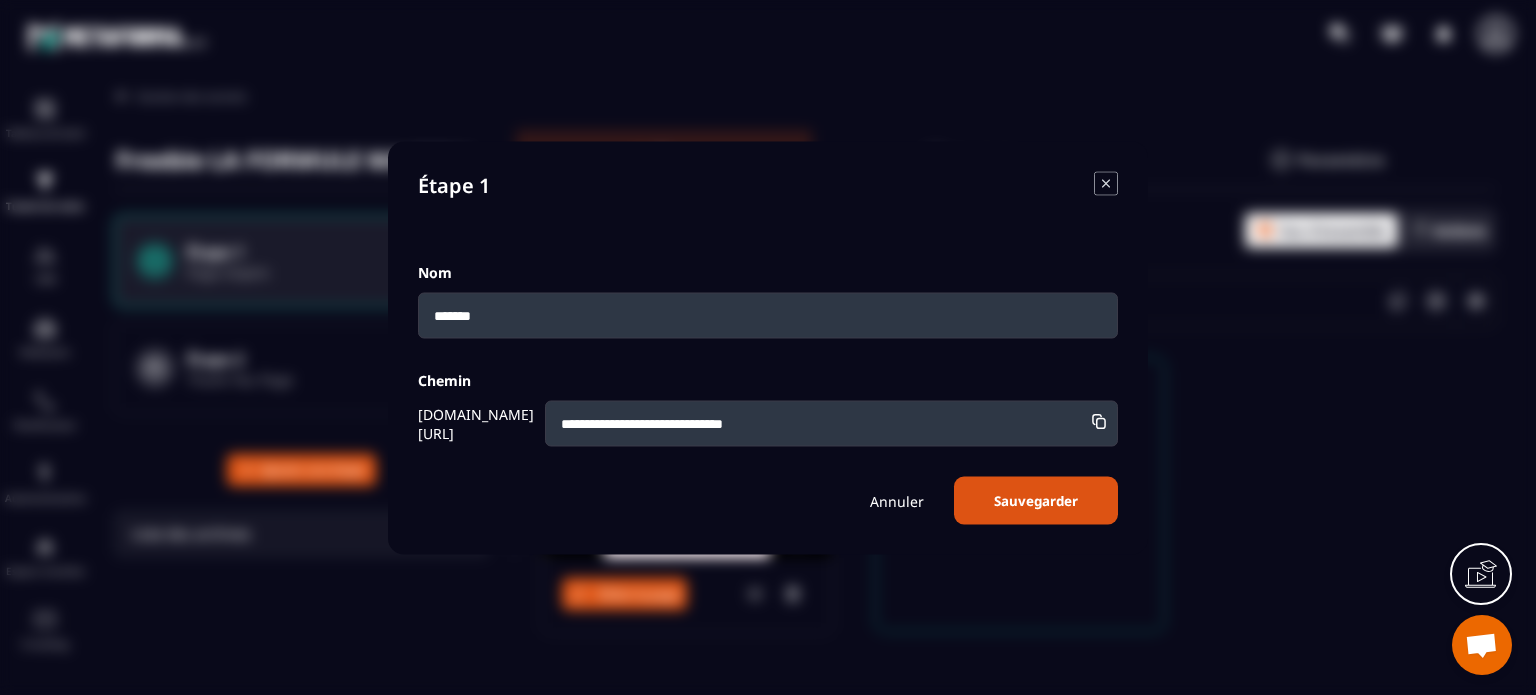 click on "**********" at bounding box center (831, 423) 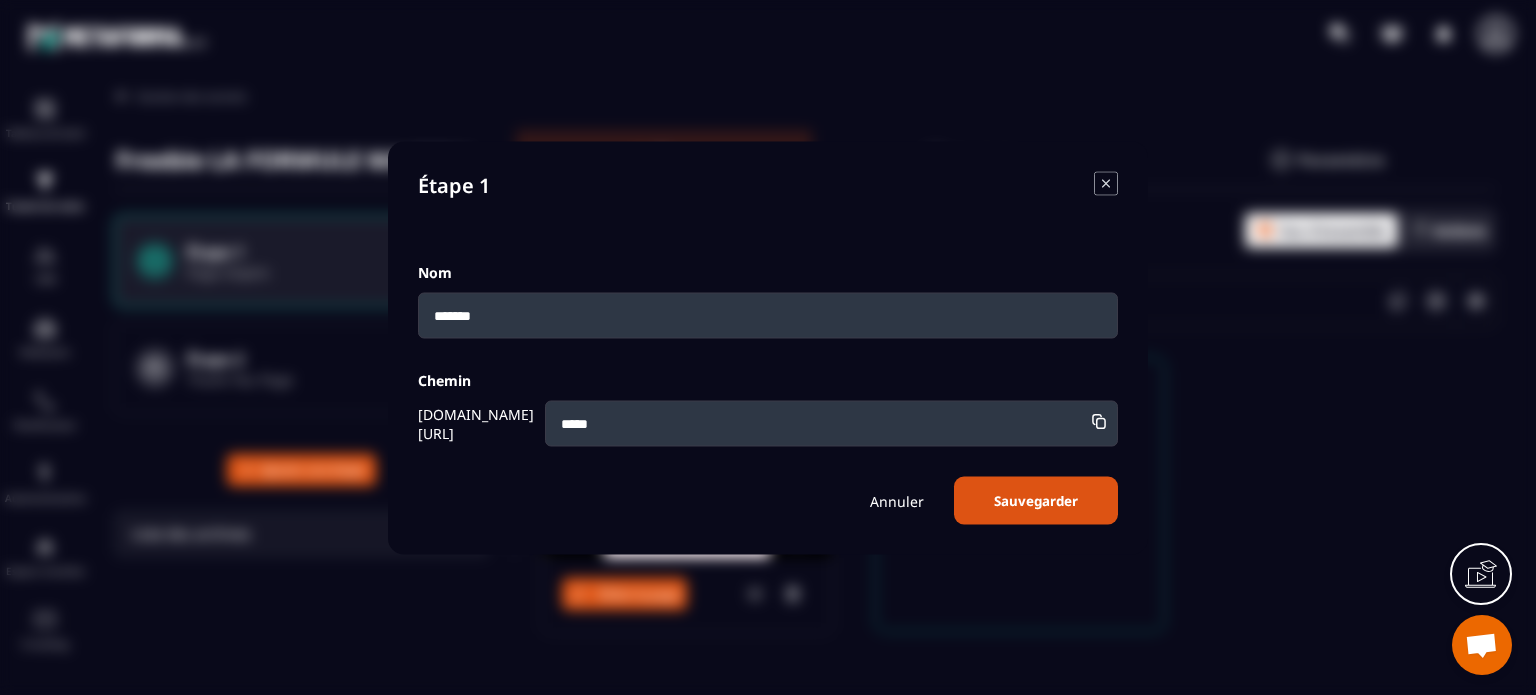drag, startPoint x: 512, startPoint y: 328, endPoint x: 416, endPoint y: 324, distance: 96.0833 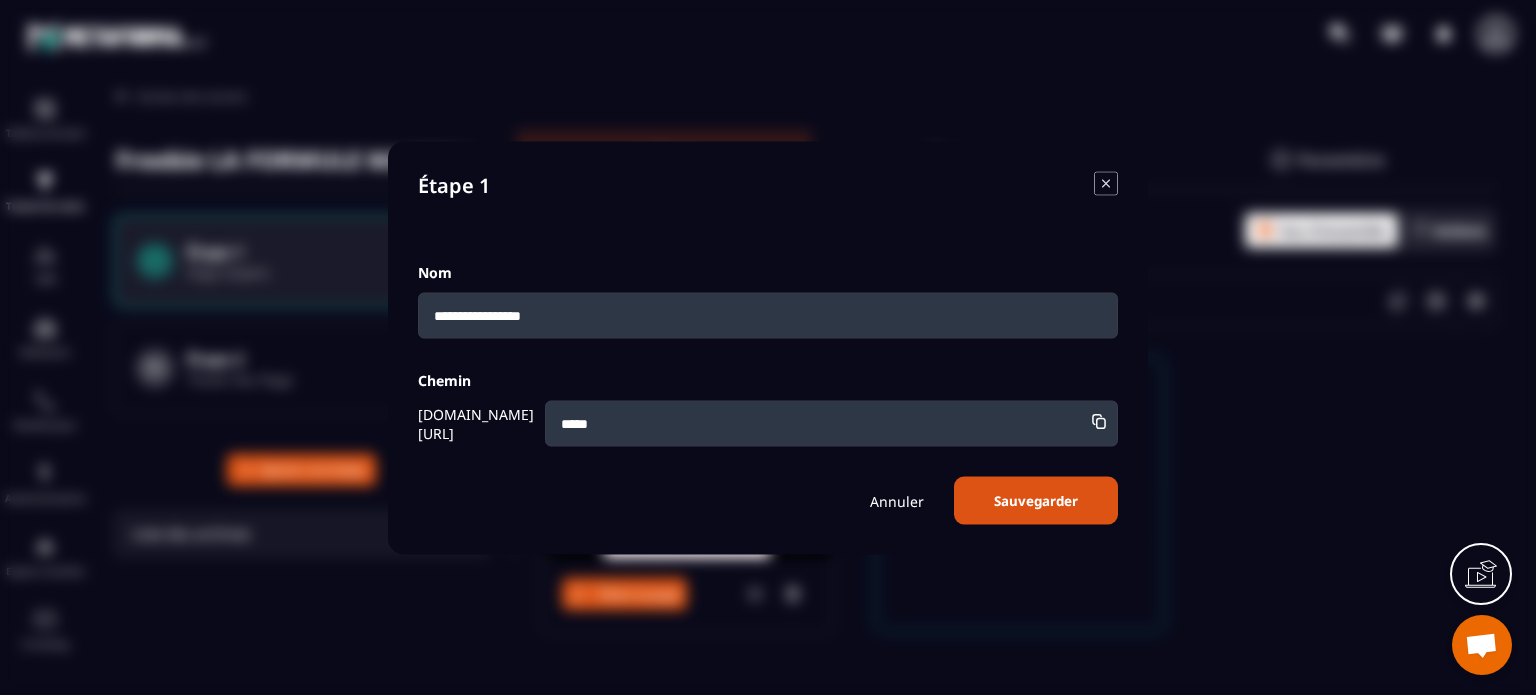 click on "*****" at bounding box center (831, 423) 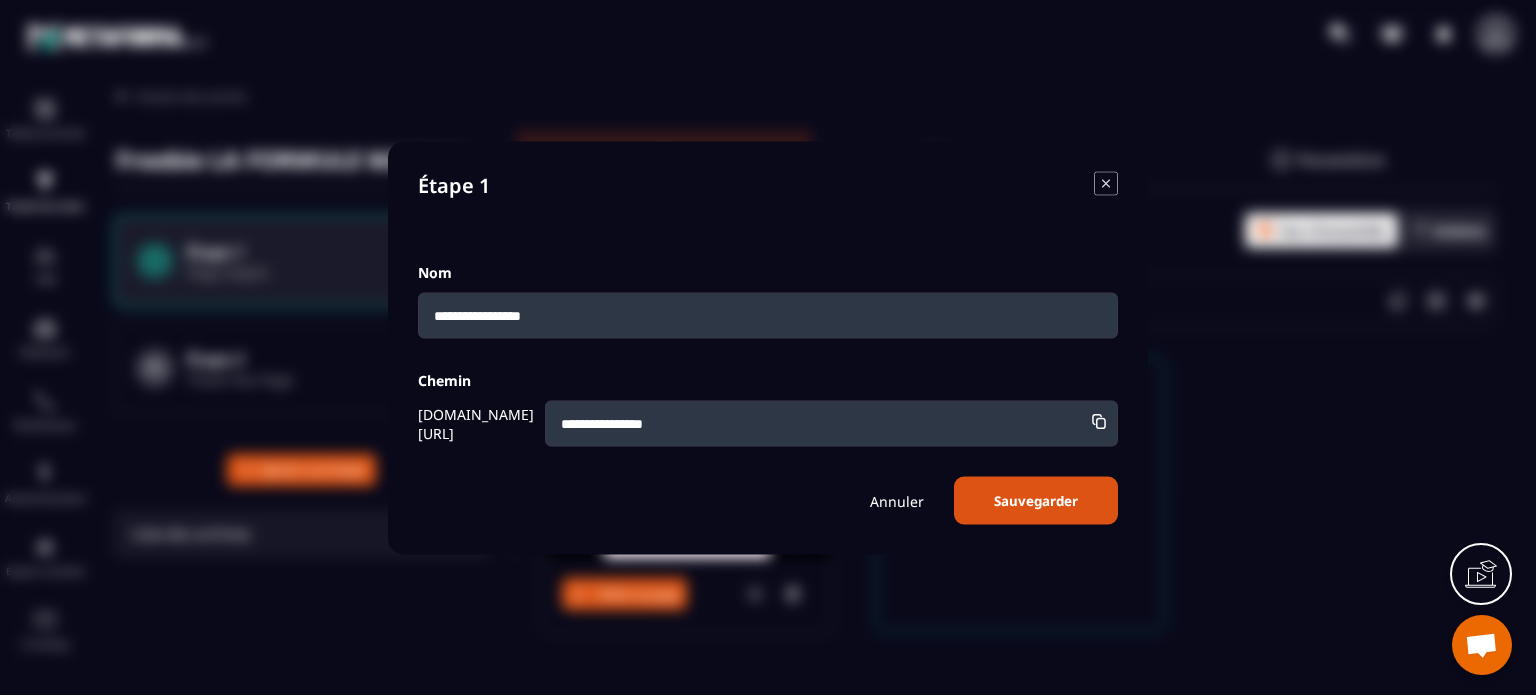click on "Sauvegarder" at bounding box center (1036, 500) 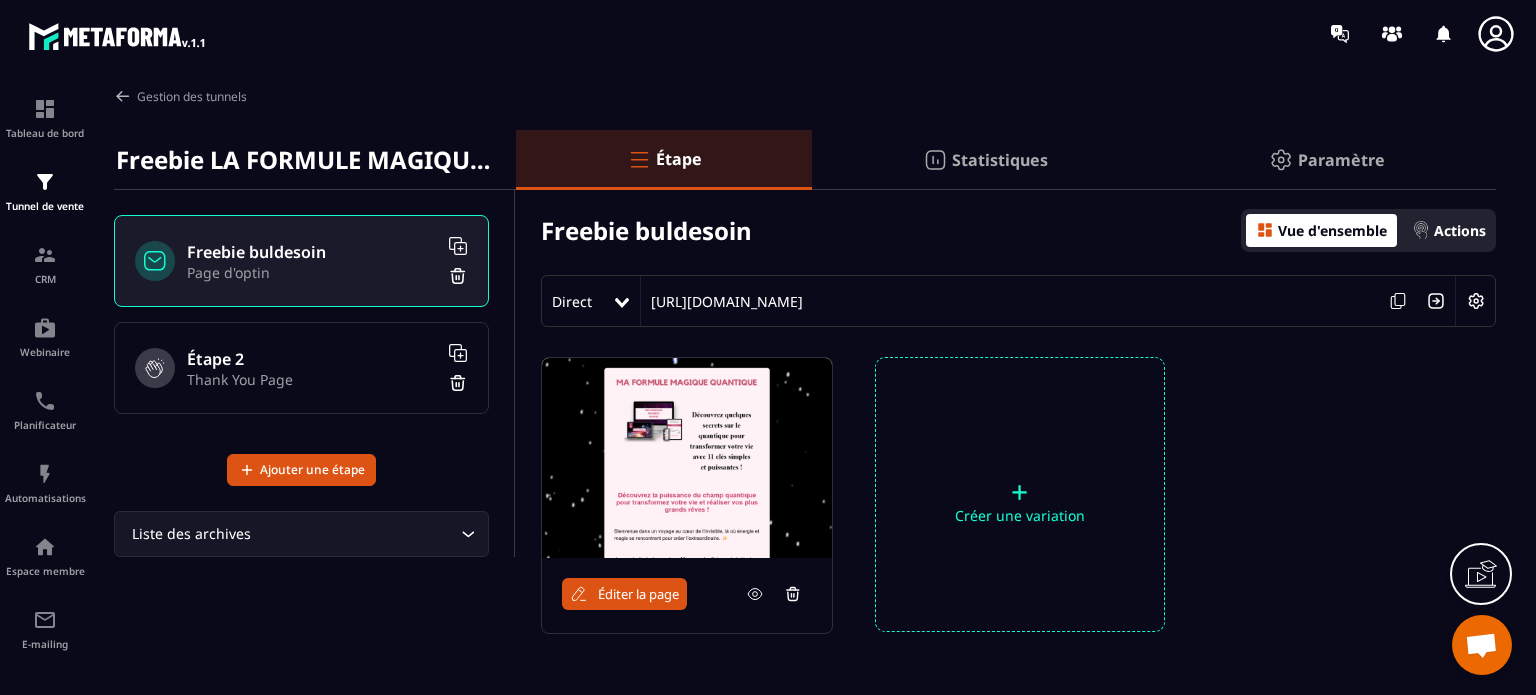 click on "Thank You Page" at bounding box center [312, 379] 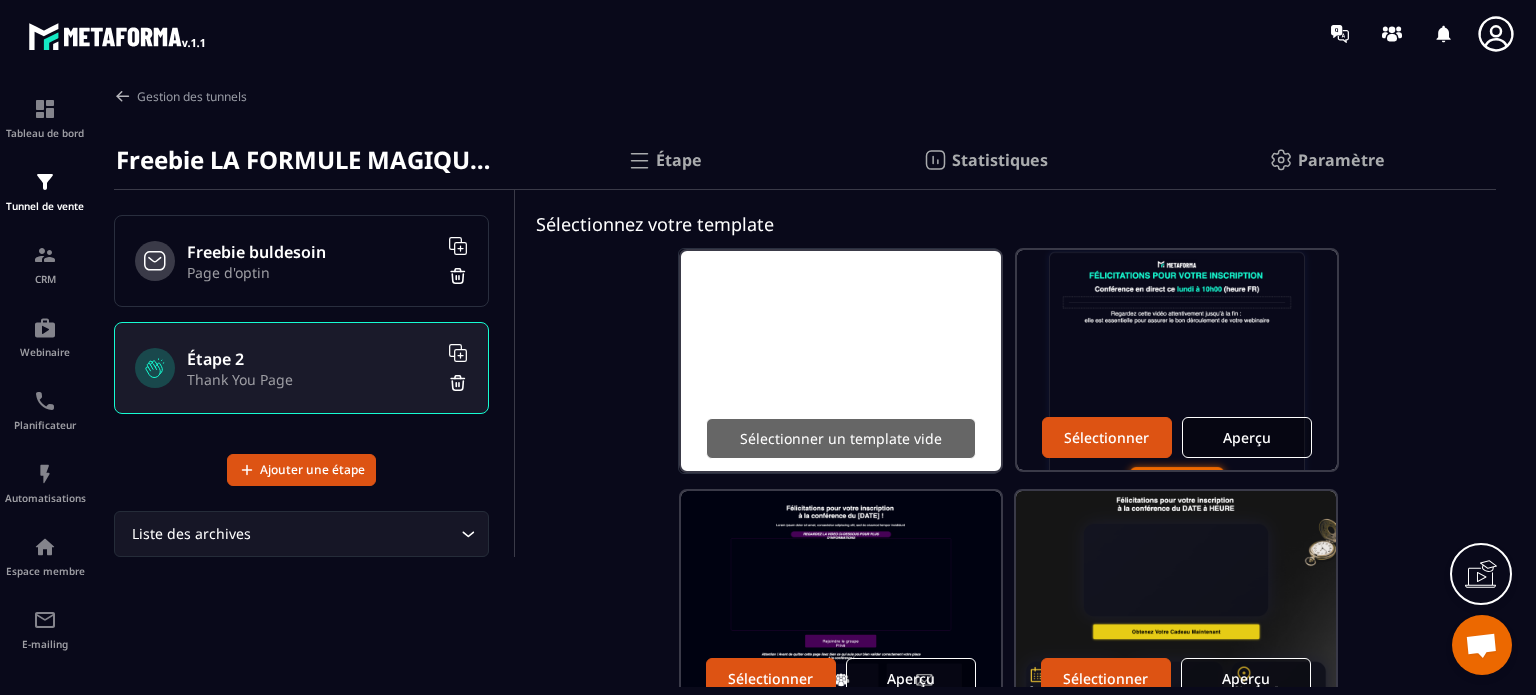 click on "Sélectionner un template vide" at bounding box center (841, 438) 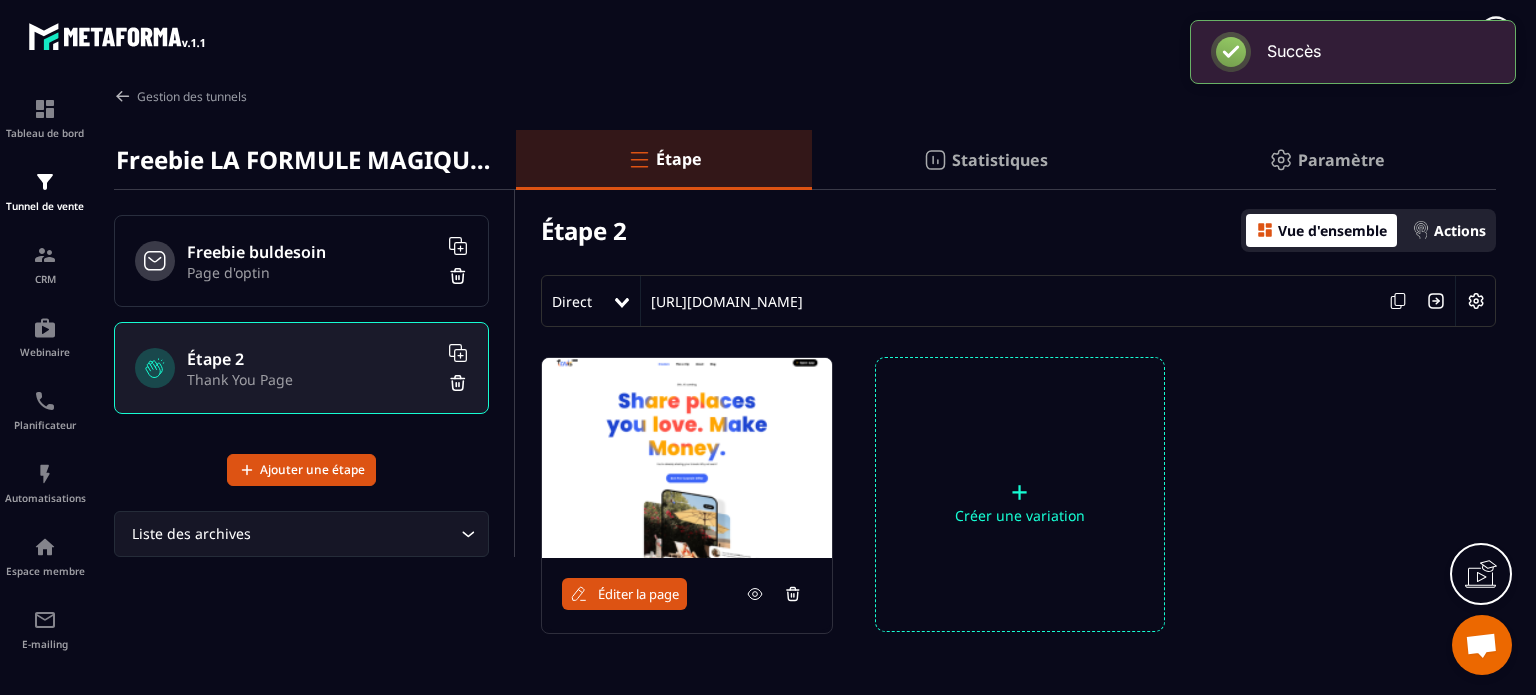 click at bounding box center (1476, 301) 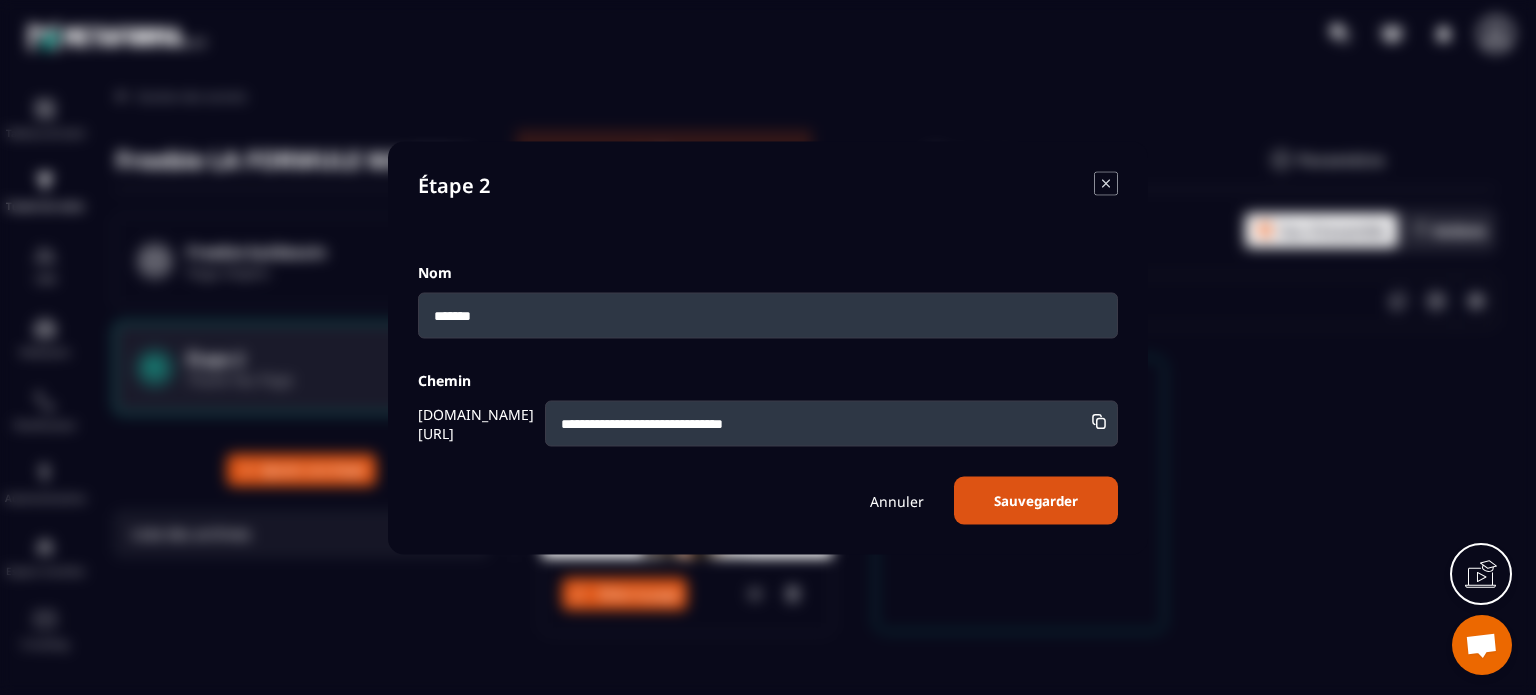 drag, startPoint x: 535, startPoint y: 307, endPoint x: 397, endPoint y: 328, distance: 139.58868 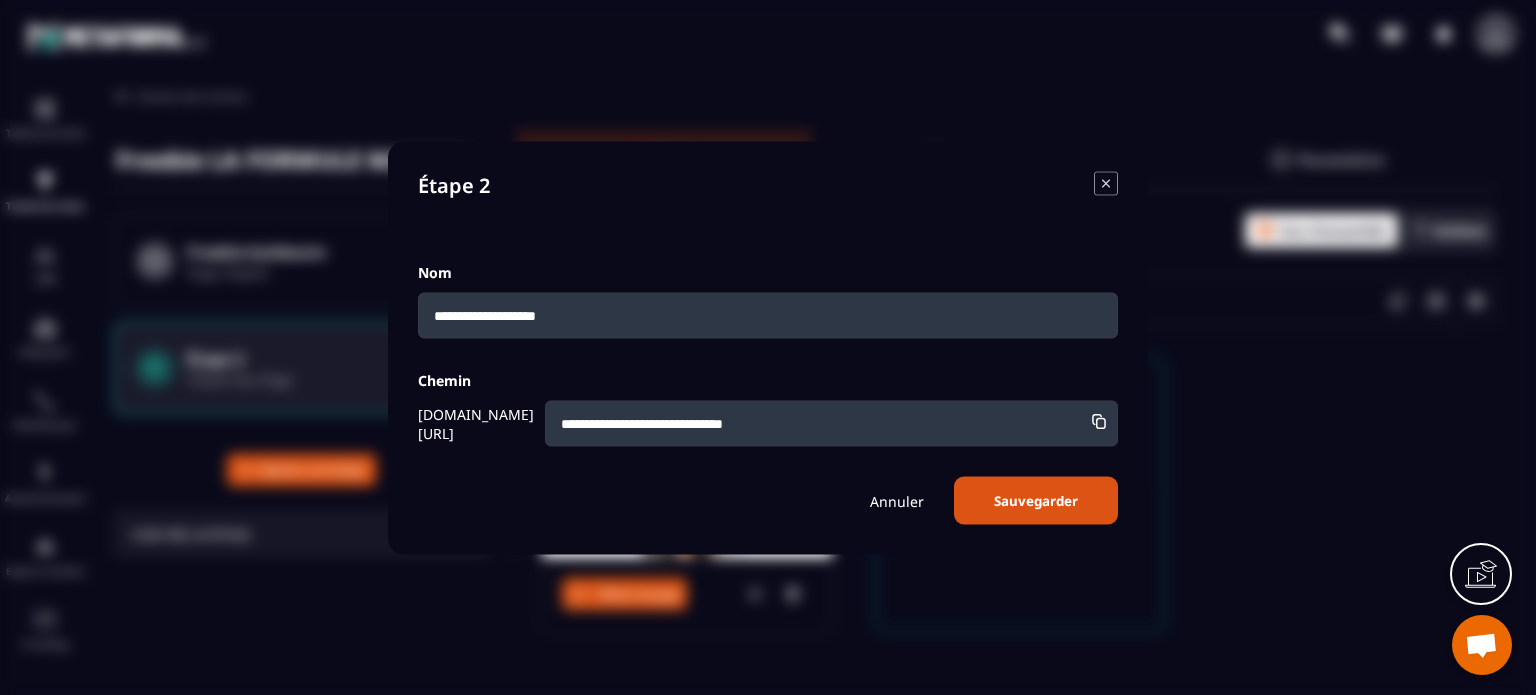 click on "**********" at bounding box center (831, 423) 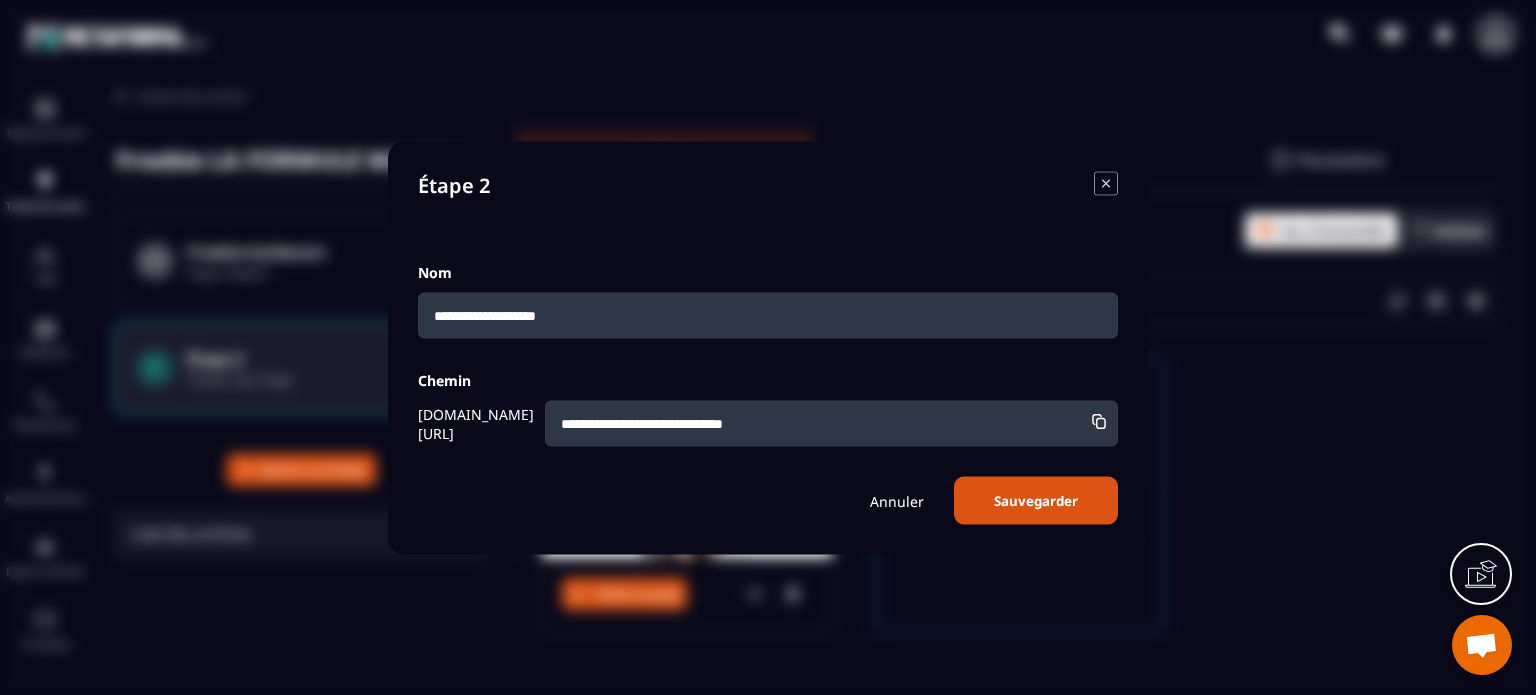 paste 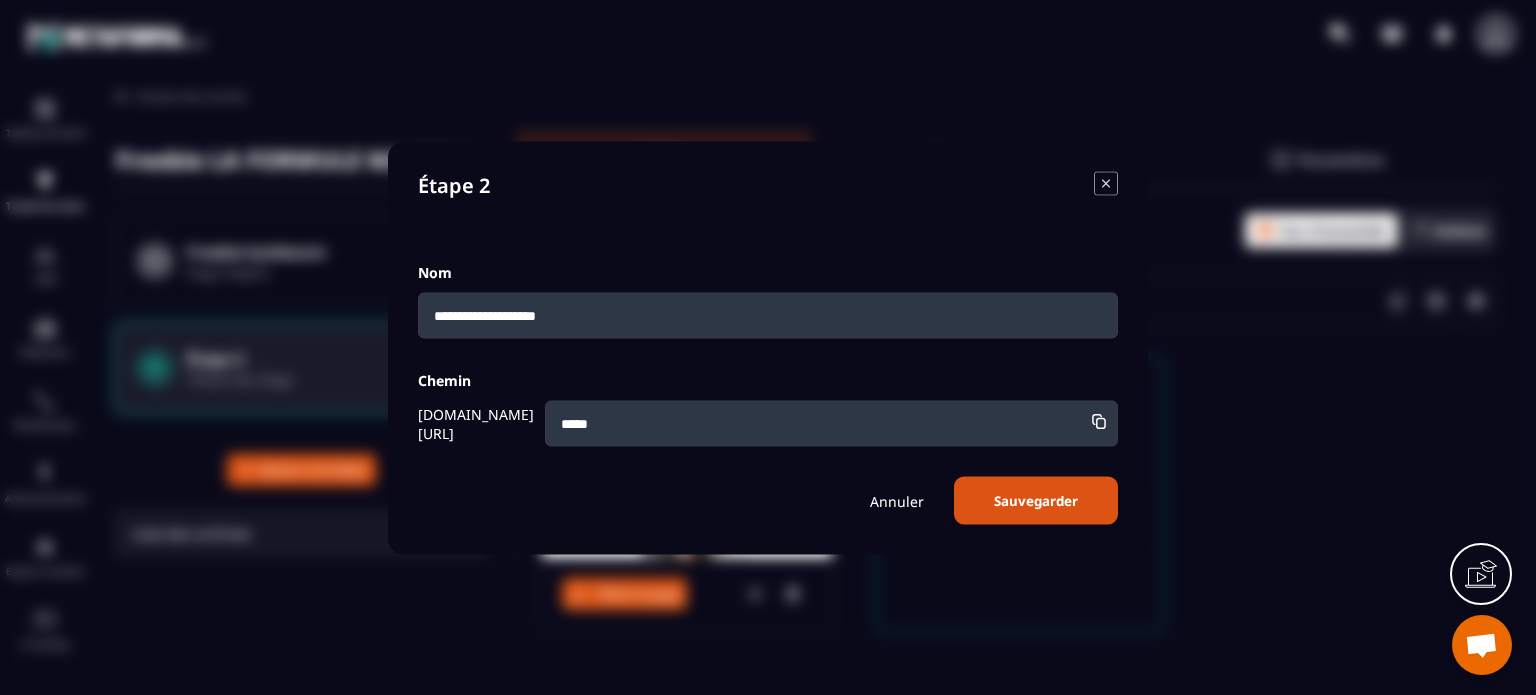 click on "Sauvegarder" at bounding box center (1036, 500) 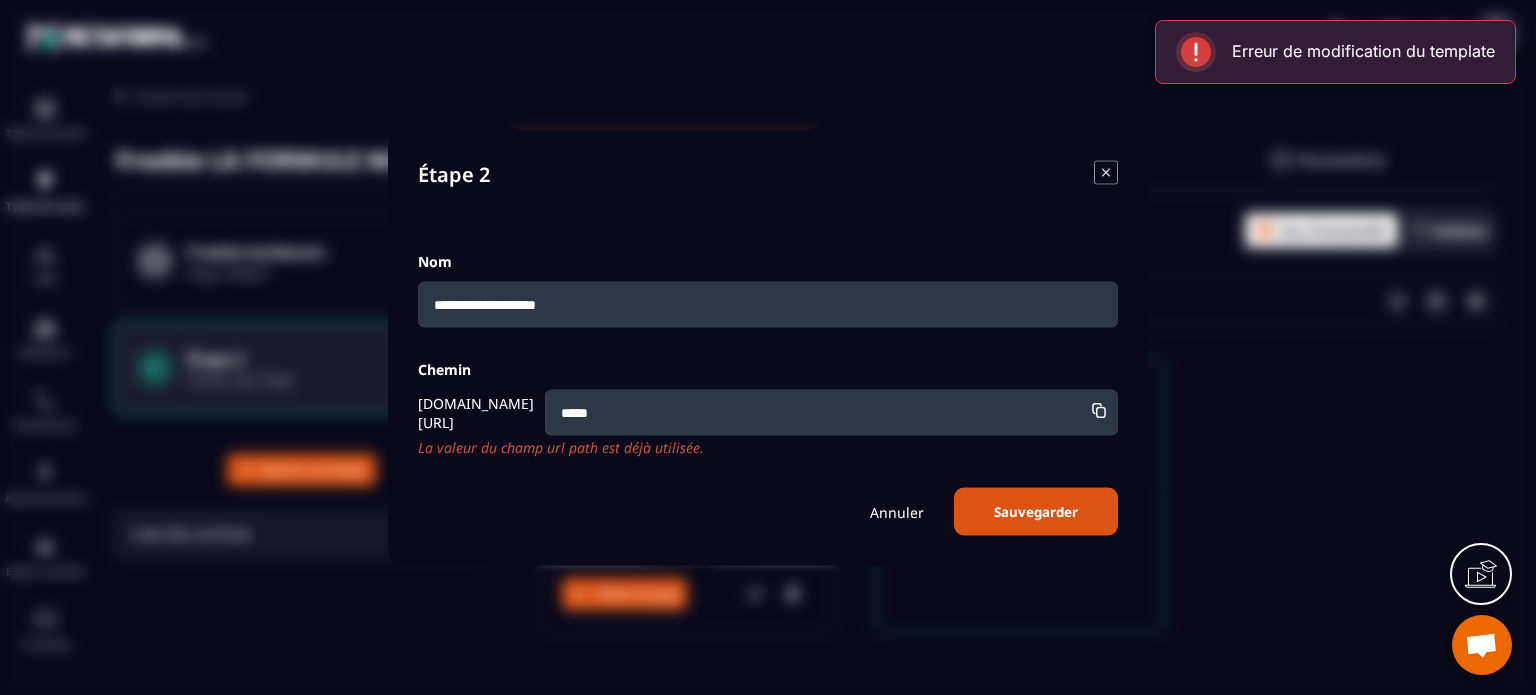 click on "*****" at bounding box center [831, 412] 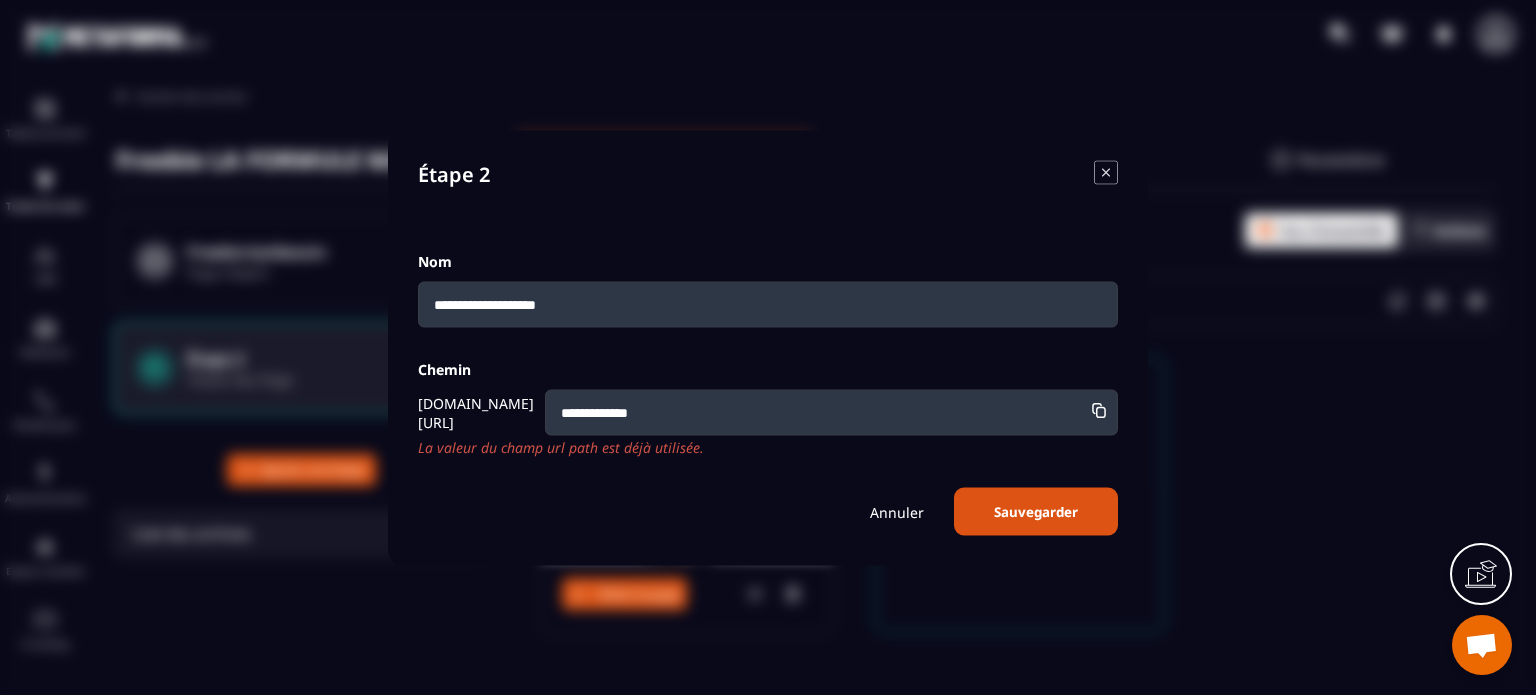 click on "Sauvegarder" at bounding box center [1036, 511] 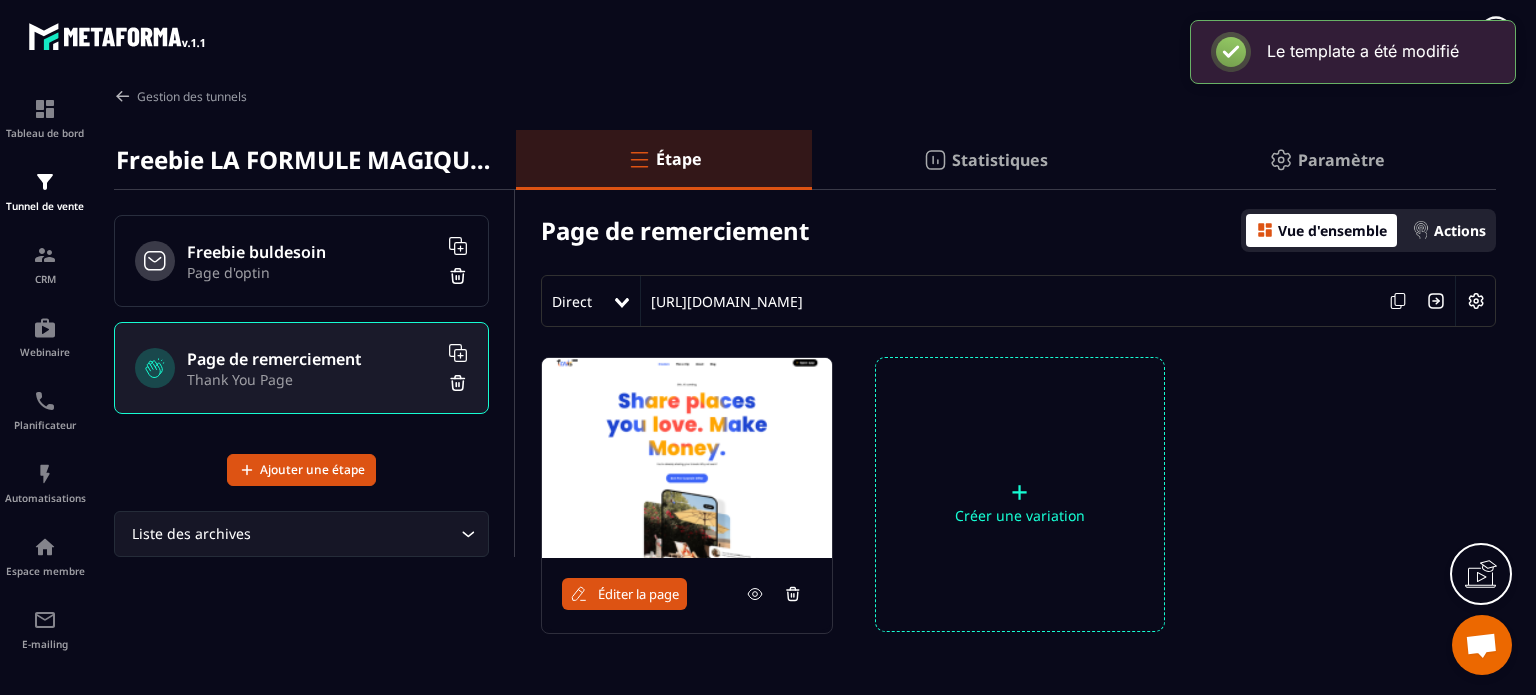 click on "Éditer la page" at bounding box center (638, 594) 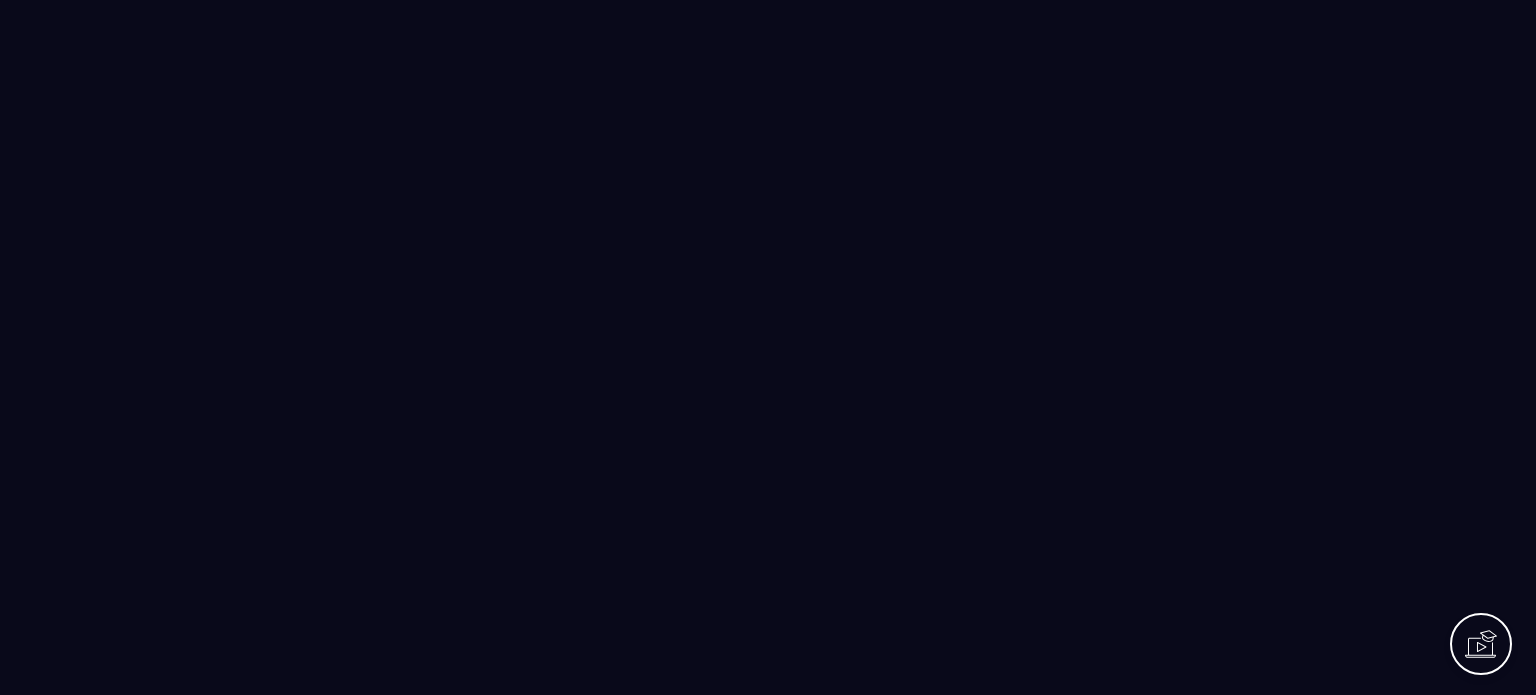 scroll, scrollTop: 0, scrollLeft: 0, axis: both 